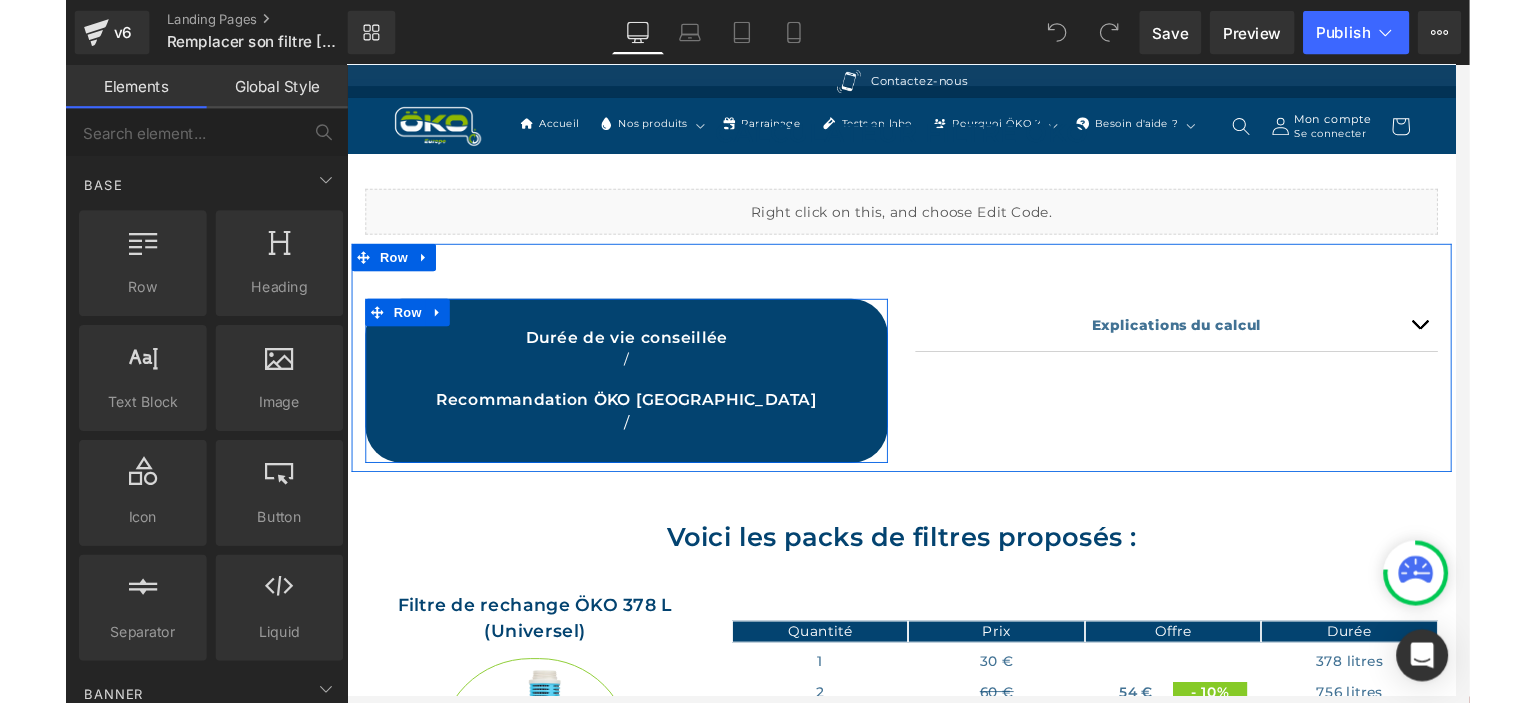 scroll, scrollTop: 1512, scrollLeft: 0, axis: vertical 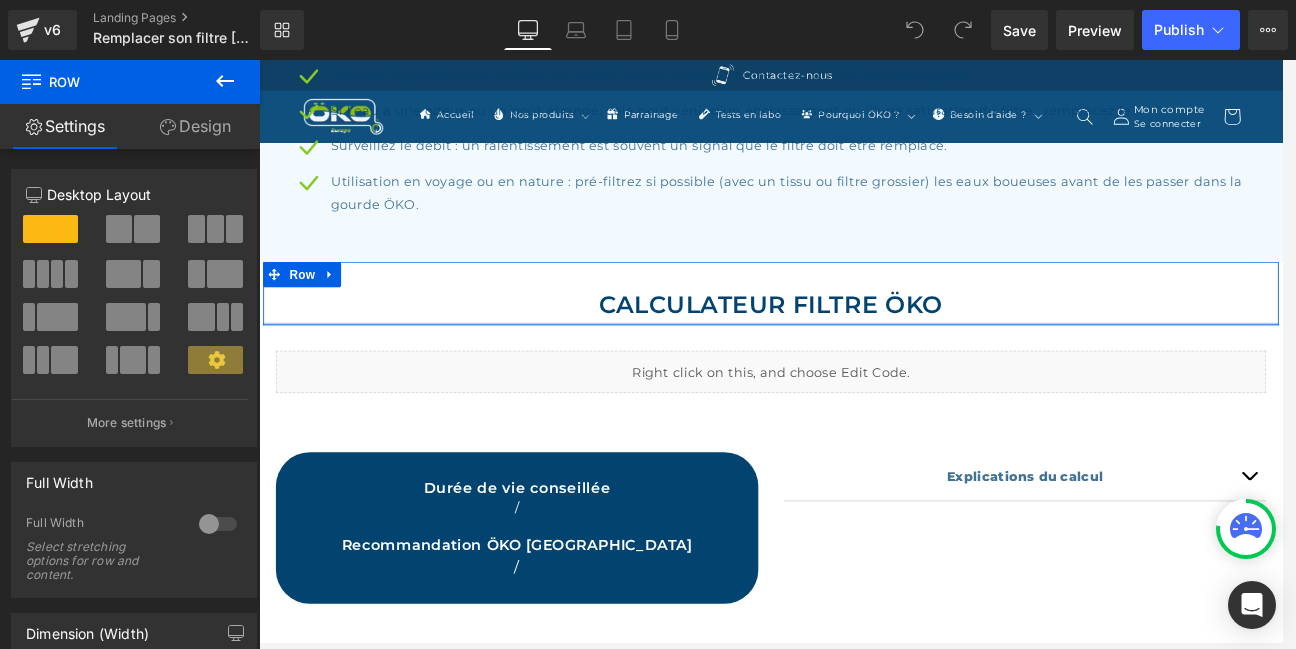 click on "CALCULATEUR FILTRE ÖKO Heading         Row" at bounding box center [864, 336] 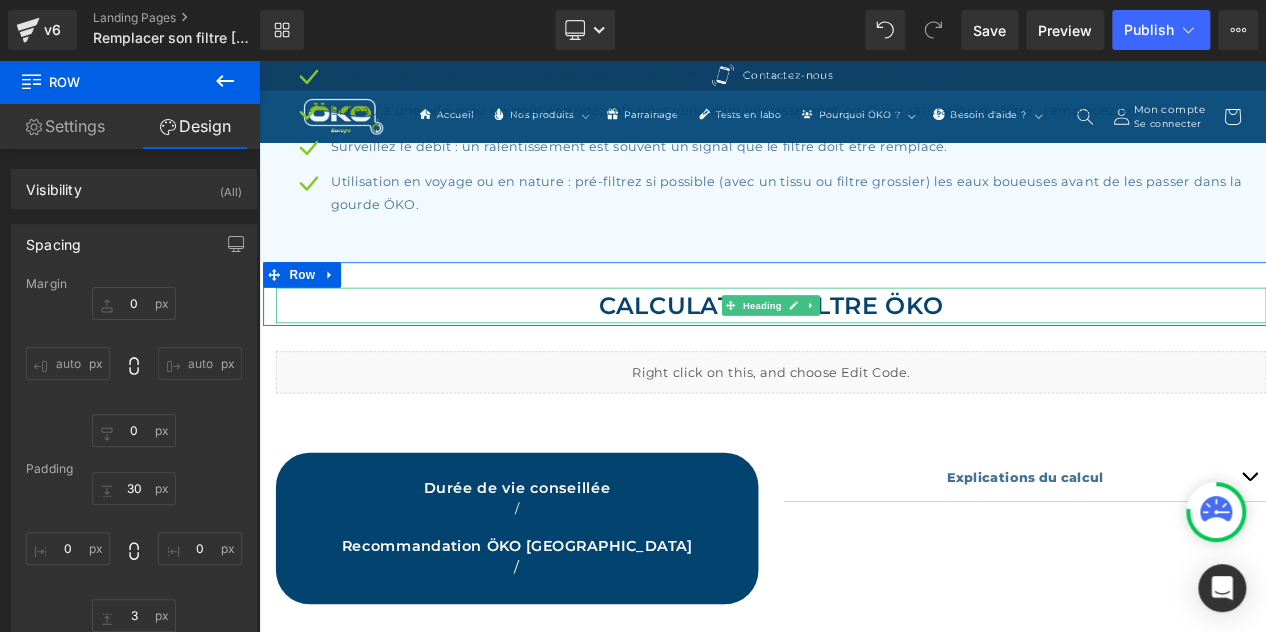 click on "CALCULATEUR FILTRE ÖKO" at bounding box center [864, 350] 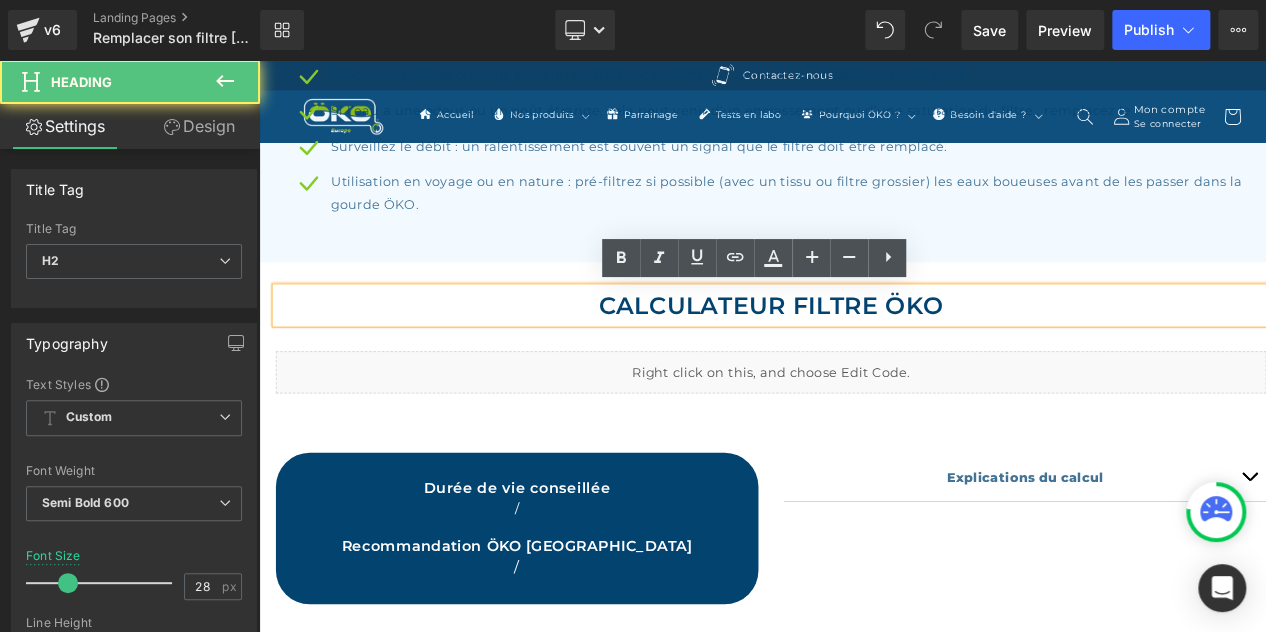 click on "CALCULATEUR FILTRE ÖKO" at bounding box center [864, 350] 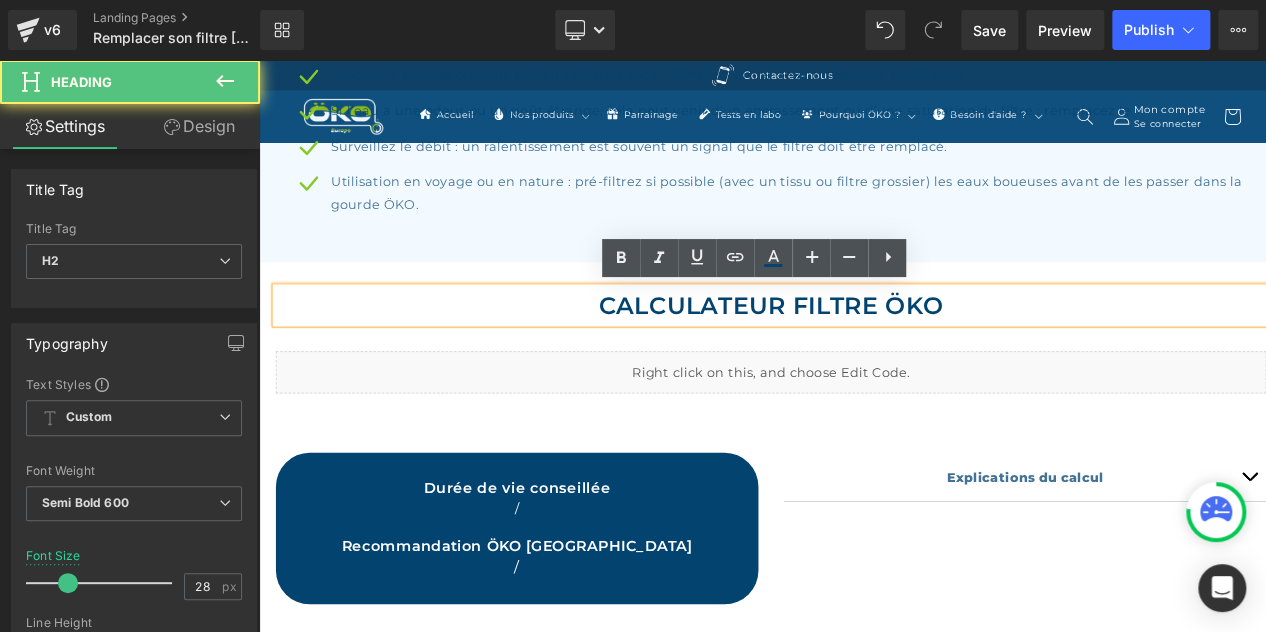 click on "CALCULATEUR FILTRE ÖKO" at bounding box center [864, 350] 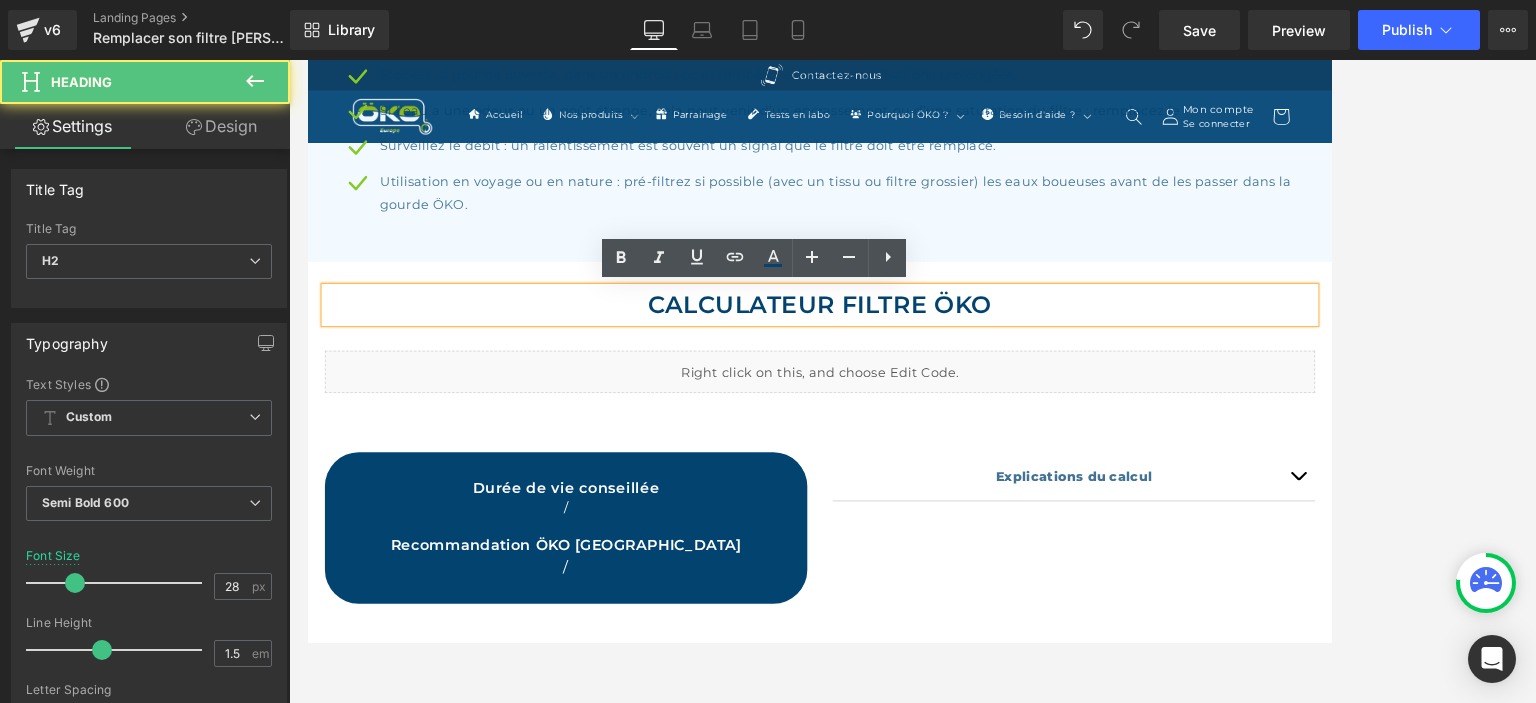 click on "CALCULATEUR FILTRE ÖKO" at bounding box center [912, 350] 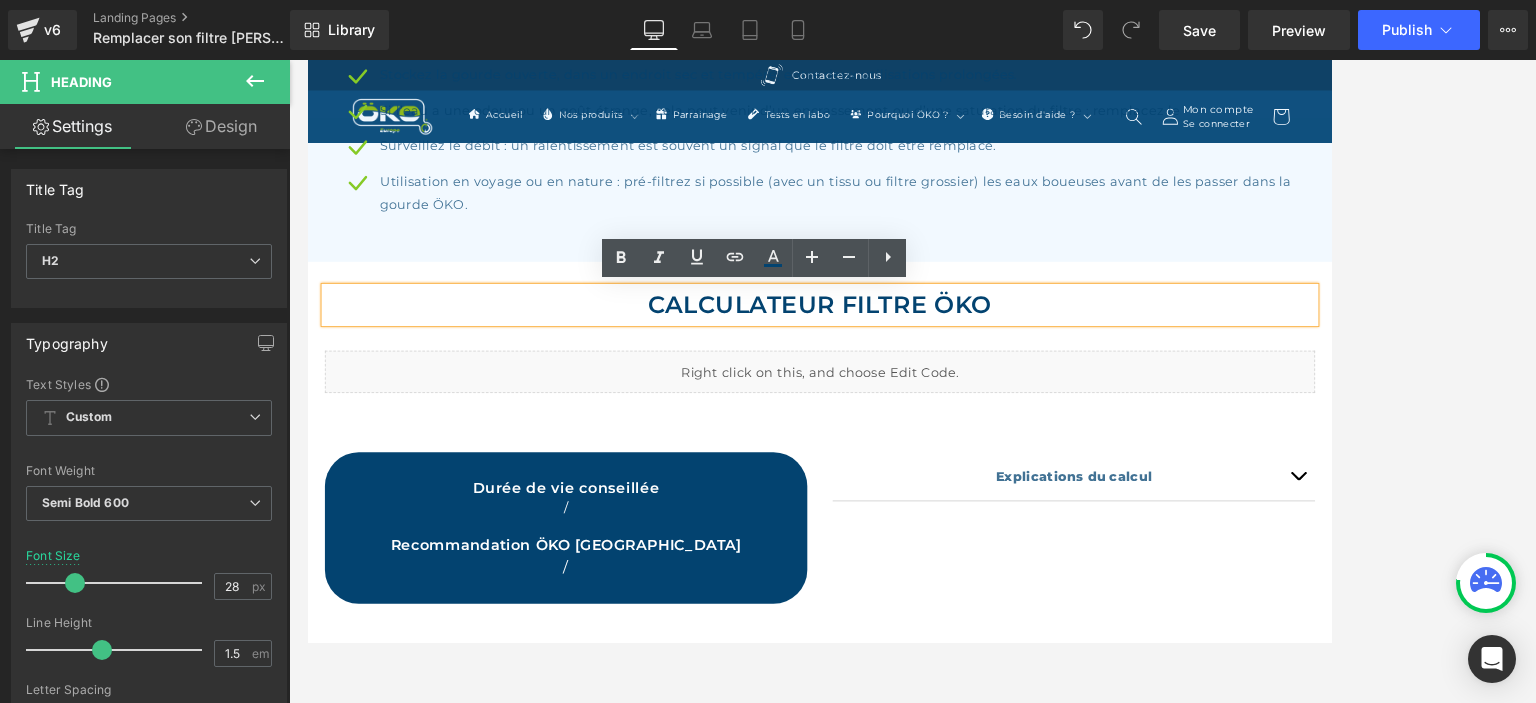 click on "CALCULATEUR FILTRE ÖKO" at bounding box center [912, 350] 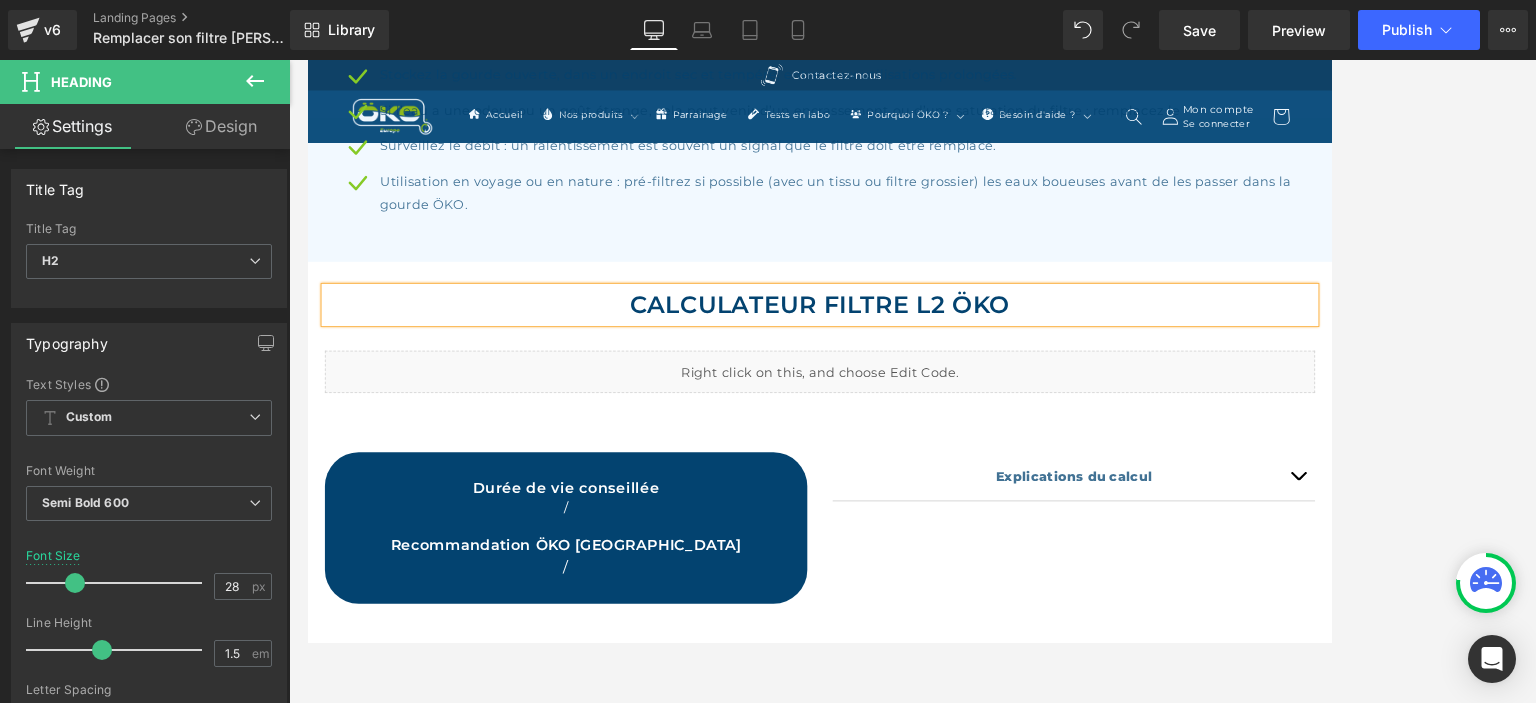 click at bounding box center [912, 381] 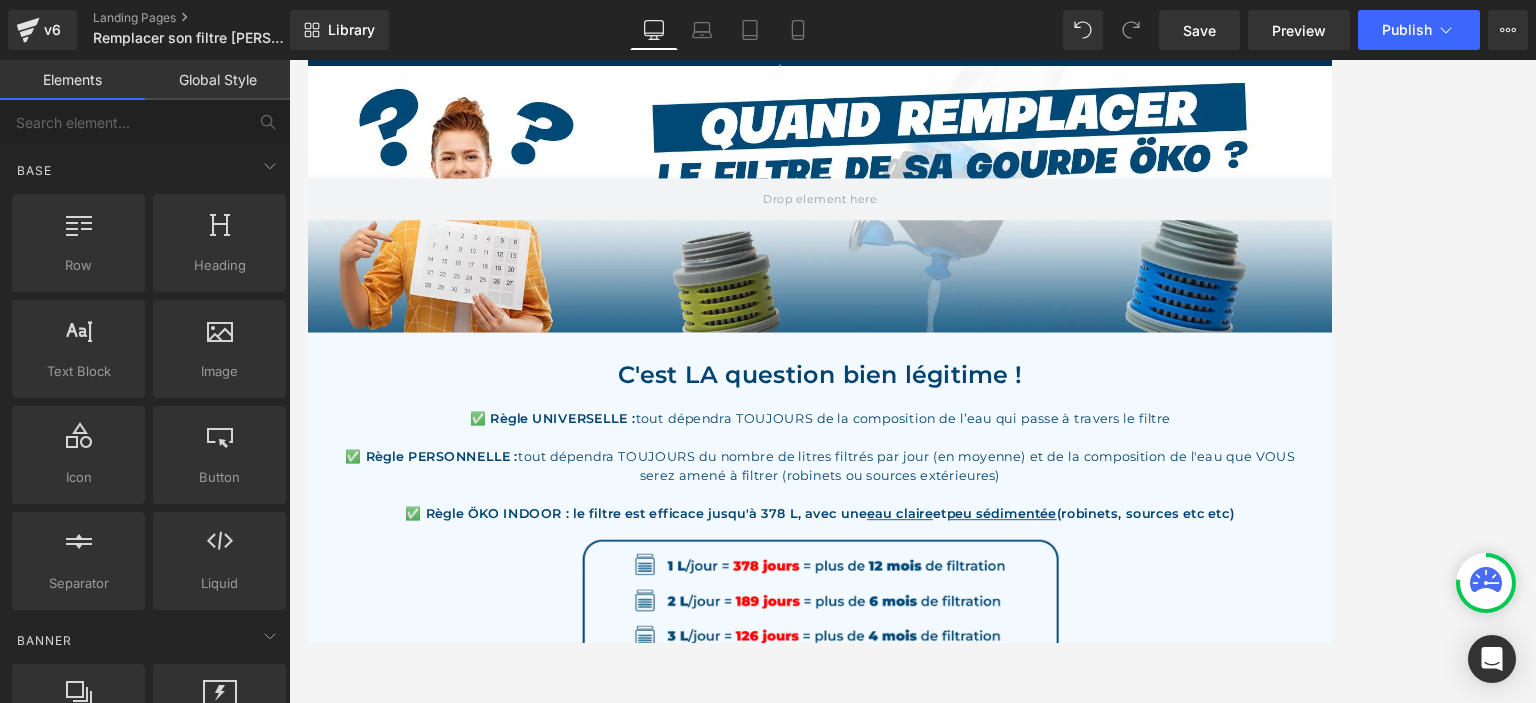 scroll, scrollTop: 33, scrollLeft: 0, axis: vertical 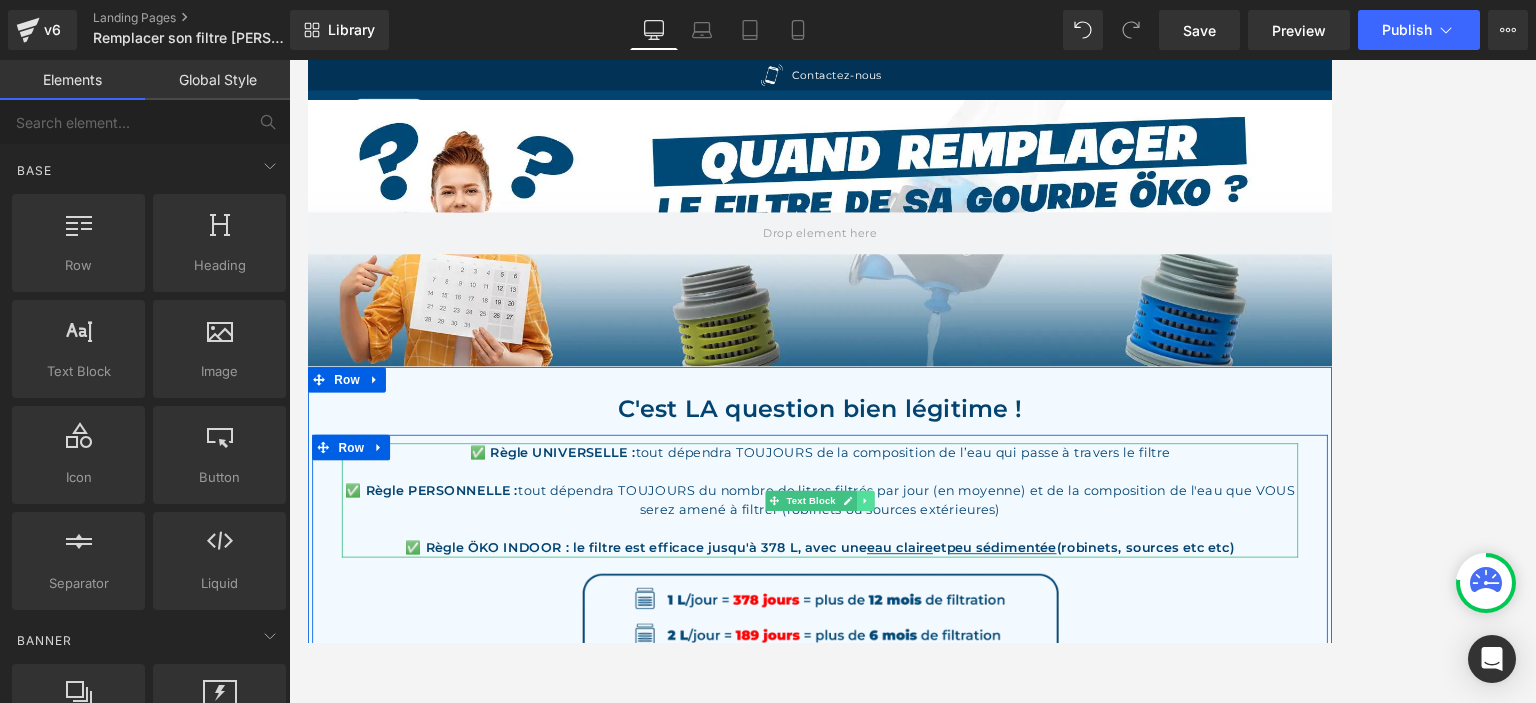click 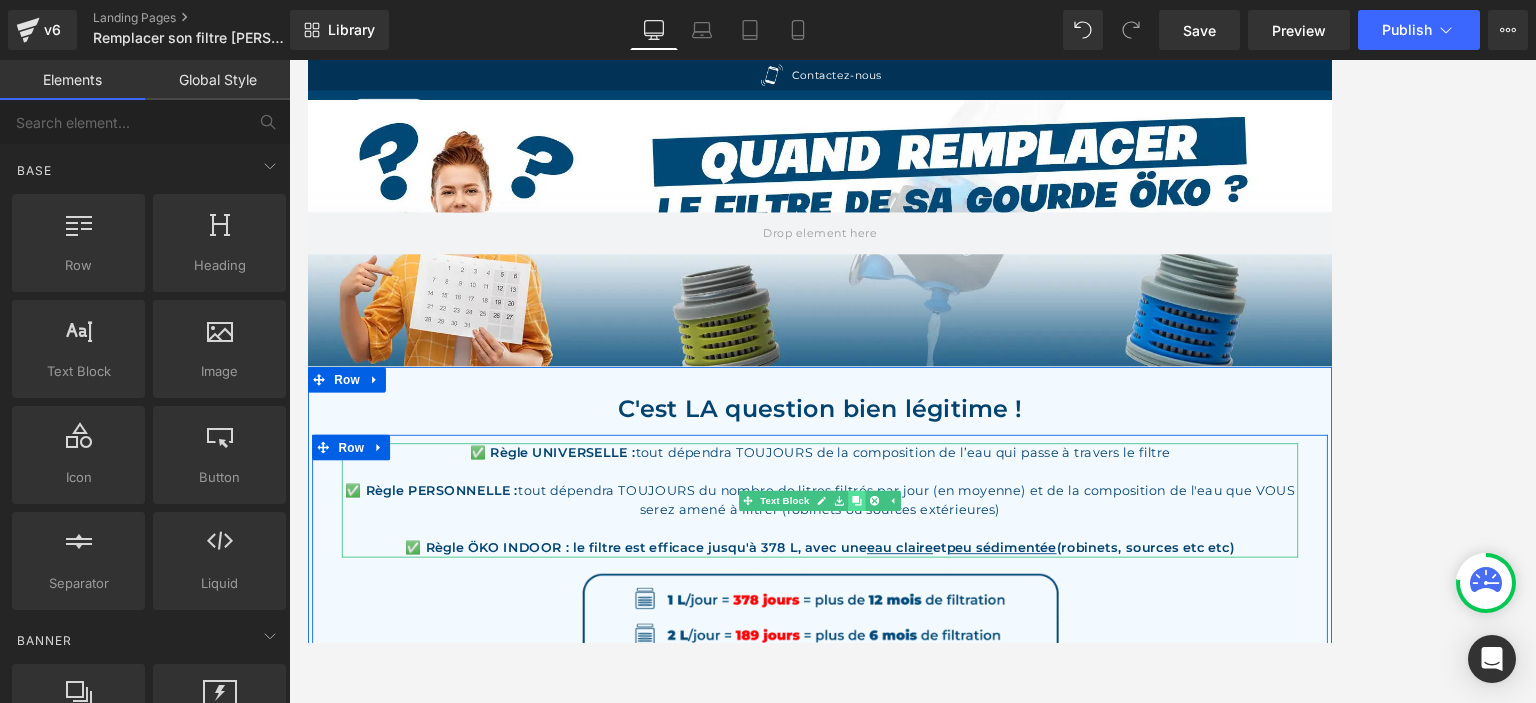 click at bounding box center (955, 581) 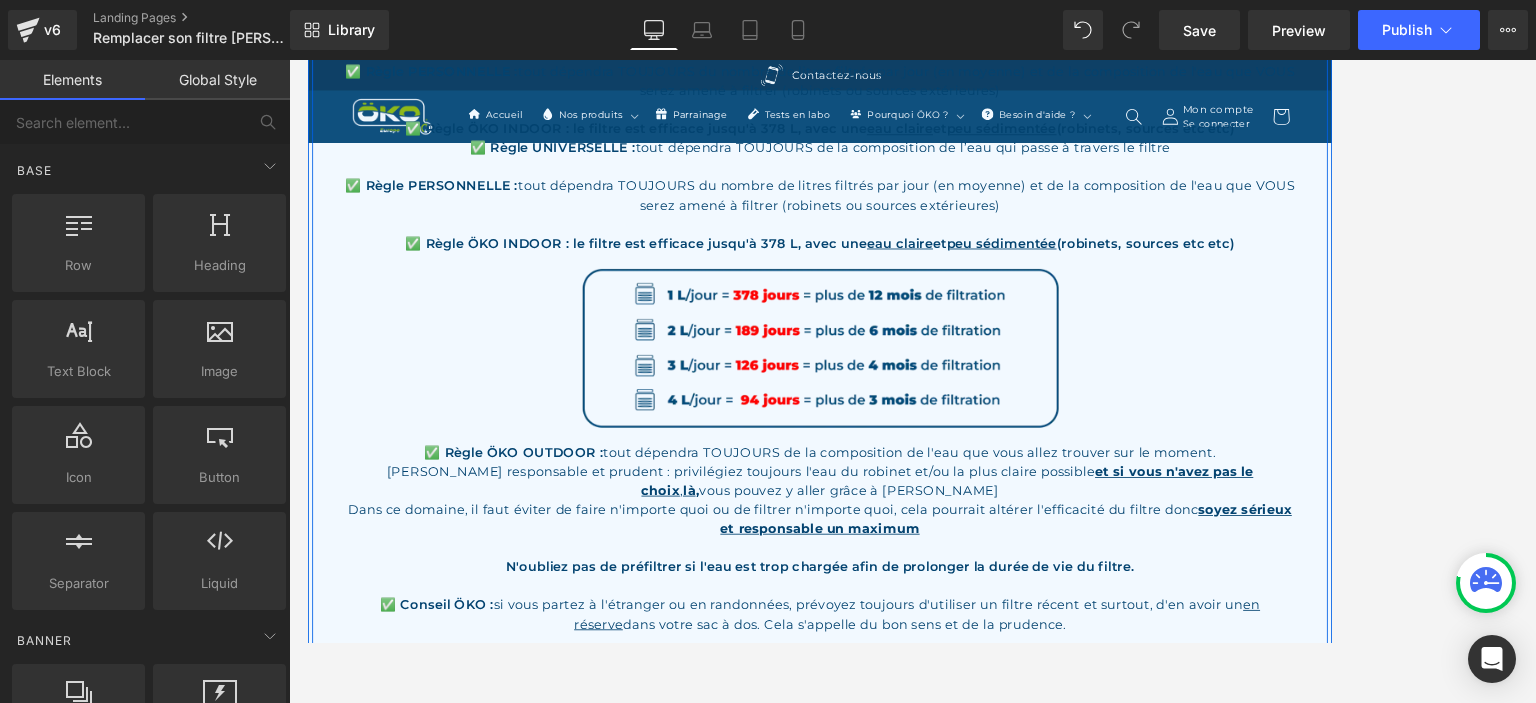 scroll, scrollTop: 541, scrollLeft: 0, axis: vertical 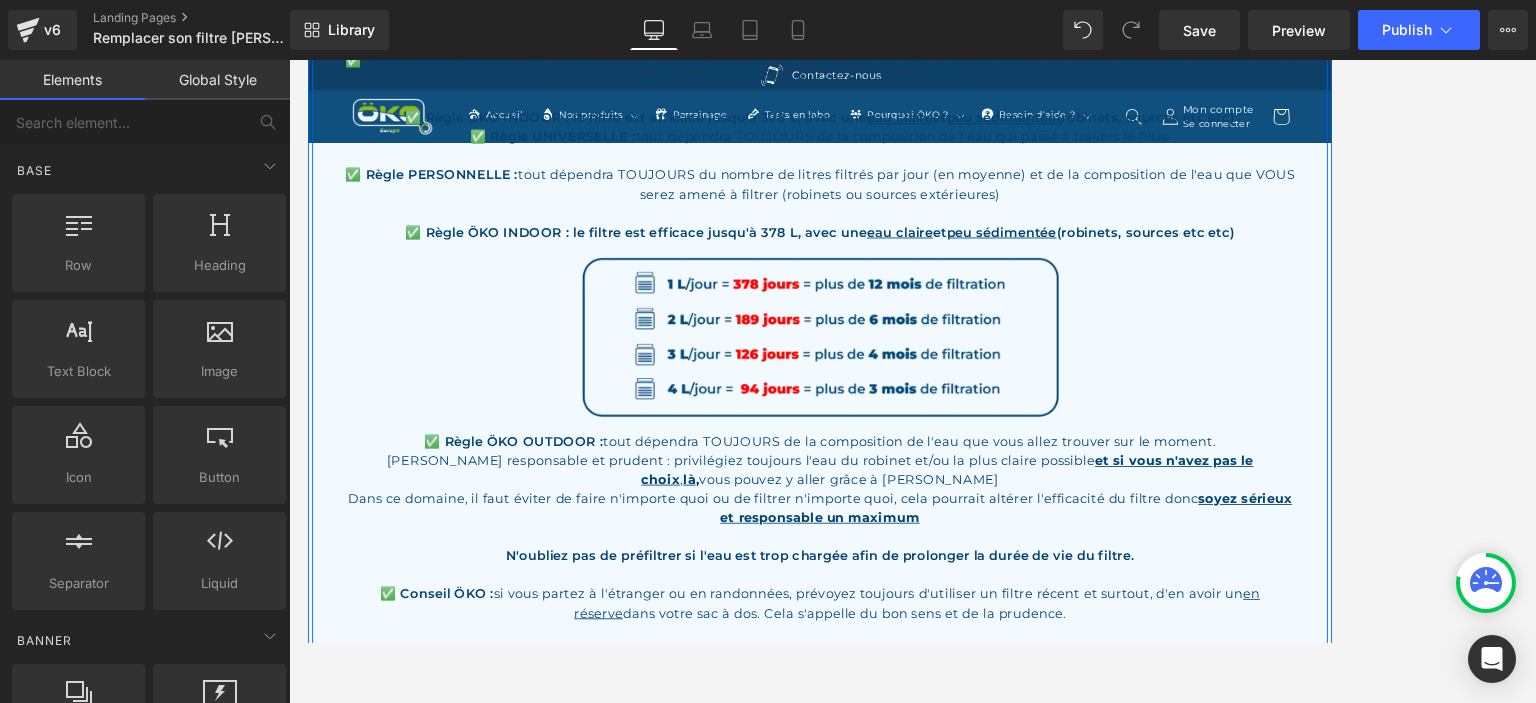 click at bounding box center (912, 241) 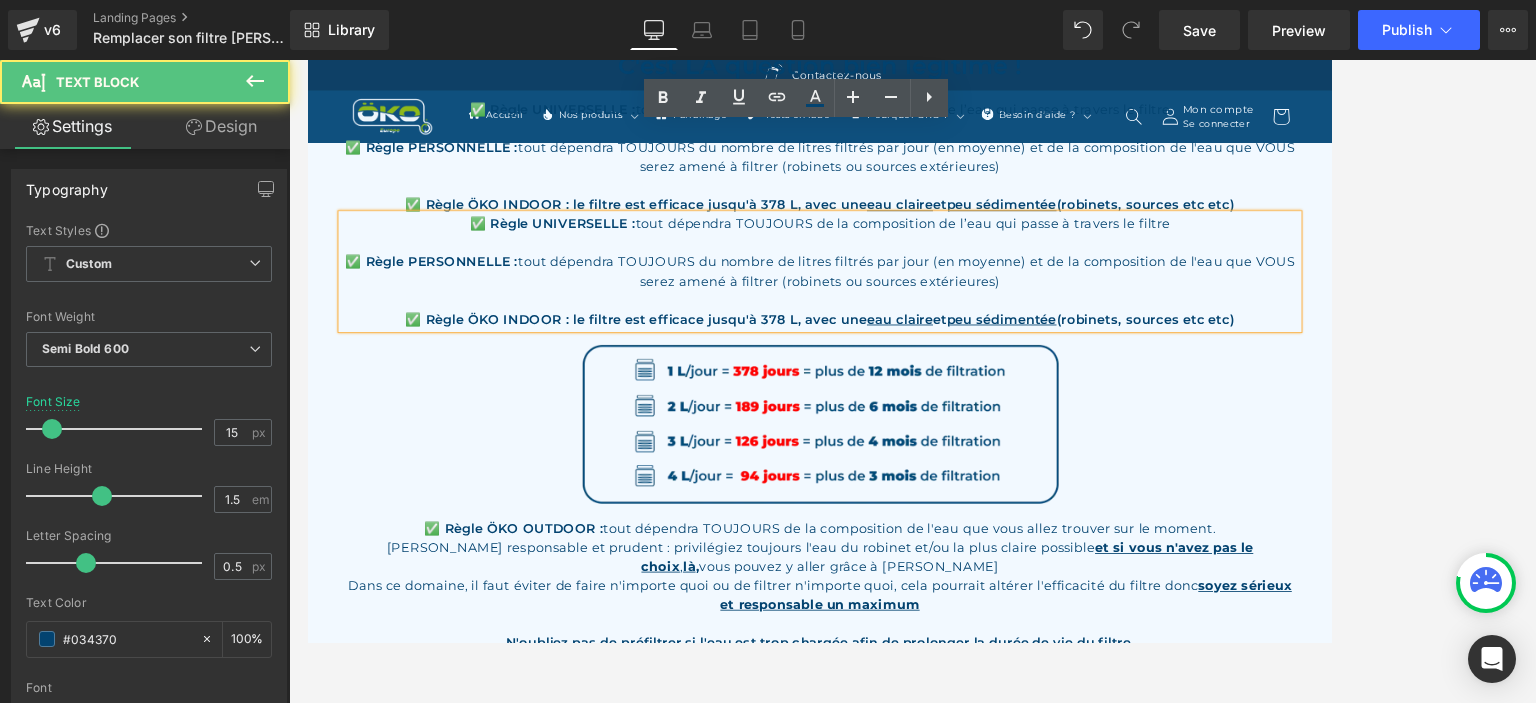 scroll, scrollTop: 330, scrollLeft: 0, axis: vertical 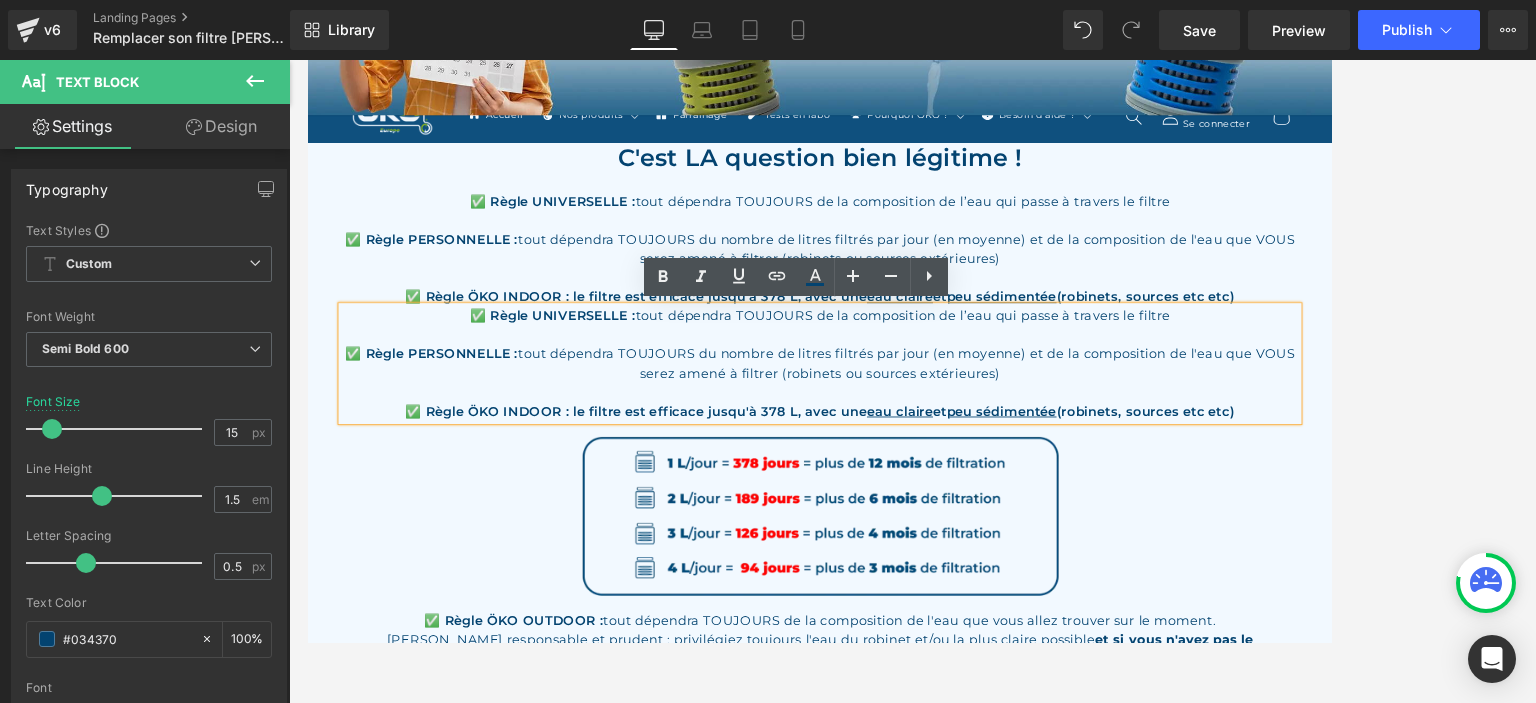 click at bounding box center [912, 381] 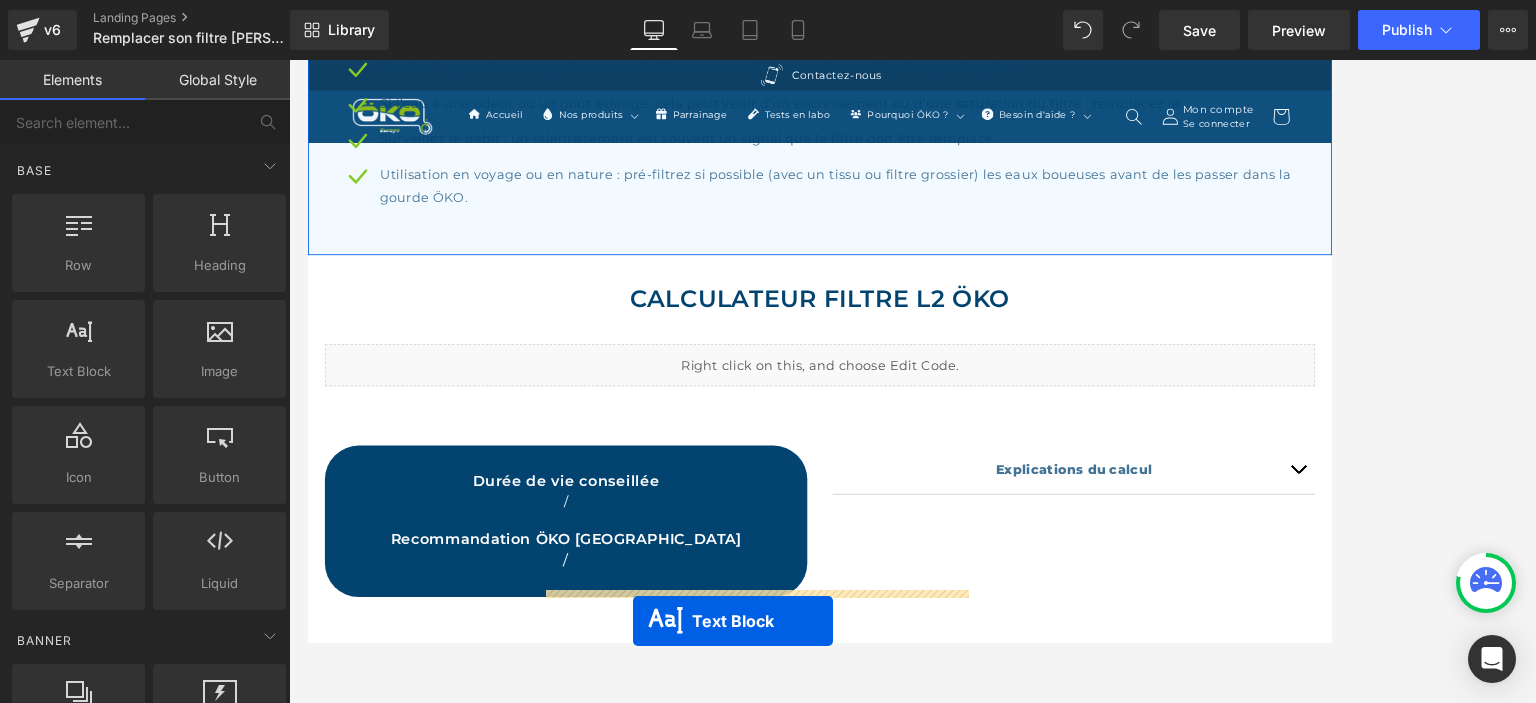 scroll, scrollTop: 1610, scrollLeft: 0, axis: vertical 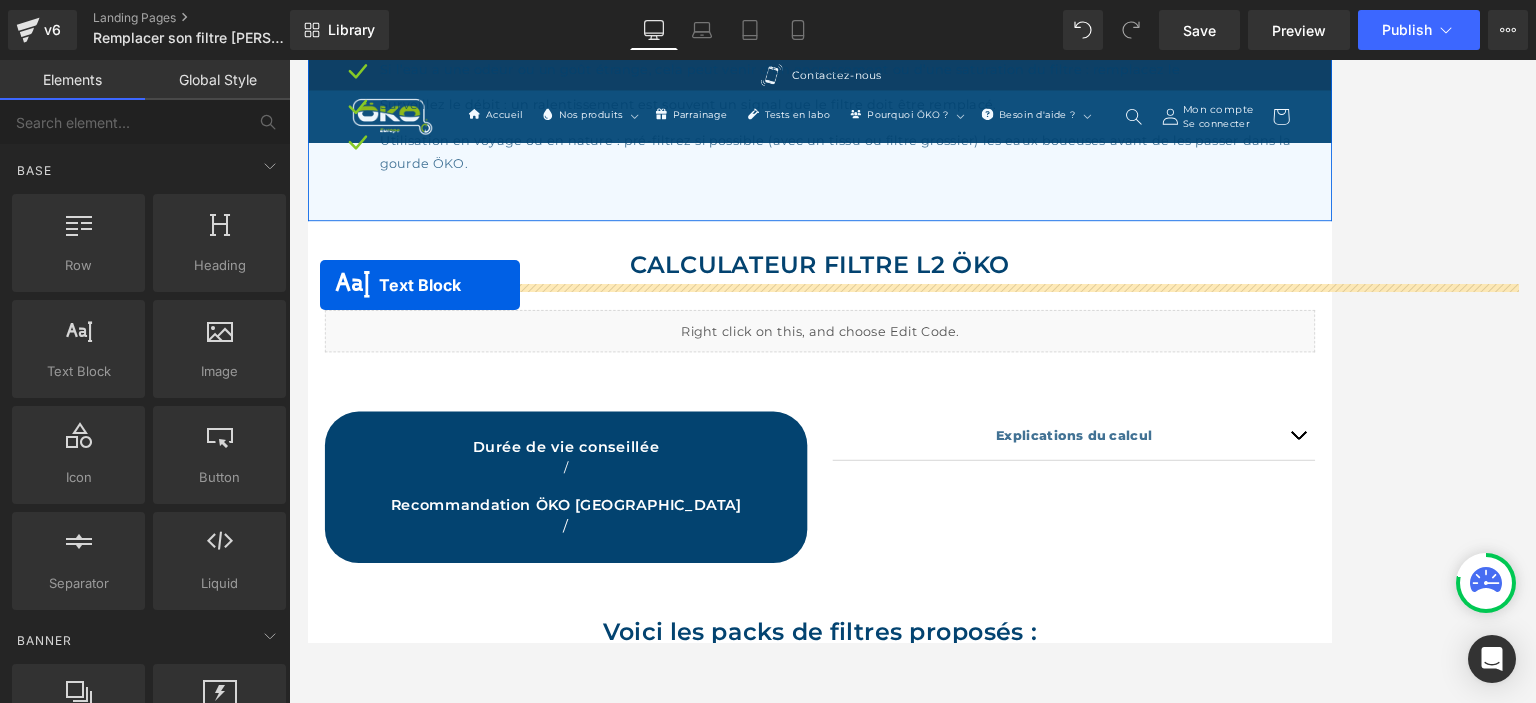 drag, startPoint x: 860, startPoint y: 419, endPoint x: 322, endPoint y: 326, distance: 545.97894 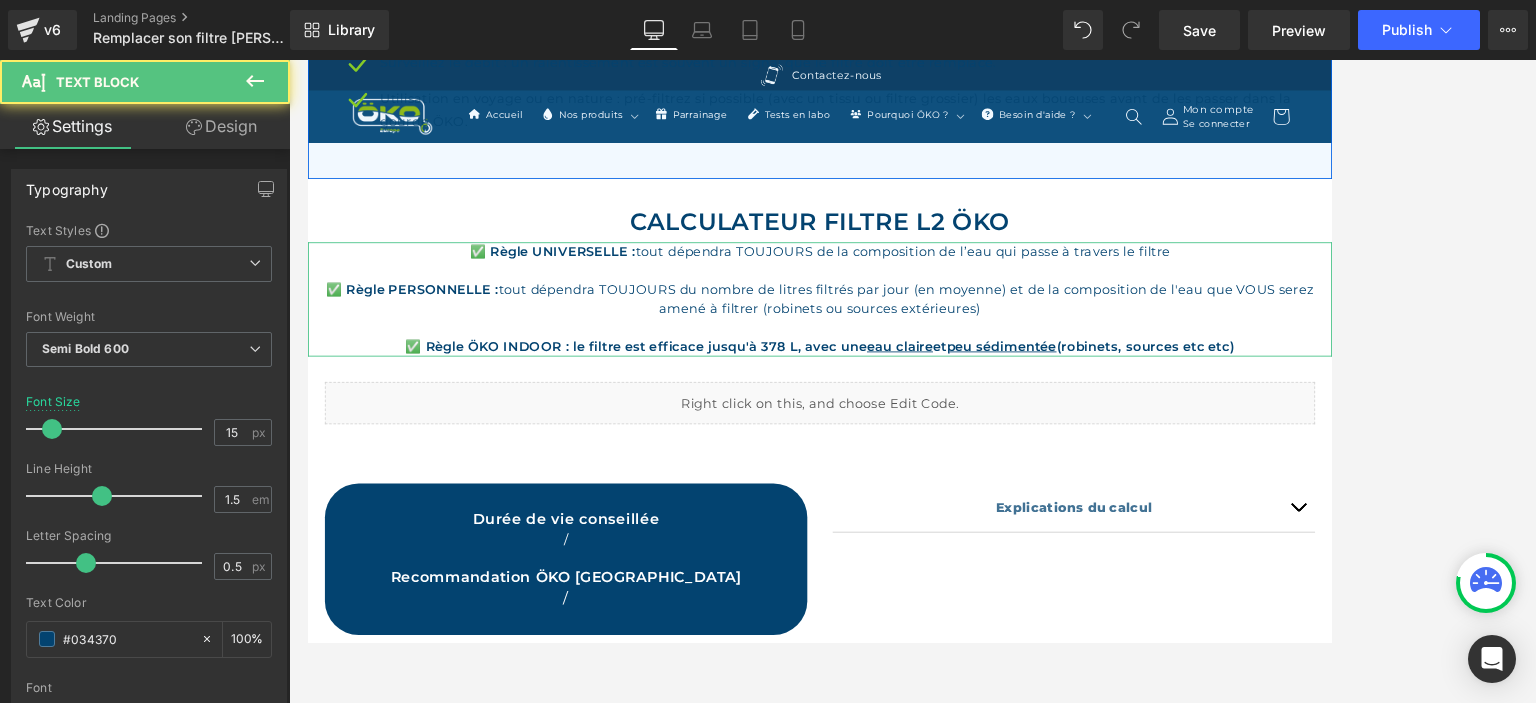scroll, scrollTop: 1560, scrollLeft: 0, axis: vertical 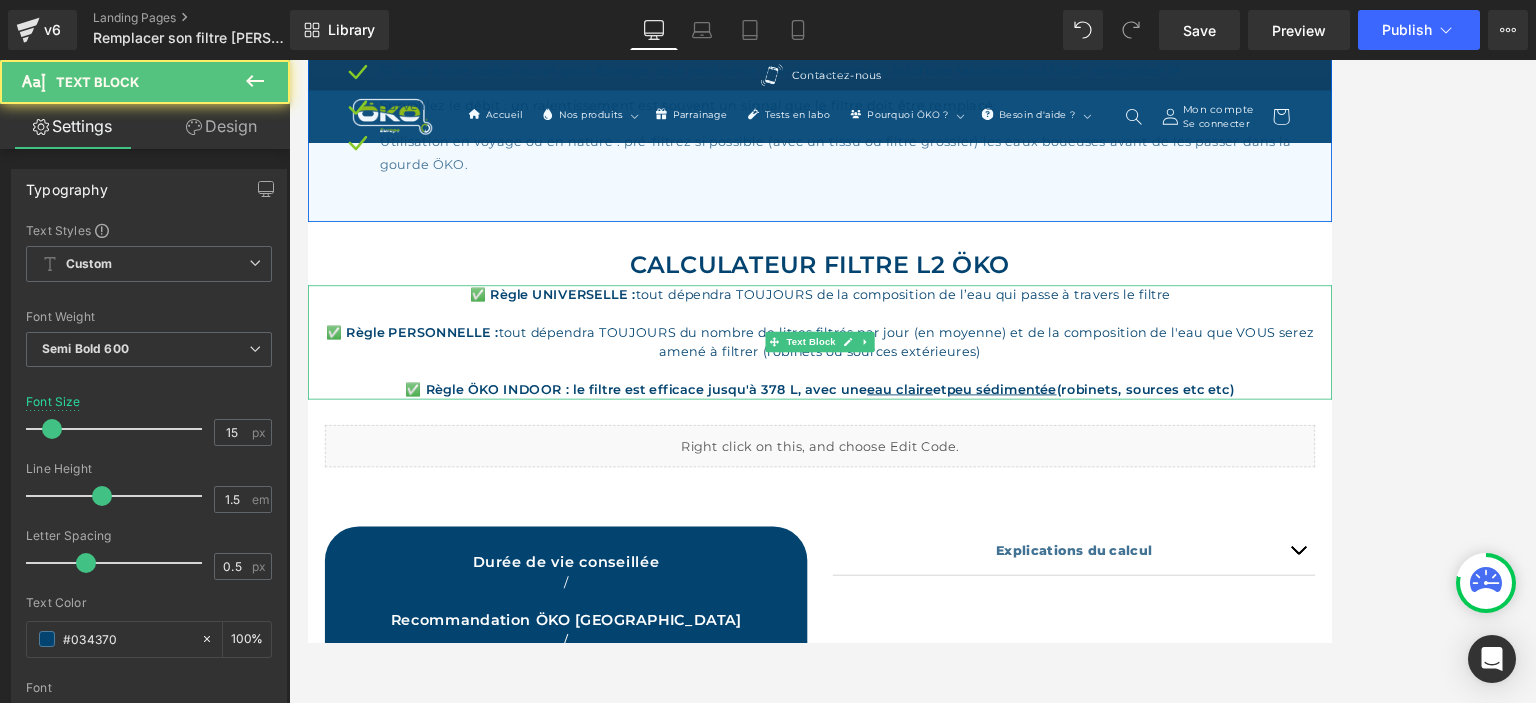 click at bounding box center (912, 427) 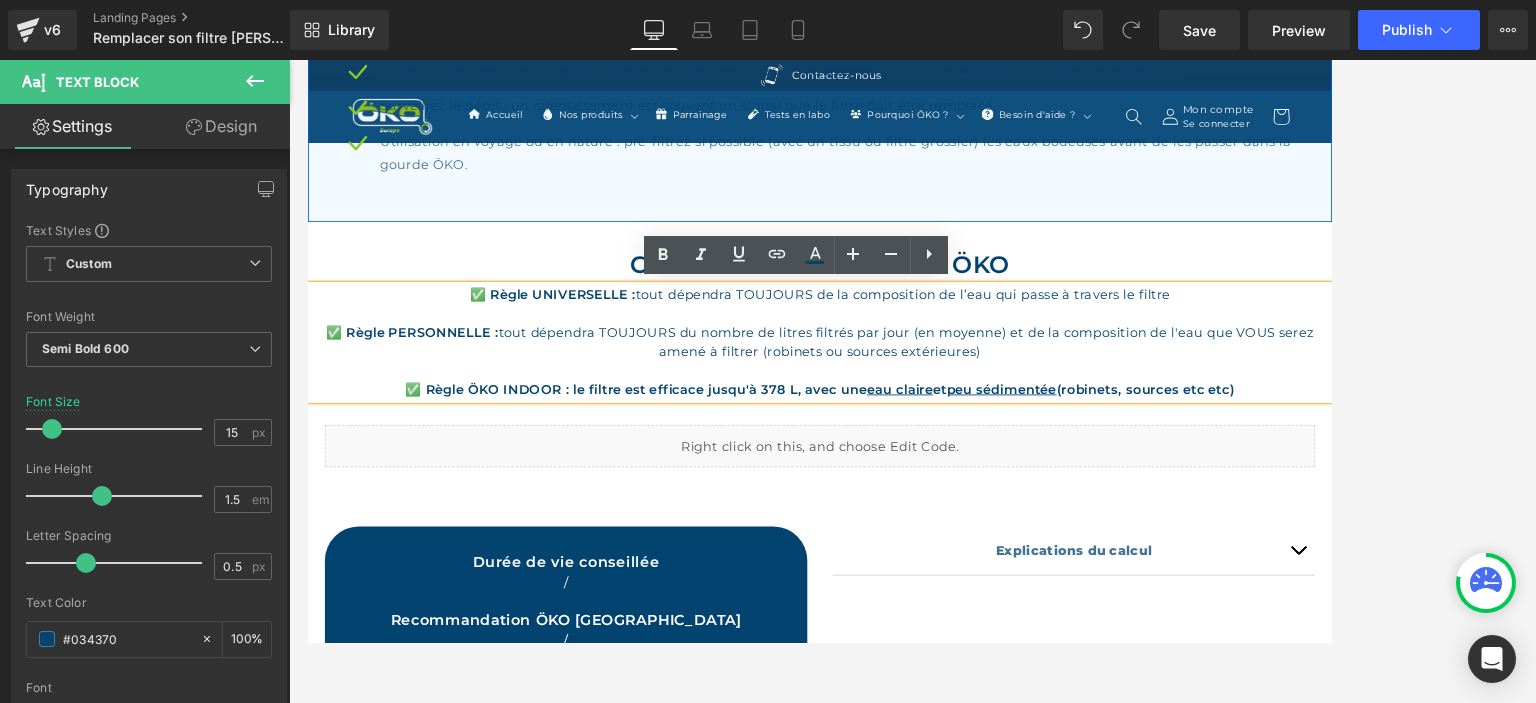 drag, startPoint x: 1447, startPoint y: 449, endPoint x: 313, endPoint y: 384, distance: 1135.8613 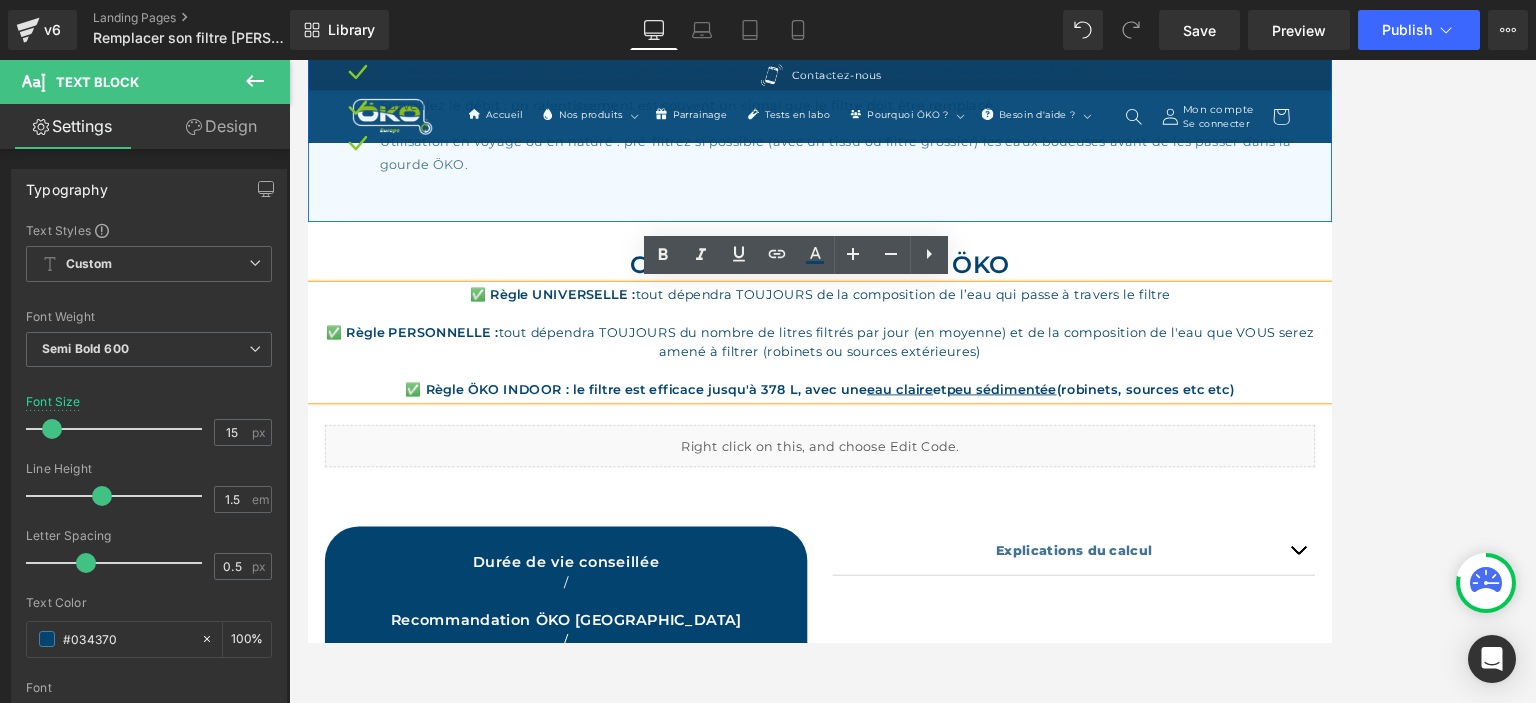 click on "✅ Règle UNIVERSELLE :  tout dépendra TOUJOURS de la composition de l’eau qui passe à travers le filtre ✅ Règle PERSONNELLE :  tout dépendra TOUJOURS du nombre de litres filtrés par jour (en moyenne) et de la composition de l'eau que VOUS serez amené à filtrer (robinets ou sources extérieures) ✅ Règle ÖKO INDOOR : le filtre est efficace jusqu'à 378 L, avec une  eau claire  et  peu sédimentée  (robinets, sources etc etc)" at bounding box center (912, 393) 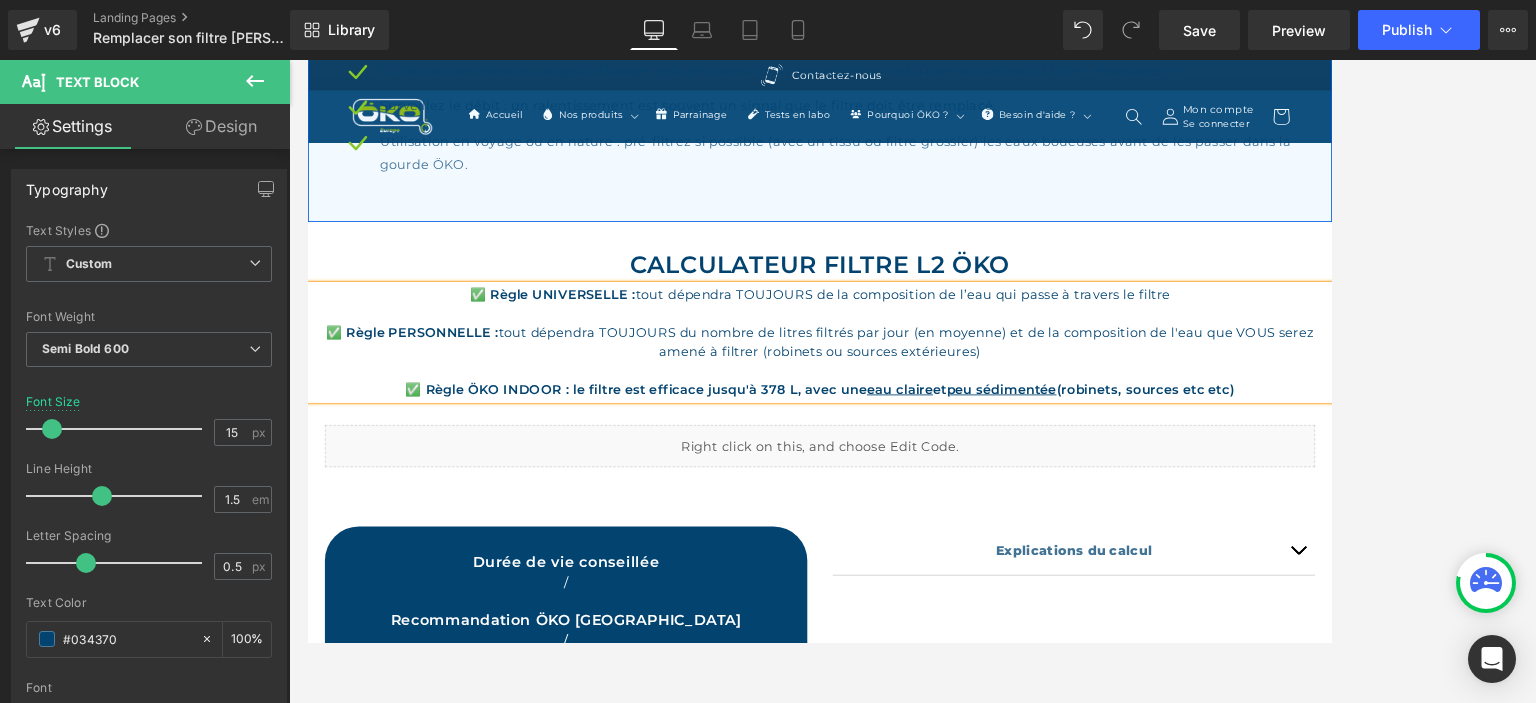 type 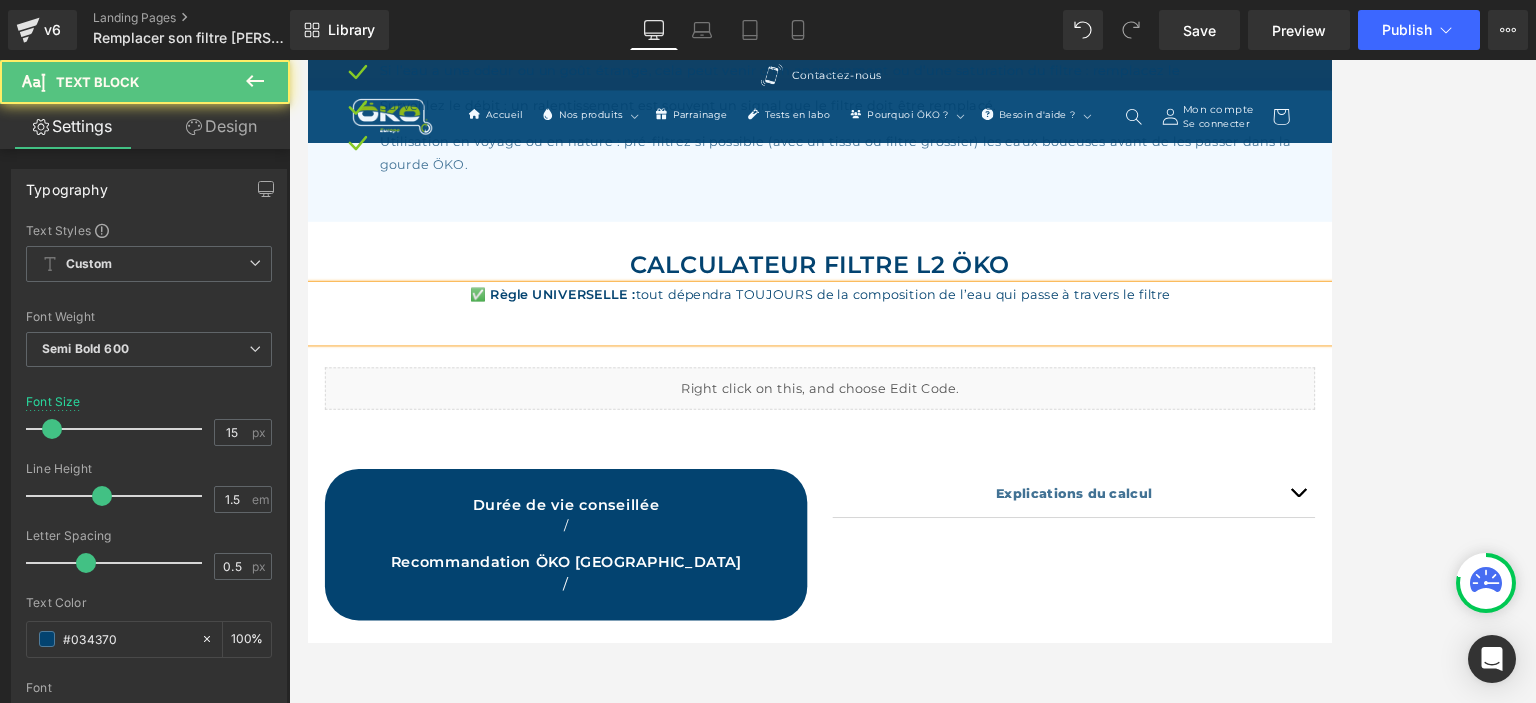 click on "tout dépendra TOUJOURS de la composition de l’eau qui passe à travers le filtre" at bounding box center [1011, 336] 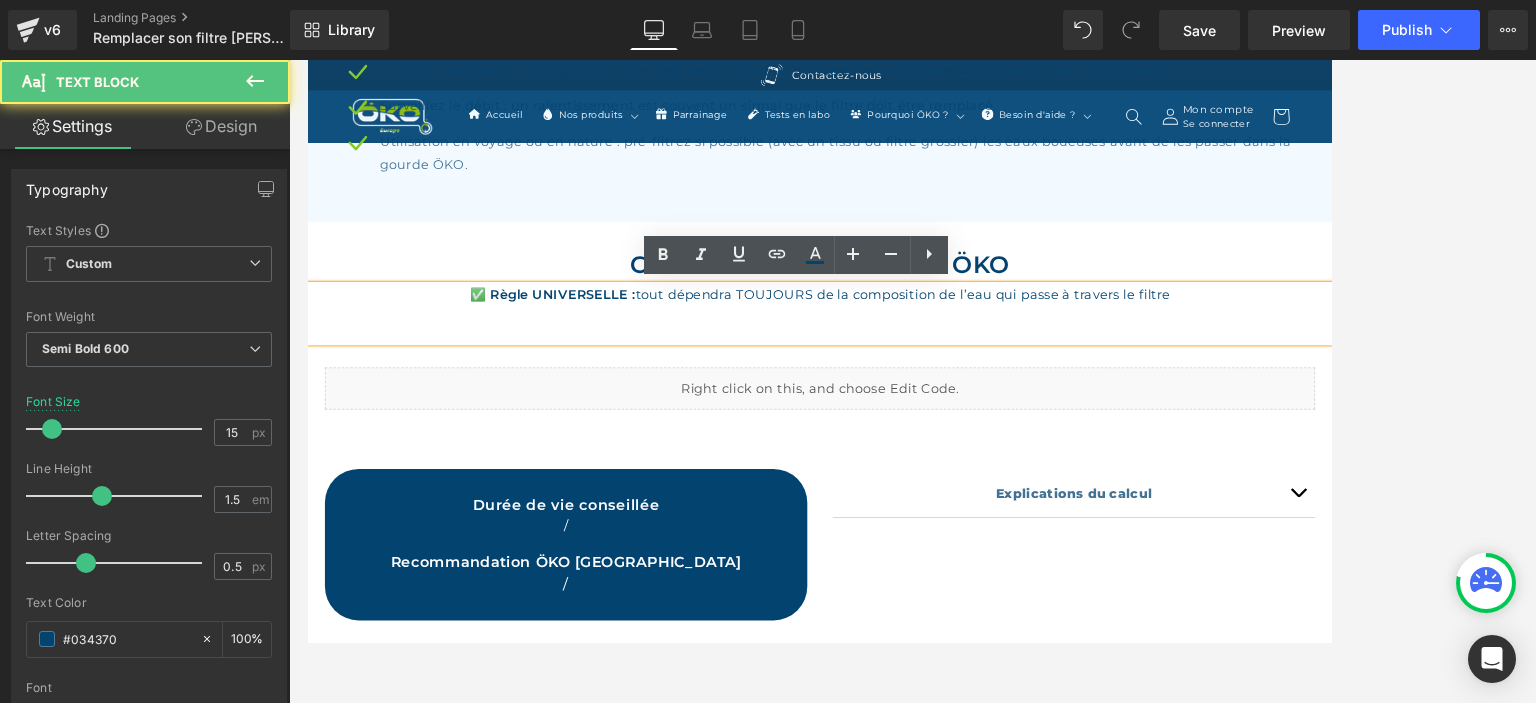 click on "tout dépendra TOUJOURS de la composition de l’eau qui passe à travers le filtre" at bounding box center (1011, 336) 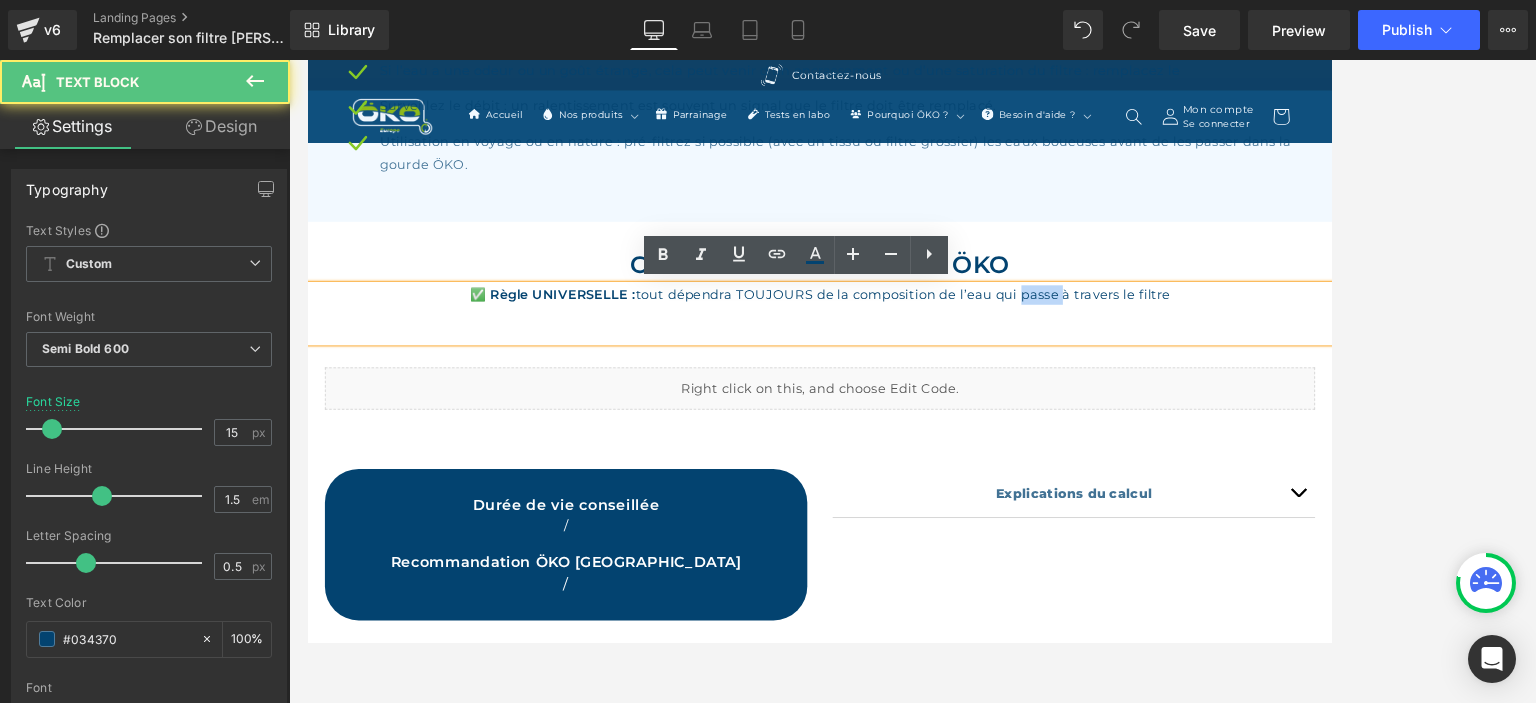 click on "tout dépendra TOUJOURS de la composition de l’eau qui passe à travers le filtre" at bounding box center [1011, 336] 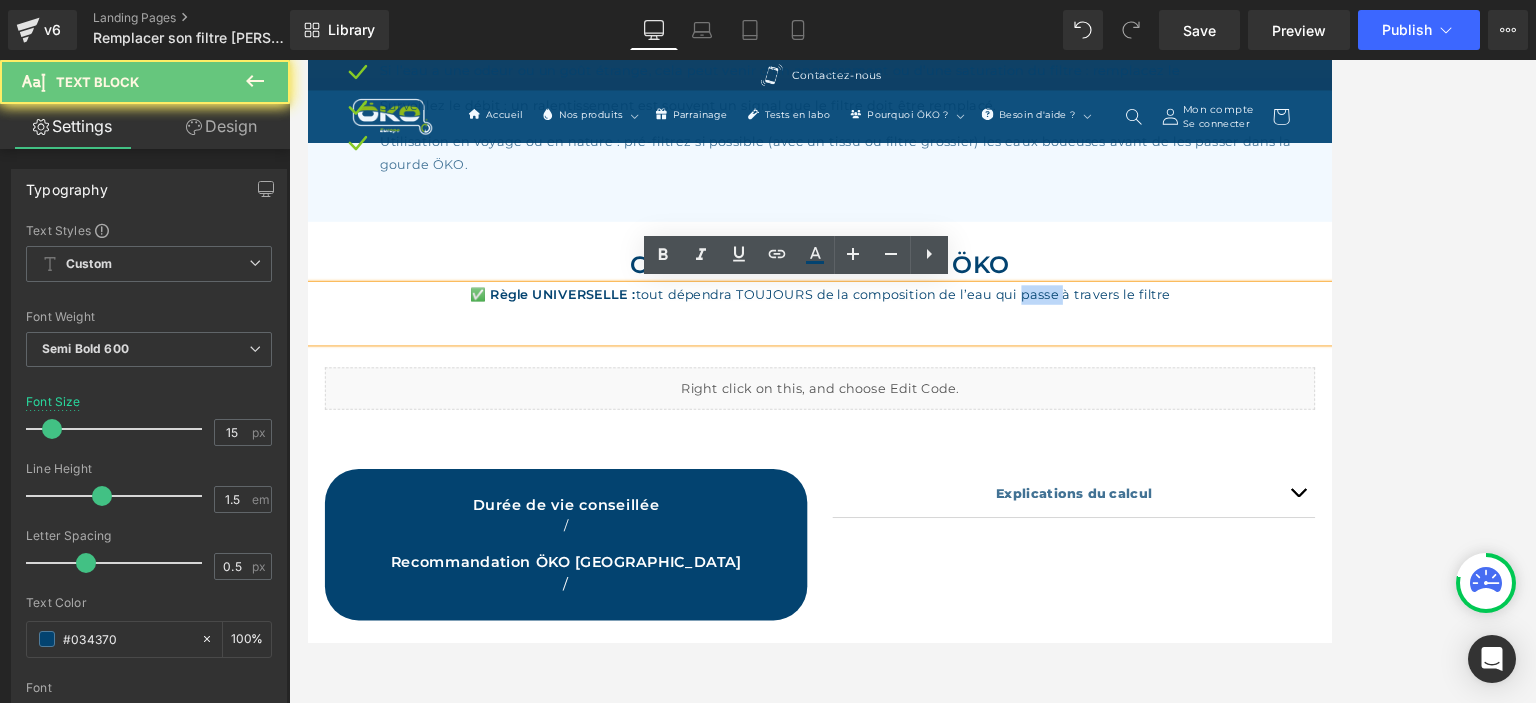 click on "tout dépendra TOUJOURS de la composition de l’eau qui passe à travers le filtre" at bounding box center [1011, 336] 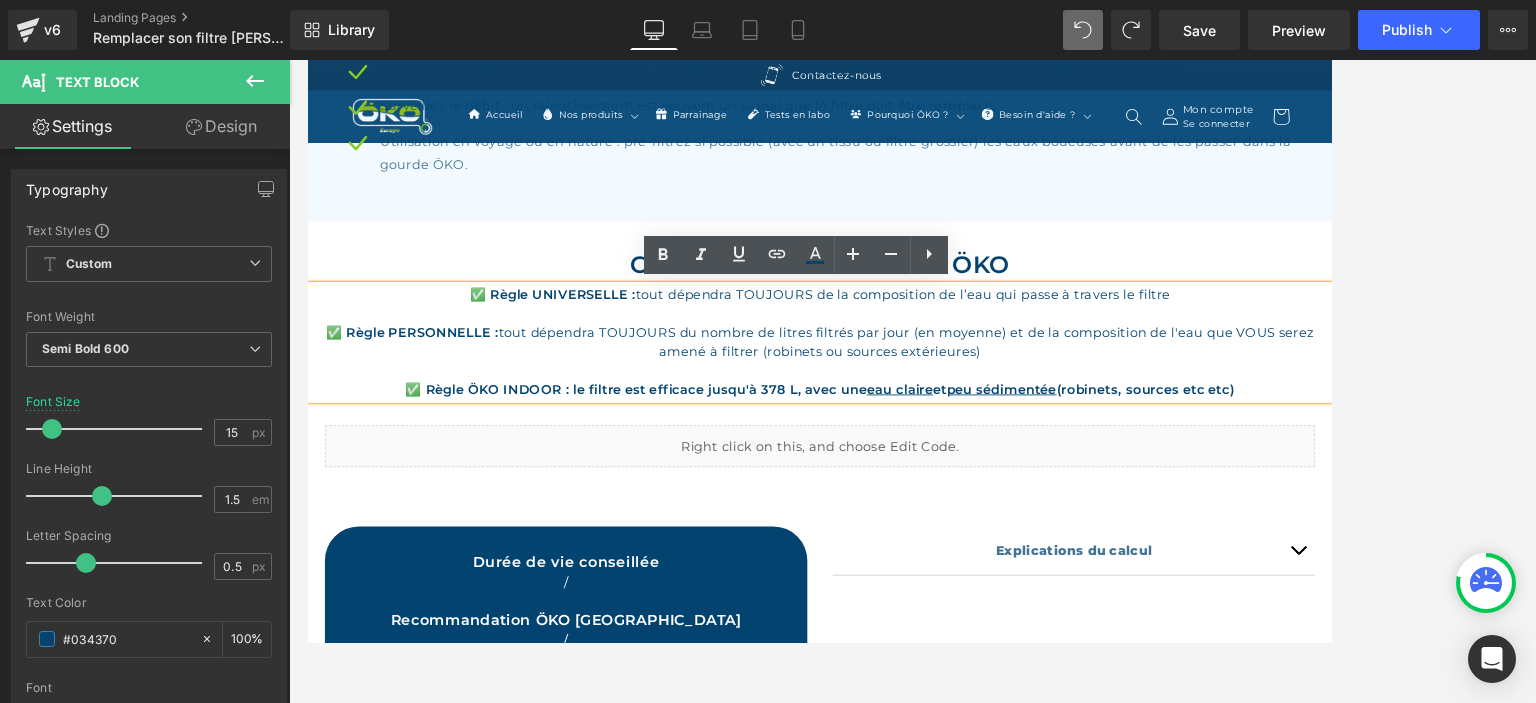 click on "✅ Règle PERSONNELLE :  tout dépendra TOUJOURS du nombre de litres filtrés par jour (en moyenne) et de la composition de l'eau que VOUS serez amené à filtrer (robinets ou sources extérieures)" at bounding box center (912, 393) 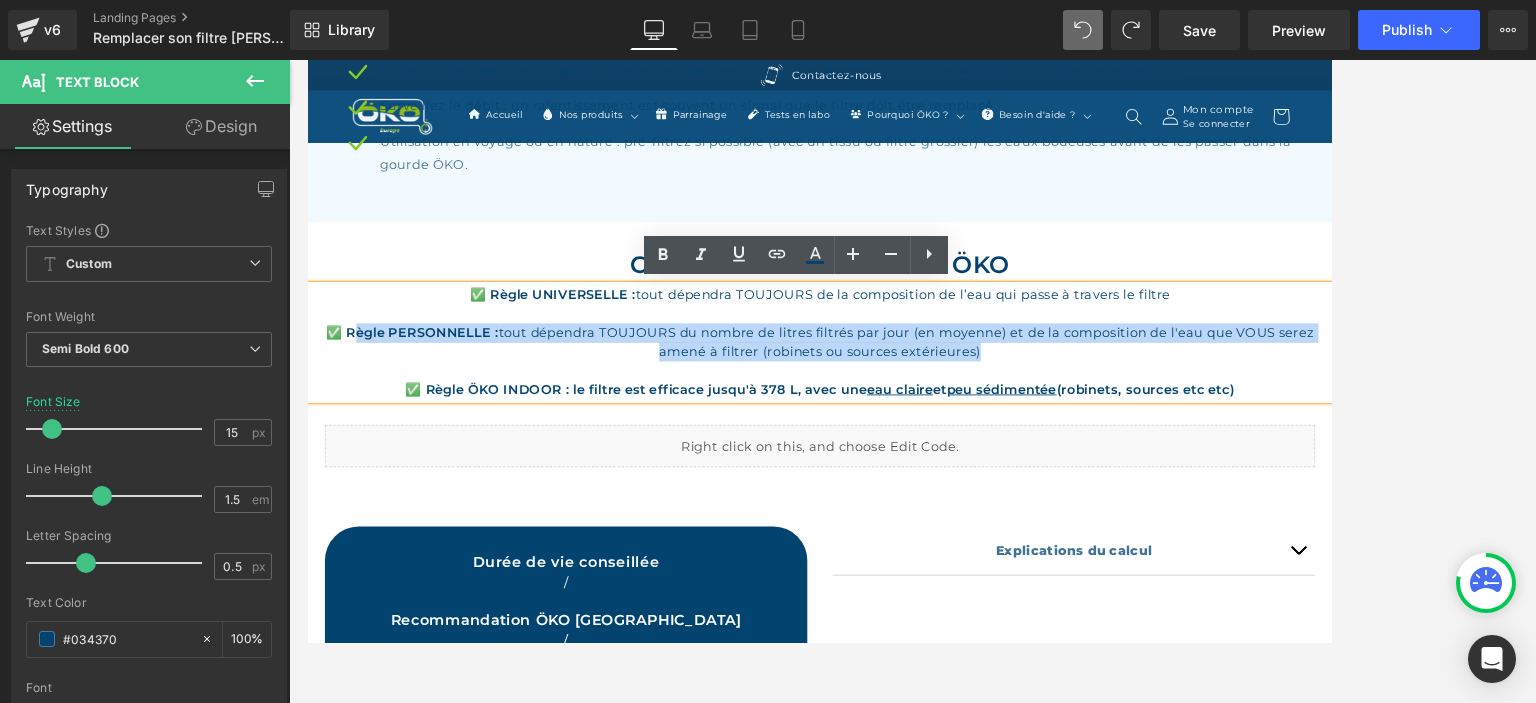 drag, startPoint x: 1129, startPoint y: 406, endPoint x: 355, endPoint y: 389, distance: 774.18665 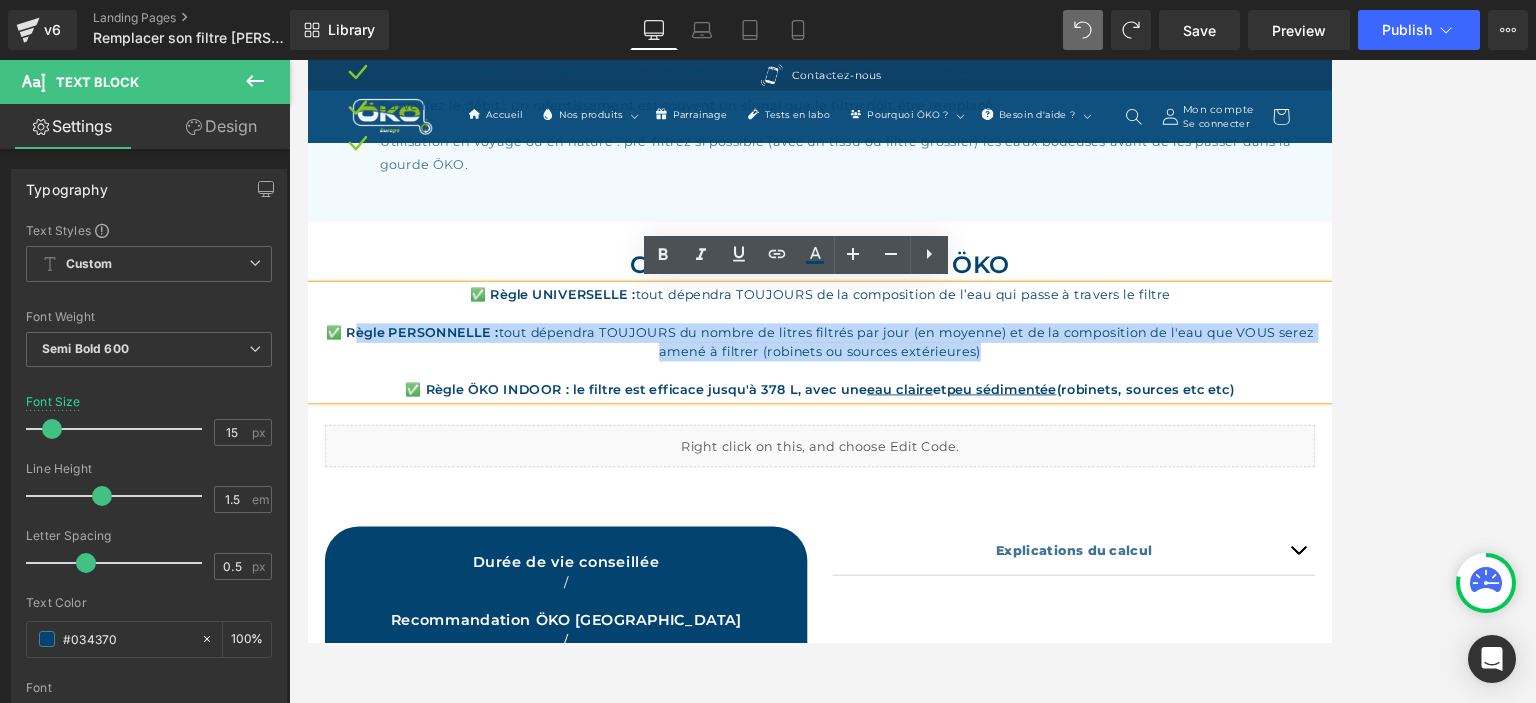 click on "✅ Règle PERSONNELLE :  tout dépendra TOUJOURS du nombre de litres filtrés par jour (en moyenne) et de la composition de l'eau que VOUS serez amené à filtrer (robinets ou sources extérieures)" at bounding box center [912, 393] 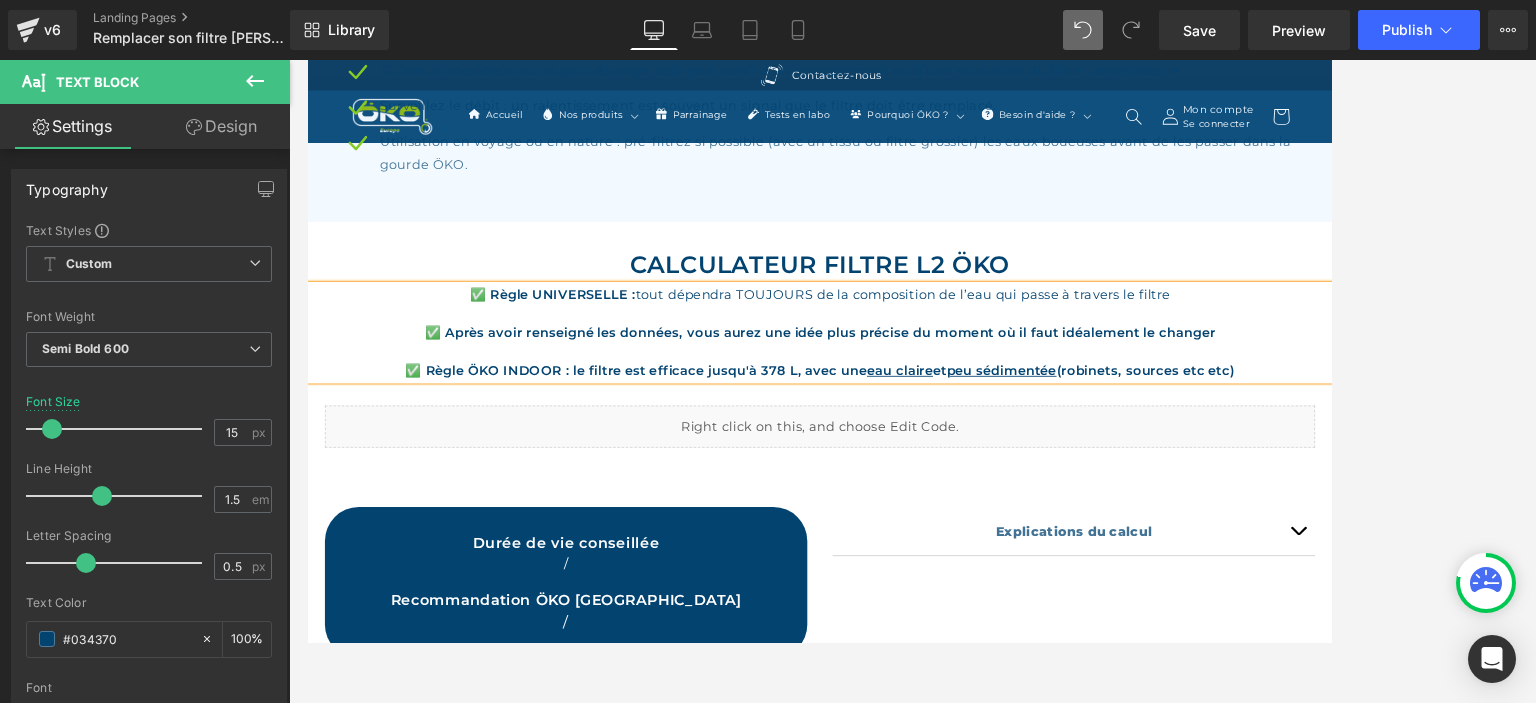 drag, startPoint x: 1426, startPoint y: 422, endPoint x: 490, endPoint y: 418, distance: 936.00854 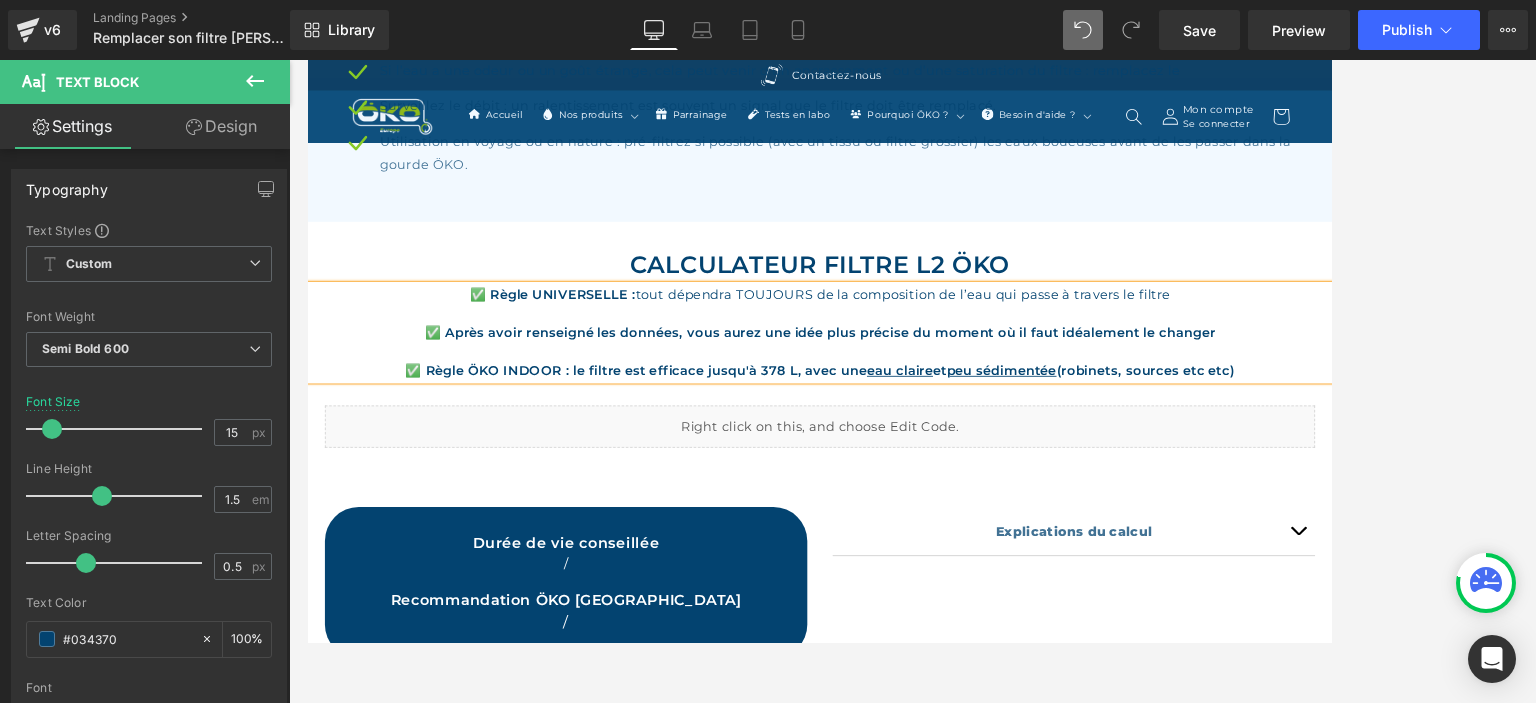 click on "✅ Règle ÖKO INDOOR : le filtre est efficace jusqu'à 378 L, avec une  eau claire  et  peu sédimentée  (robinets, sources etc etc)" at bounding box center [912, 427] 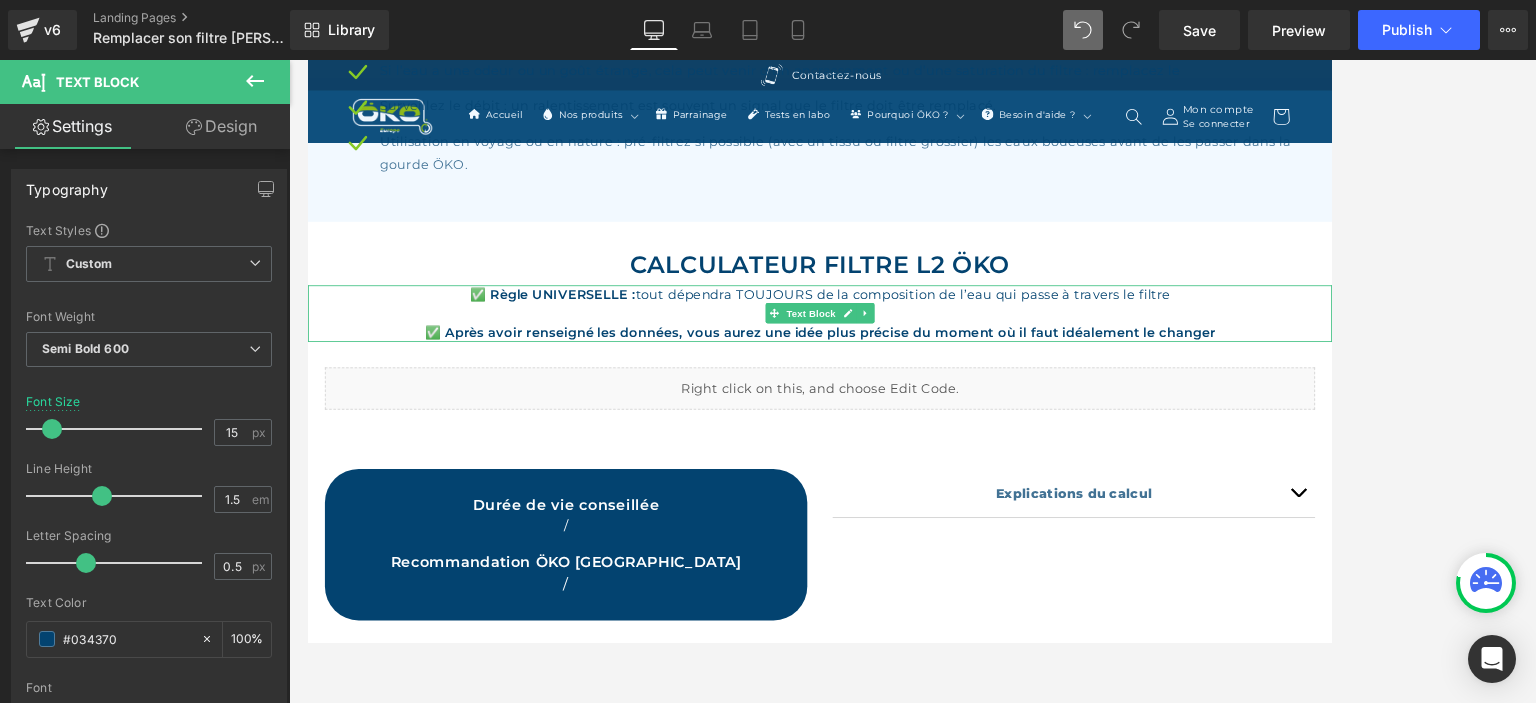 drag, startPoint x: 746, startPoint y: 378, endPoint x: 1400, endPoint y: 377, distance: 654.0008 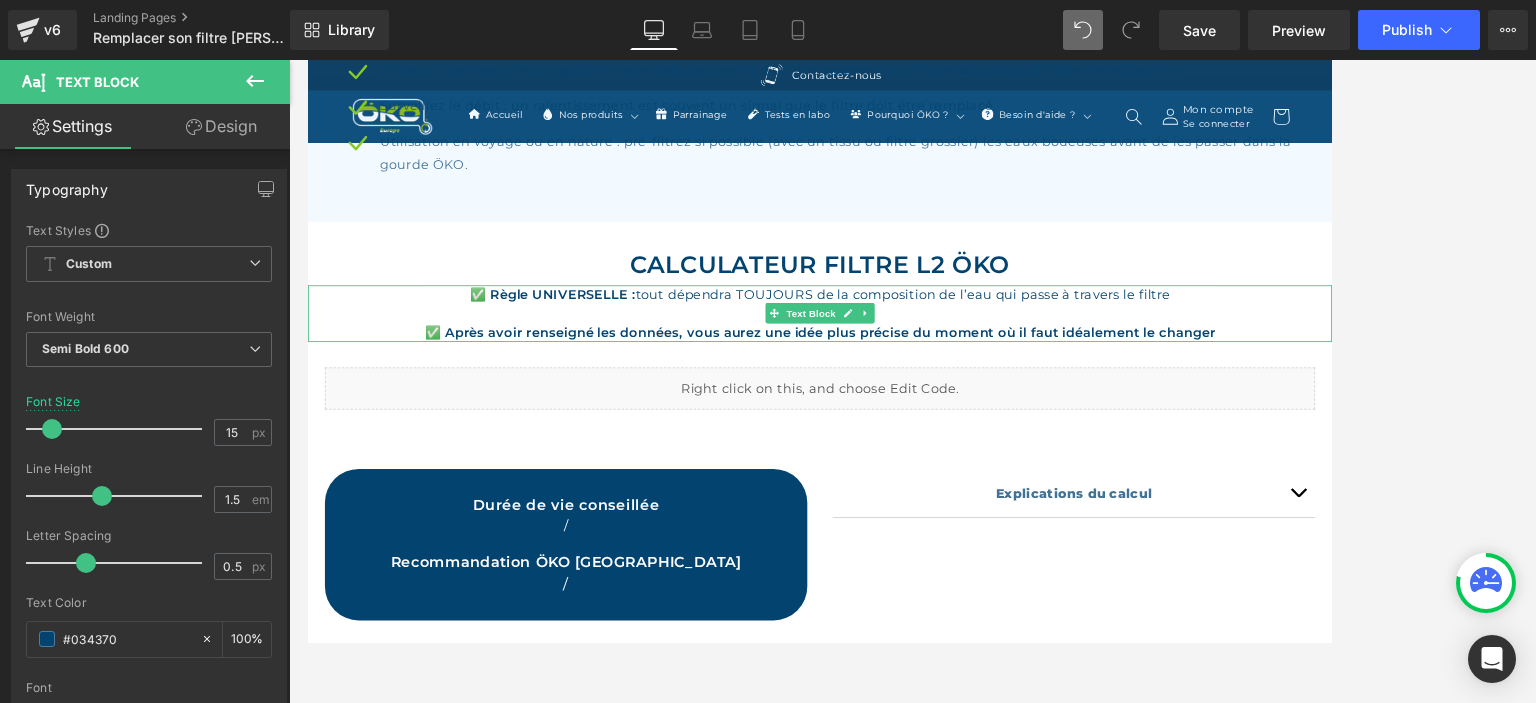 click on "✅ Après avoir renseigné les données, vous aurez une idée plus précise du moment où il faut idéalement le changer" at bounding box center [912, 382] 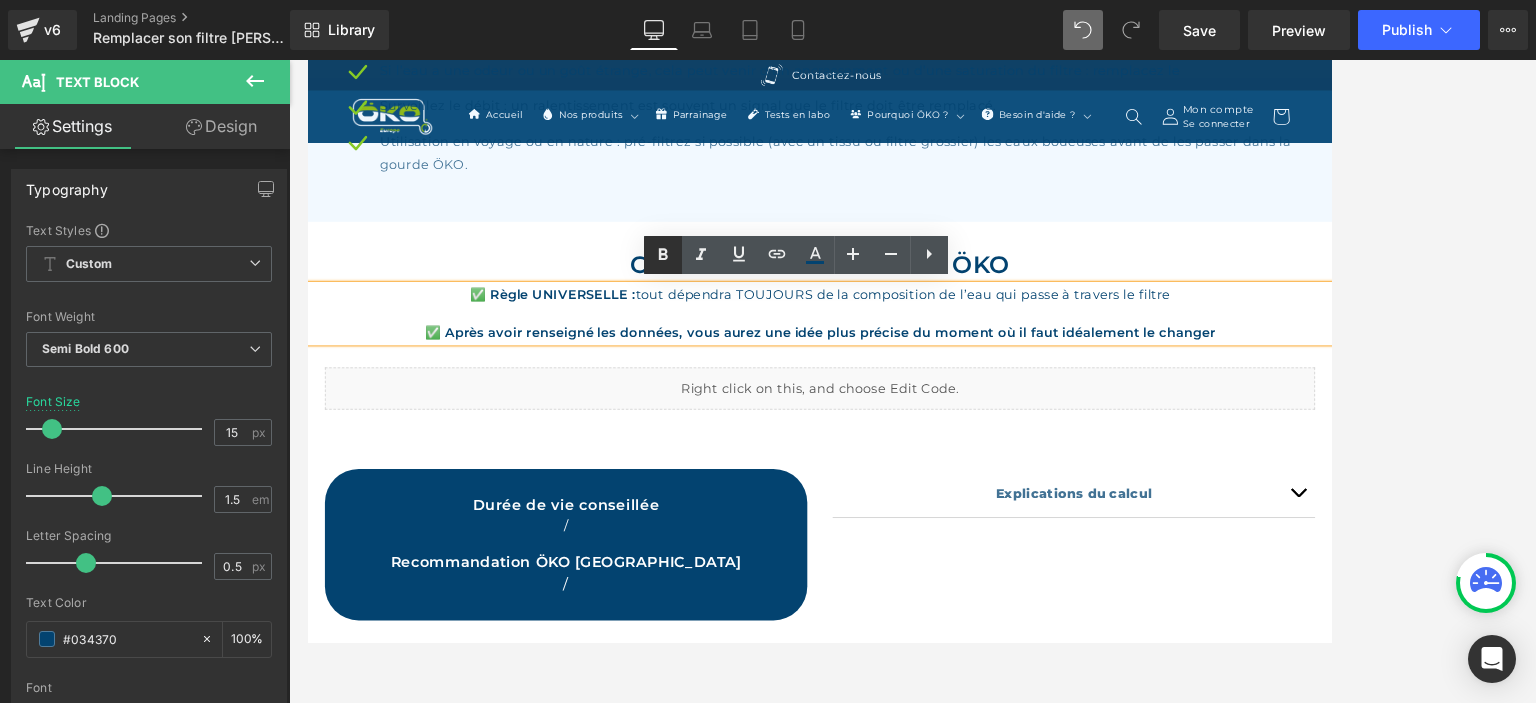 click 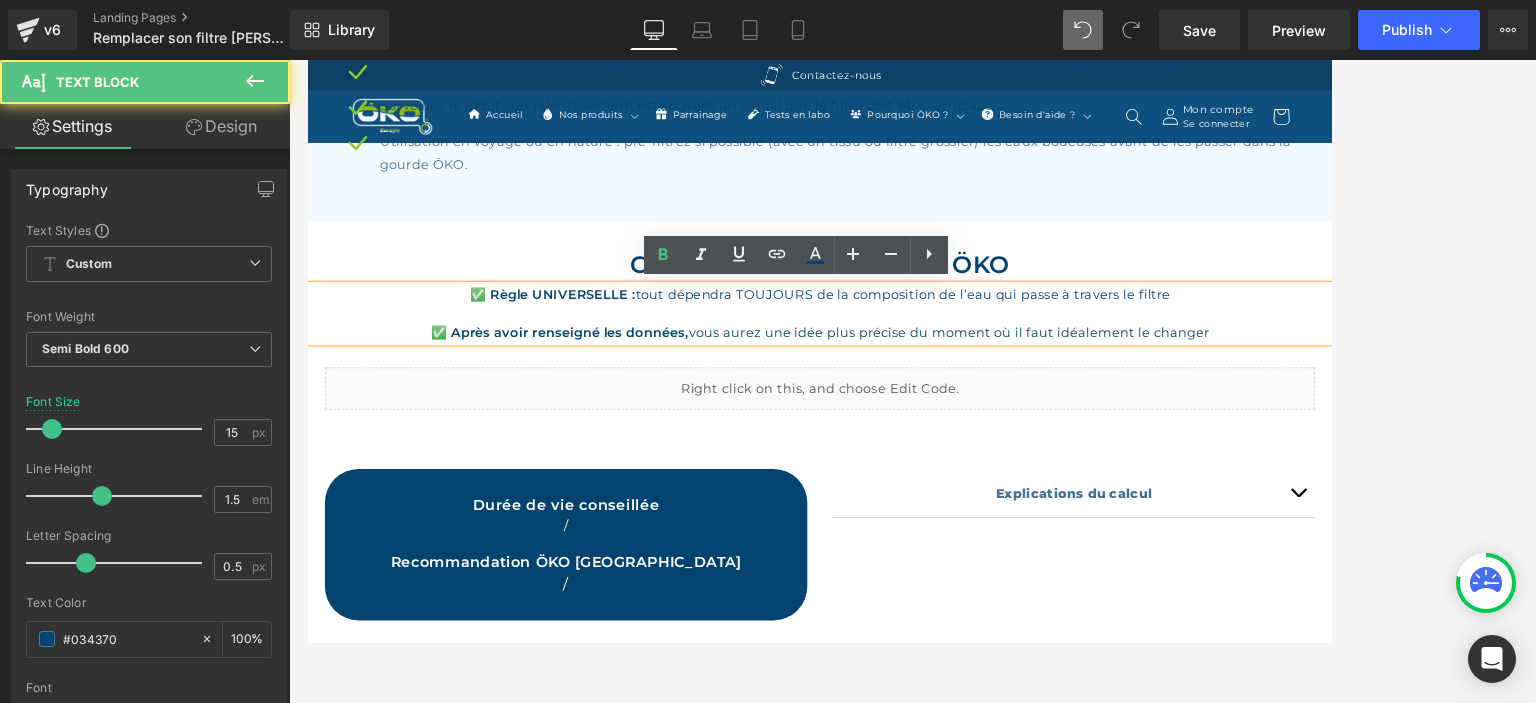 click on "vous aurez une idée plus précise du moment où il faut idéalement le changer" at bounding box center [1064, 381] 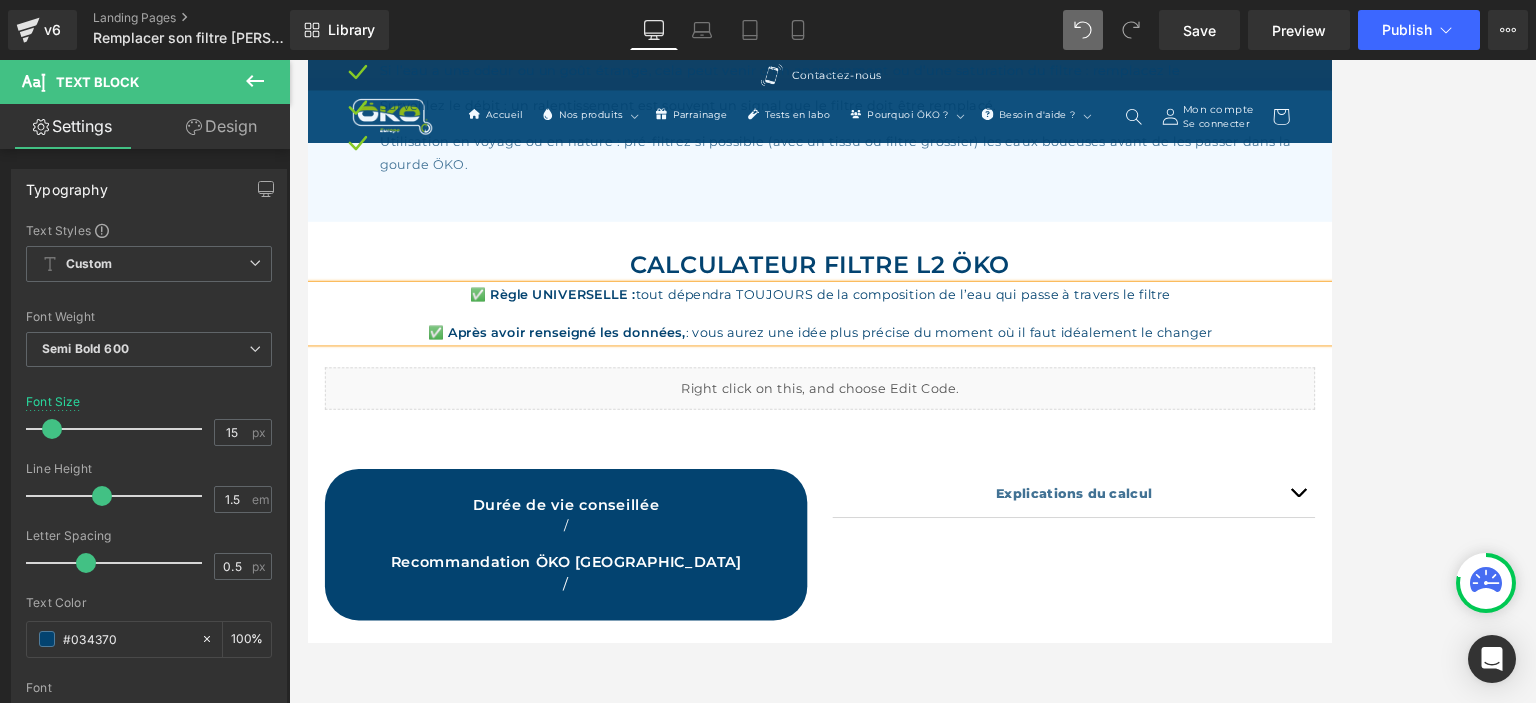 click on "✅ Après avoir renseigné les données,  : vous aurez une idée plus précise du moment où il faut idéalement le changer" at bounding box center (912, 382) 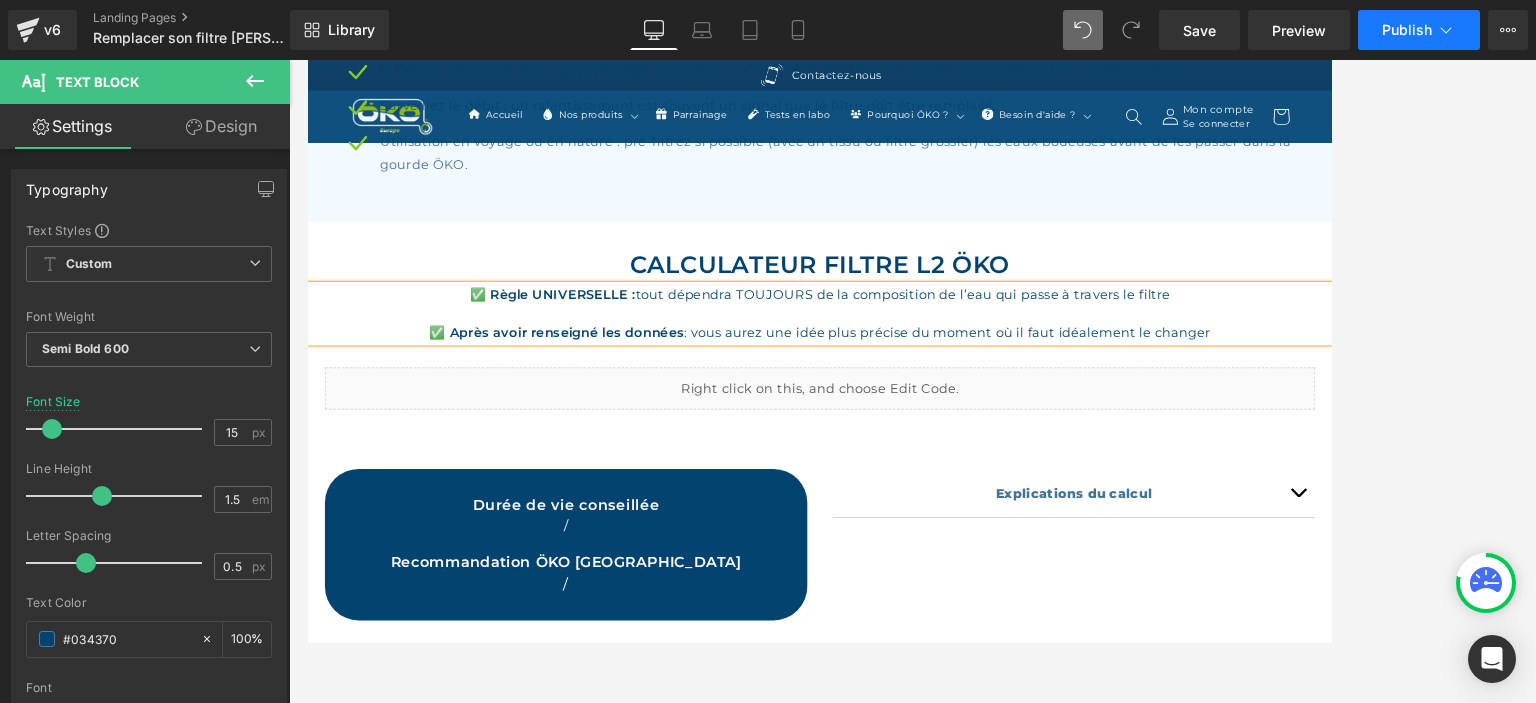 click on "Publish" at bounding box center [1407, 30] 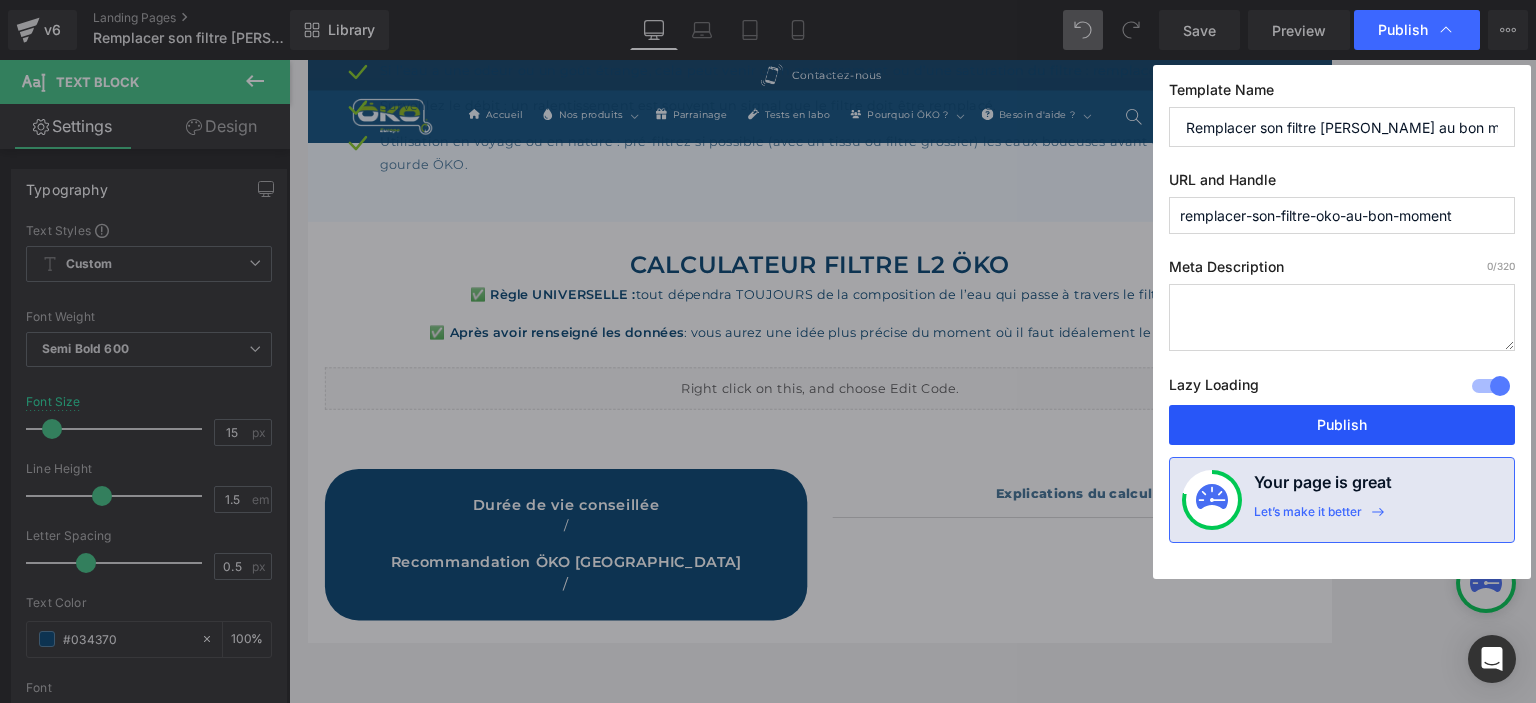 click on "Publish" at bounding box center [1342, 425] 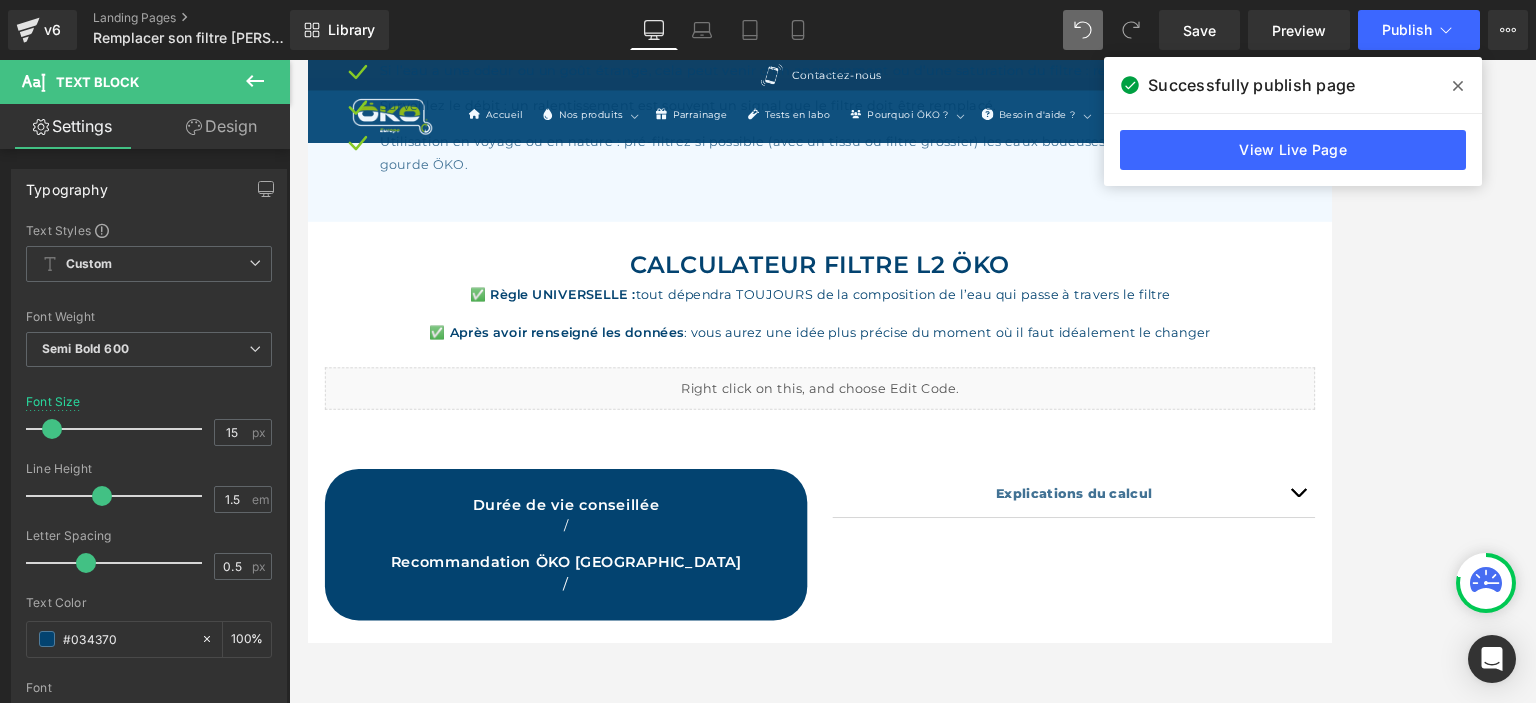 click at bounding box center [912, 381] 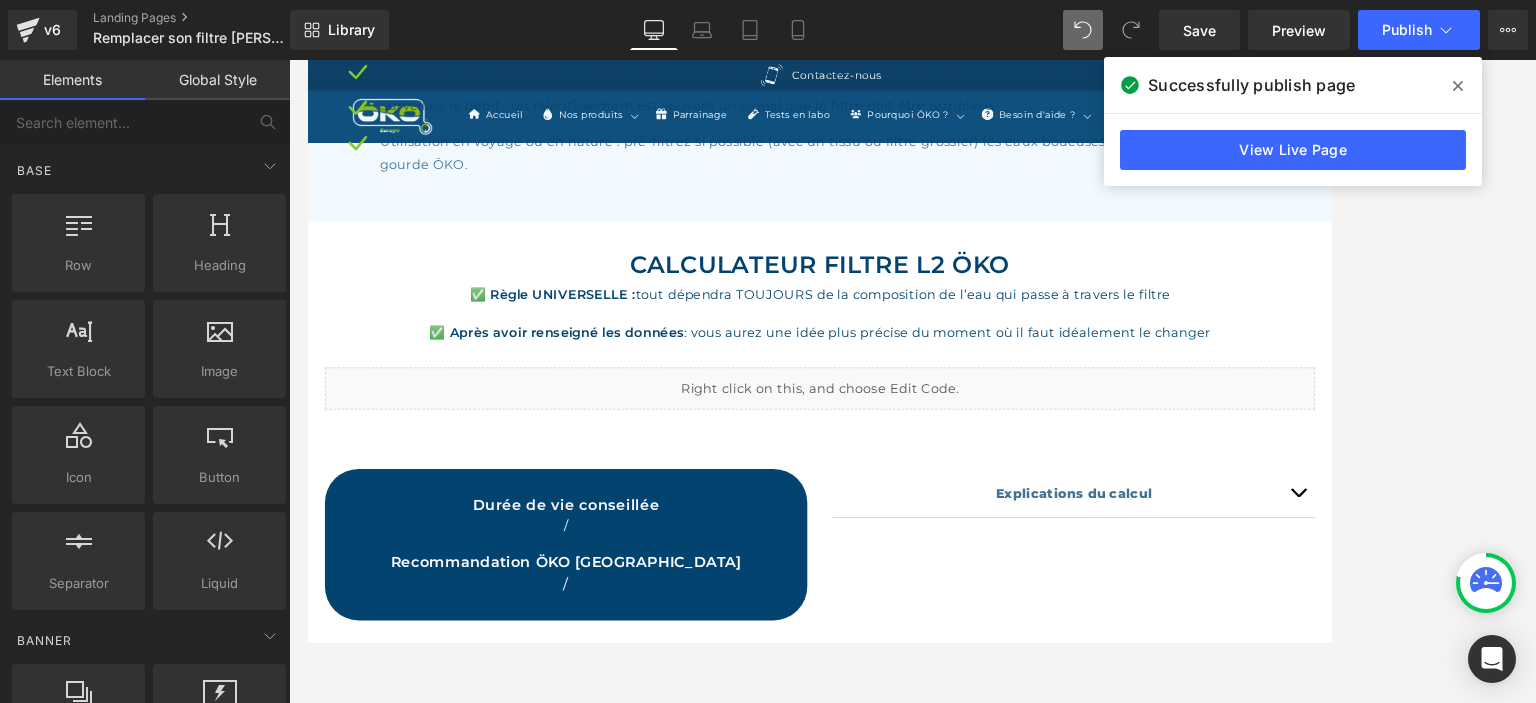 click on "Desktop" at bounding box center (654, 30) 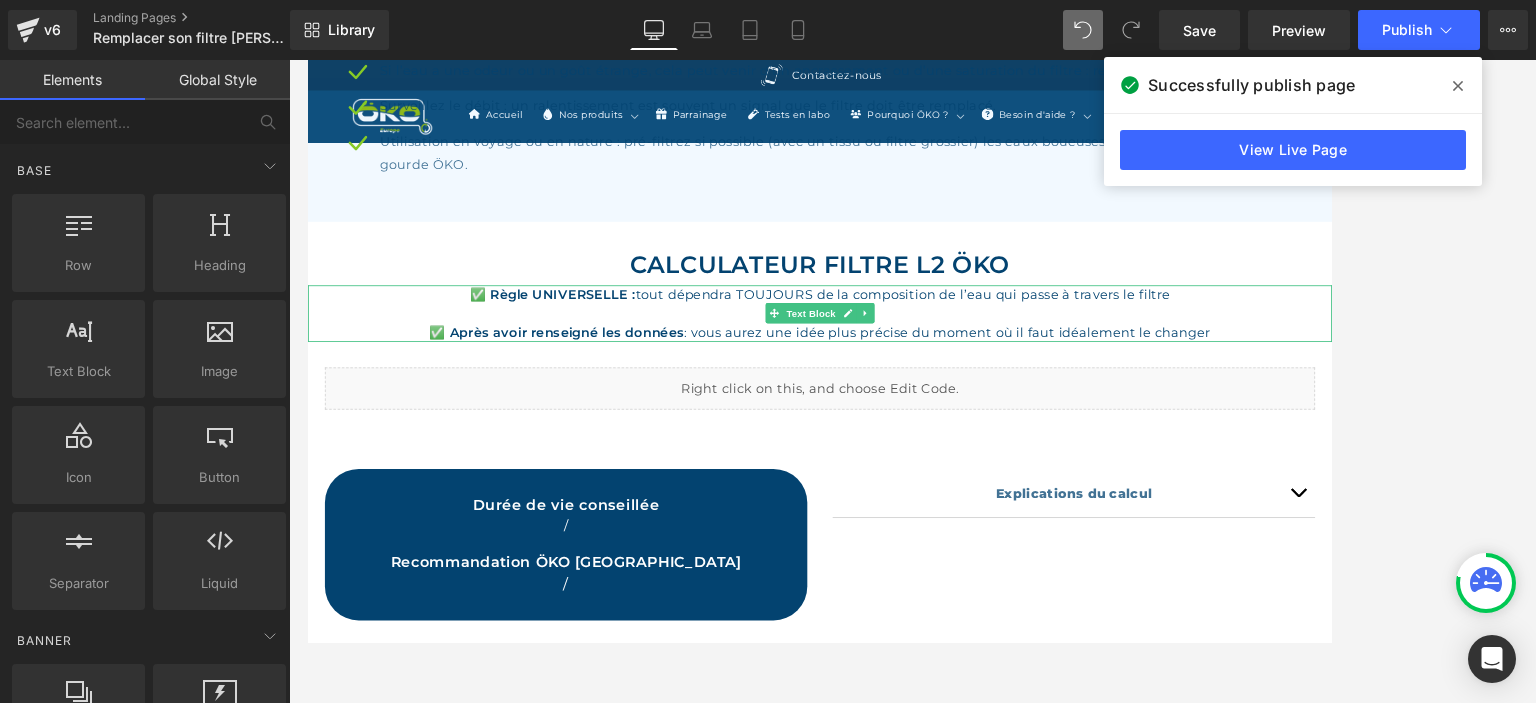 click on "✅ Règle UNIVERSELLE :  tout dépendra TOUJOURS de la composition de l’eau qui passe à travers le filtre" at bounding box center [912, 337] 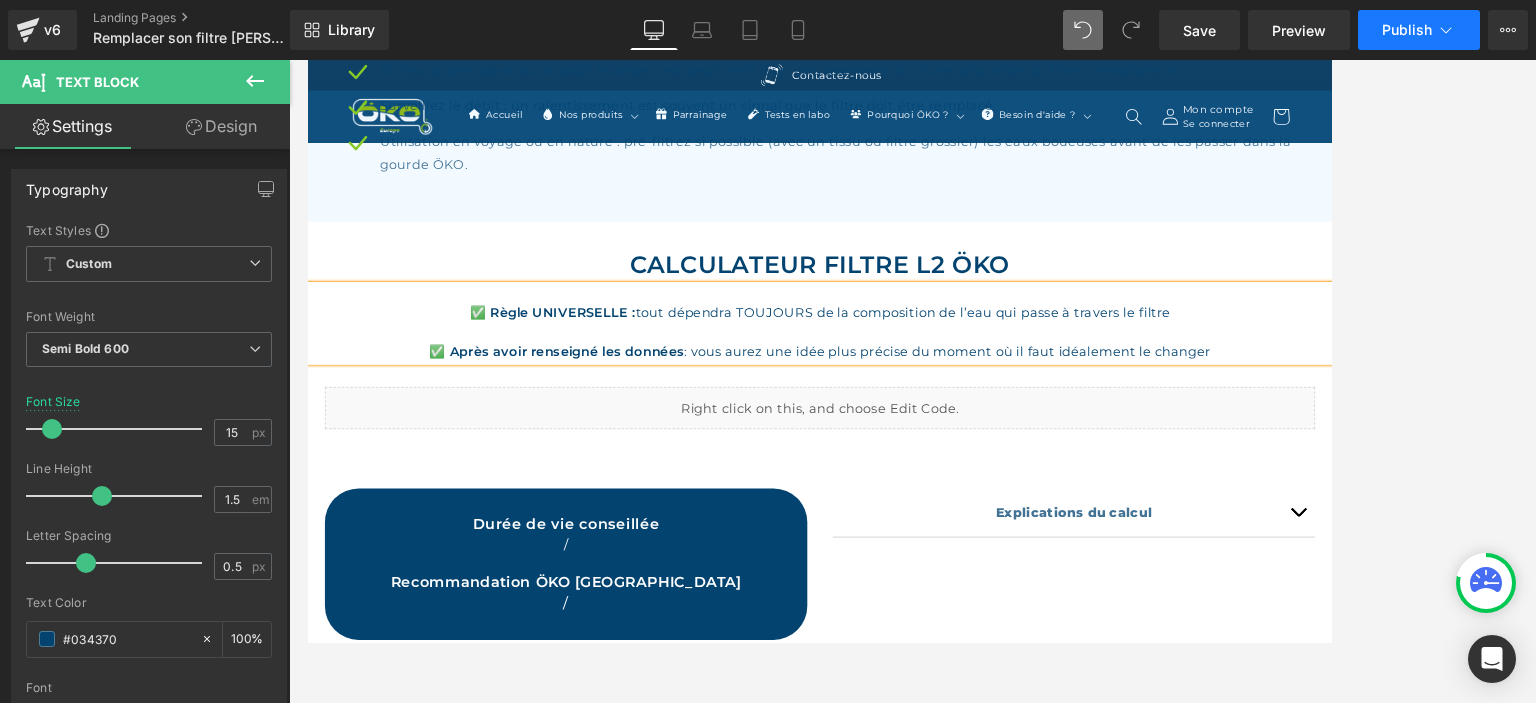 click on "Publish" at bounding box center [1407, 30] 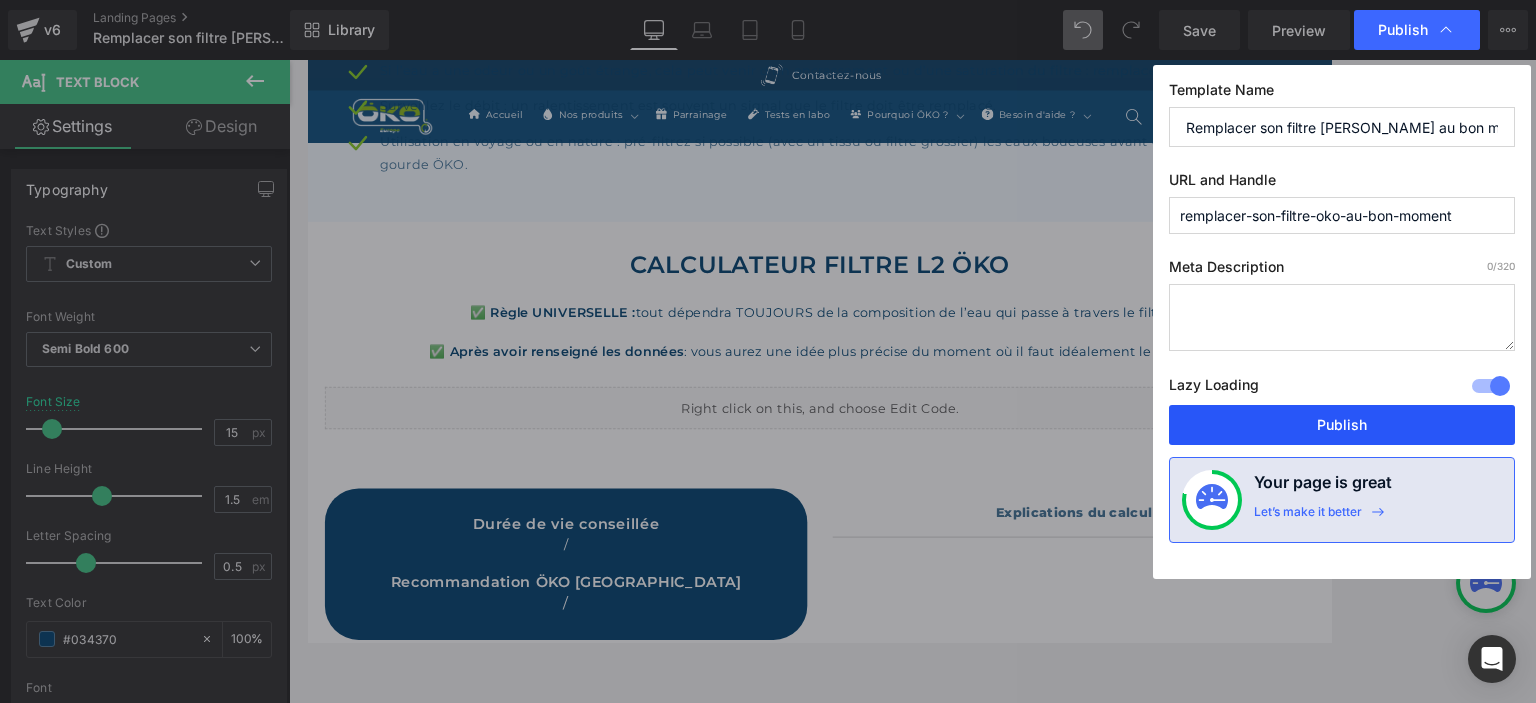 click on "Publish" at bounding box center (1342, 425) 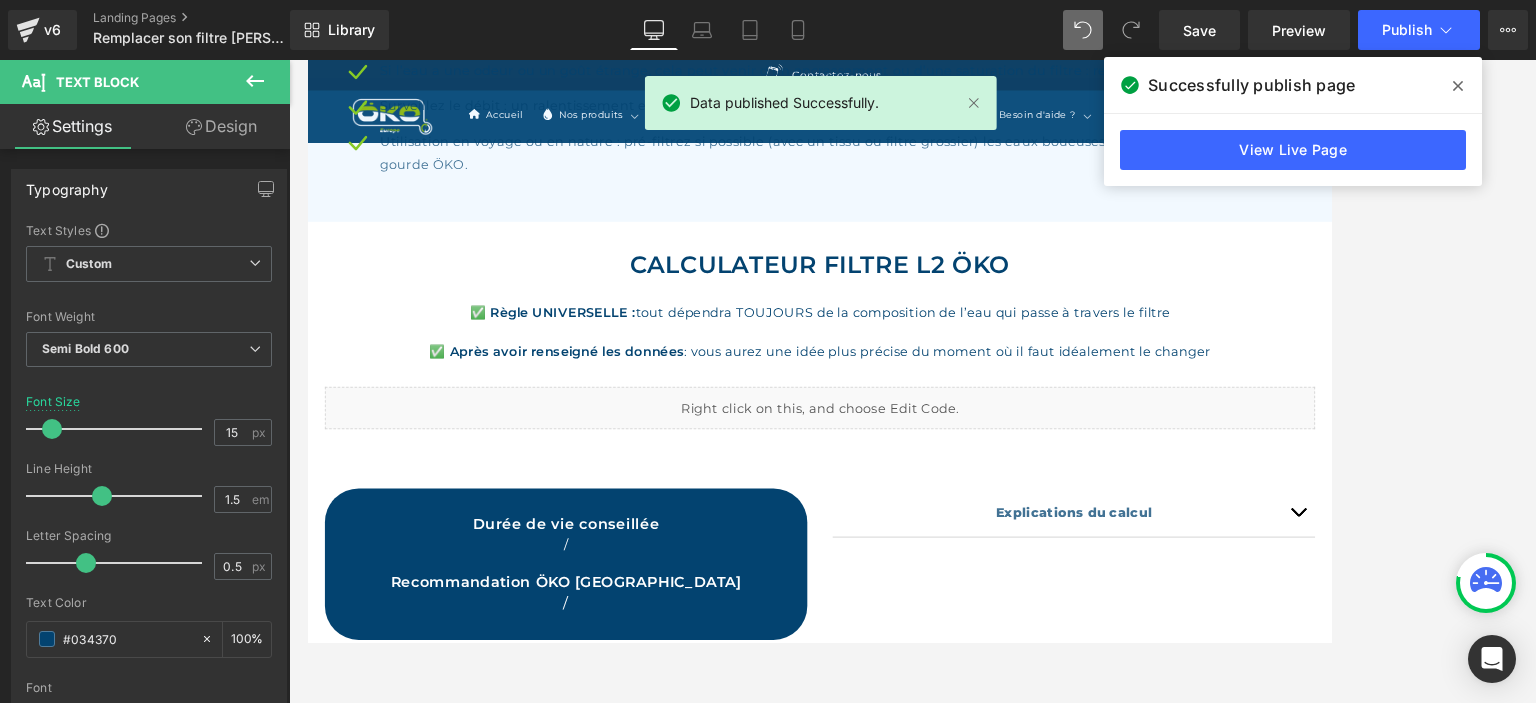 click 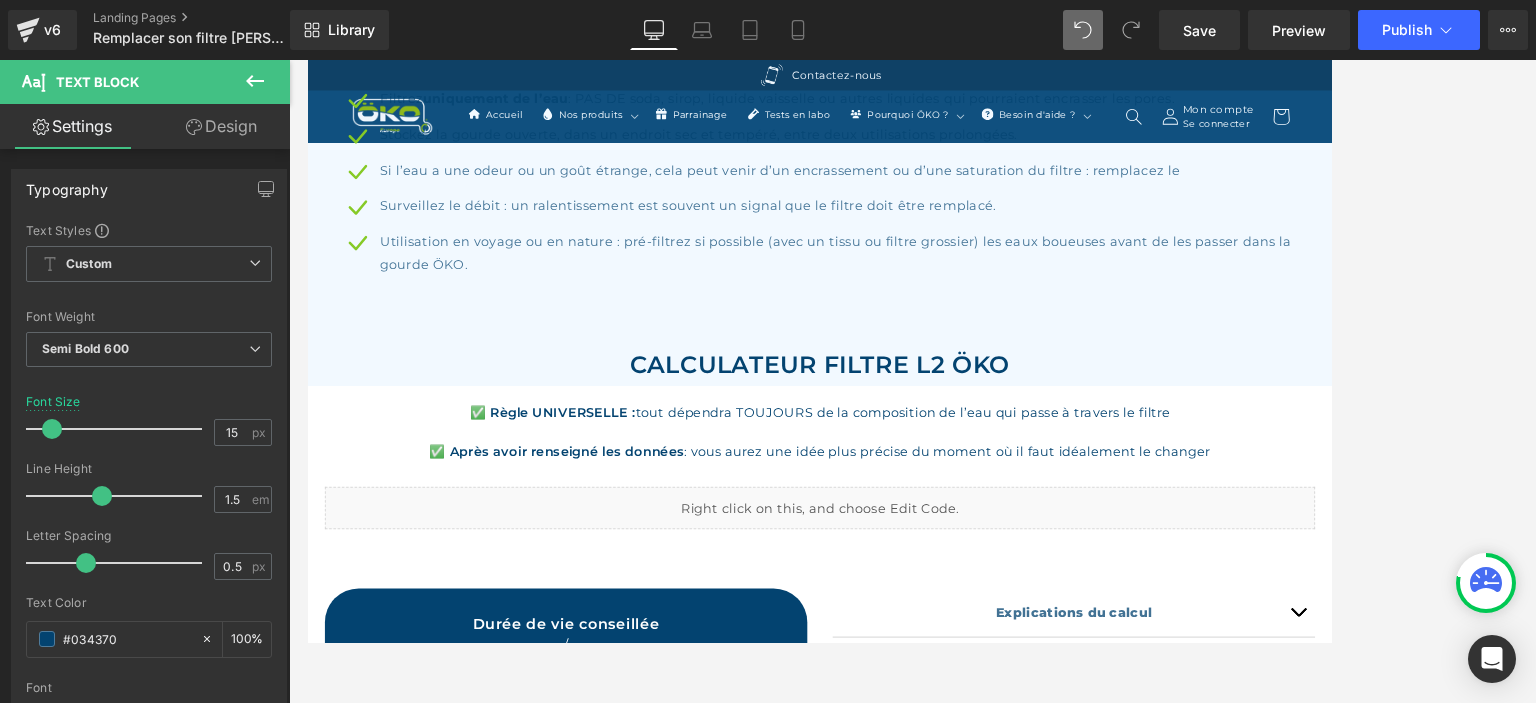 scroll, scrollTop: 1349, scrollLeft: 0, axis: vertical 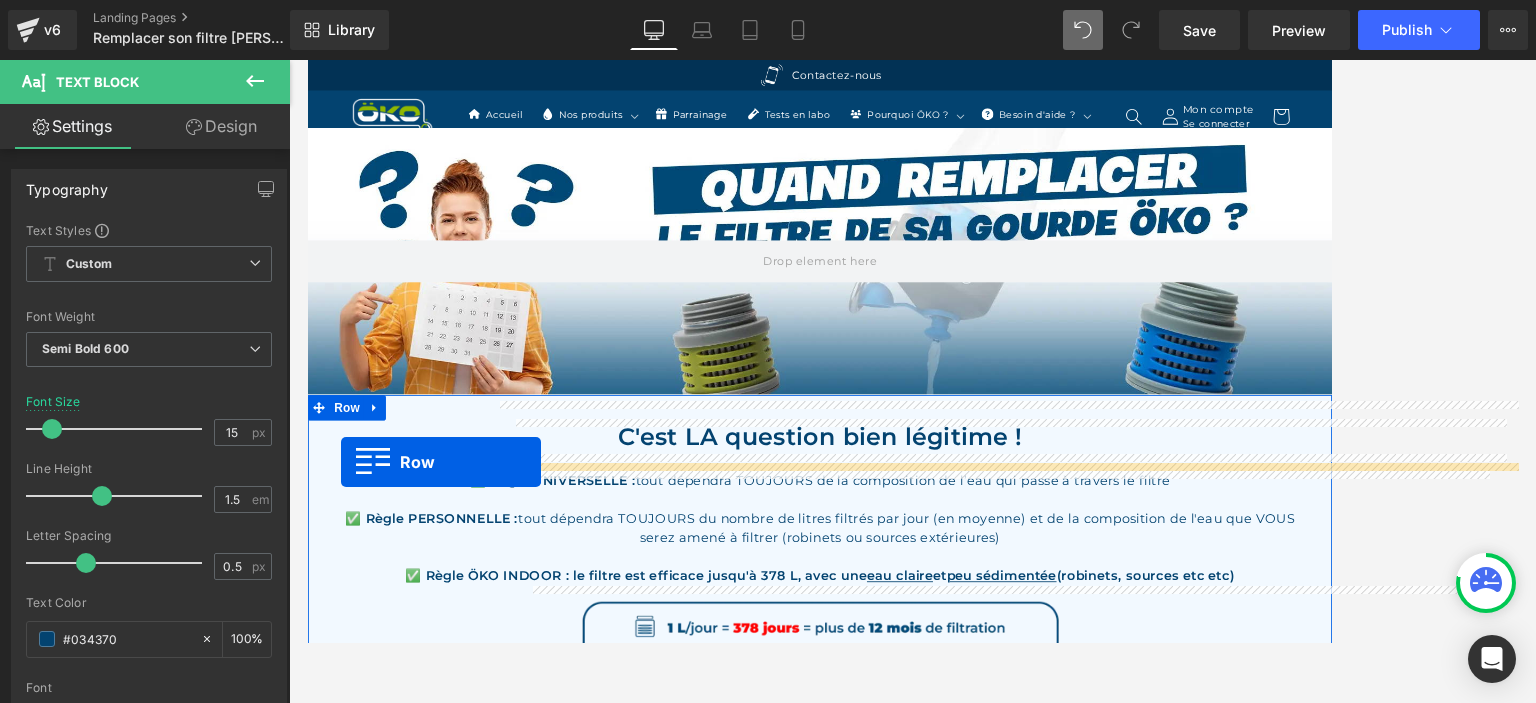 drag, startPoint x: 323, startPoint y: 477, endPoint x: 346, endPoint y: 535, distance: 62.39391 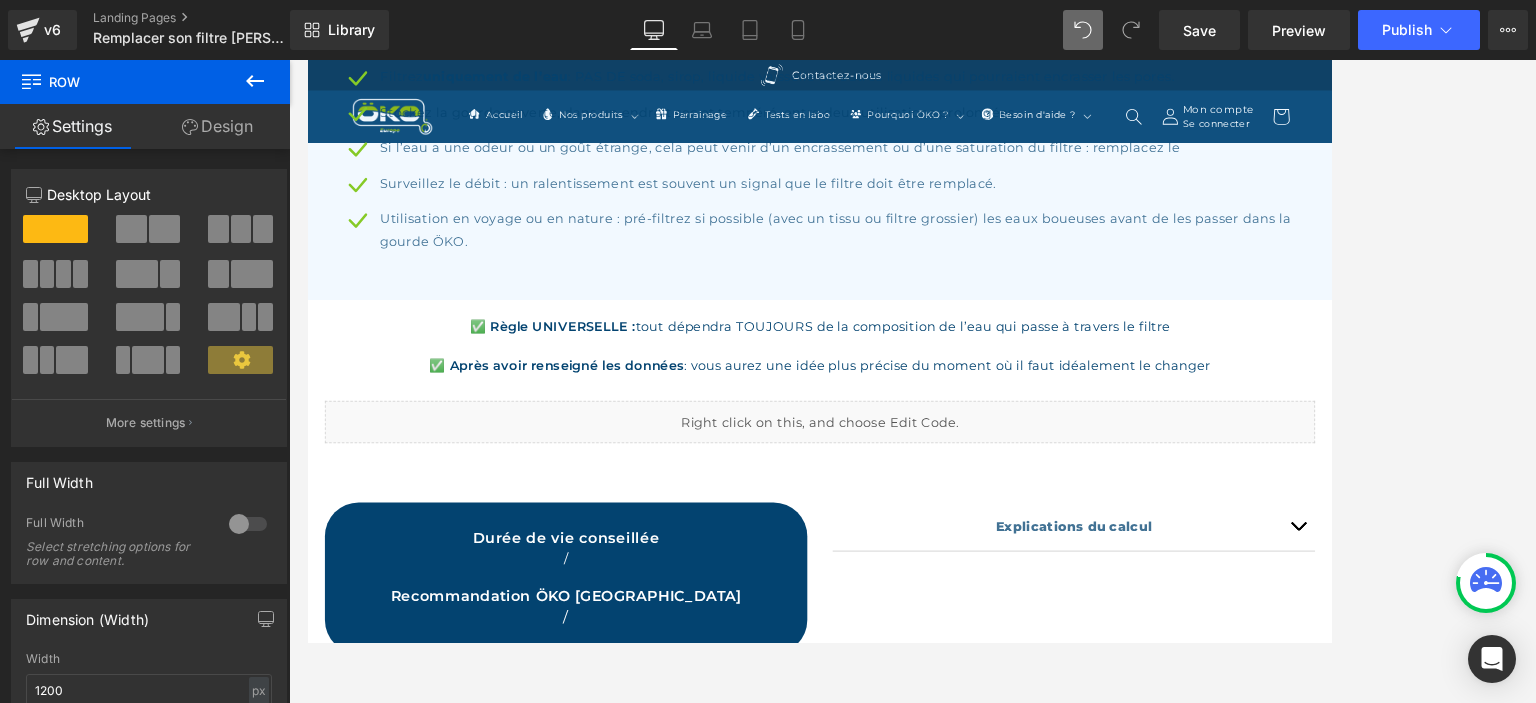 scroll, scrollTop: 1478, scrollLeft: 0, axis: vertical 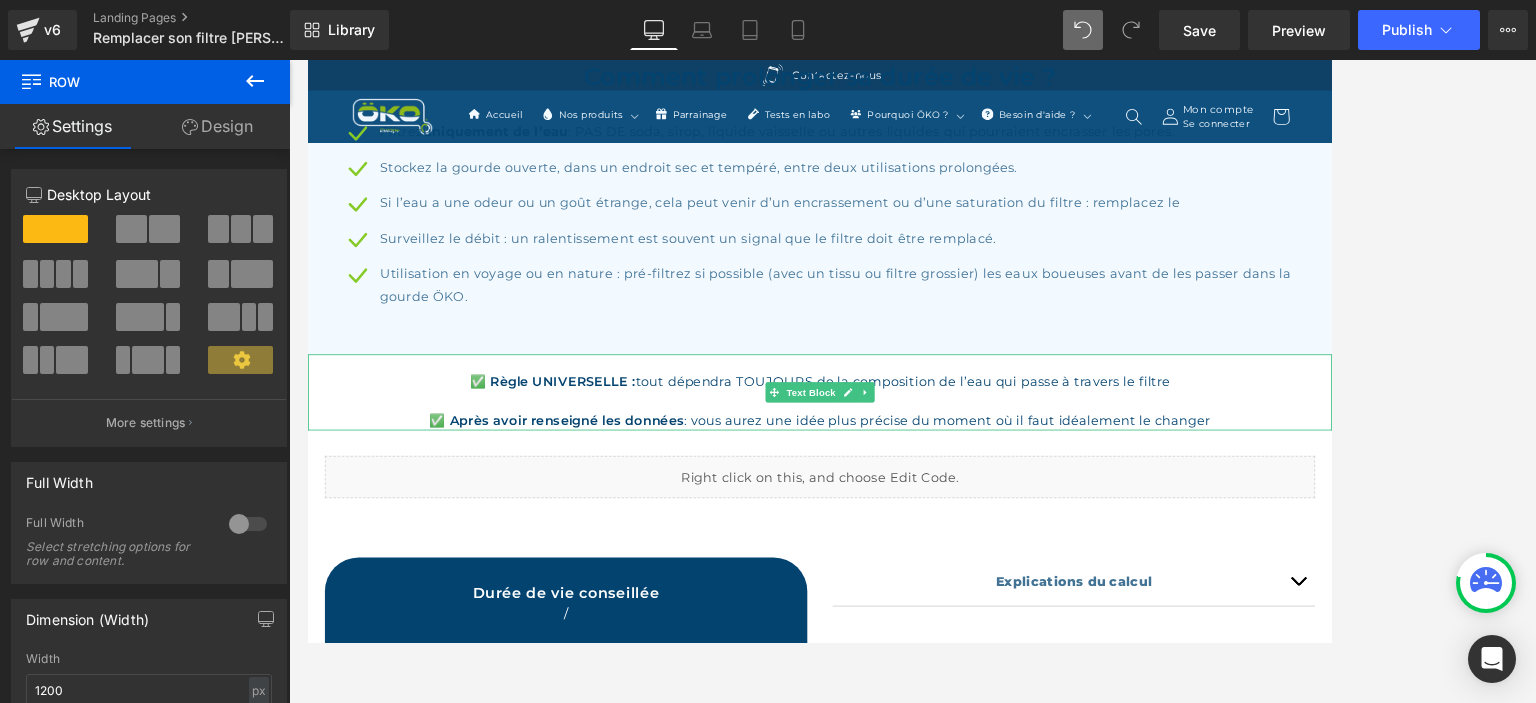 click on "✅ Après avoir renseigné les données  : vous aurez une idée plus précise du moment où il faut idéalement le changer" at bounding box center [912, 486] 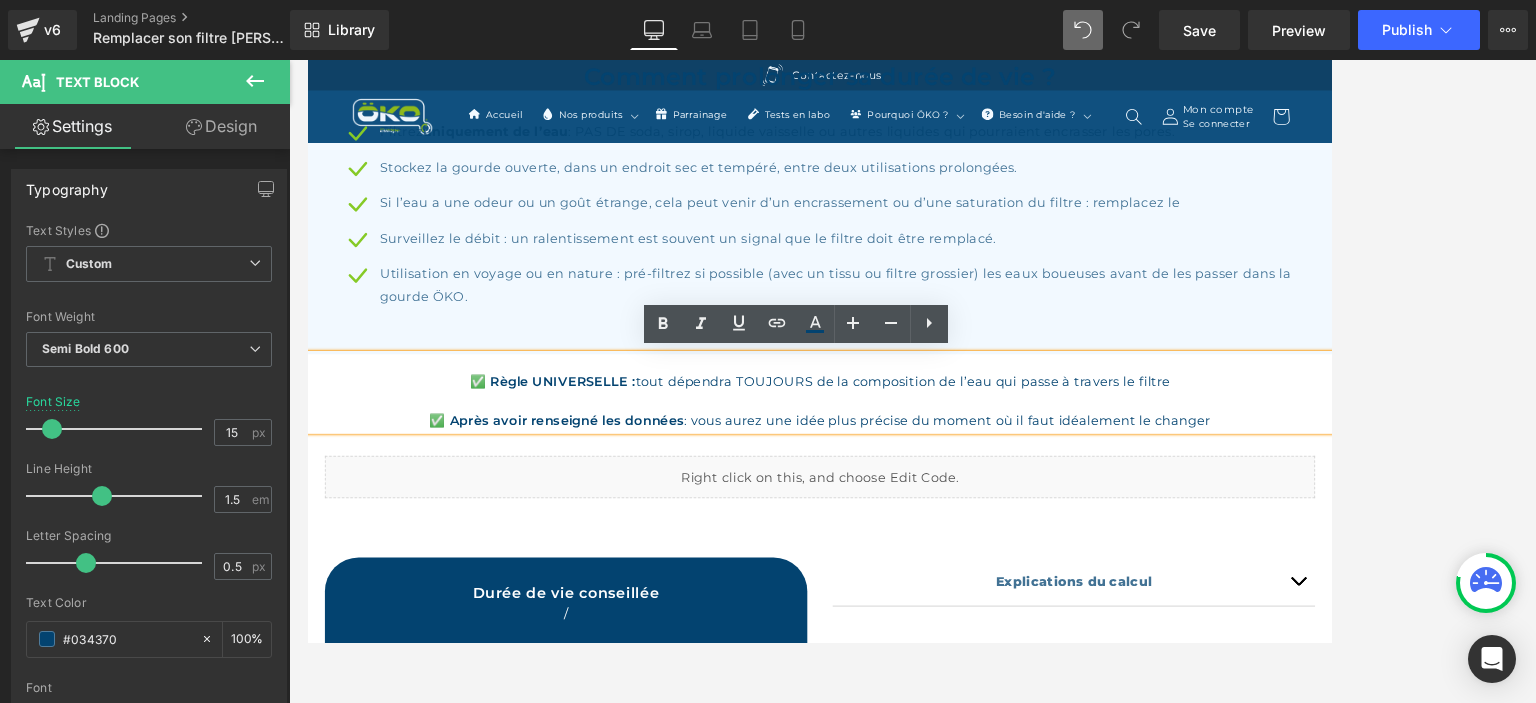 click at bounding box center (912, 381) 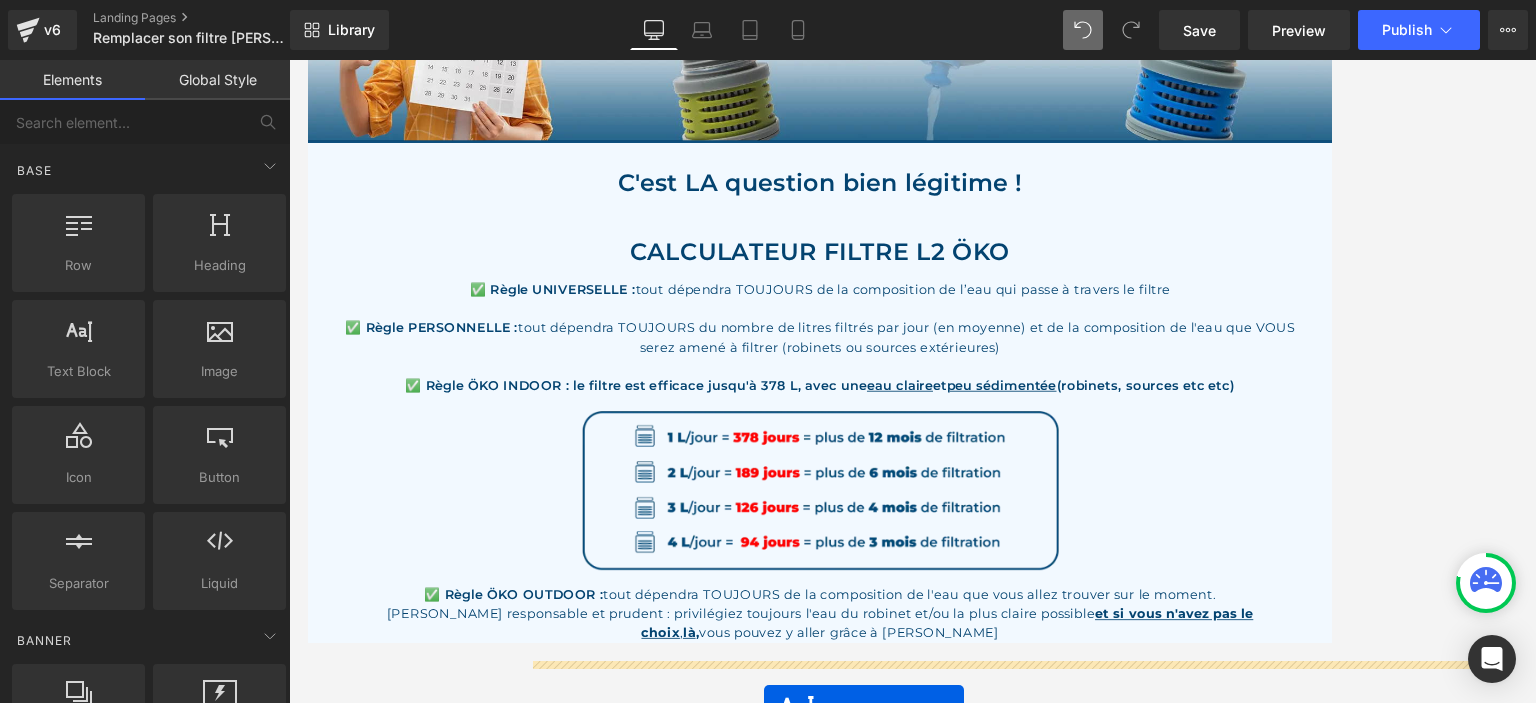 scroll, scrollTop: 210, scrollLeft: 0, axis: vertical 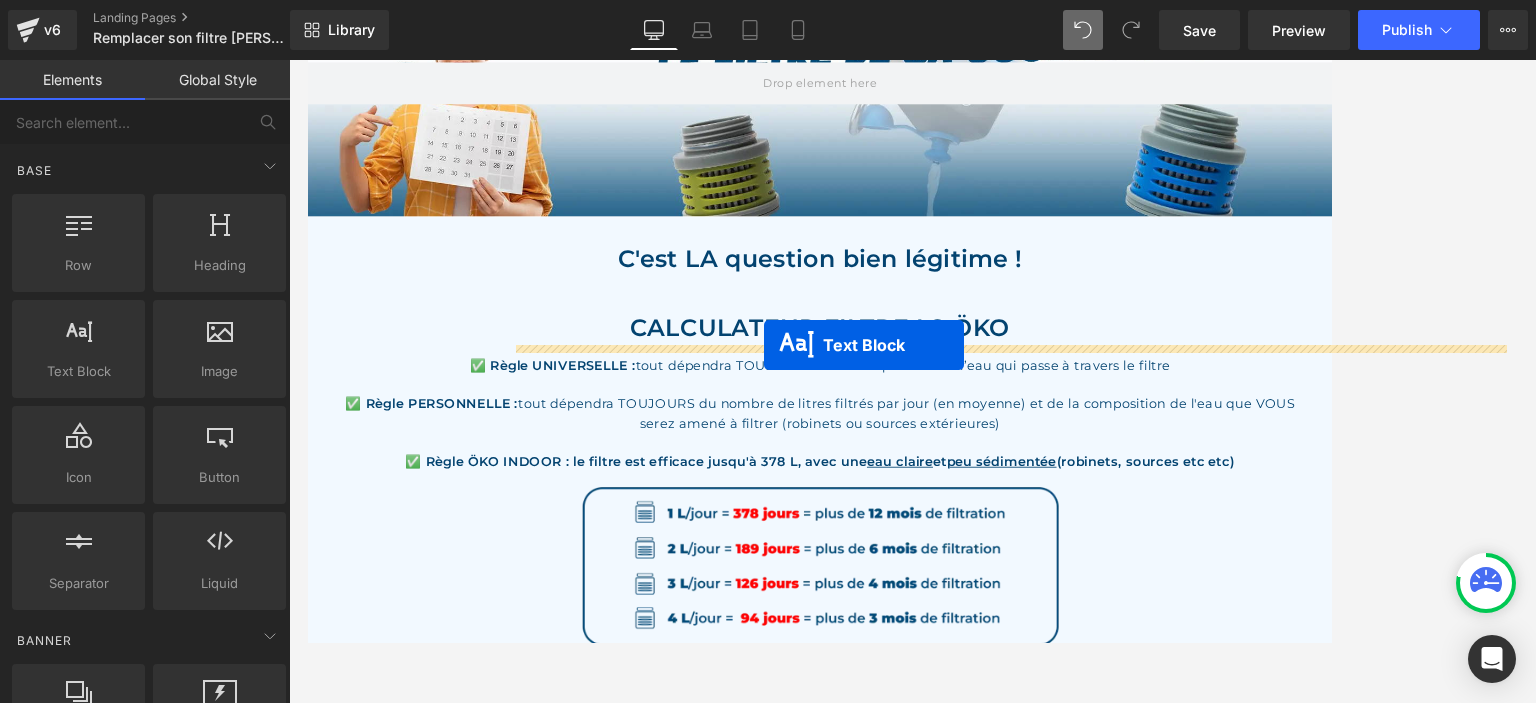 drag, startPoint x: 857, startPoint y: 458, endPoint x: 847, endPoint y: 397, distance: 61.81424 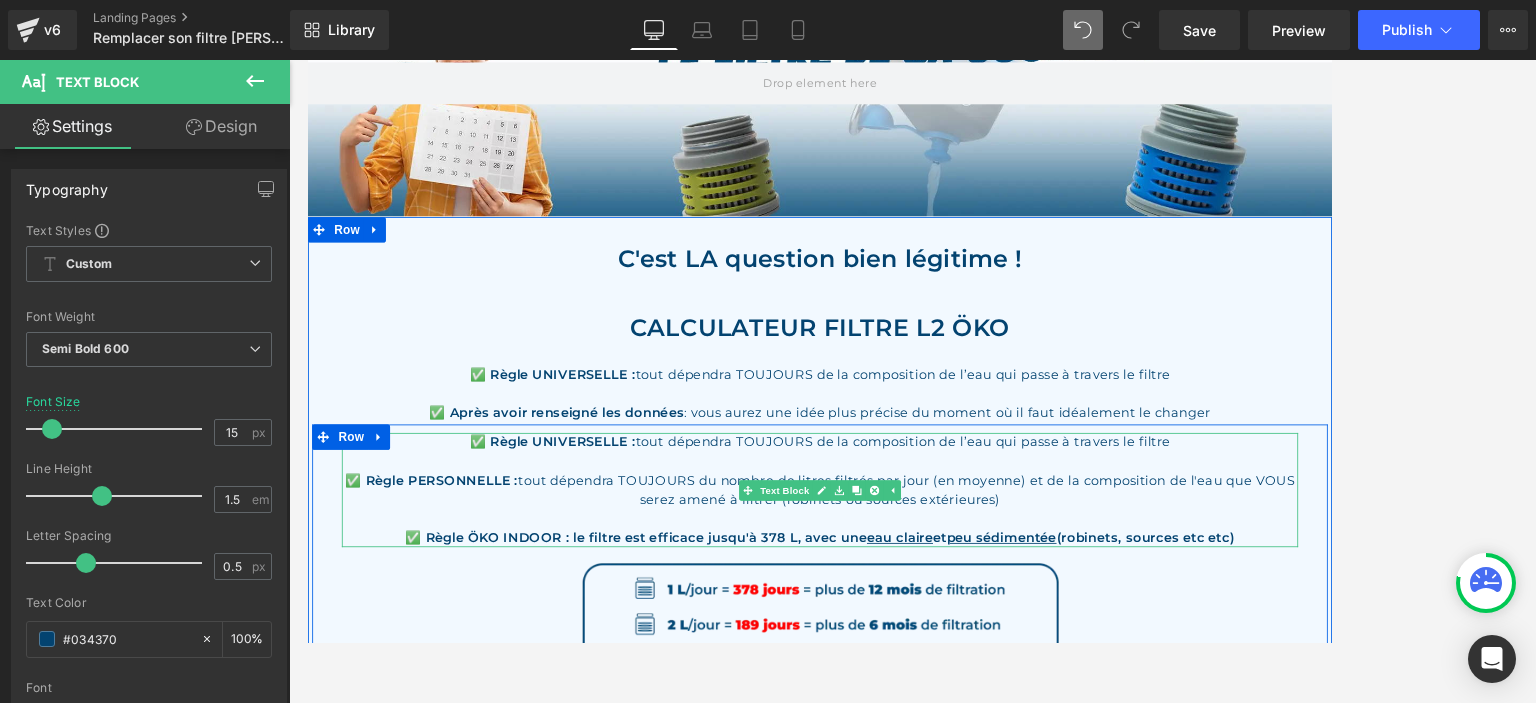 click on "✅ Règle PERSONNELLE :  tout dépendra TOUJOURS du nombre de litres filtrés par jour (en moyenne) et de la composition de l'eau que VOUS serez amené à filtrer (robinets ou sources extérieures)" at bounding box center [912, 568] 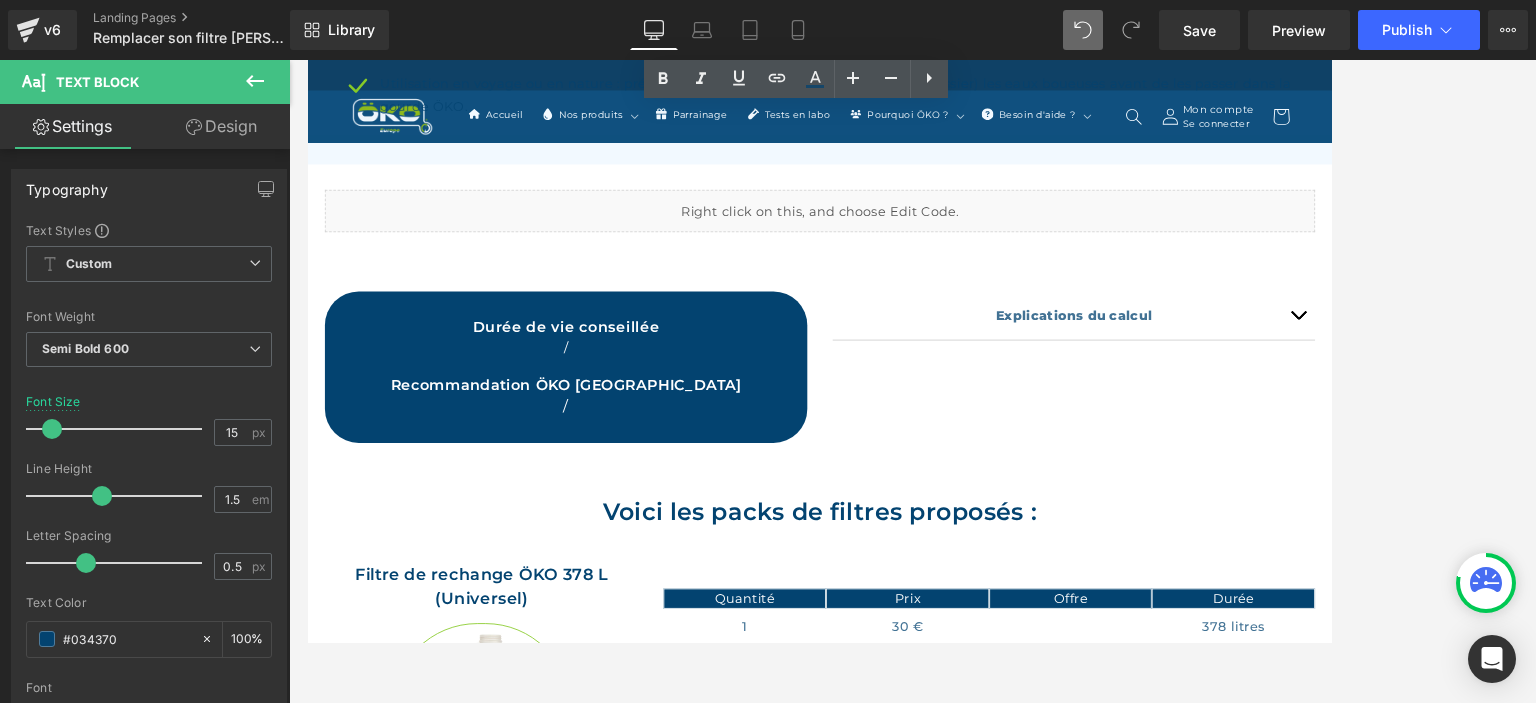 scroll, scrollTop: 1689, scrollLeft: 0, axis: vertical 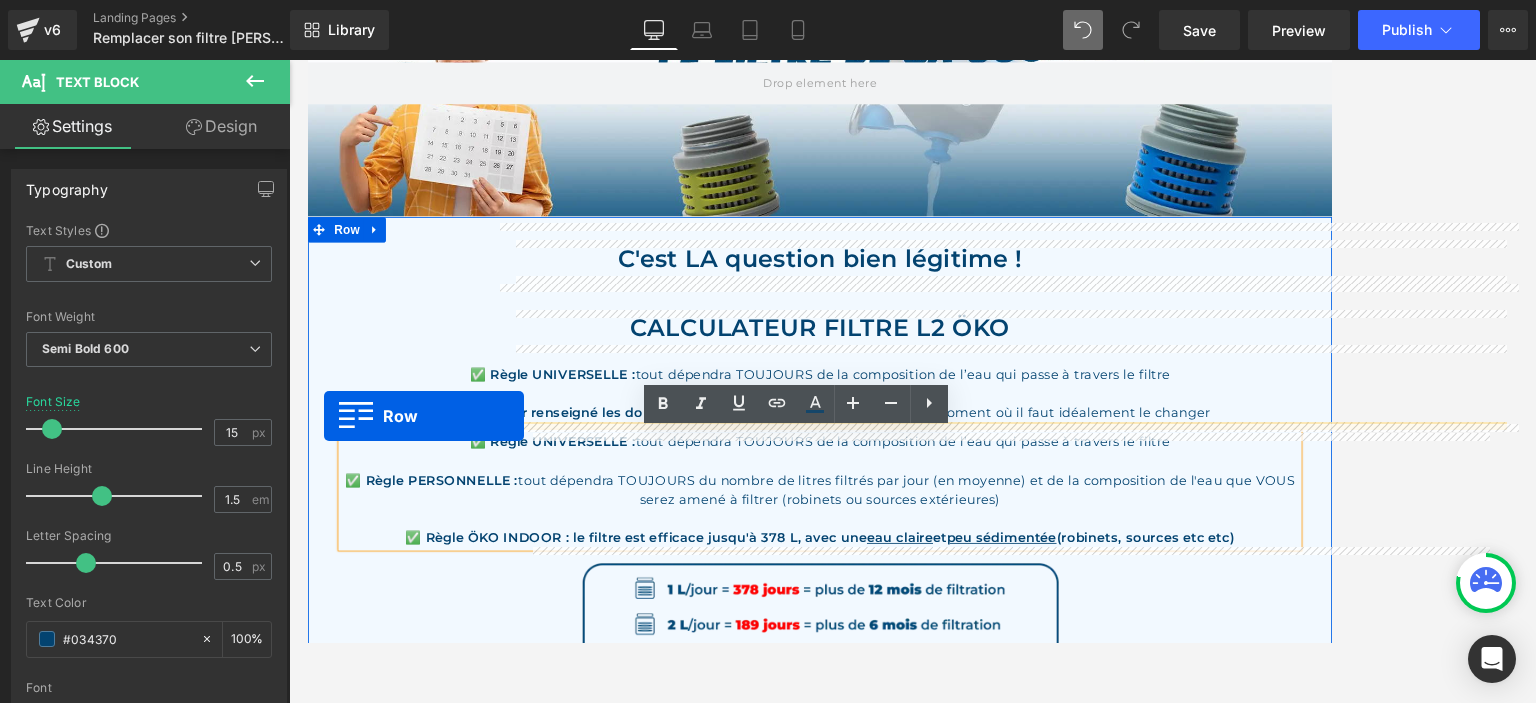 drag, startPoint x: 325, startPoint y: 300, endPoint x: 327, endPoint y: 482, distance: 182.01099 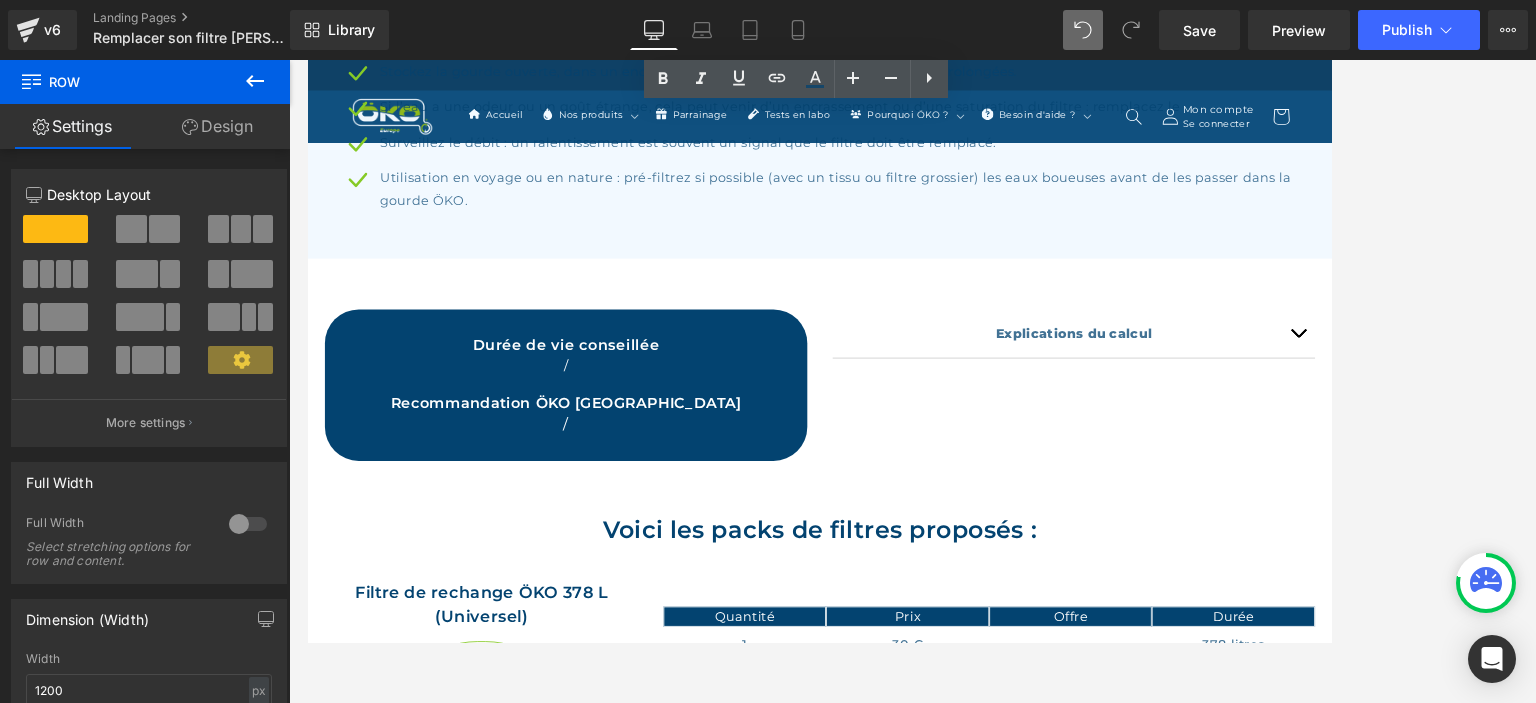 scroll, scrollTop: 1689, scrollLeft: 0, axis: vertical 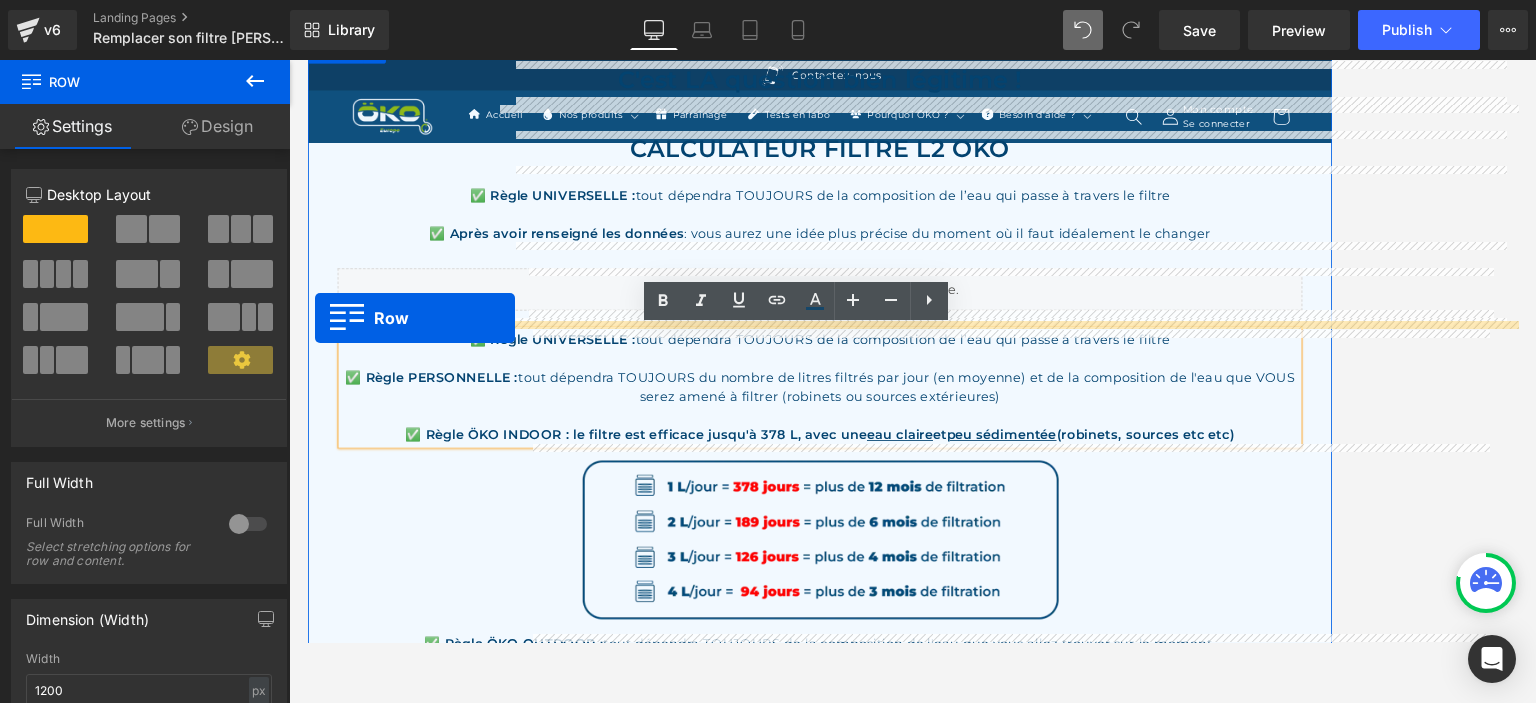 drag, startPoint x: 323, startPoint y: 389, endPoint x: 316, endPoint y: 364, distance: 25.96151 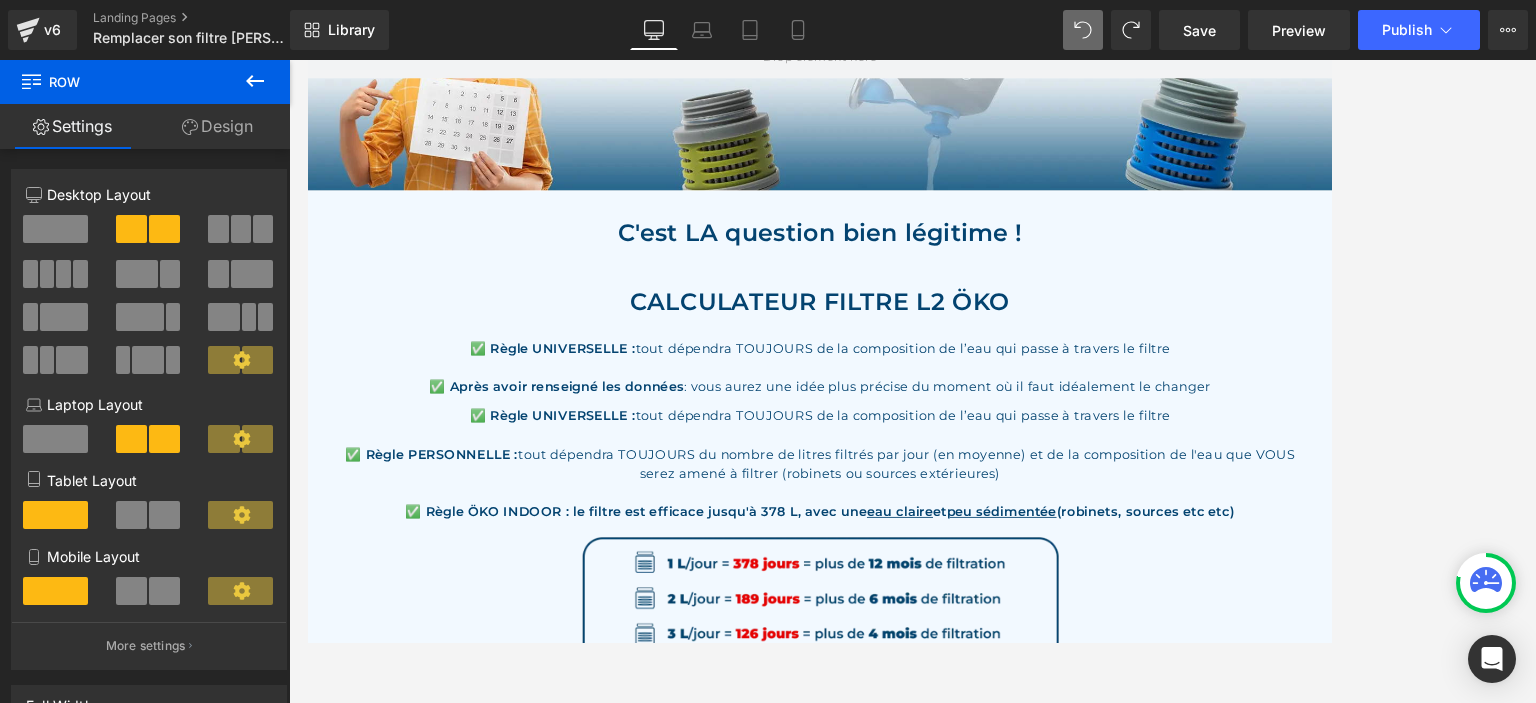 scroll, scrollTop: 0, scrollLeft: 0, axis: both 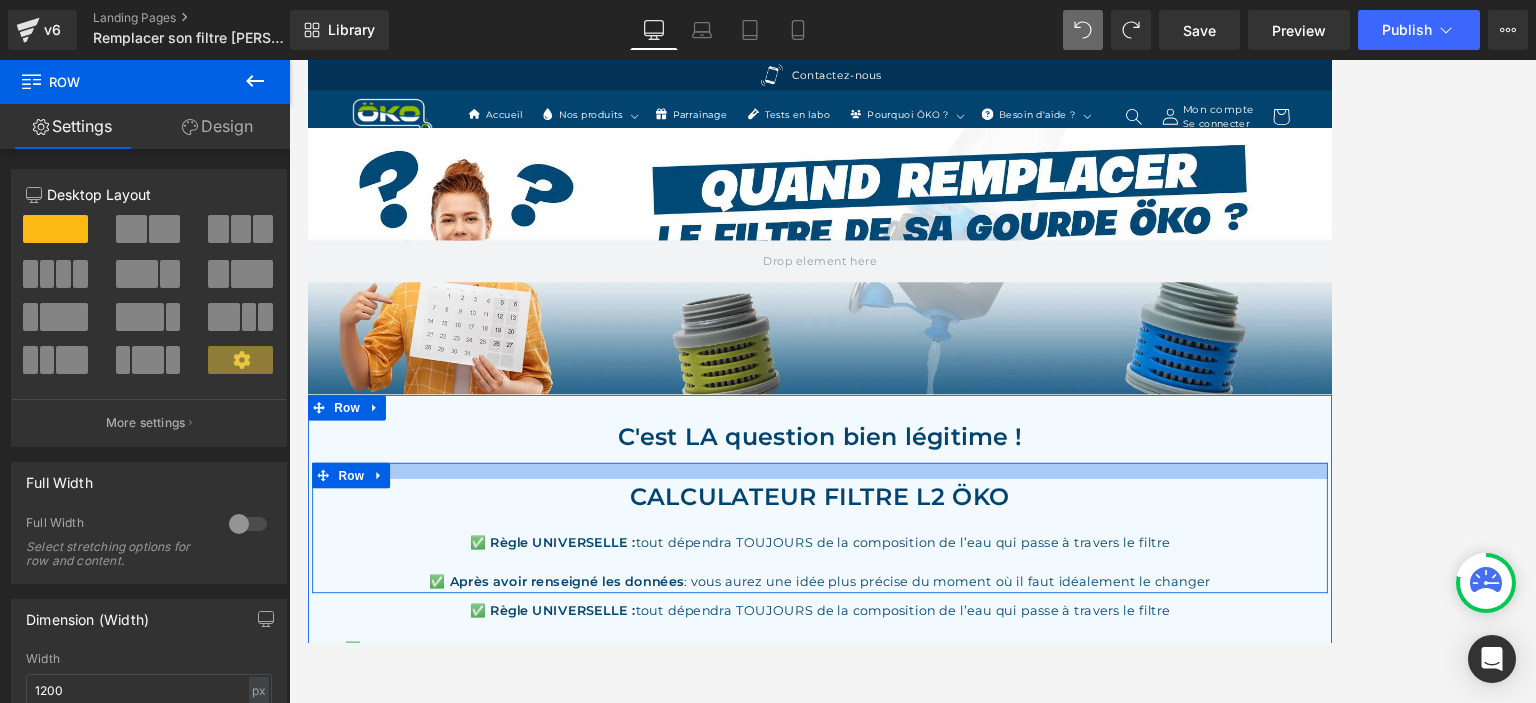 drag, startPoint x: 943, startPoint y: 564, endPoint x: 945, endPoint y: 553, distance: 11.18034 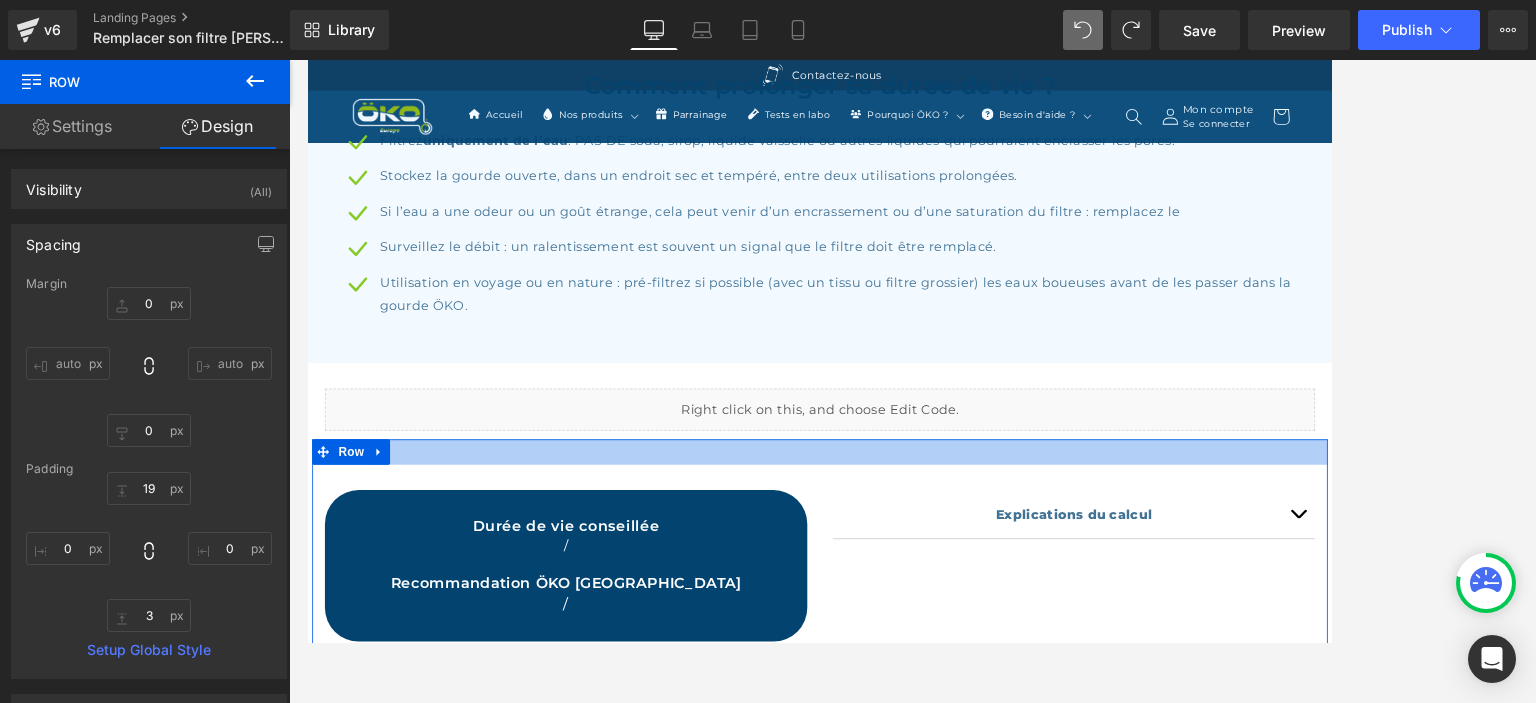scroll, scrollTop: 1478, scrollLeft: 0, axis: vertical 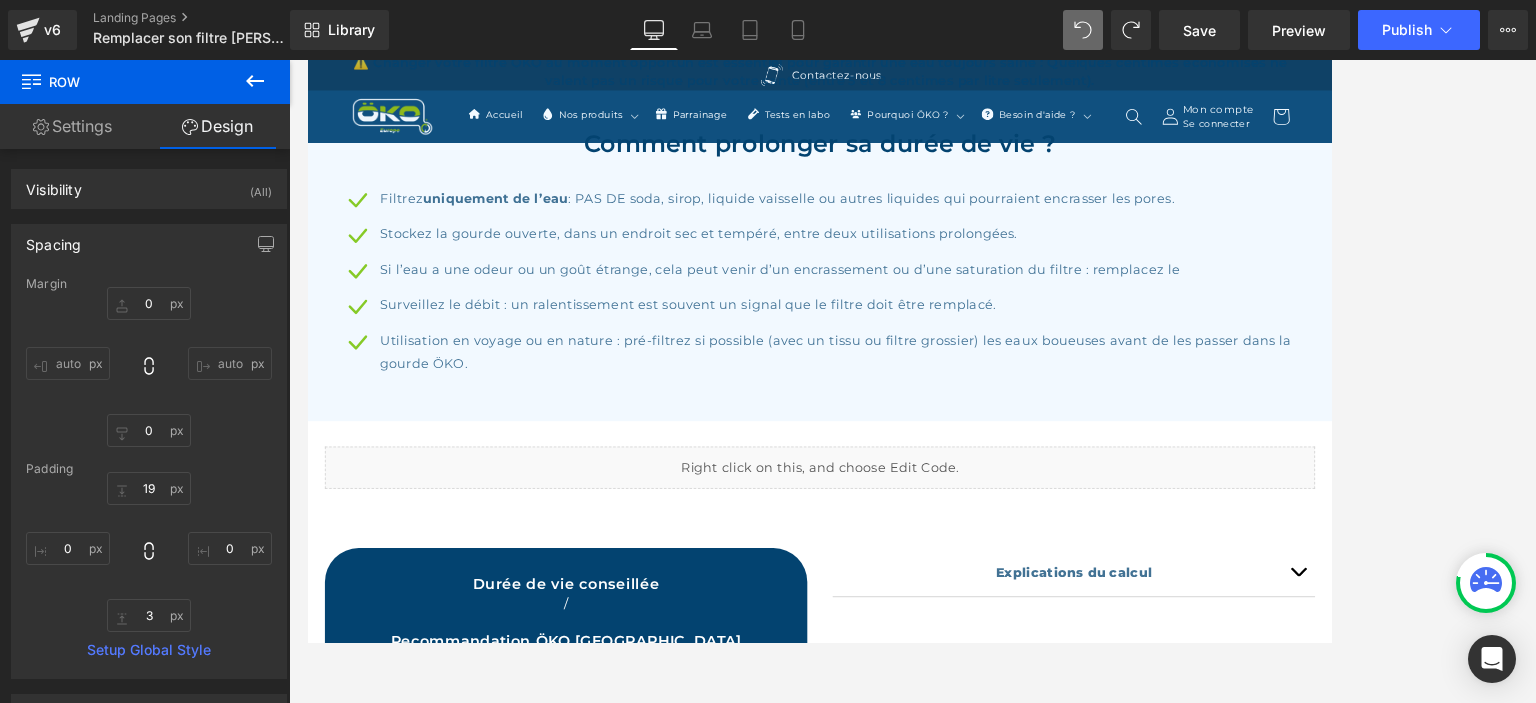 type on "0" 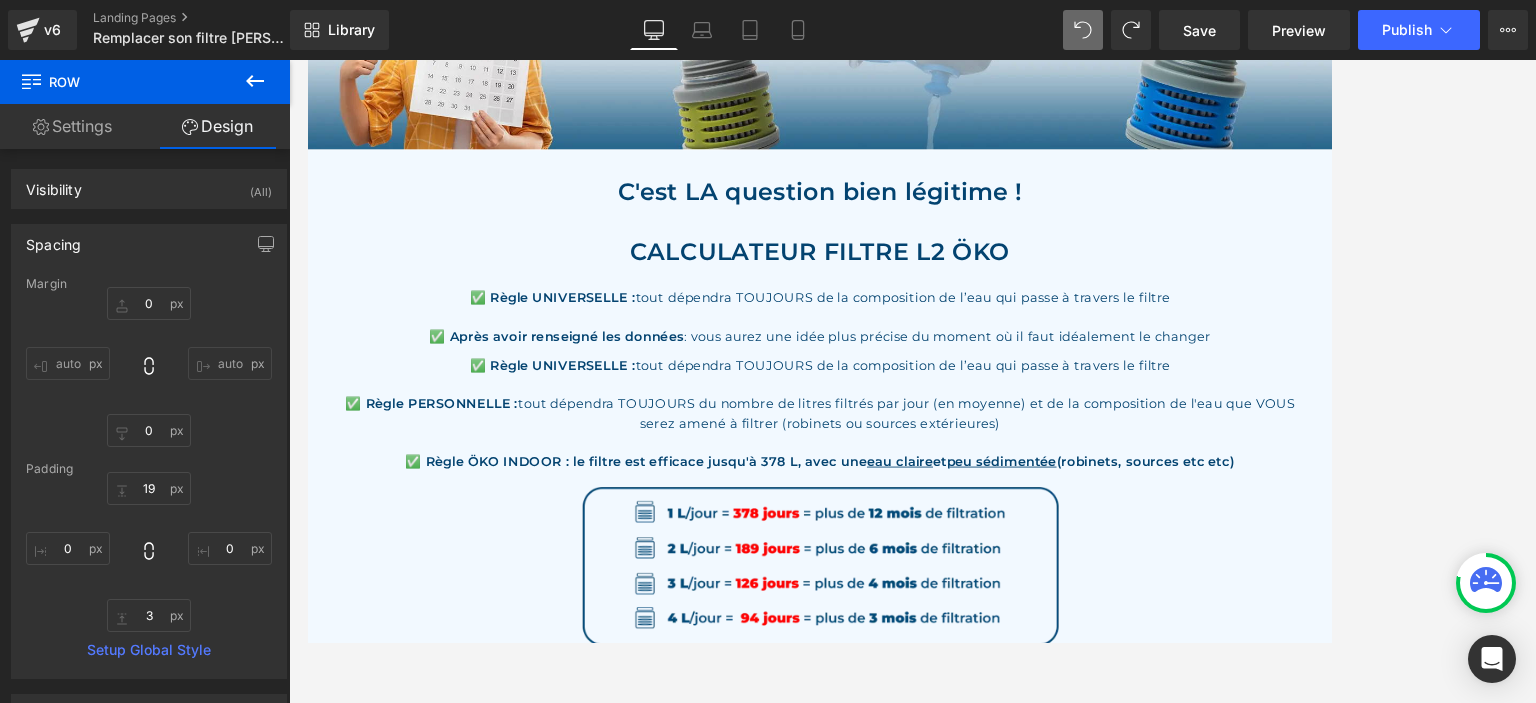 scroll, scrollTop: 258, scrollLeft: 0, axis: vertical 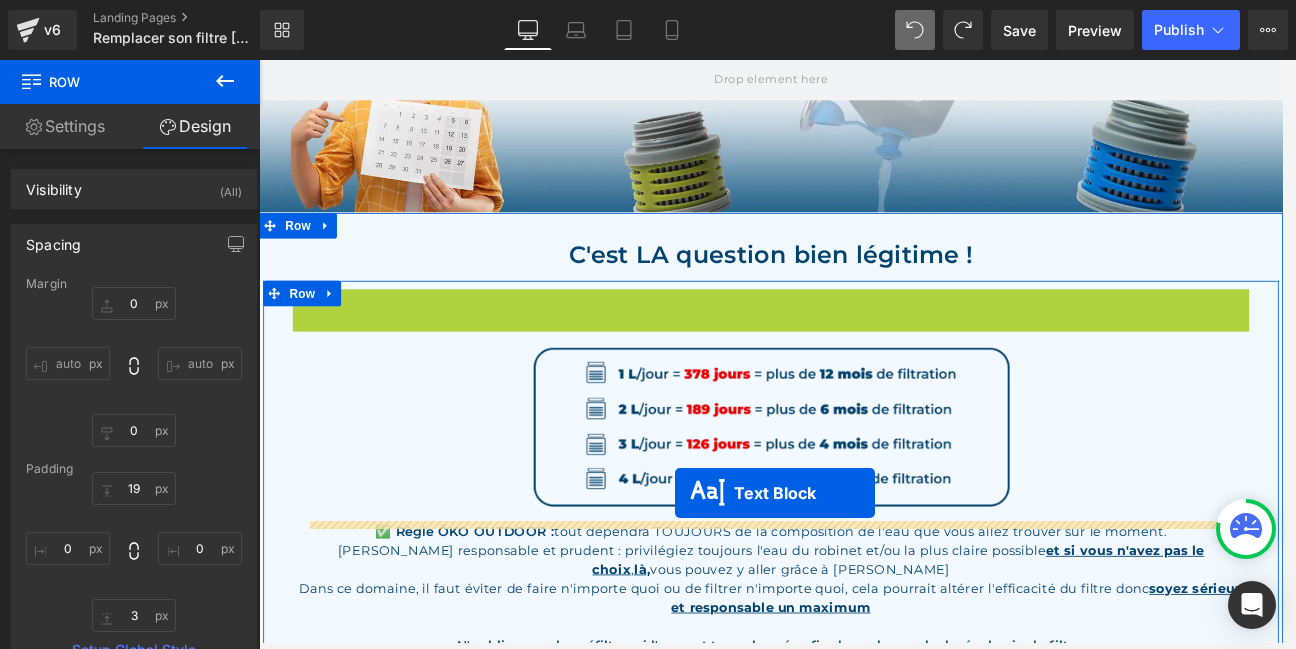 drag, startPoint x: 773, startPoint y: 392, endPoint x: 750, endPoint y: 571, distance: 180.4716 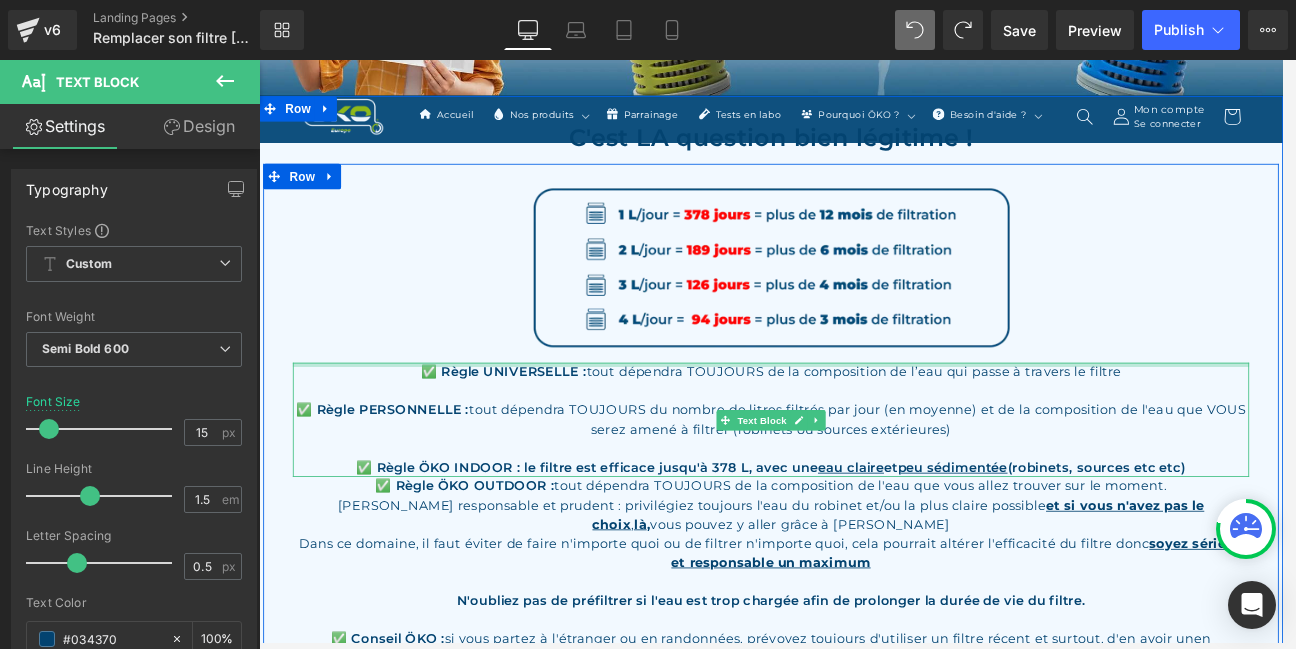 scroll, scrollTop: 431, scrollLeft: 0, axis: vertical 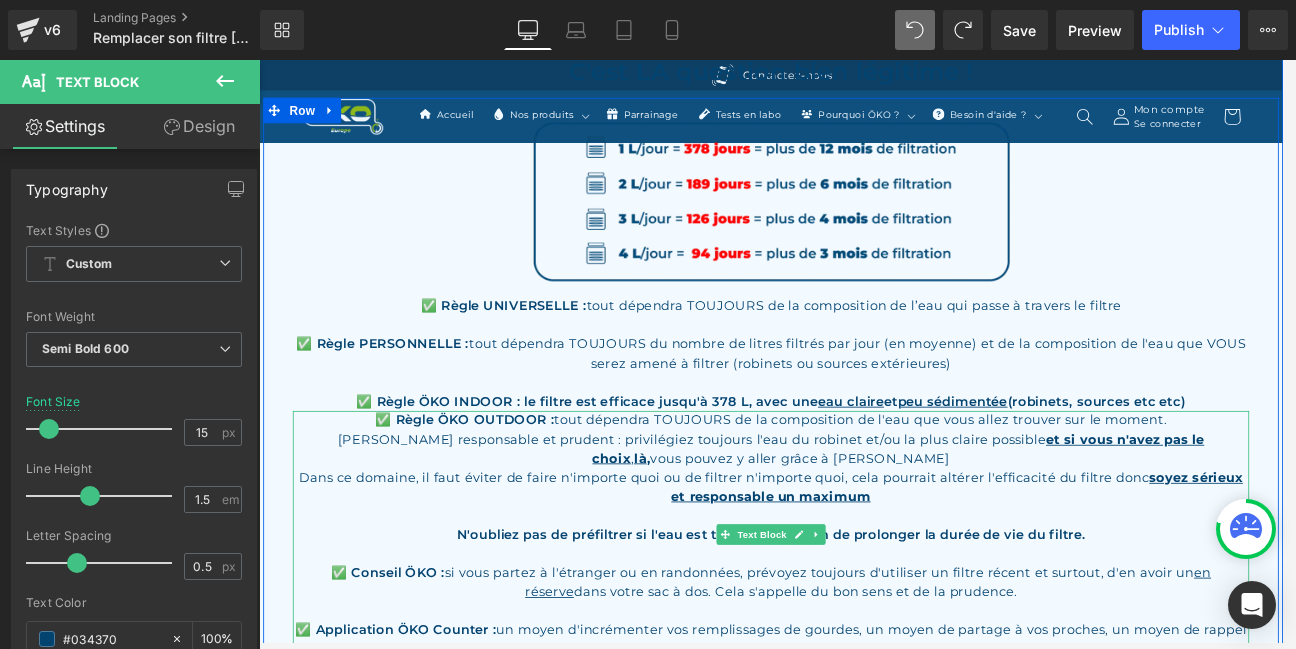 click on "✅ Règle ÖKO OUTDOOR :  tout dépendra TOUJOURS de la composition de l'eau que vous allez trouver sur le moment." at bounding box center [864, 486] 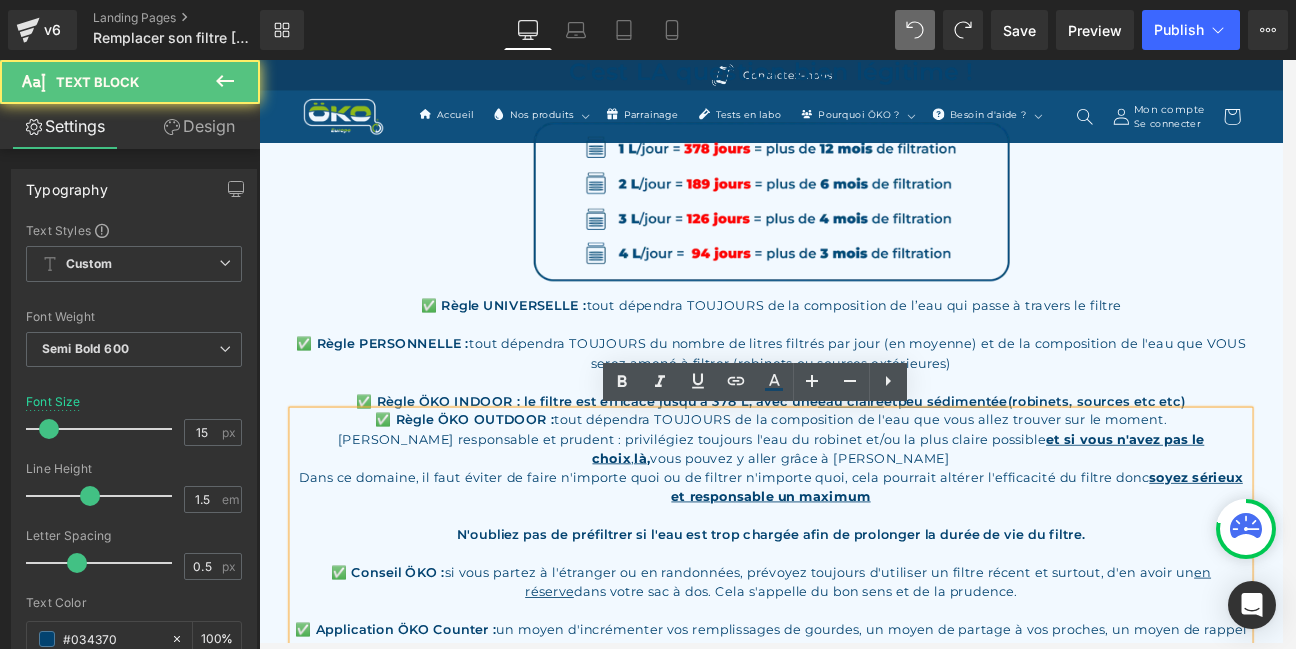 click on "✅ Règle ÖKO OUTDOOR :  tout dépendra TOUJOURS de la composition de l'eau que vous allez trouver sur le moment." at bounding box center [864, 486] 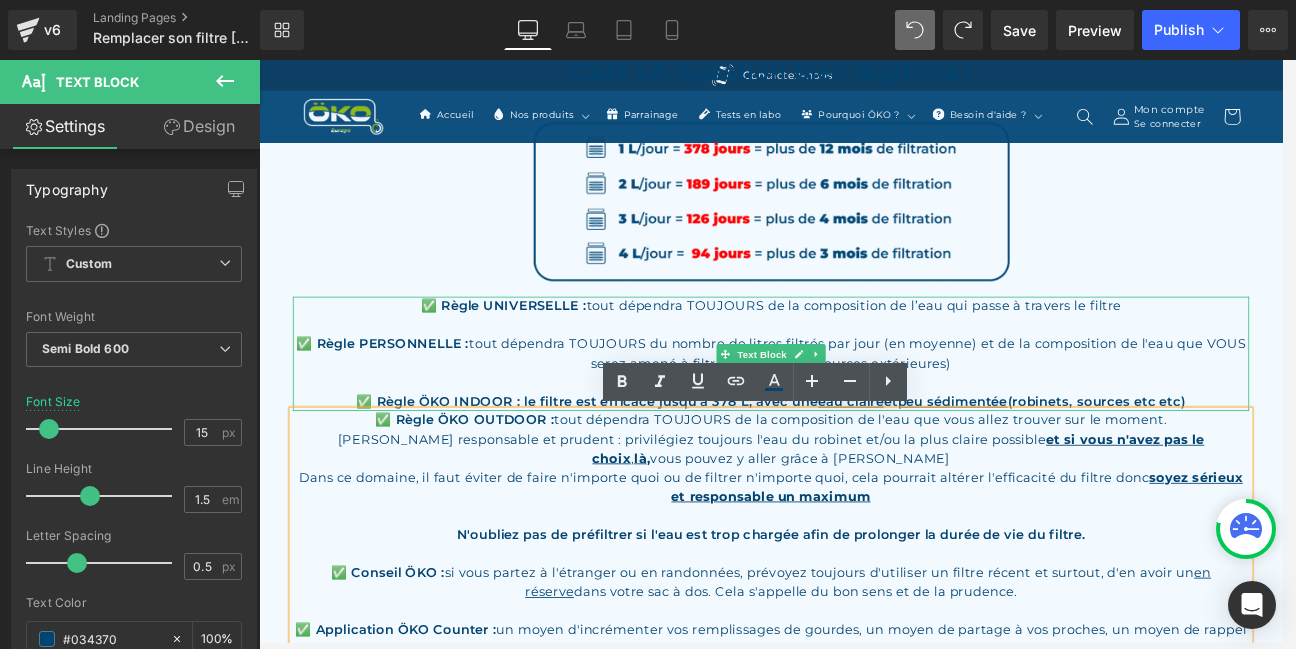 type 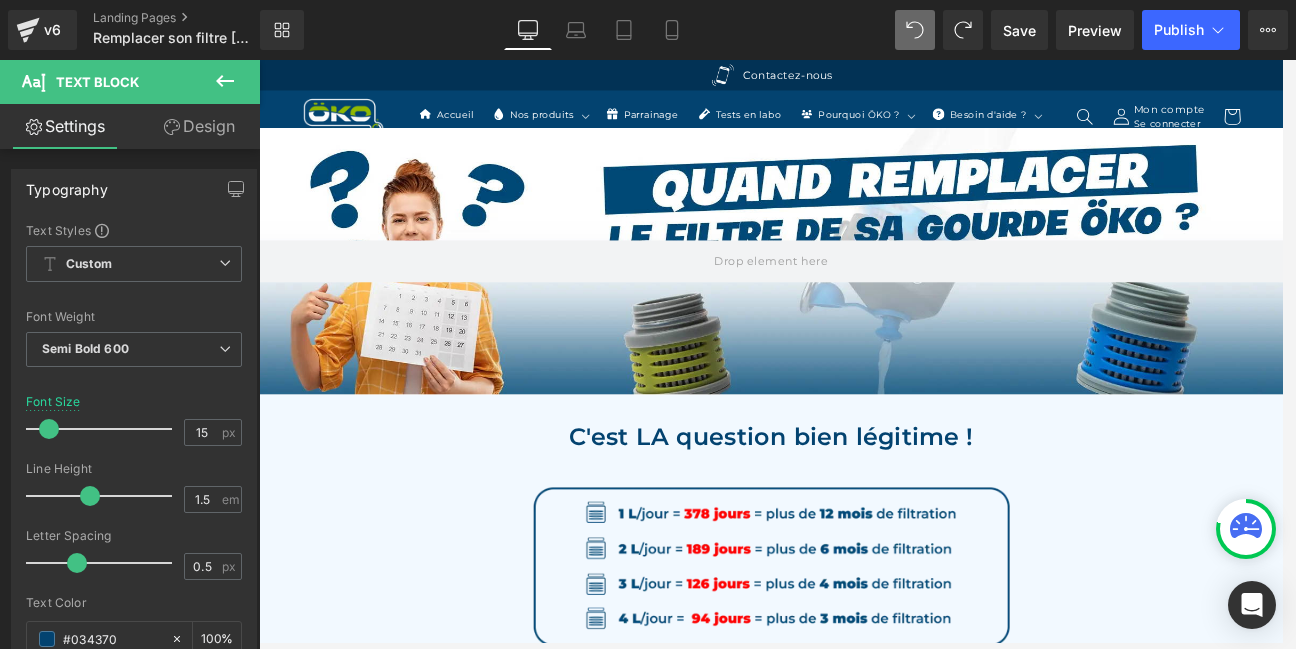 scroll, scrollTop: 215, scrollLeft: 0, axis: vertical 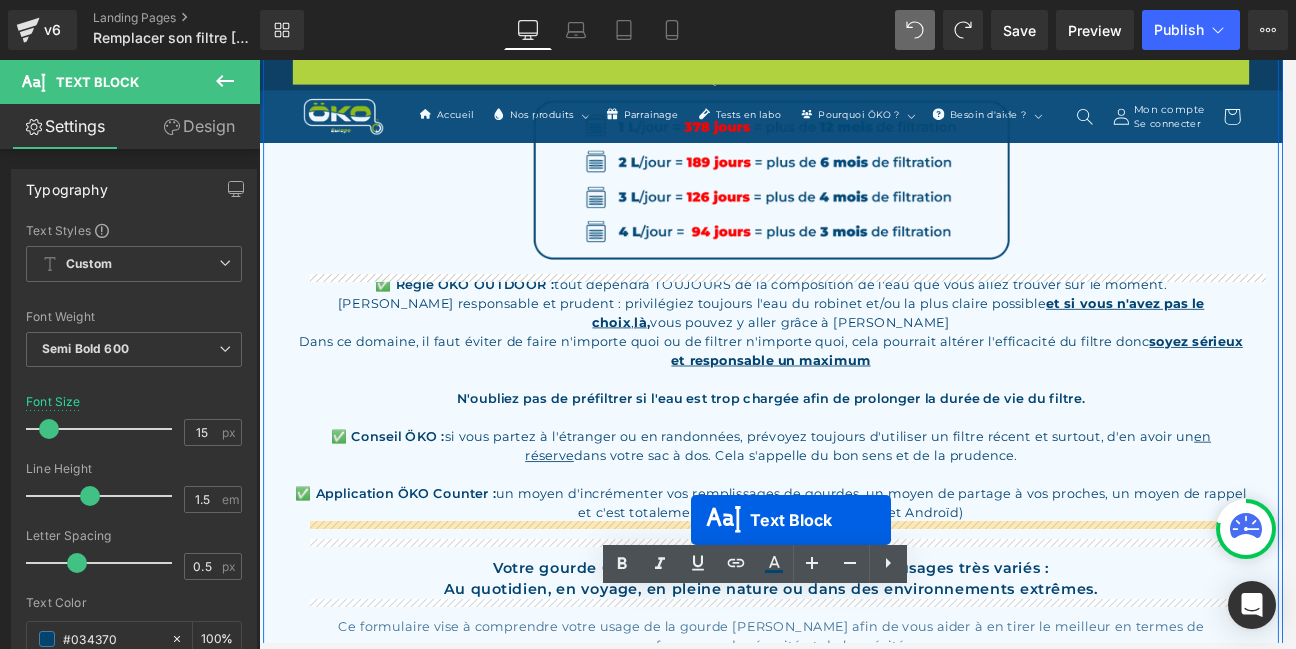 drag, startPoint x: 812, startPoint y: 401, endPoint x: 770, endPoint y: 604, distance: 207.2993 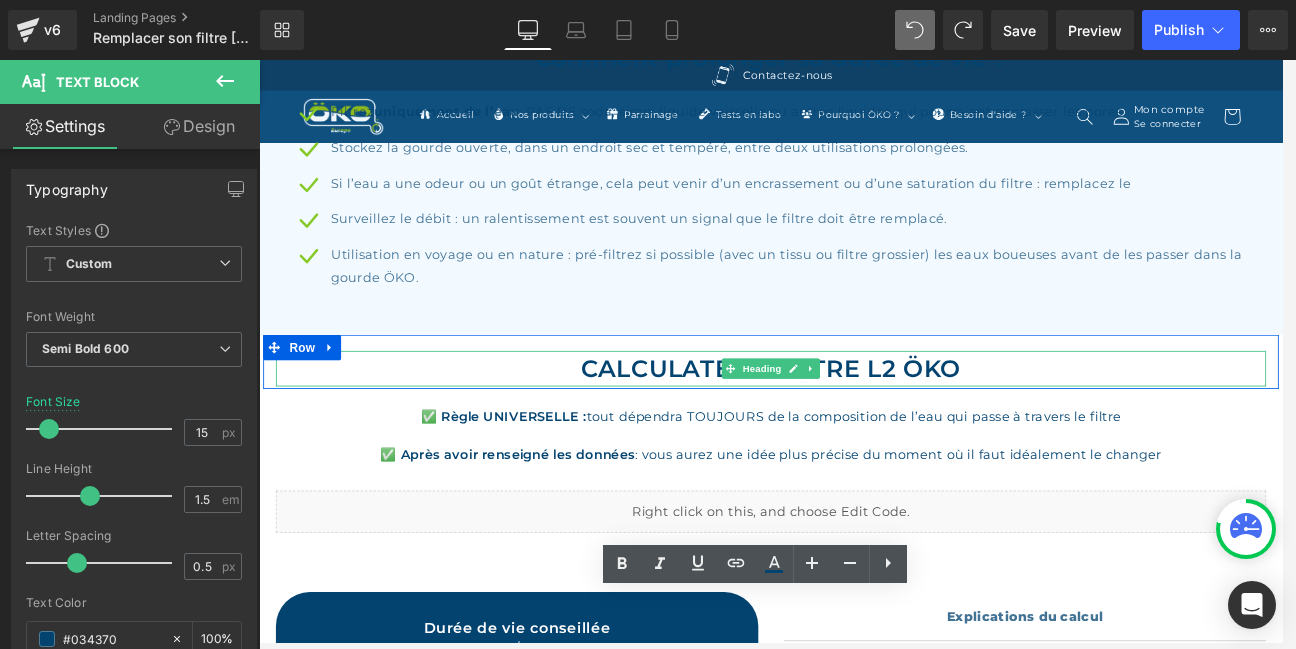 scroll, scrollTop: 1321, scrollLeft: 0, axis: vertical 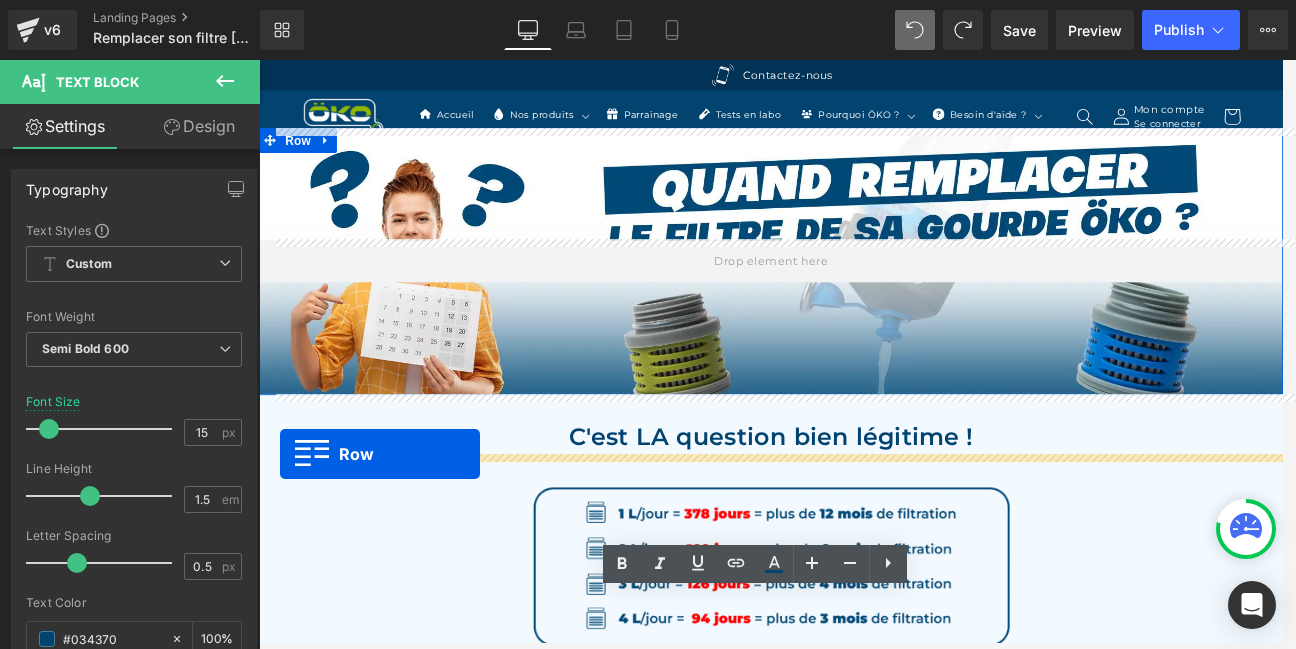 drag, startPoint x: 281, startPoint y: 507, endPoint x: 284, endPoint y: 525, distance: 18.248287 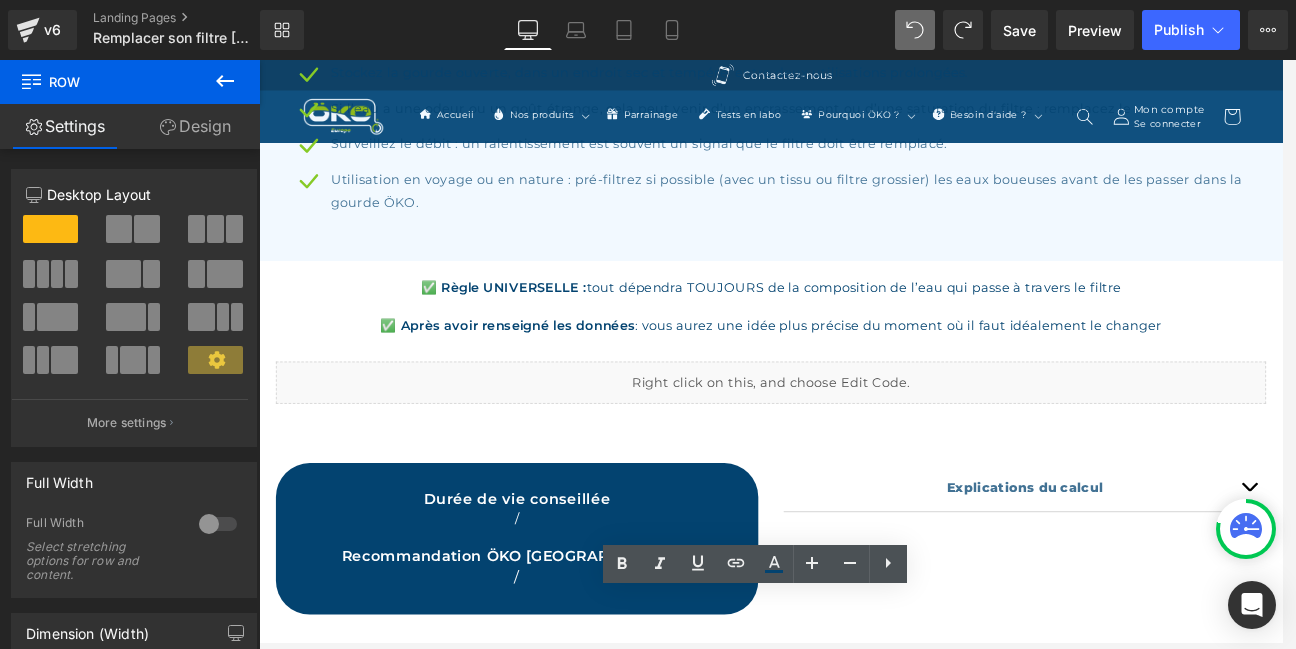 scroll, scrollTop: 1511, scrollLeft: 0, axis: vertical 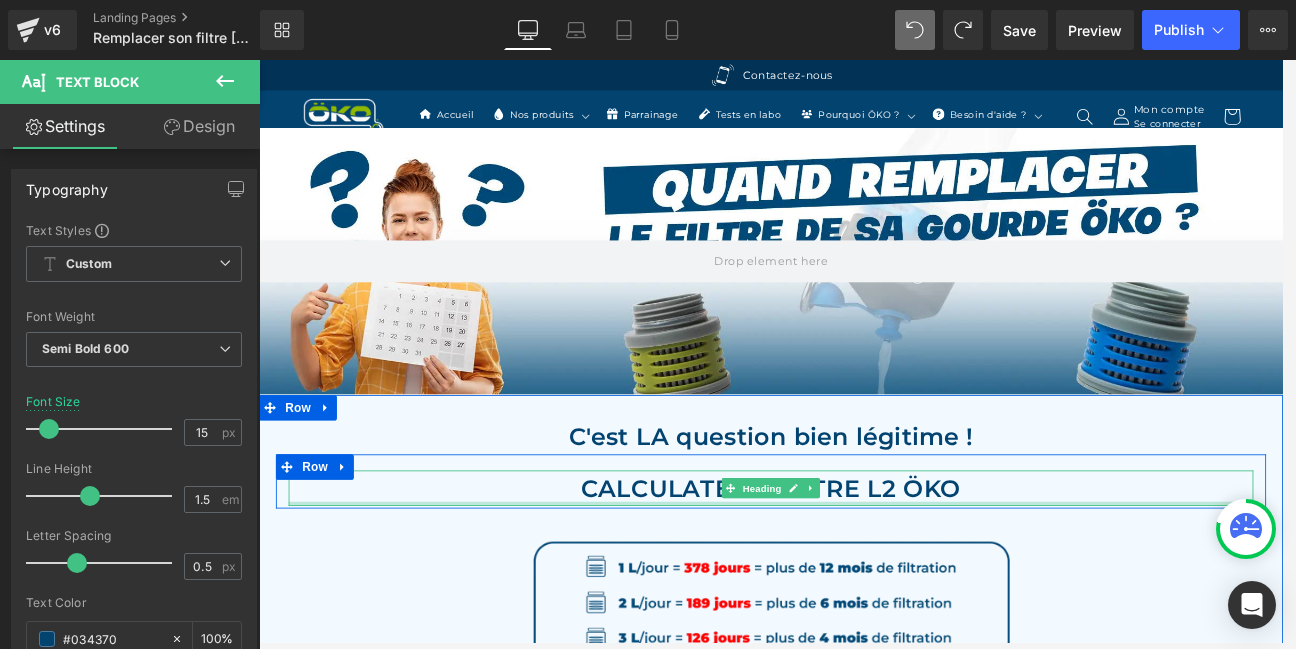 click on "C'est LA question bien légitime !  Heading         CALCULATEUR FILTRE L2 ÖKO Heading         Row         Row         Image         ✅ Règle ÖKO OUTDOOR :  tout dépendra TOUJOURS de la composition de l'eau que vous allez trouver sur le moment. Soyez responsable et prudent : privilégiez toujours l'eau du robinet et/ou la plus claire possible  et si vous n'avez pas le choix ,  là ,  vous pouvez y aller grâce à ÖKO  Dans ce domaine, il faut éviter de faire n'importe quoi ou de filtrer n'importe quoi, cela pourrait altérer l'efficacité du filtre donc  soyez sérieux et responsable un maximum N'oubliez pas de préfiltrer si l'eau est trop chargée afin de prolonger la durée de vie du filtre.  ✅ Conseil ÖKO :  si vous partez à l'étranger ou en randonnées, prévoyez toujours d'utiliser un filtre récent et surtout, d'en avoir un  en réserve  dans votre sac à dos. Cela s'appelle du bon sens et de la prudence.  ✅ Application ÖKO Counter :  Text Block         ✅ Règle UNIVERSELLE :   et" at bounding box center (864, 1209) 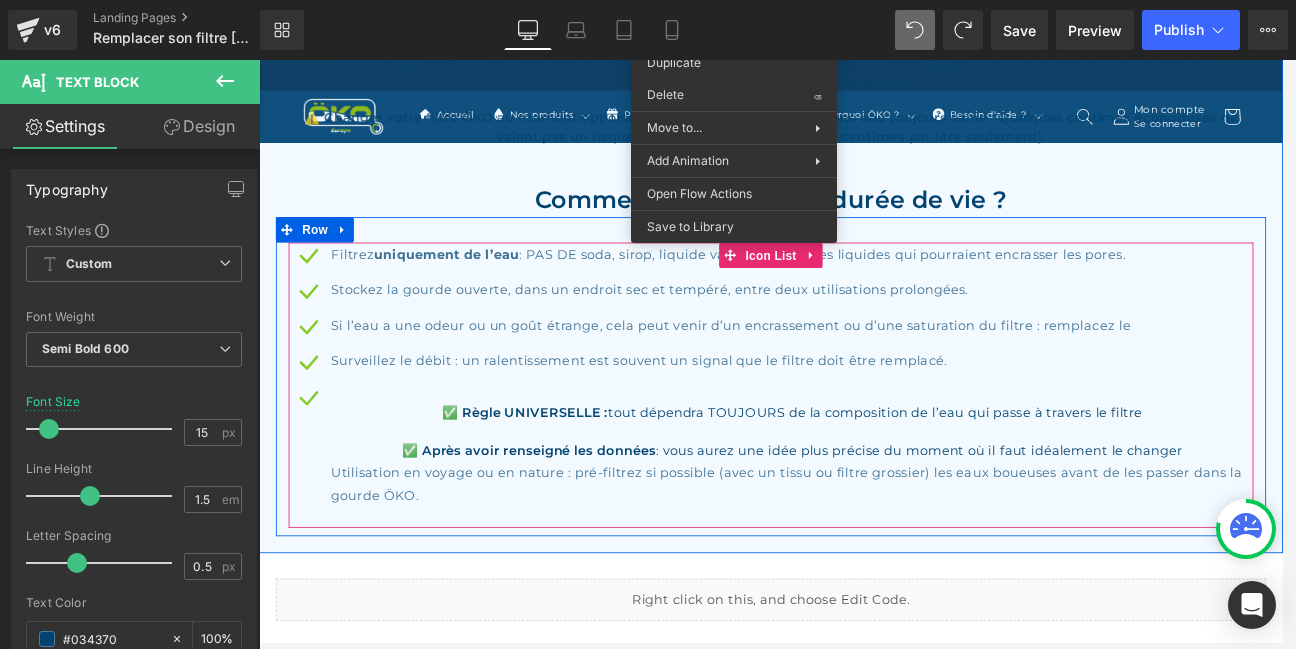 scroll, scrollTop: 1295, scrollLeft: 0, axis: vertical 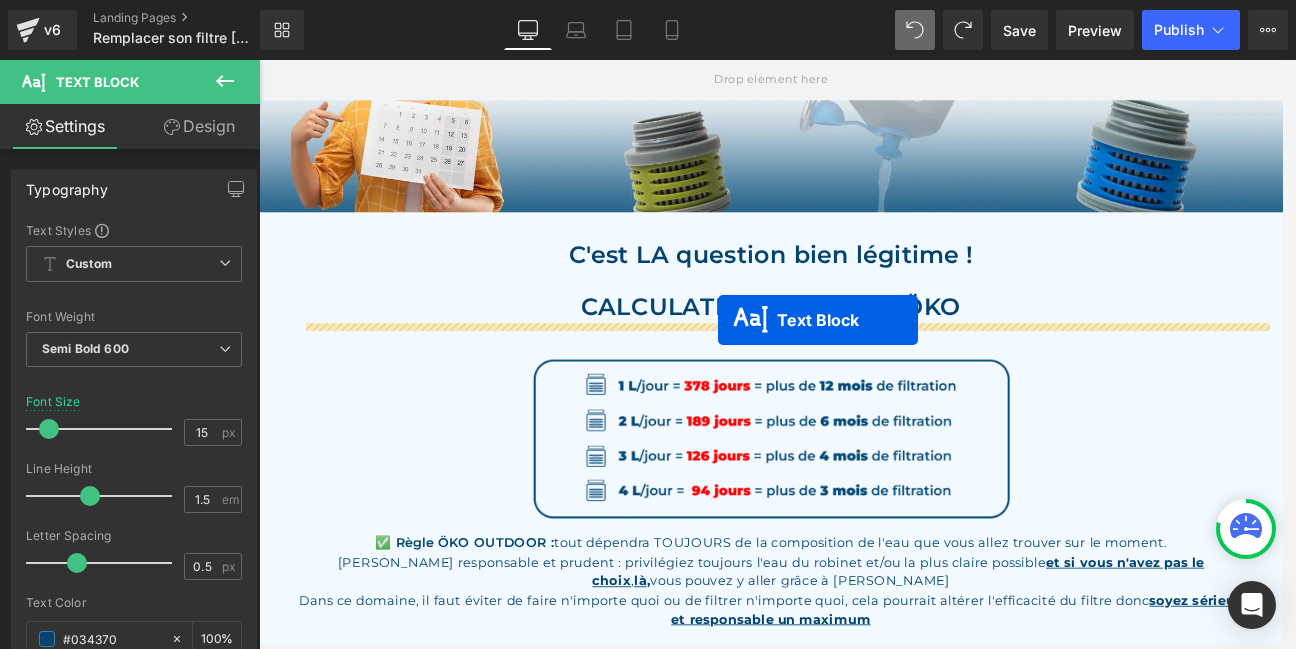 drag, startPoint x: 811, startPoint y: 408, endPoint x: 801, endPoint y: 367, distance: 42.201897 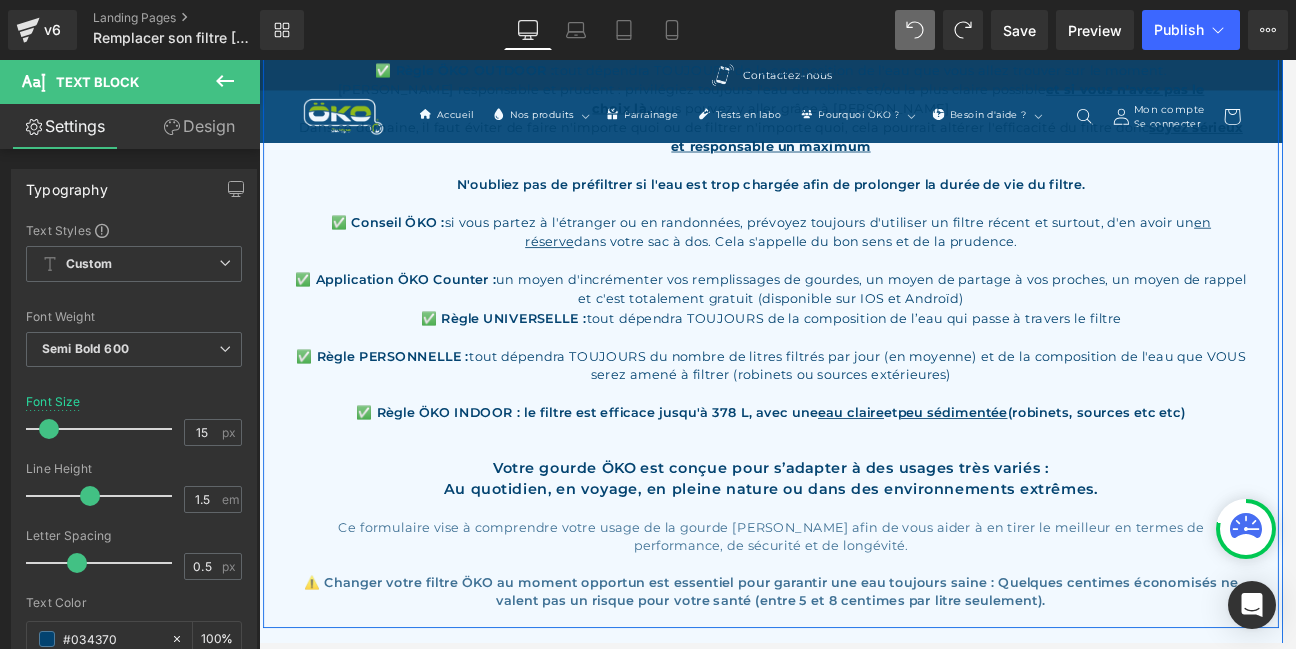 scroll, scrollTop: 1511, scrollLeft: 0, axis: vertical 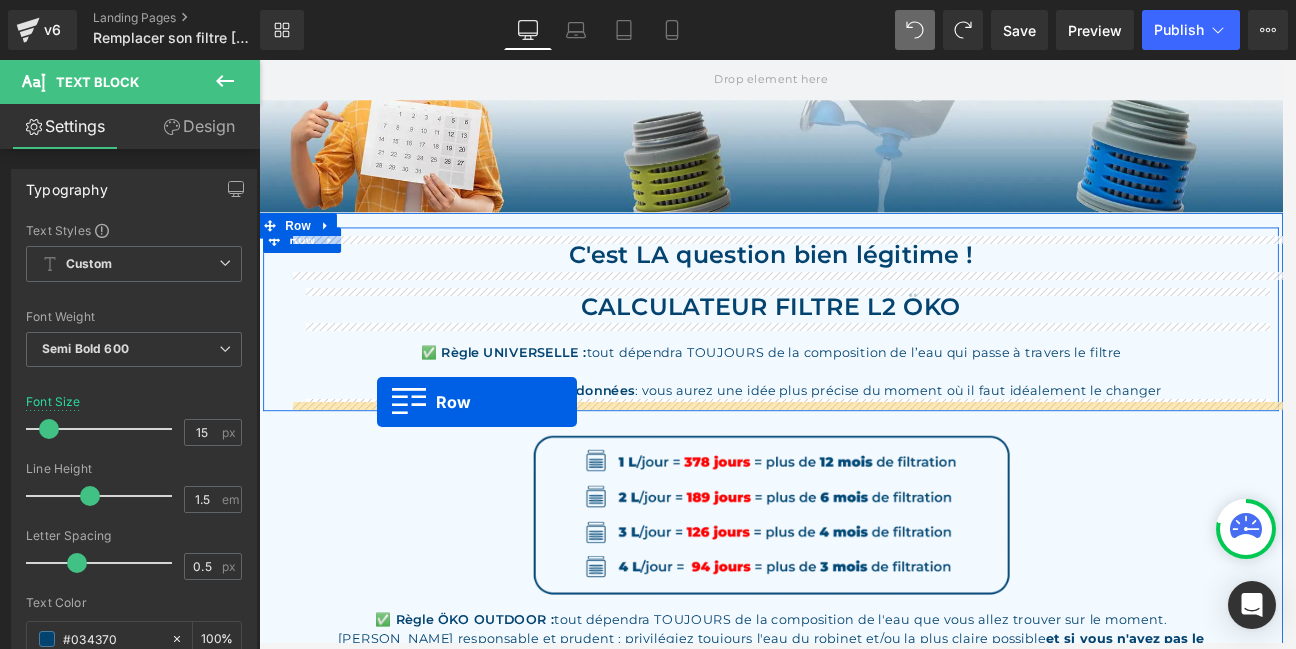 drag, startPoint x: 276, startPoint y: 464, endPoint x: 399, endPoint y: 464, distance: 123 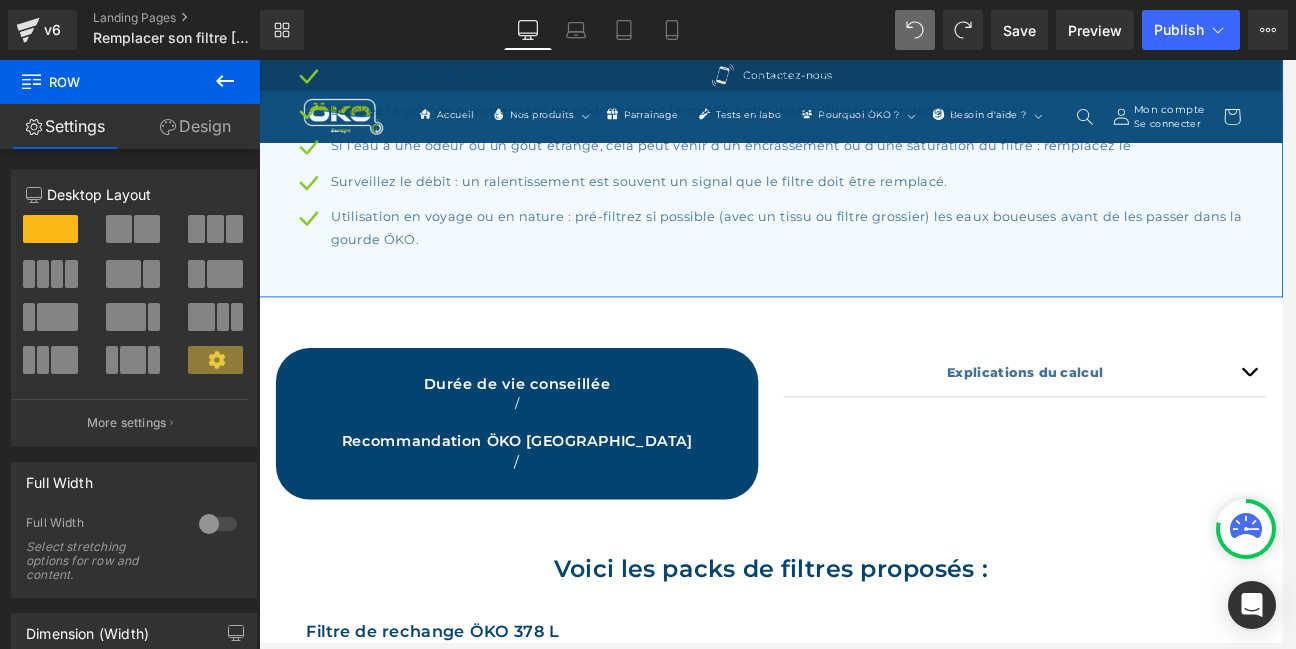 scroll, scrollTop: 1728, scrollLeft: 0, axis: vertical 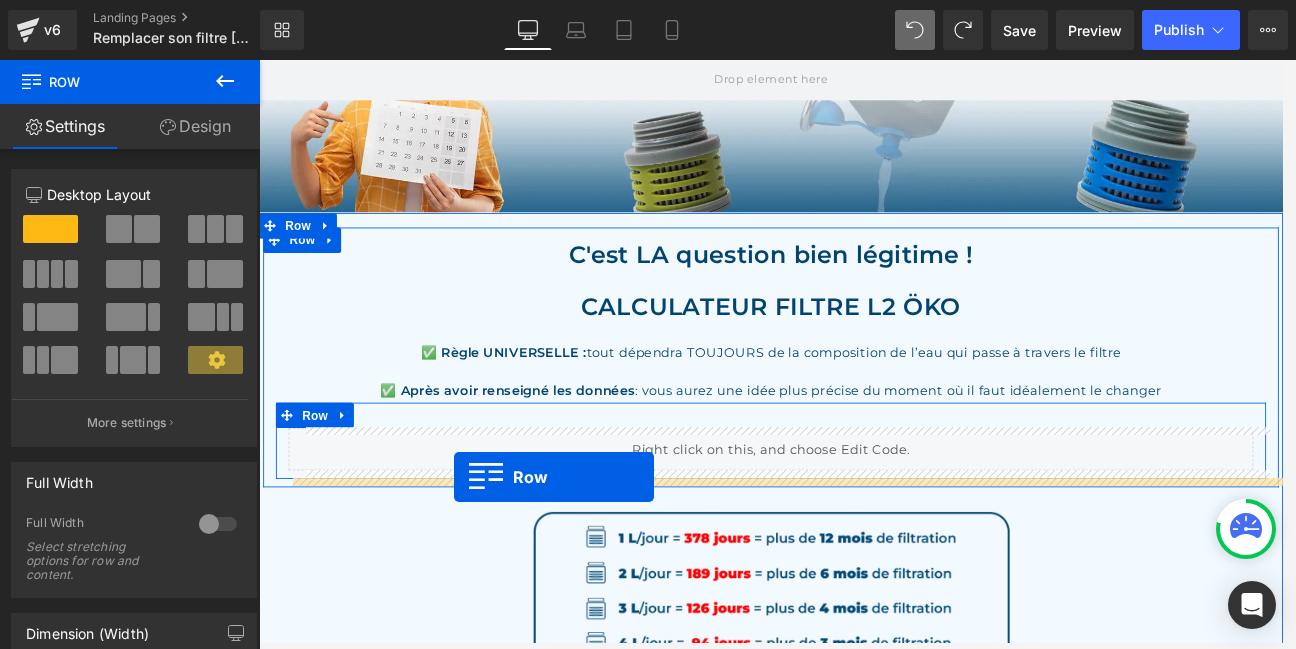 drag, startPoint x: 281, startPoint y: 337, endPoint x: 489, endPoint y: 553, distance: 299.86664 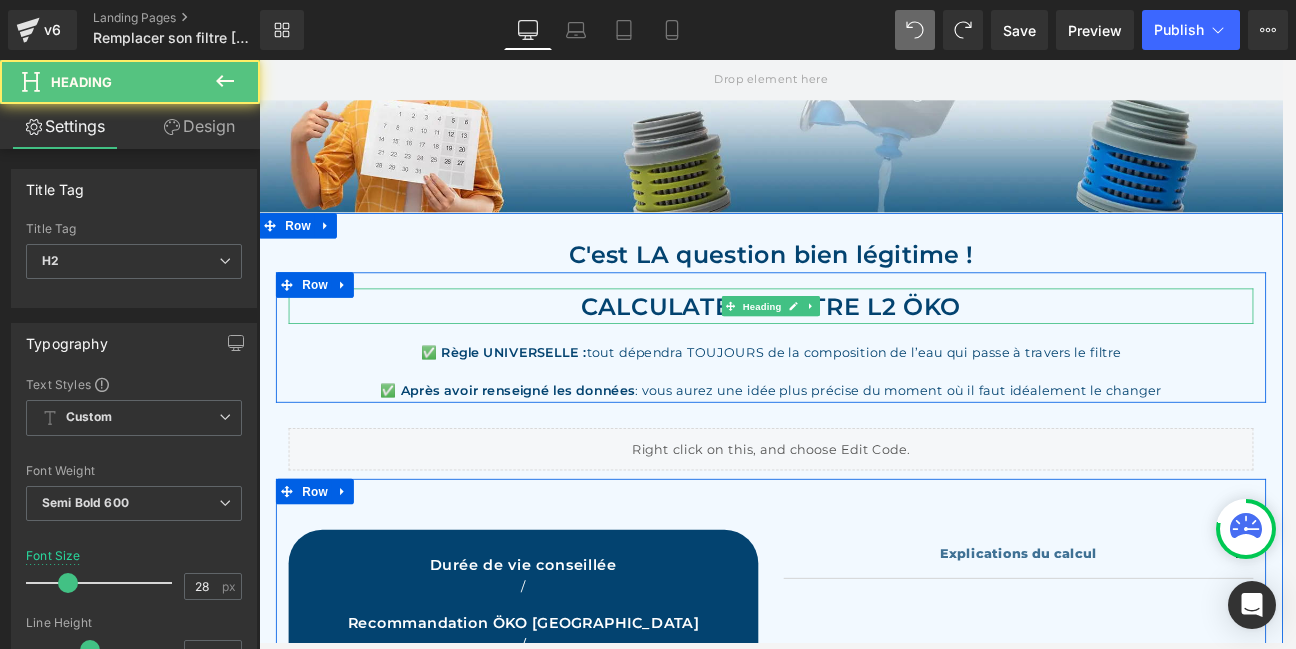 click on "CALCULATEUR FILTRE L2 ÖKO" at bounding box center [864, 351] 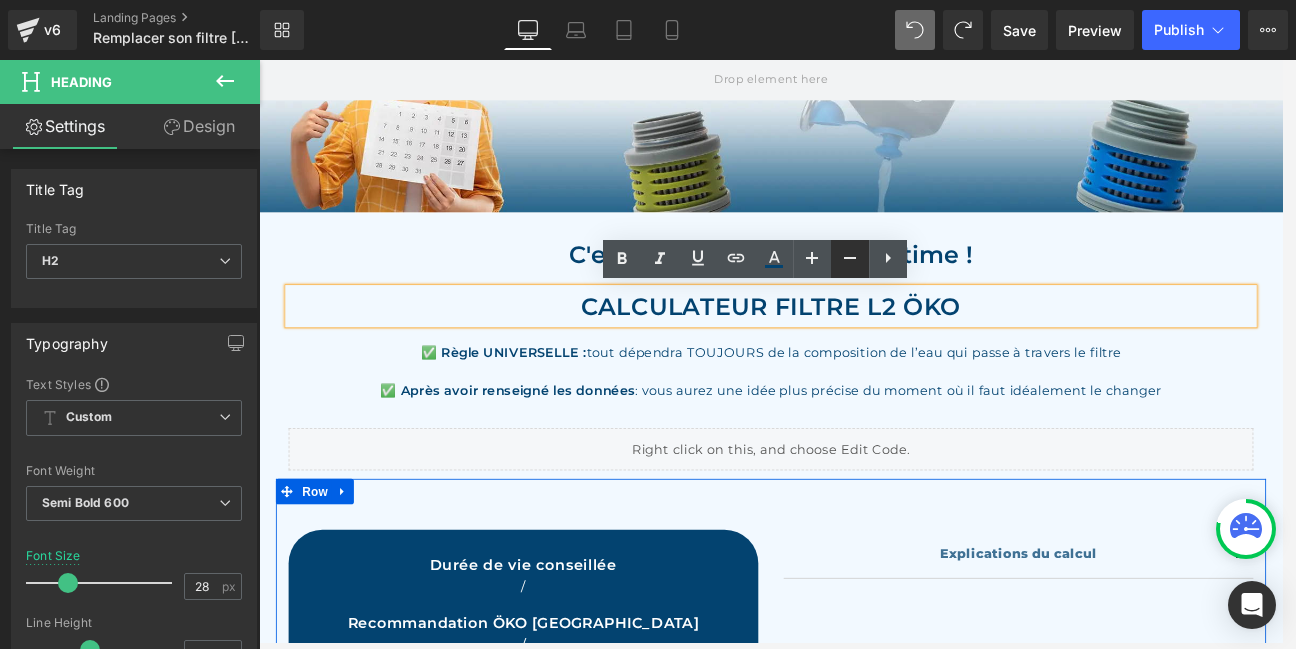 click 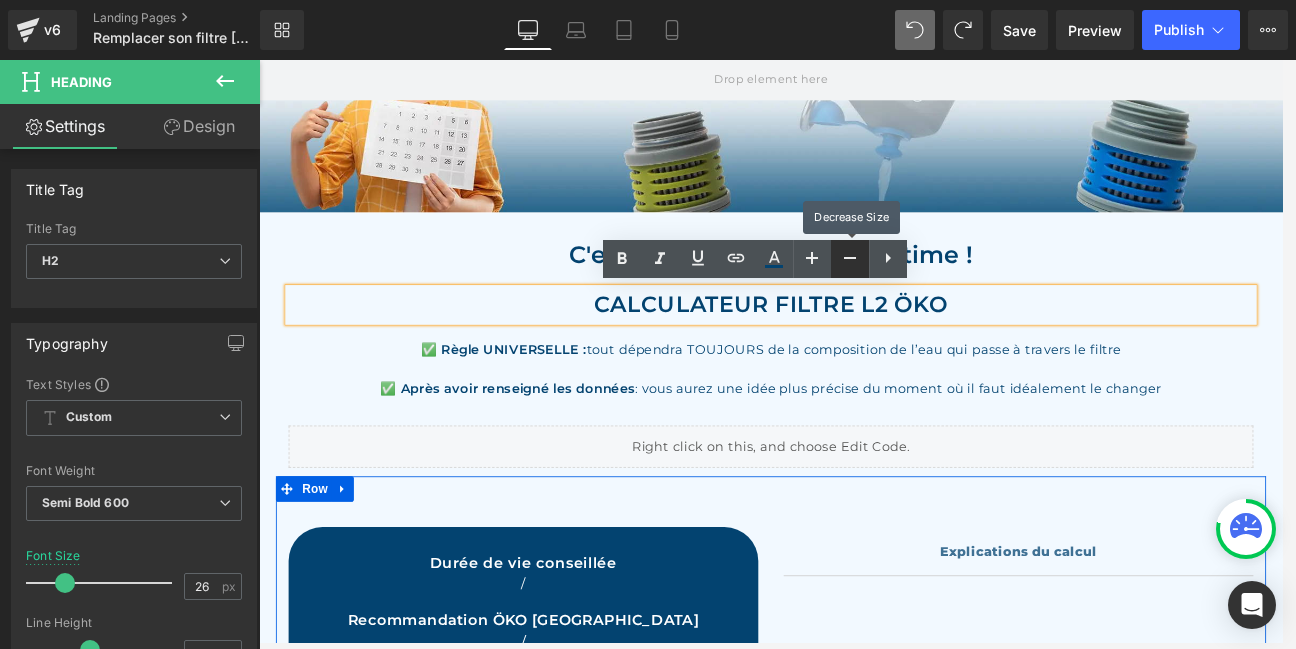 click 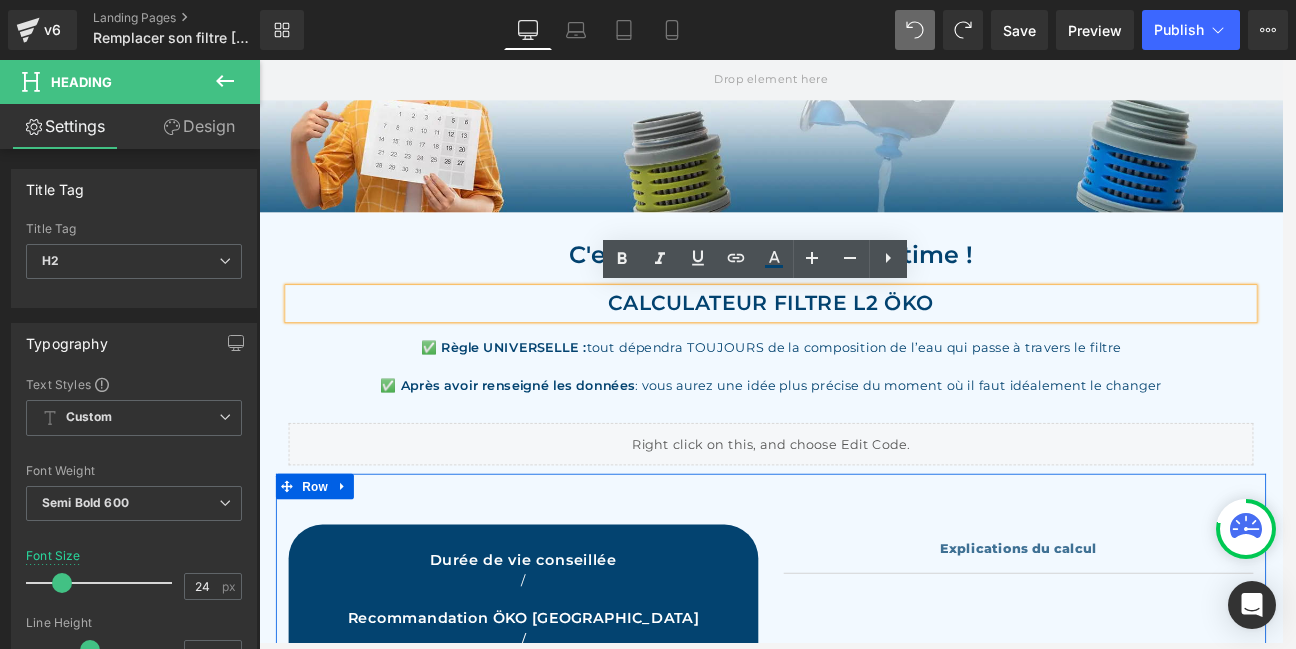 click on "CALCULATEUR FILTRE L2 ÖKO" at bounding box center (864, 348) 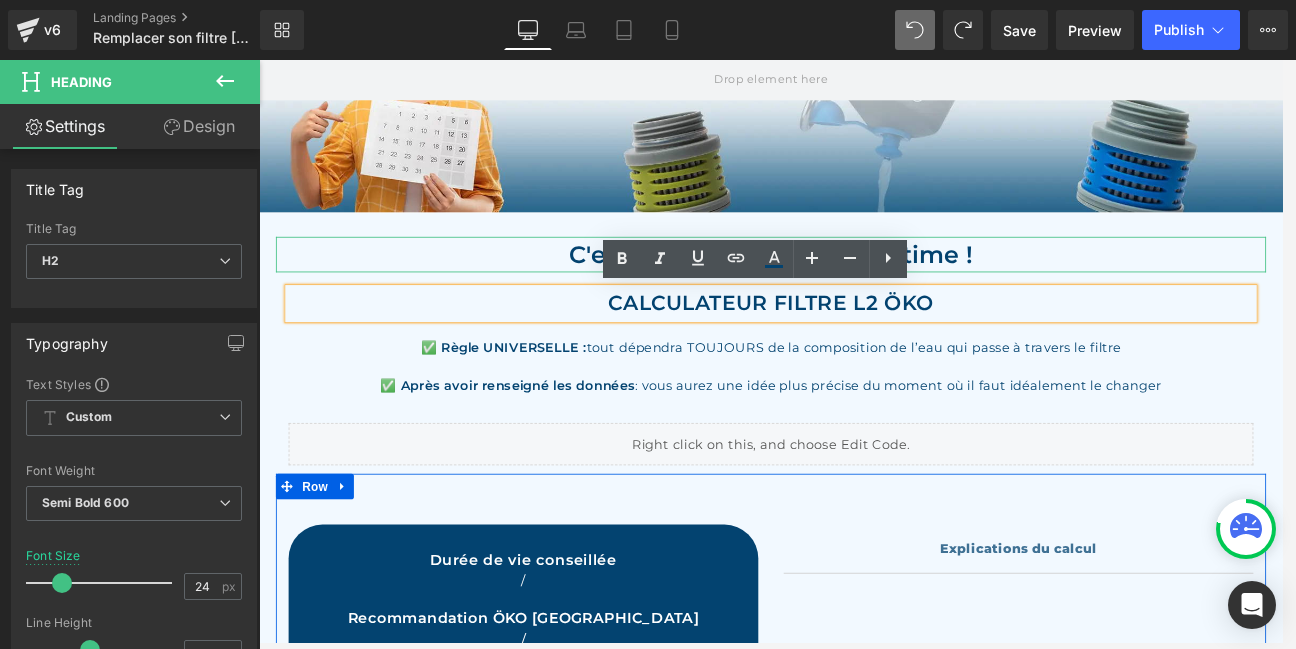 click on "C'est LA question bien légitime !" at bounding box center (864, 290) 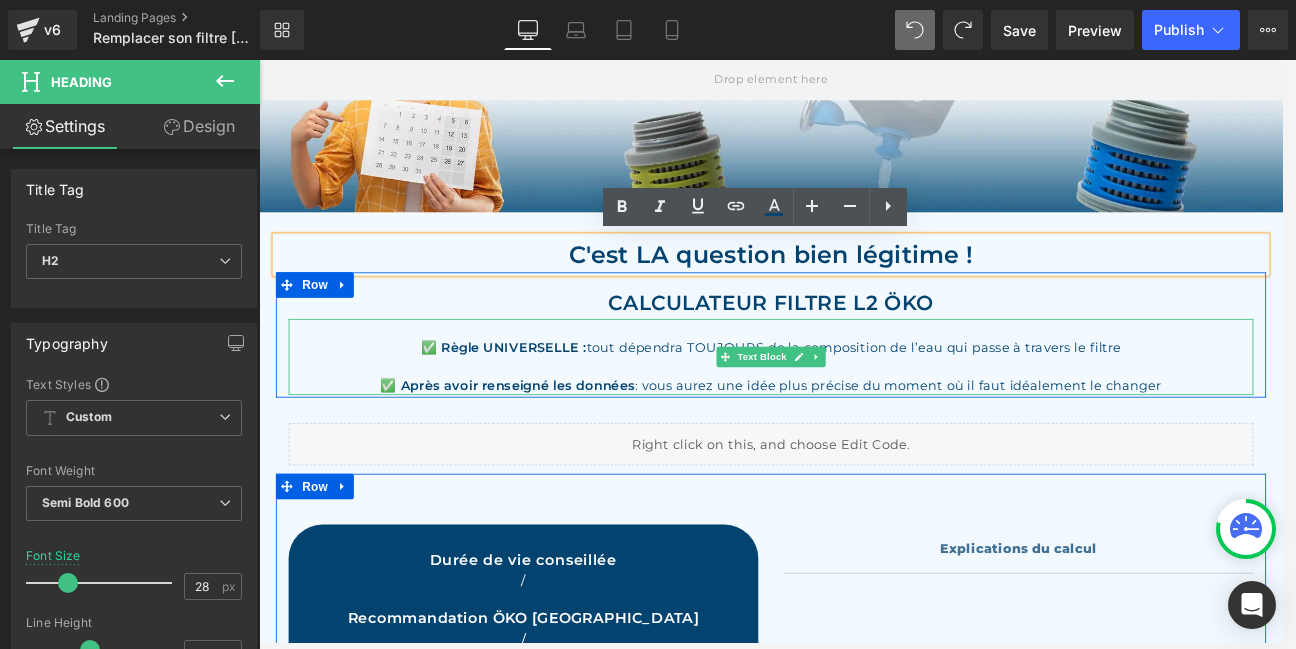 drag, startPoint x: 1287, startPoint y: 402, endPoint x: 1306, endPoint y: 402, distance: 19 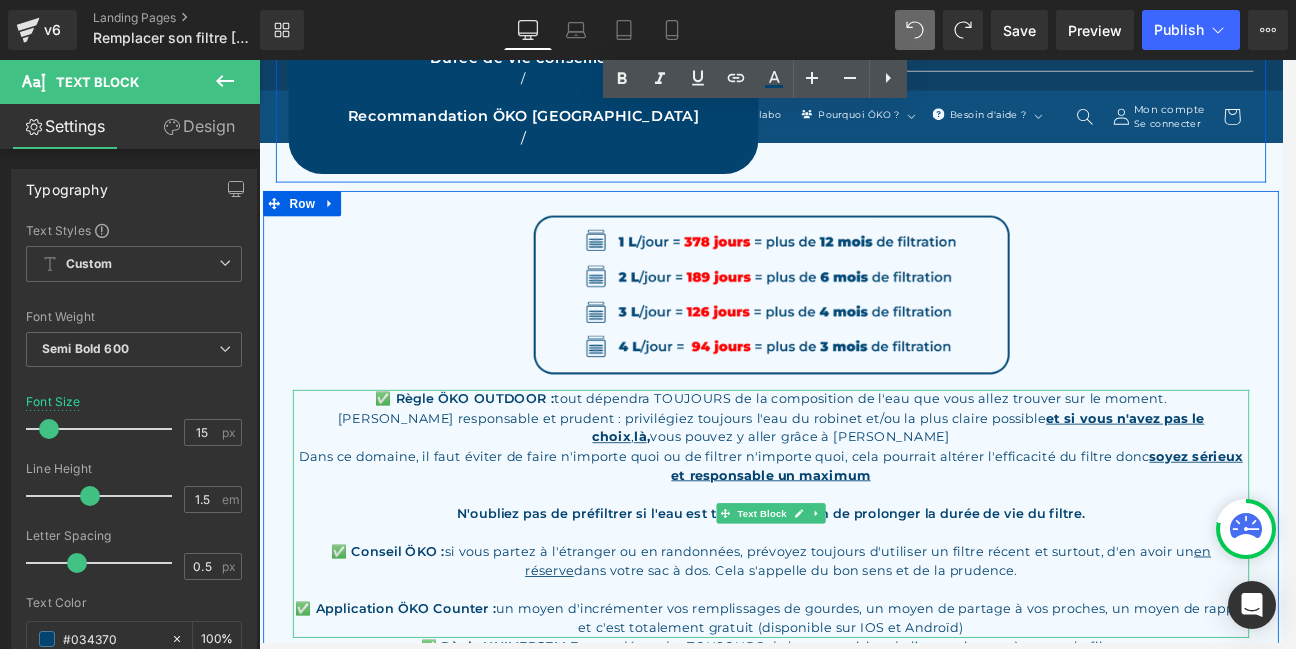 scroll, scrollTop: 864, scrollLeft: 0, axis: vertical 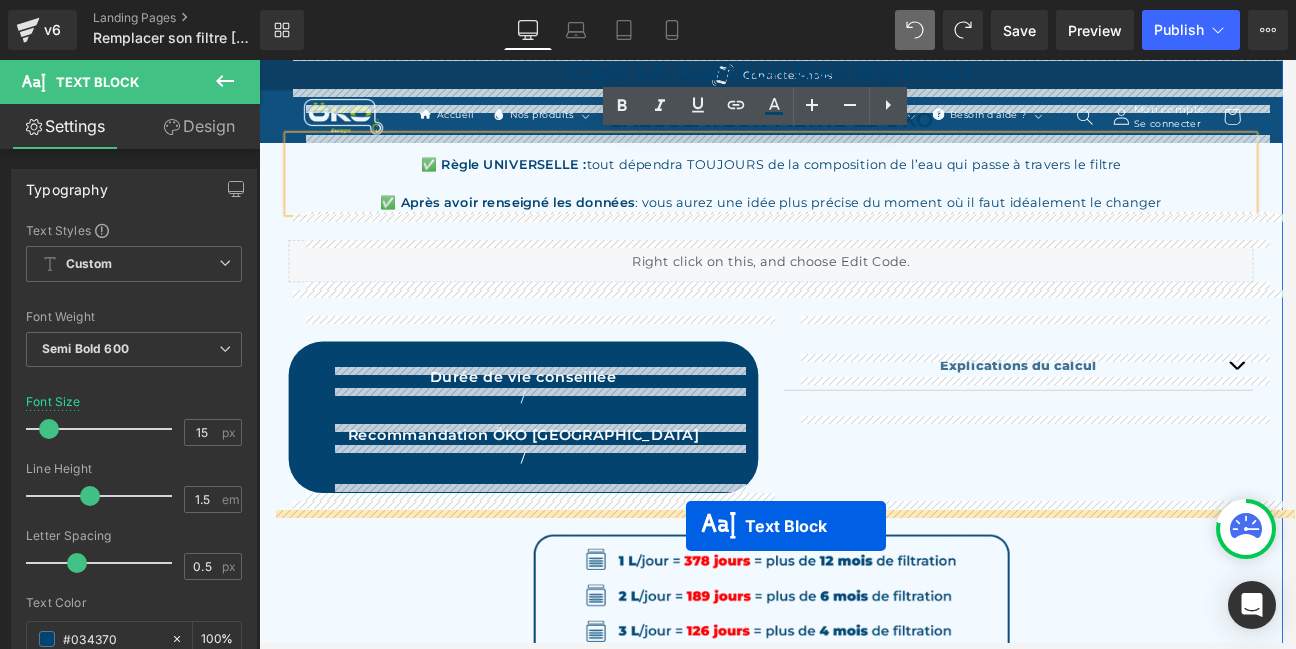 drag, startPoint x: 805, startPoint y: 539, endPoint x: 763, endPoint y: 611, distance: 83.35467 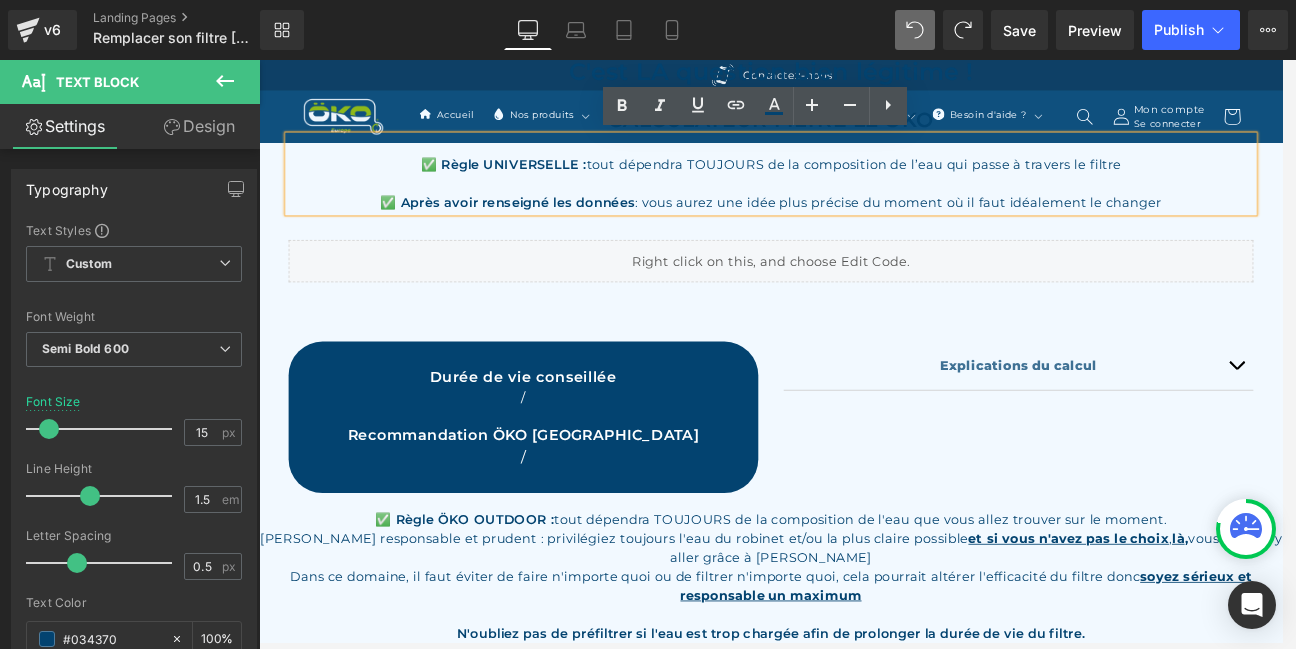 scroll, scrollTop: 648, scrollLeft: 0, axis: vertical 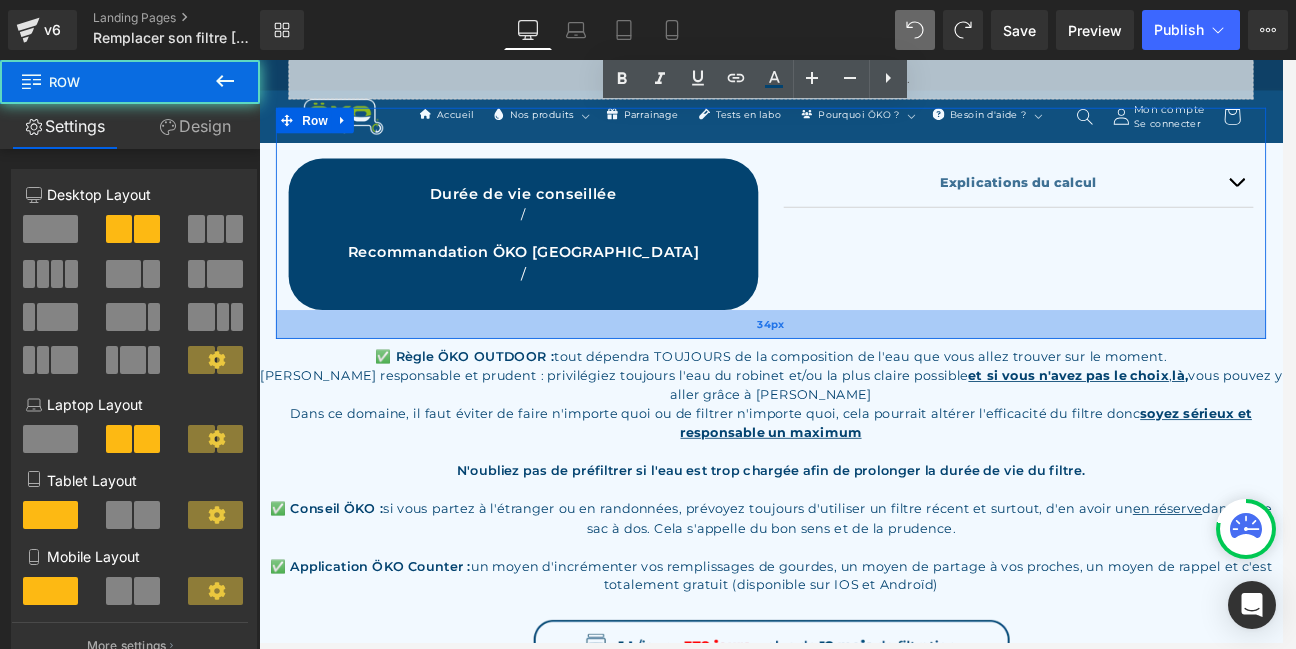 drag, startPoint x: 496, startPoint y: 362, endPoint x: 491, endPoint y: 387, distance: 25.495098 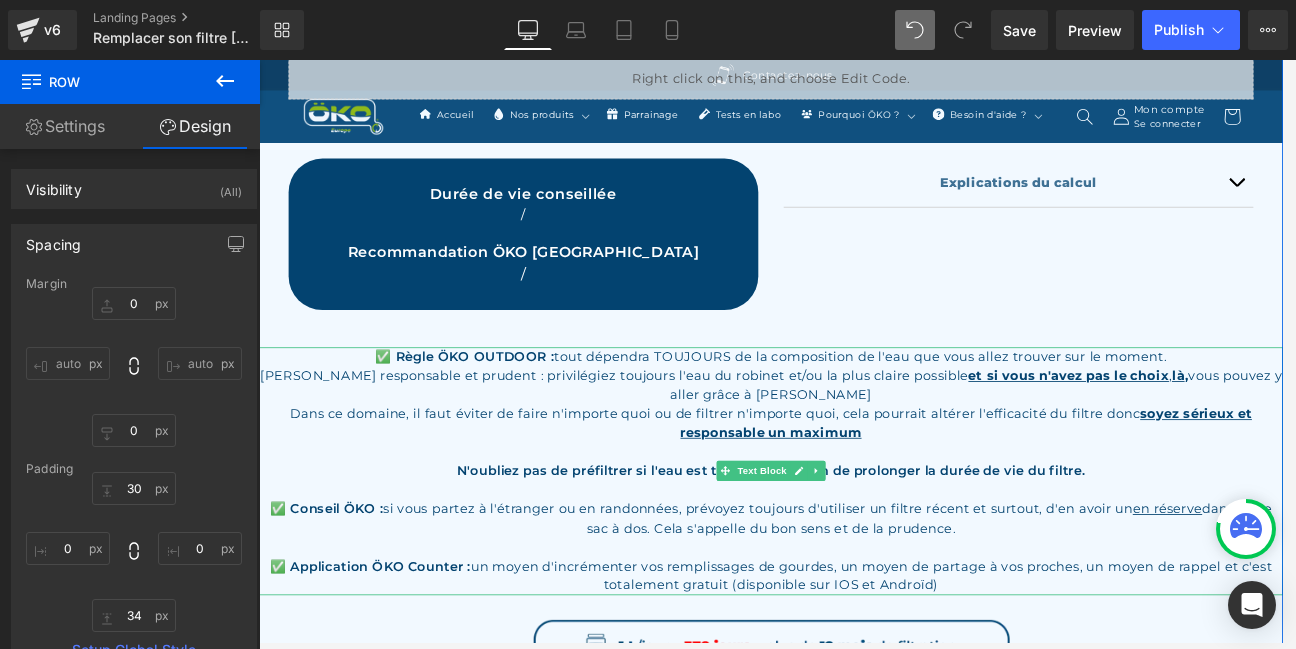 click on "✅ Application ÖKO Counter :  un moyen d'incrémenter vos remplissages de gourdes, un moyen de partage à vos proches, un moyen de rappel et c'est totalement gratuit (disponible sur IOS et Androïd)" at bounding box center [864, 669] 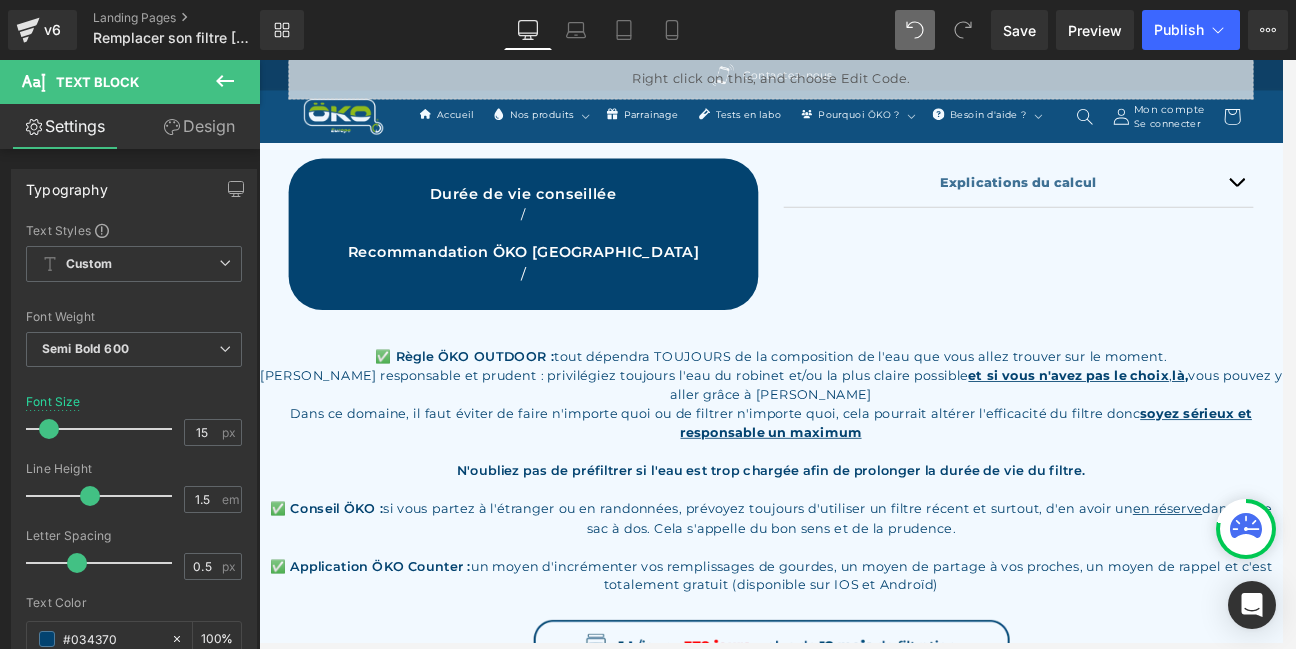 scroll, scrollTop: 205, scrollLeft: 0, axis: vertical 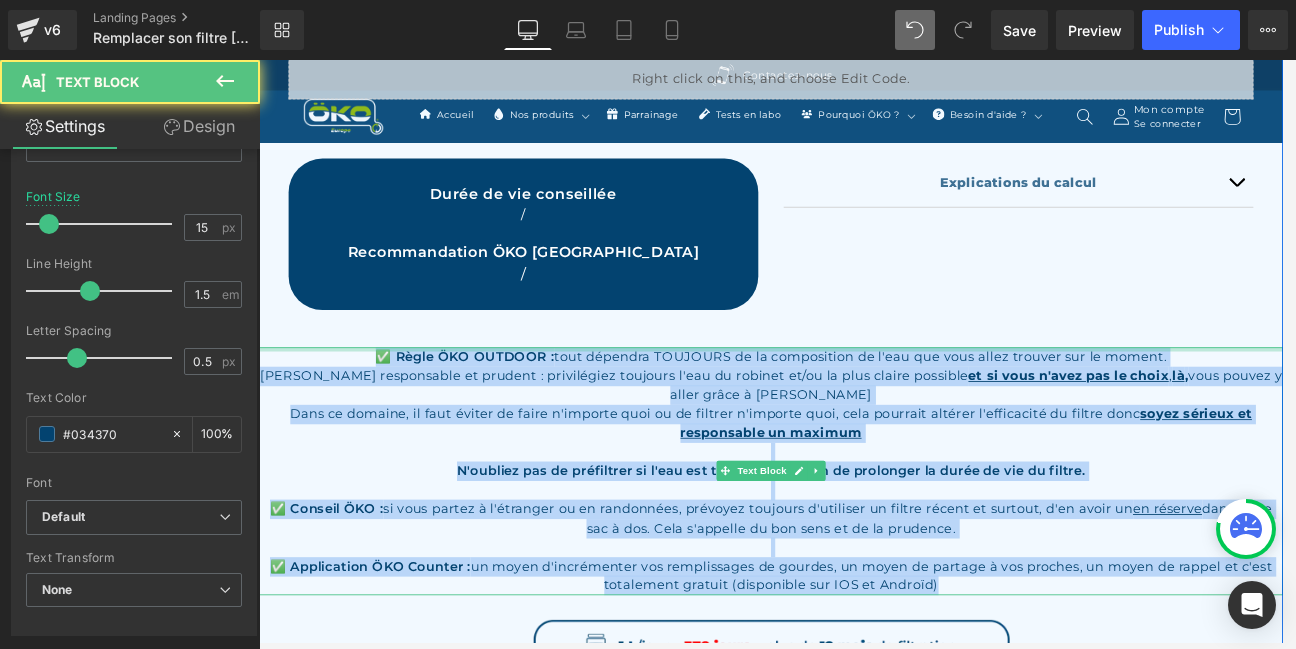 drag, startPoint x: 910, startPoint y: 656, endPoint x: 354, endPoint y: 403, distance: 610.85596 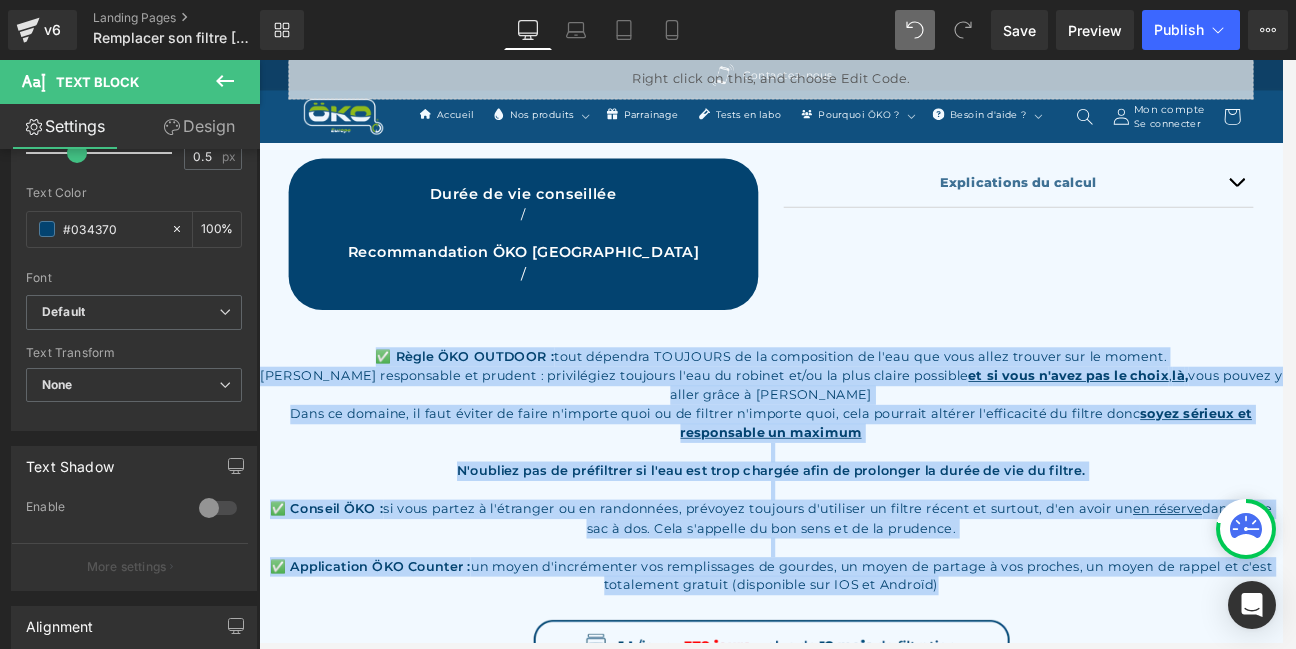scroll, scrollTop: 616, scrollLeft: 0, axis: vertical 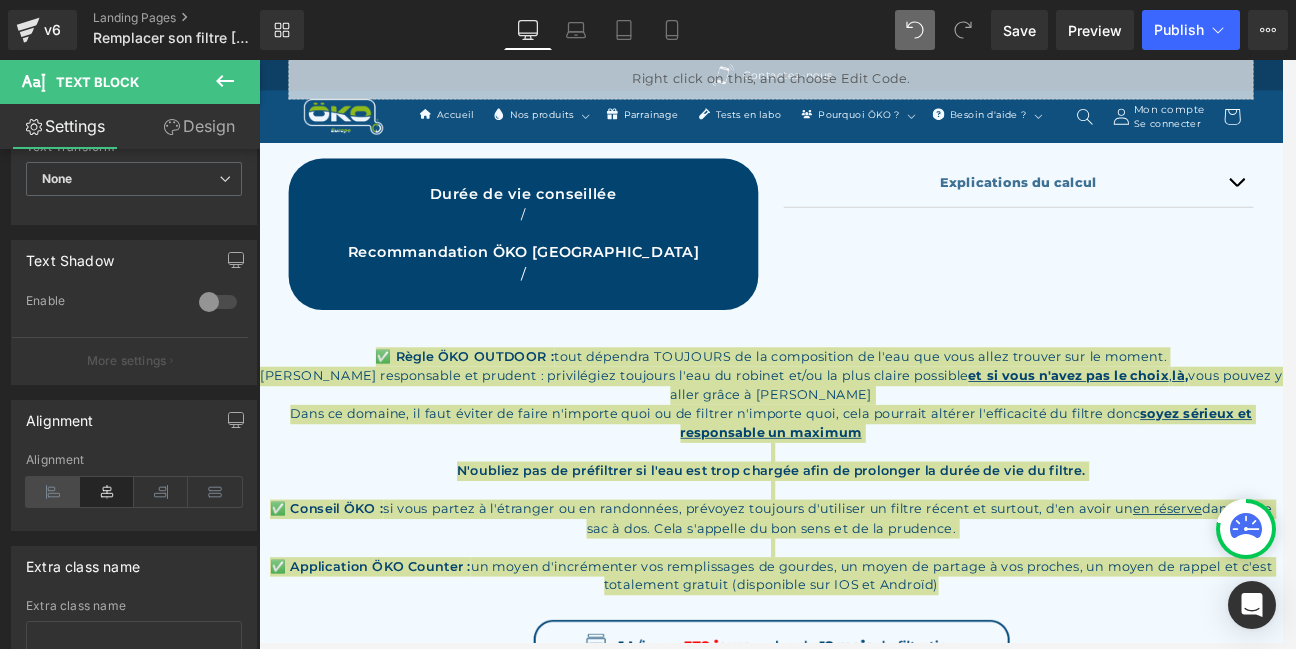 click at bounding box center [53, 492] 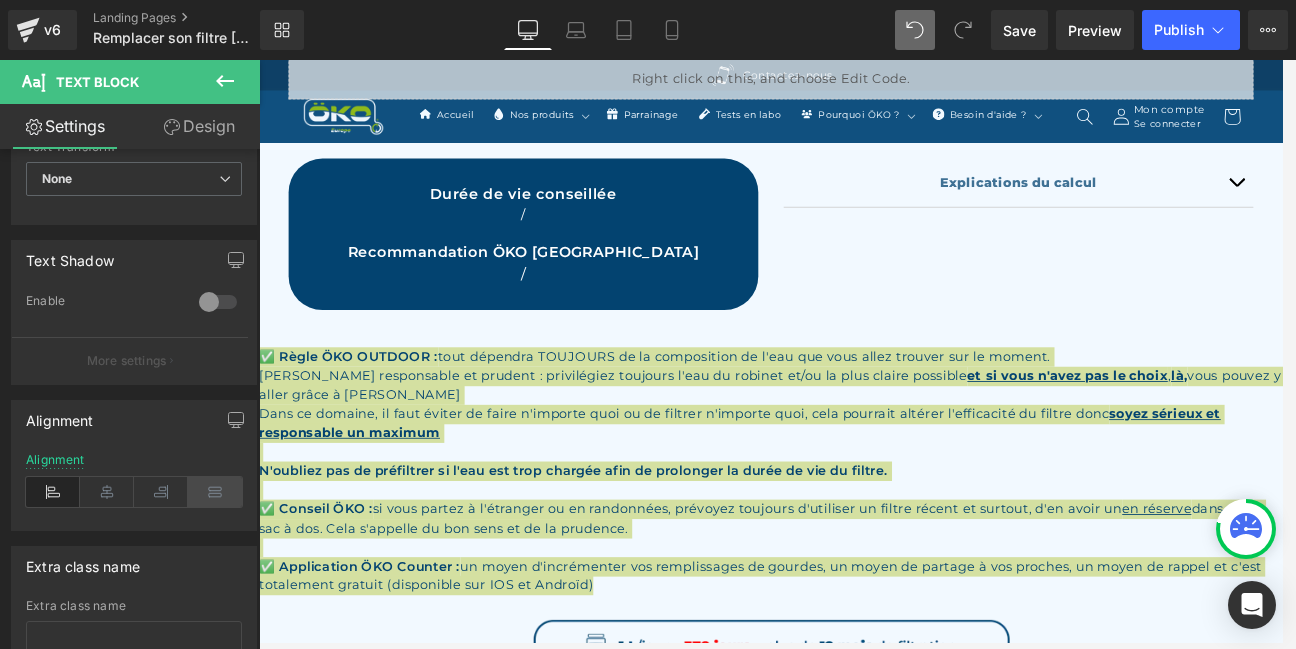click at bounding box center [215, 492] 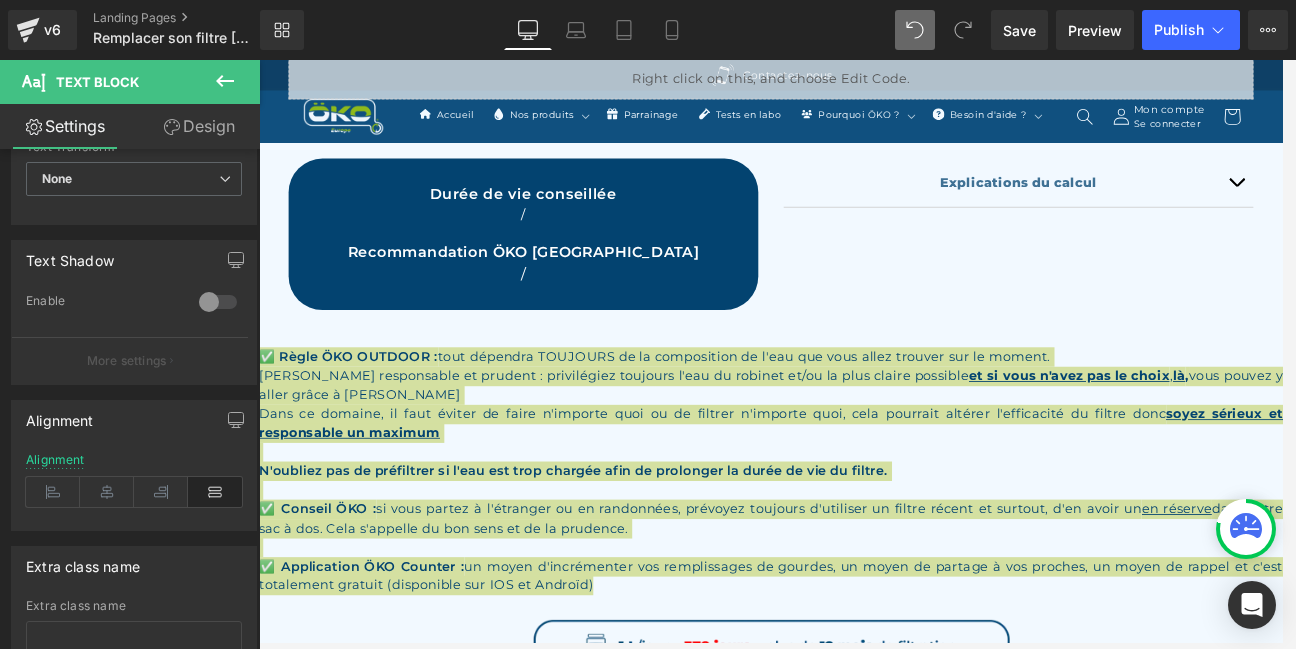 click at bounding box center [215, 492] 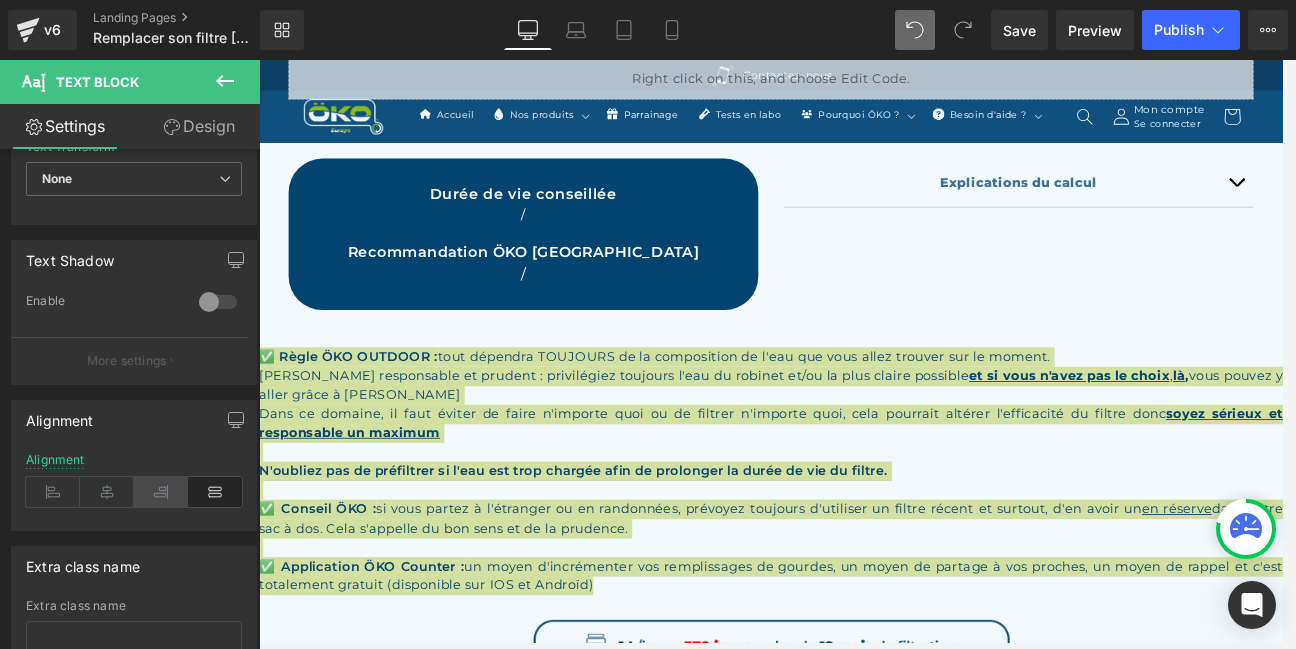 click at bounding box center (161, 492) 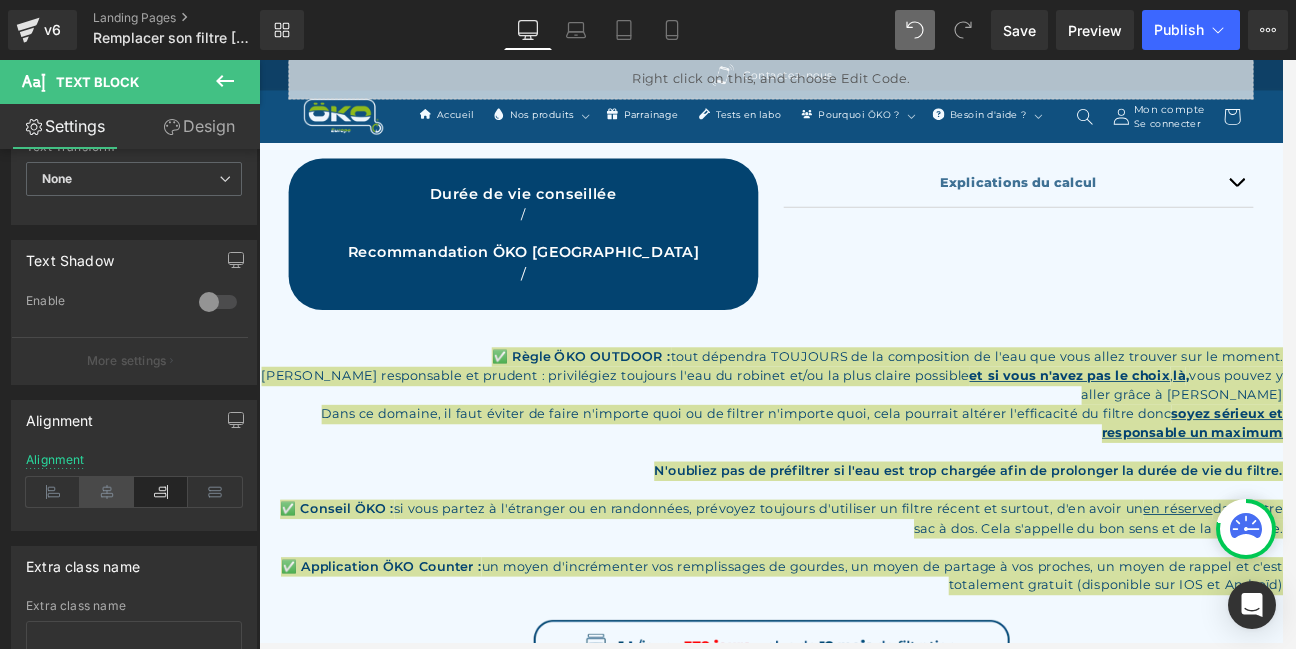 click at bounding box center (107, 492) 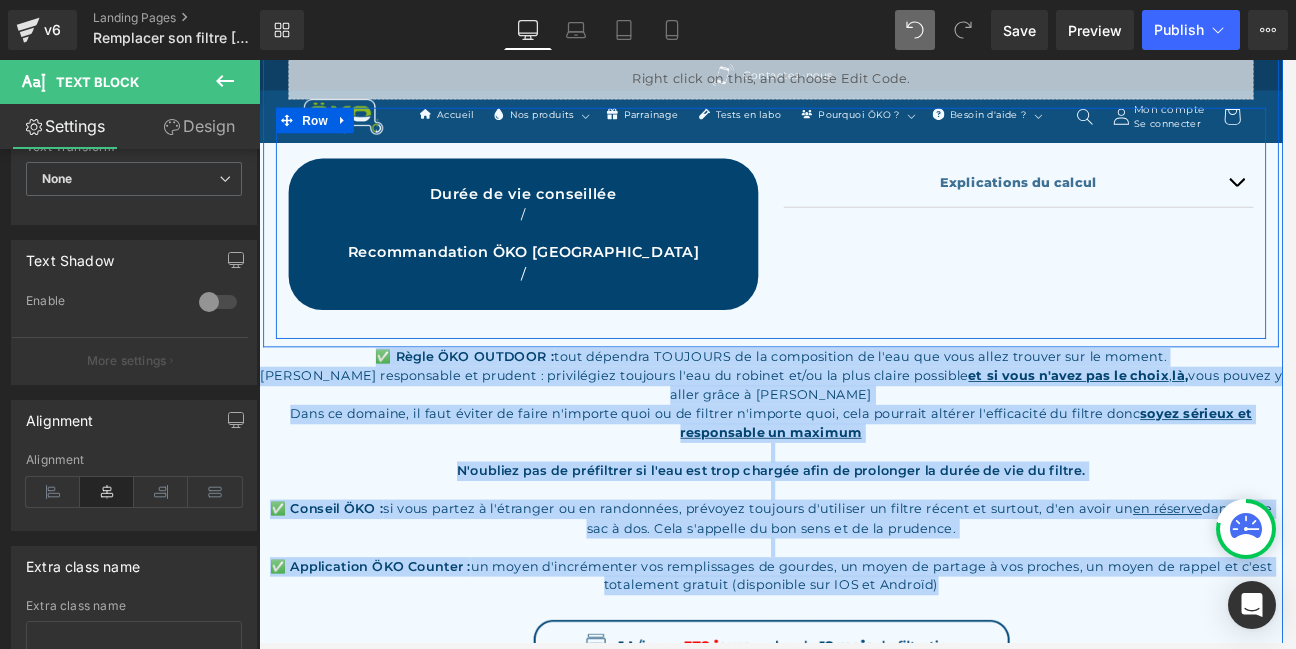 click on "Durée de vie conseillée Heading         / Text Block         Recommandation ÖKO EUROPE Heading         / Text Block         Row
Explications du calcul
Text Block
La capacité nominale du filtre est de  378 litres (1 Gallon) , selon les recommandations du fabricant.   Cette capacité est ajustée en fonction de votre  consommation moyenne estimée .  La durée de vie est réduite : - 2x* plus vite avec de l'eau de lac ou de rivières ou avec des eaux non potables à l'étranger ;
- 4x* plus vite avec de l'eau très chargée (boueuse, etc.)
* C'est une estimation, tout dépend tellement de la qualité de l'eau choisie.
⚠️ En cas de diminution du débit ou de retour du goût de chlore : Remplacez le filtre sans tarder." at bounding box center (864, 252) 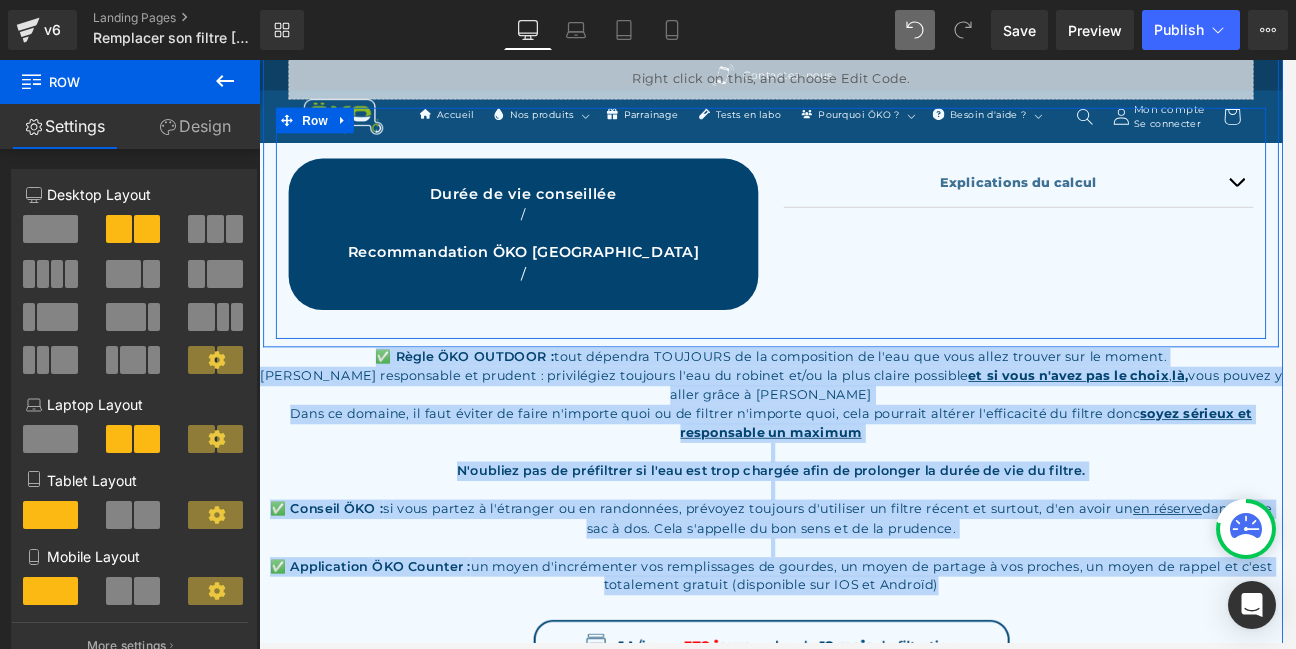 click on "Durée de vie conseillée Heading         / Text Block         Recommandation ÖKO EUROPE Heading         / Text Block         Row
Explications du calcul
Text Block
La capacité nominale du filtre est de  378 litres (1 Gallon) , selon les recommandations du fabricant.   Cette capacité est ajustée en fonction de votre  consommation moyenne estimée .  La durée de vie est réduite : - 2x* plus vite avec de l'eau de lac ou de rivières ou avec des eaux non potables à l'étranger ;
- 4x* plus vite avec de l'eau très chargée (boueuse, etc.)
* C'est une estimation, tout dépend tellement de la qualité de l'eau choisie.
⚠️ En cas de diminution du débit ou de retour du goût de chlore : Remplacez le filtre sans tarder." at bounding box center [864, 252] 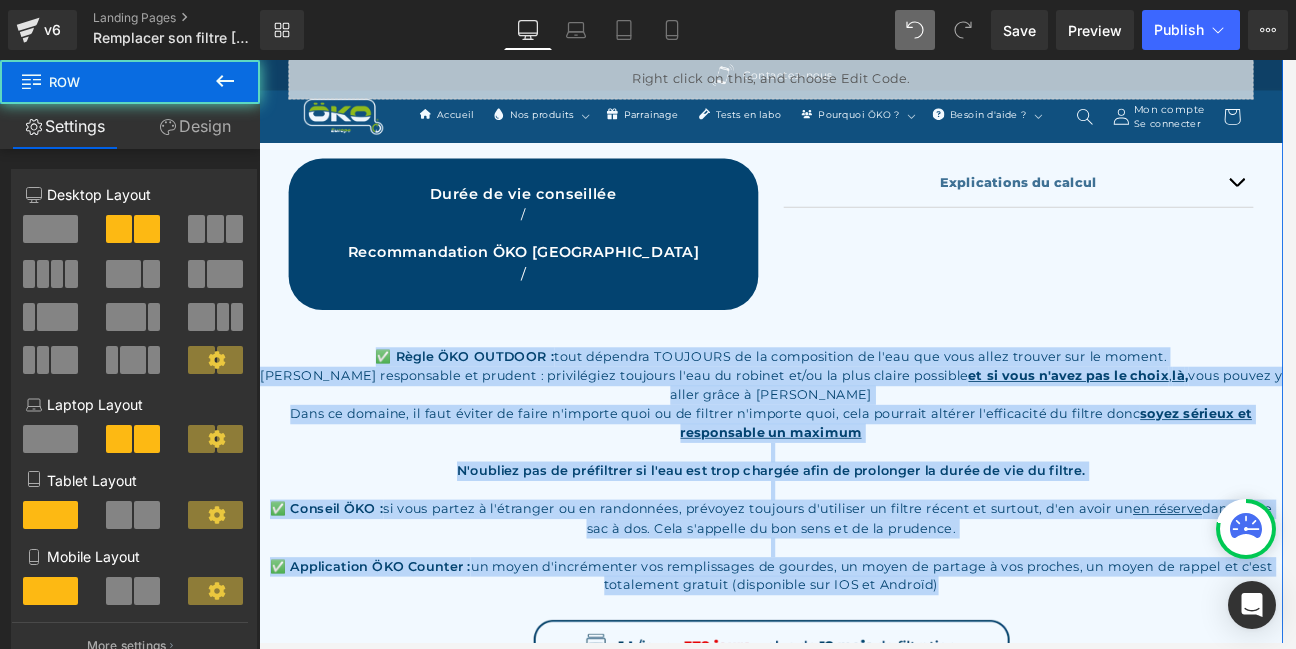 click at bounding box center (864, 635) 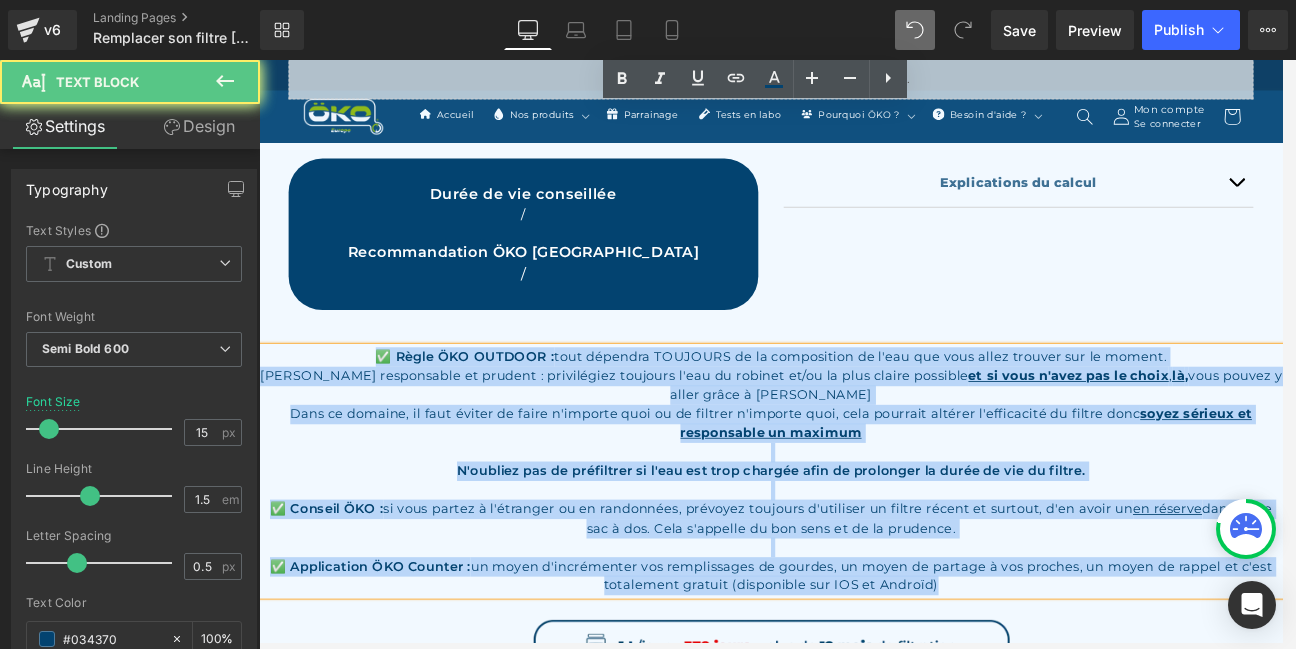 scroll, scrollTop: 1080, scrollLeft: 0, axis: vertical 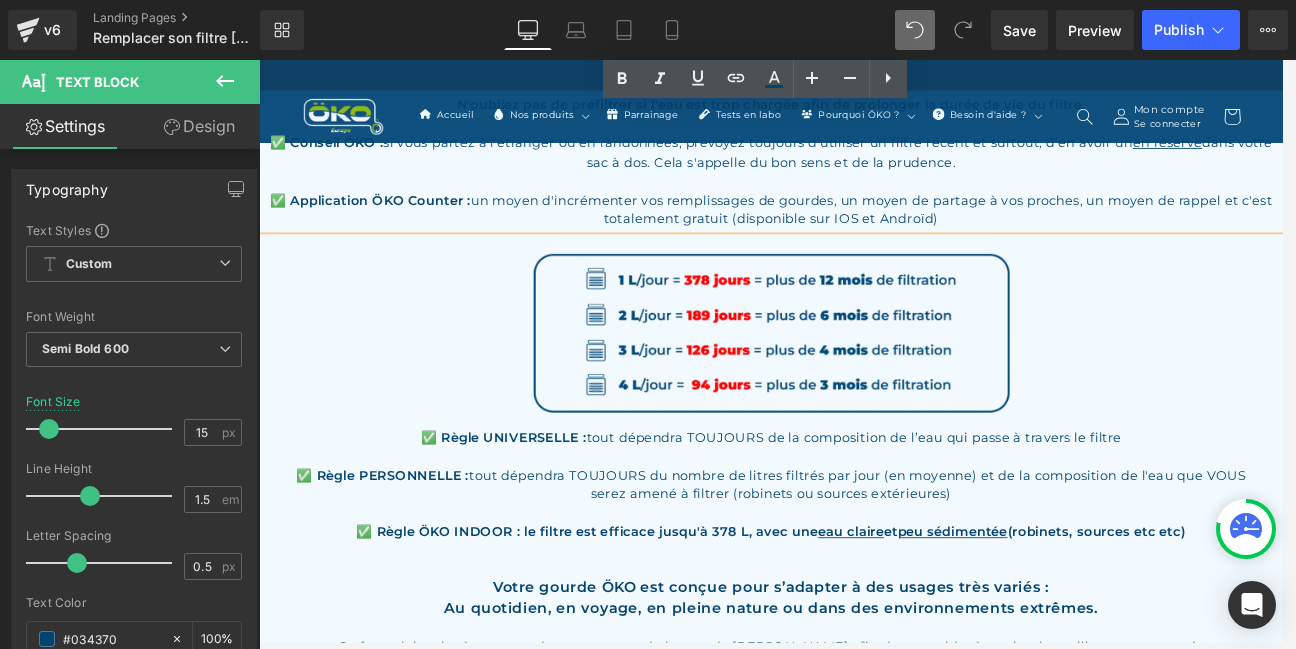 drag, startPoint x: 916, startPoint y: 528, endPoint x: 1128, endPoint y: 564, distance: 215.03488 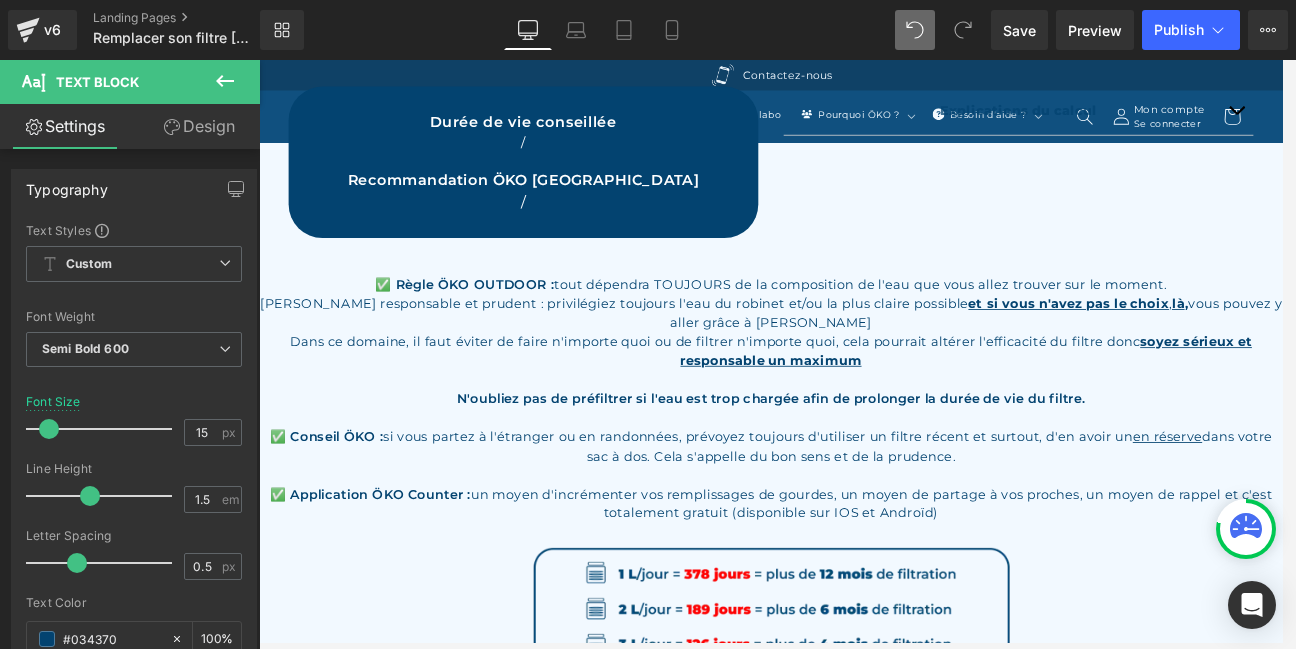 scroll, scrollTop: 864, scrollLeft: 0, axis: vertical 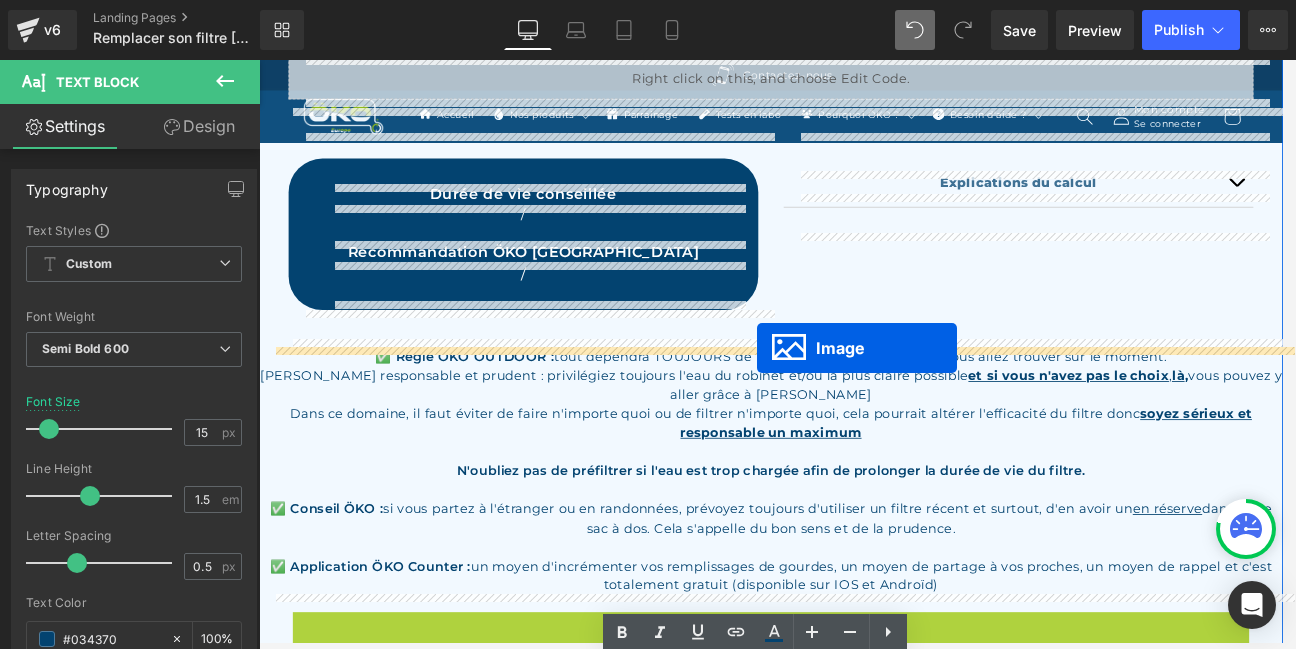 drag, startPoint x: 831, startPoint y: 592, endPoint x: 847, endPoint y: 401, distance: 191.66899 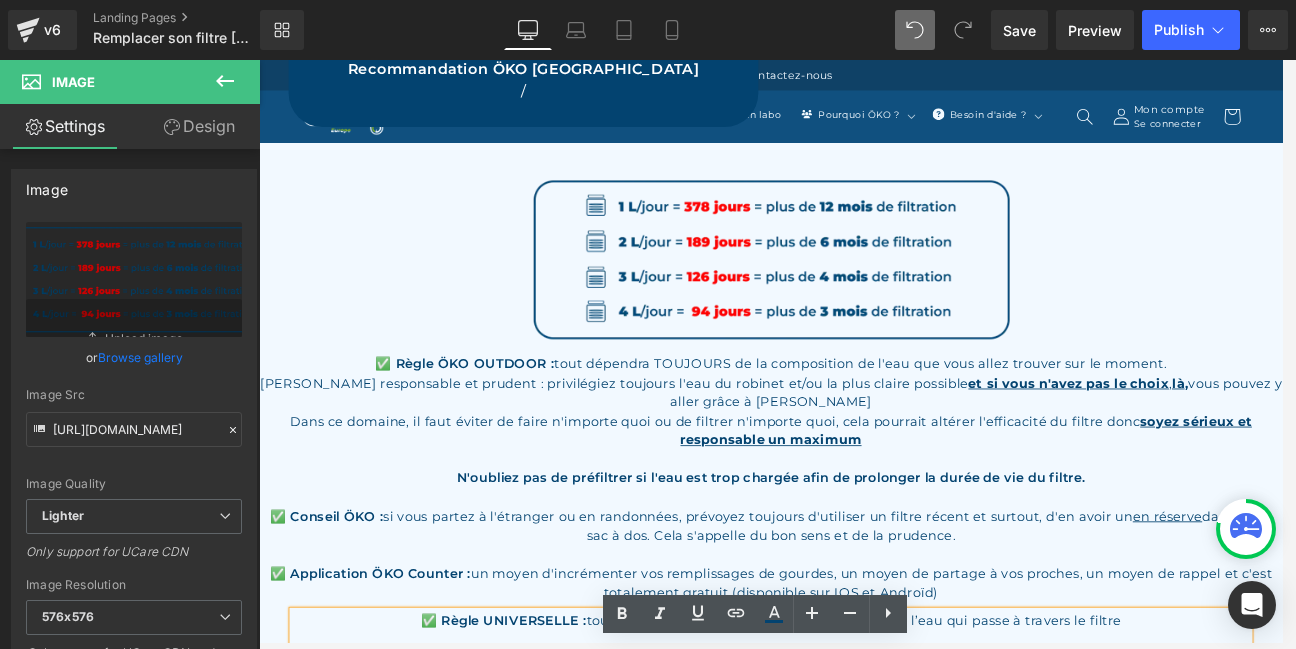 scroll, scrollTop: 431, scrollLeft: 0, axis: vertical 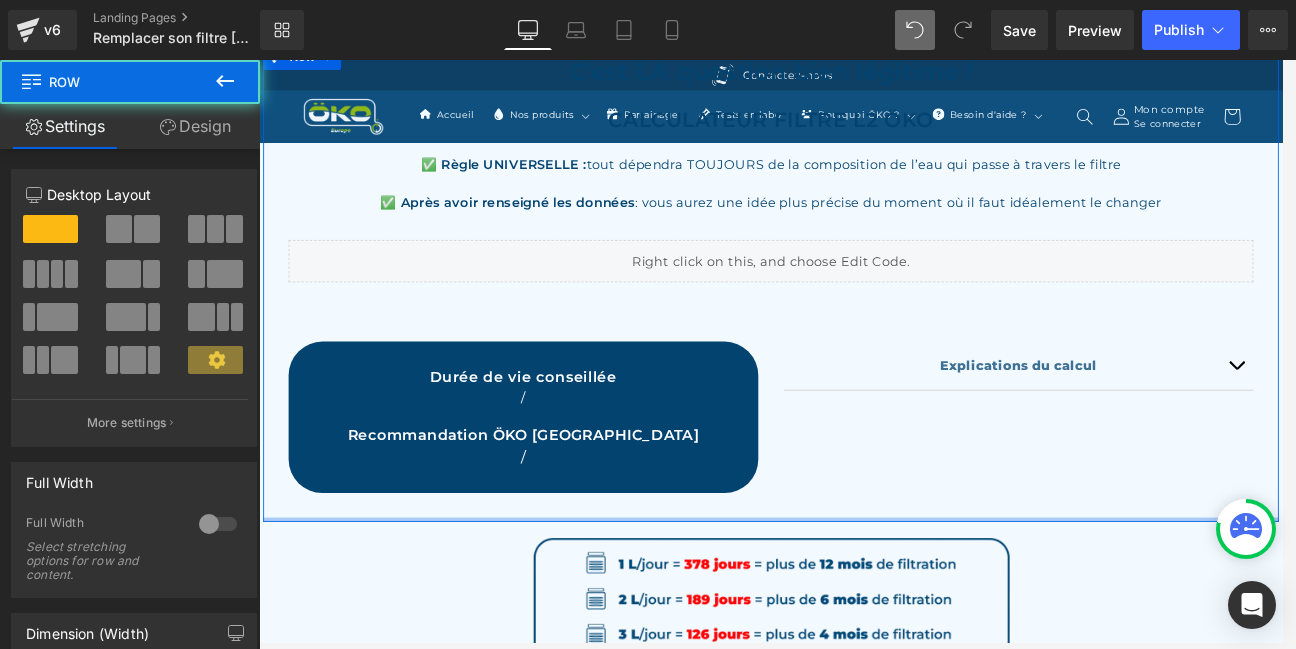 drag, startPoint x: 1219, startPoint y: 609, endPoint x: 1221, endPoint y: 596, distance: 13.152946 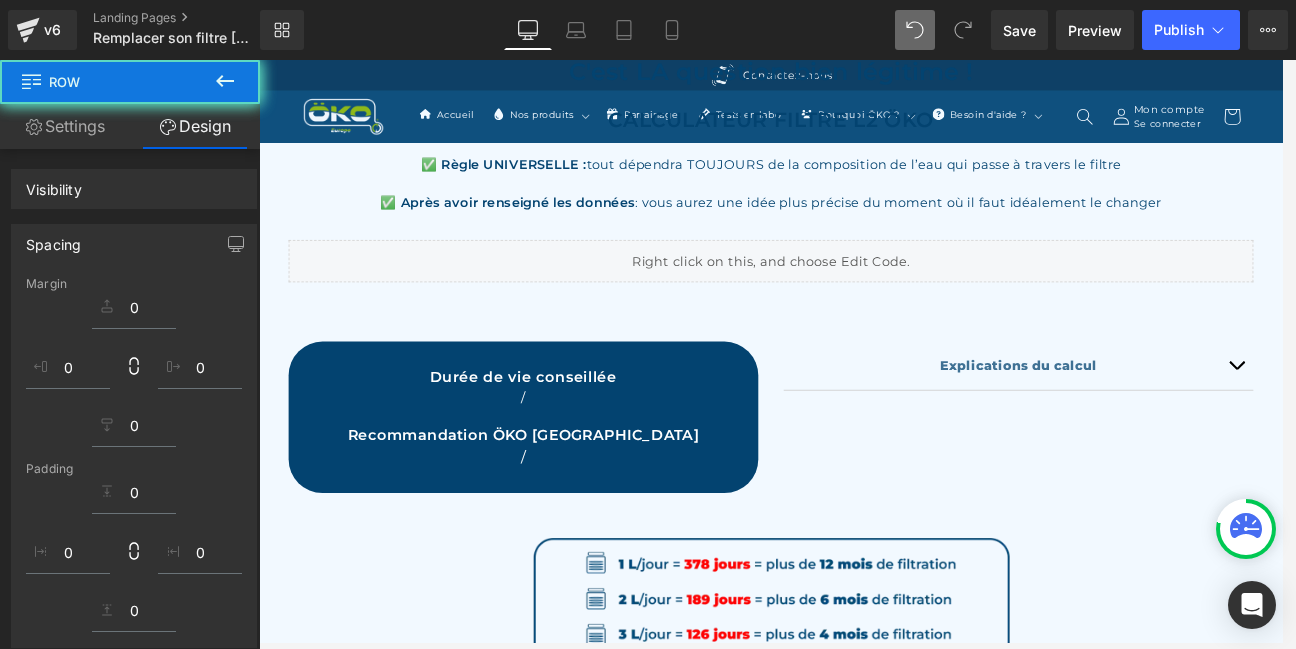 scroll, scrollTop: 647, scrollLeft: 0, axis: vertical 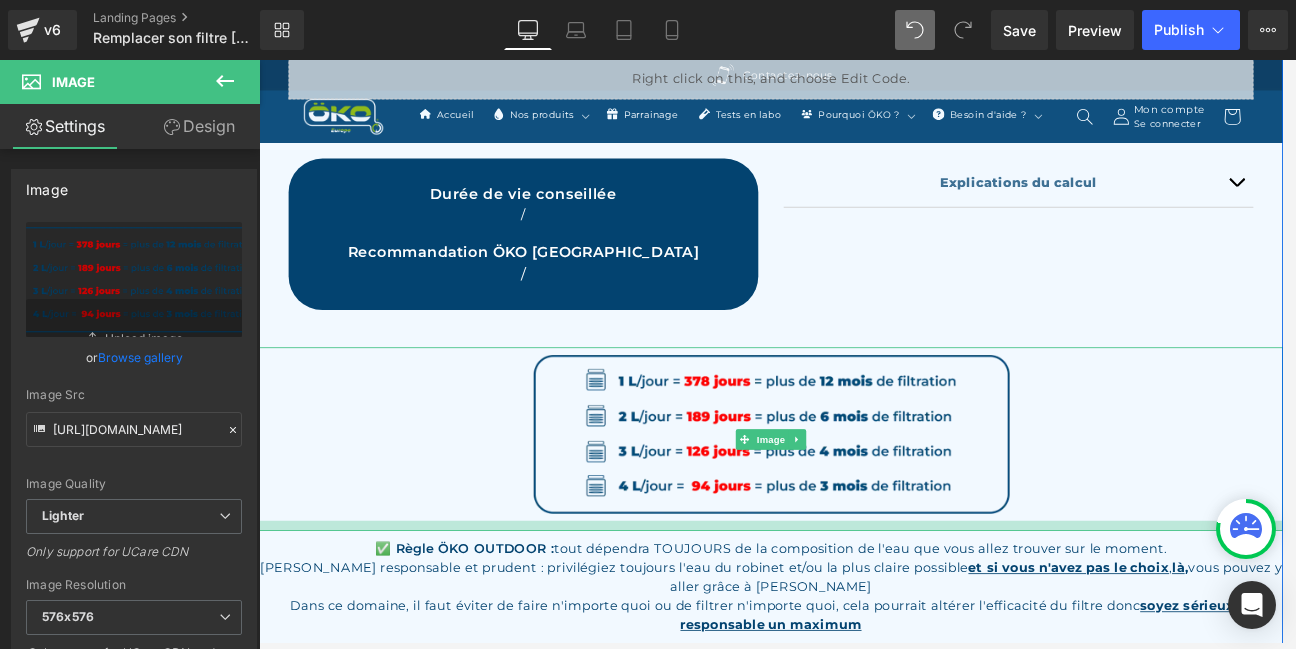 drag, startPoint x: 1140, startPoint y: 603, endPoint x: 1141, endPoint y: 615, distance: 12.0415945 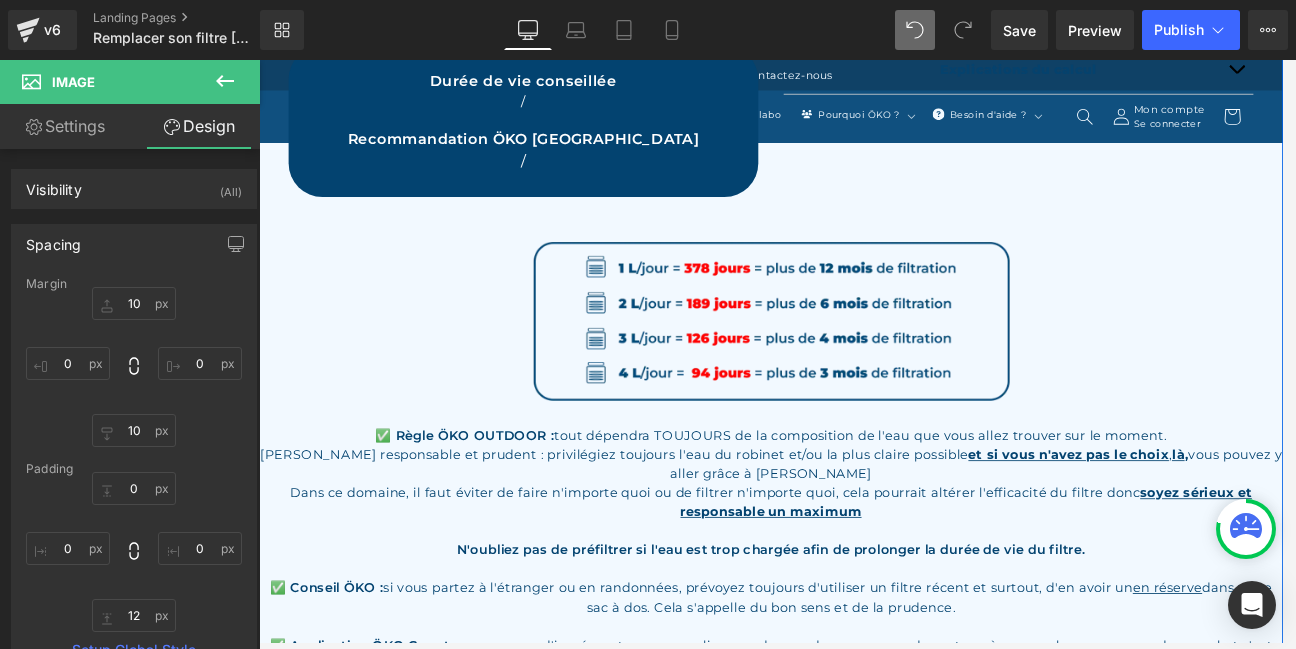 scroll, scrollTop: 864, scrollLeft: 0, axis: vertical 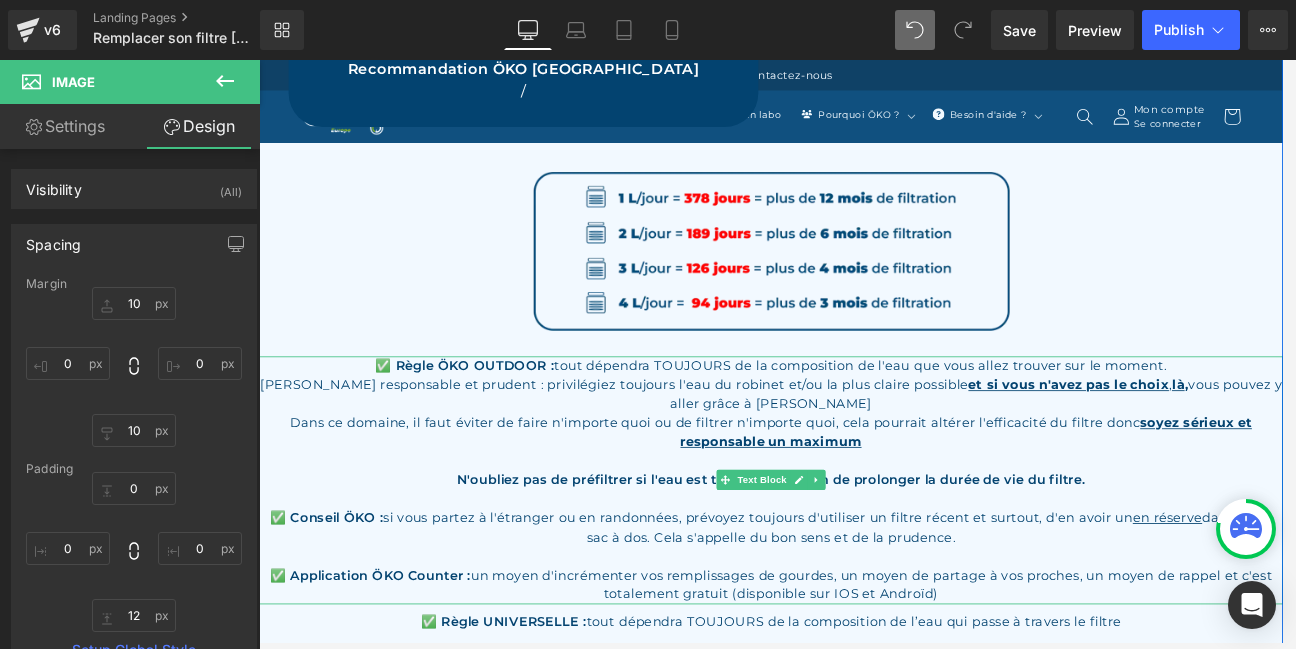 click on "Dans ce domaine, il faut éviter de faire n'importe quoi ou de filtrer n'importe quoi, cela pourrait altérer l'efficacité du filtre donc  soyez sérieux et responsable un maximum" at bounding box center (864, 500) 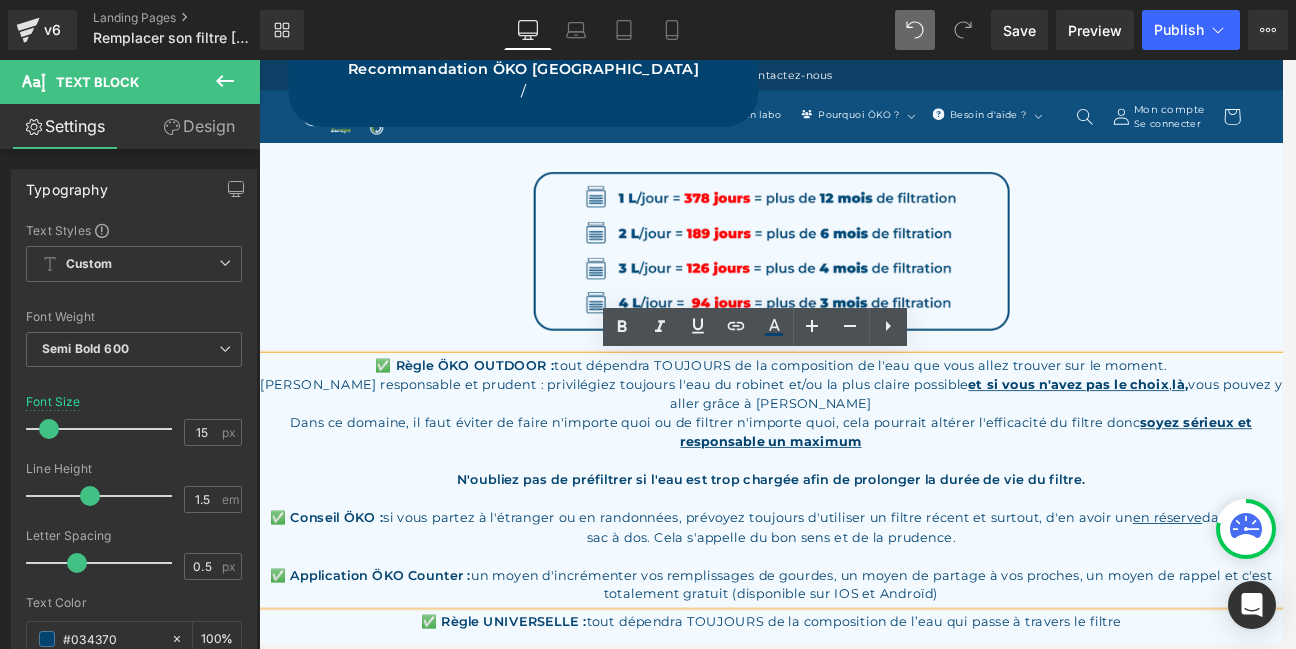 type 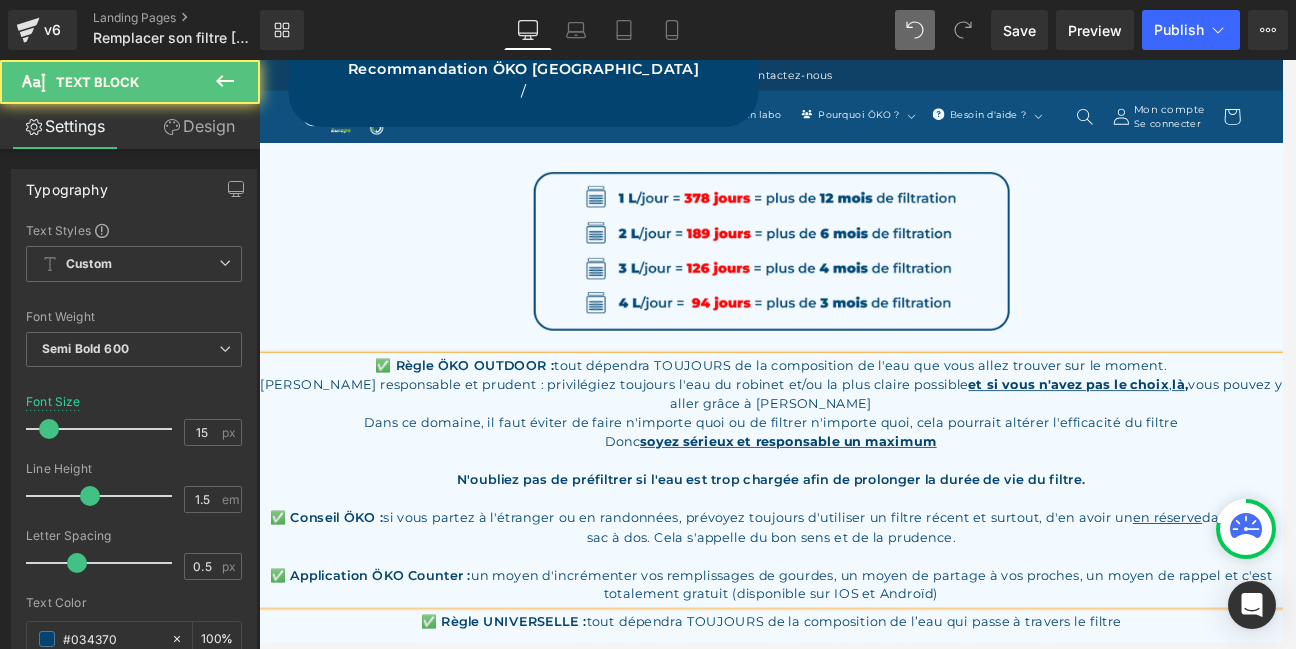click on "et si vous n'avez pas le choix" at bounding box center [1215, 443] 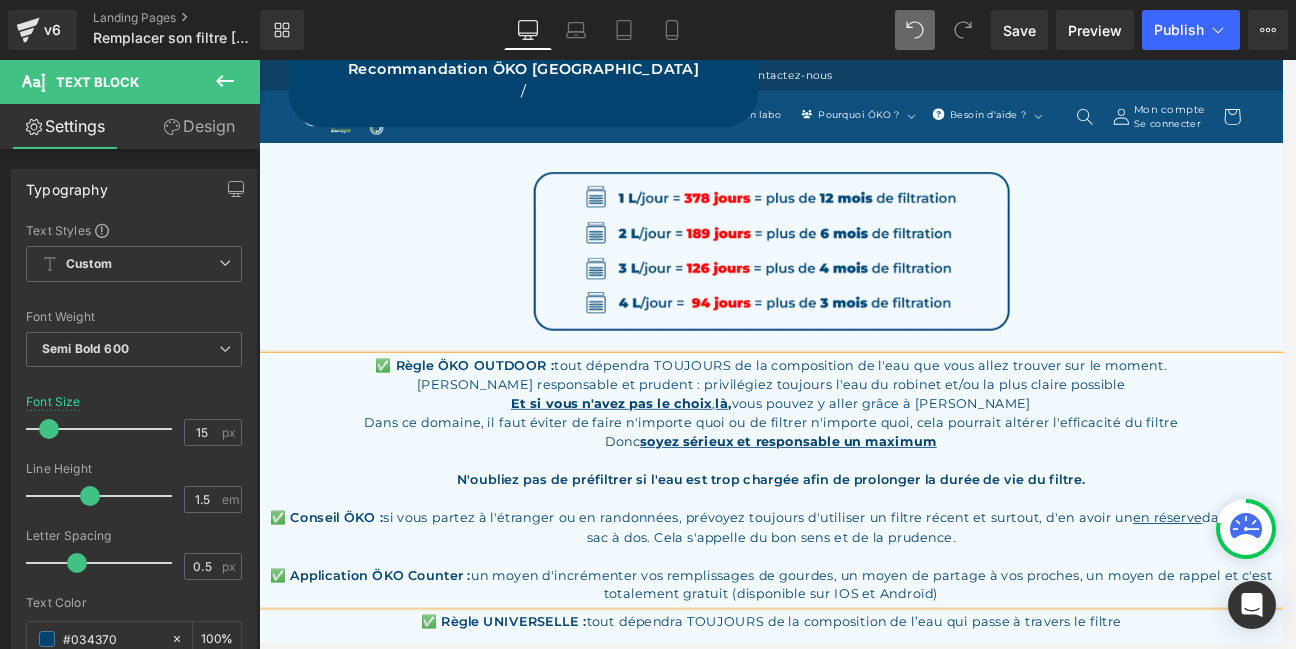 click on "si vous partez à l'étranger ou en randonnées, prévoyez toujours d'utiliser un filtre récent et surtout, d'en avoir un  en réserve  dans votre sac à dos. Cela s'appelle du bon sens et de la prudence." at bounding box center [931, 612] 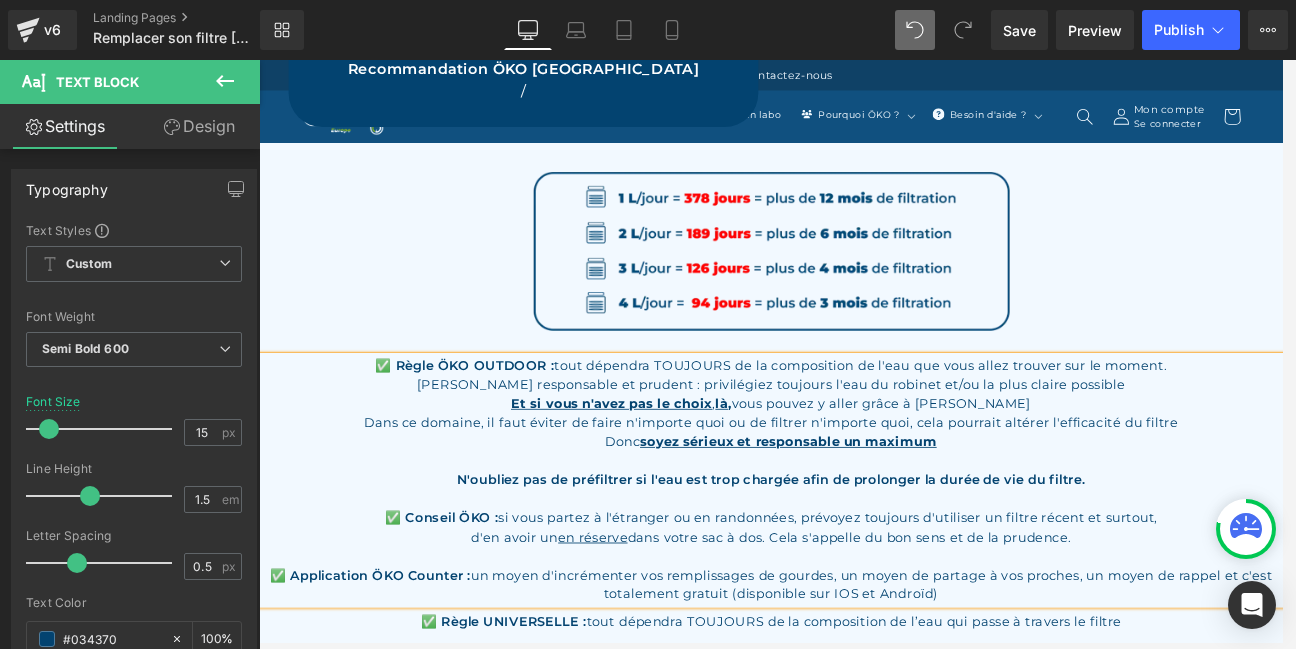 scroll, scrollTop: 1080, scrollLeft: 0, axis: vertical 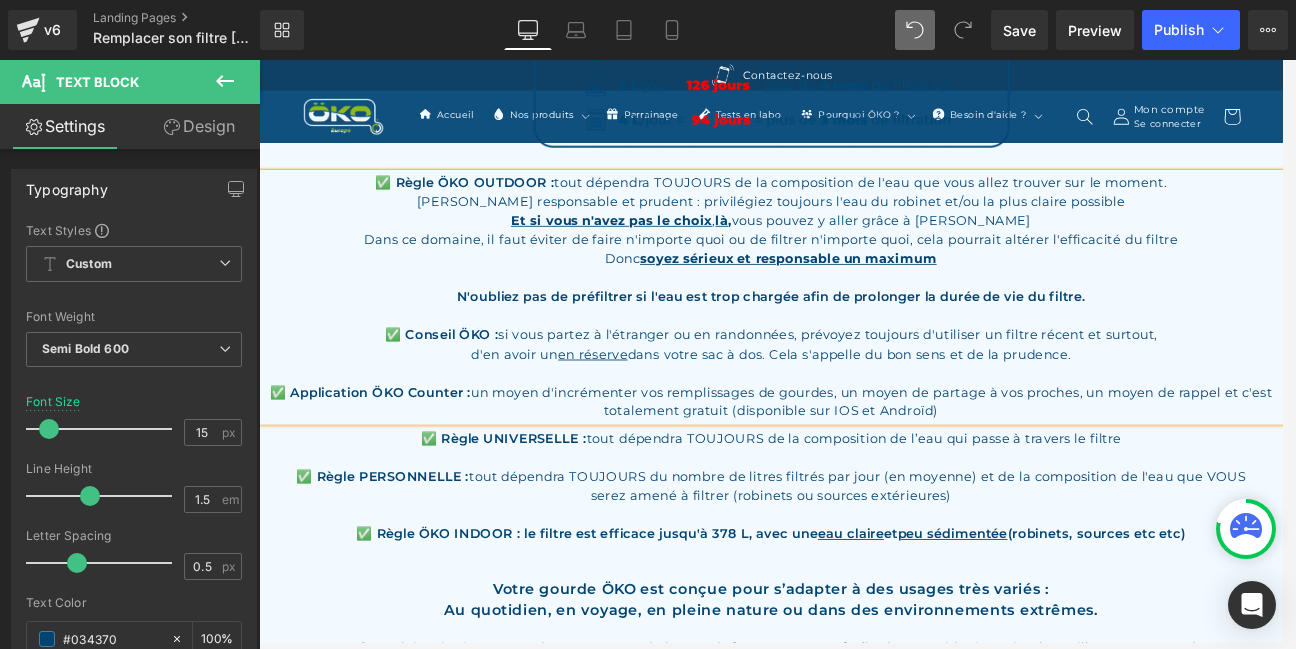 click on "un moyen d'incrémenter vos remplissages de gourdes, un moyen de partage à vos proches, un moyen de rappel et c'est totalement gratuit (disponible sur IOS et Androïd)" at bounding box center [982, 464] 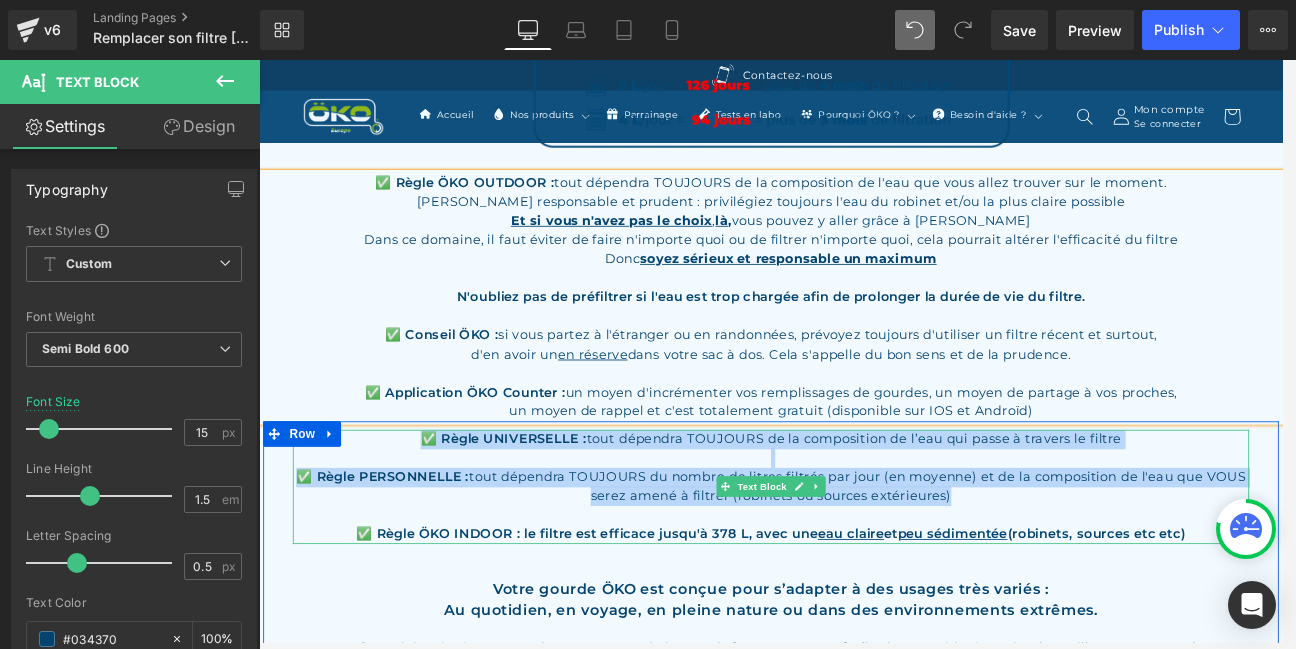 drag, startPoint x: 1119, startPoint y: 575, endPoint x: 396, endPoint y: 510, distance: 725.91595 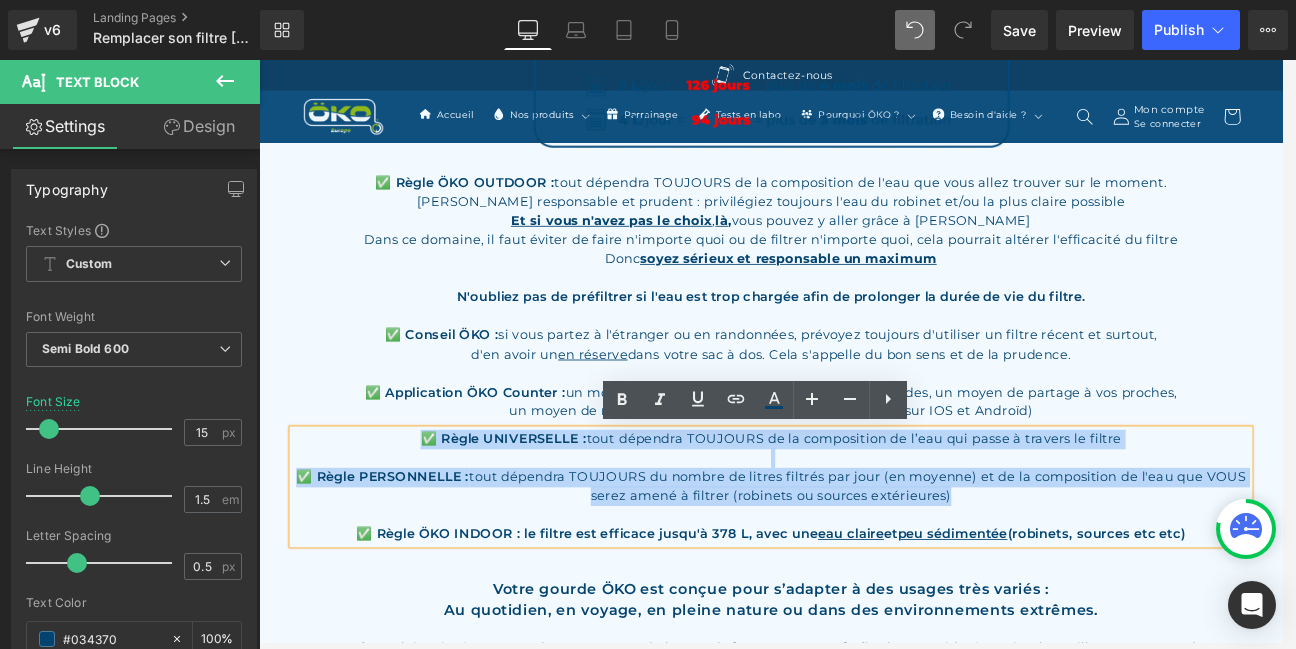 type 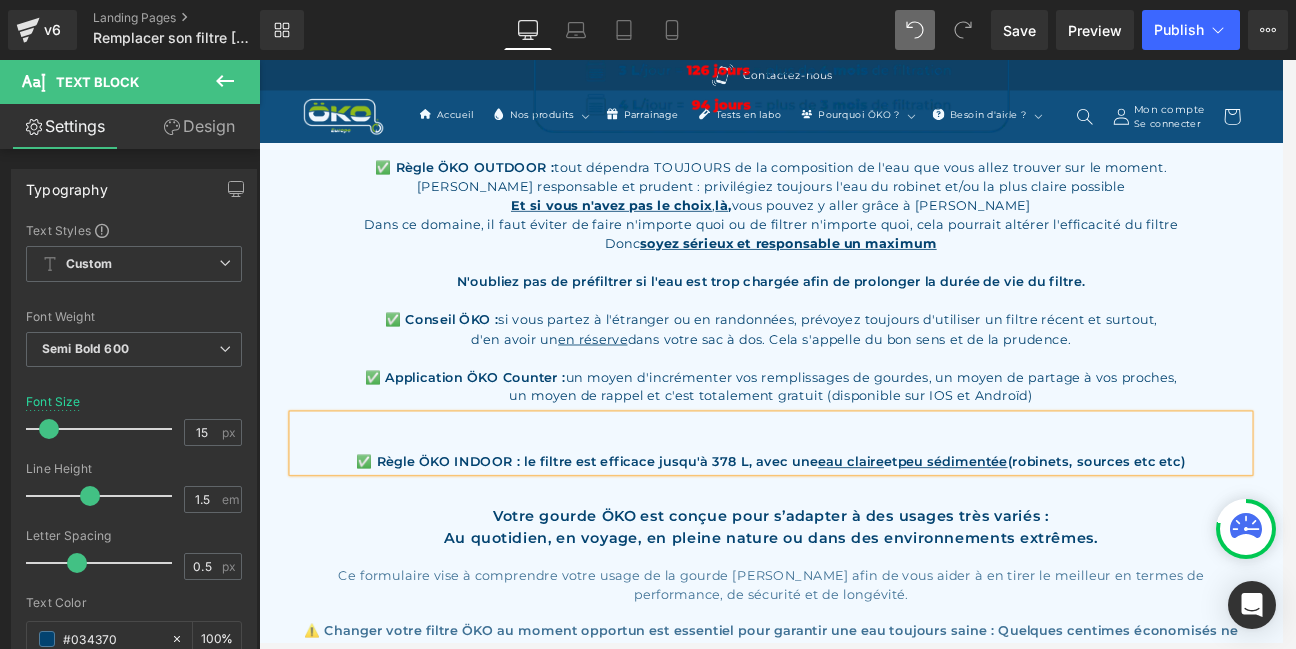 scroll, scrollTop: 1295, scrollLeft: 0, axis: vertical 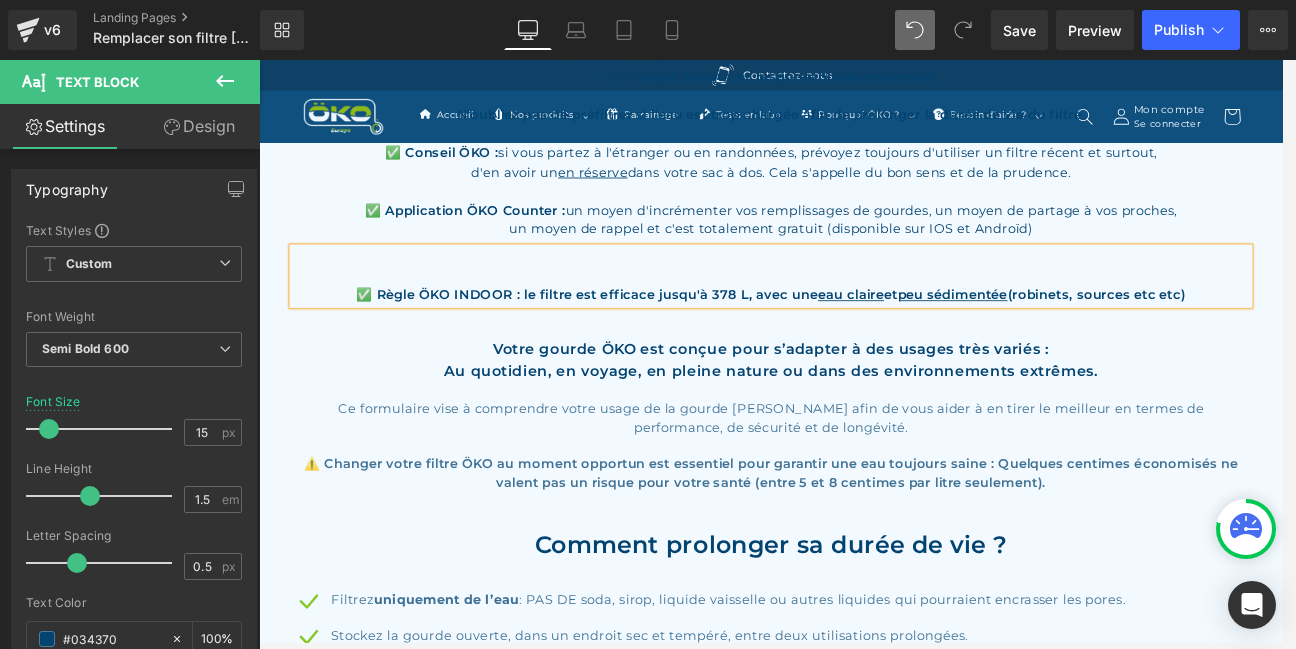 drag, startPoint x: 1384, startPoint y: 333, endPoint x: 330, endPoint y: 328, distance: 1054.0118 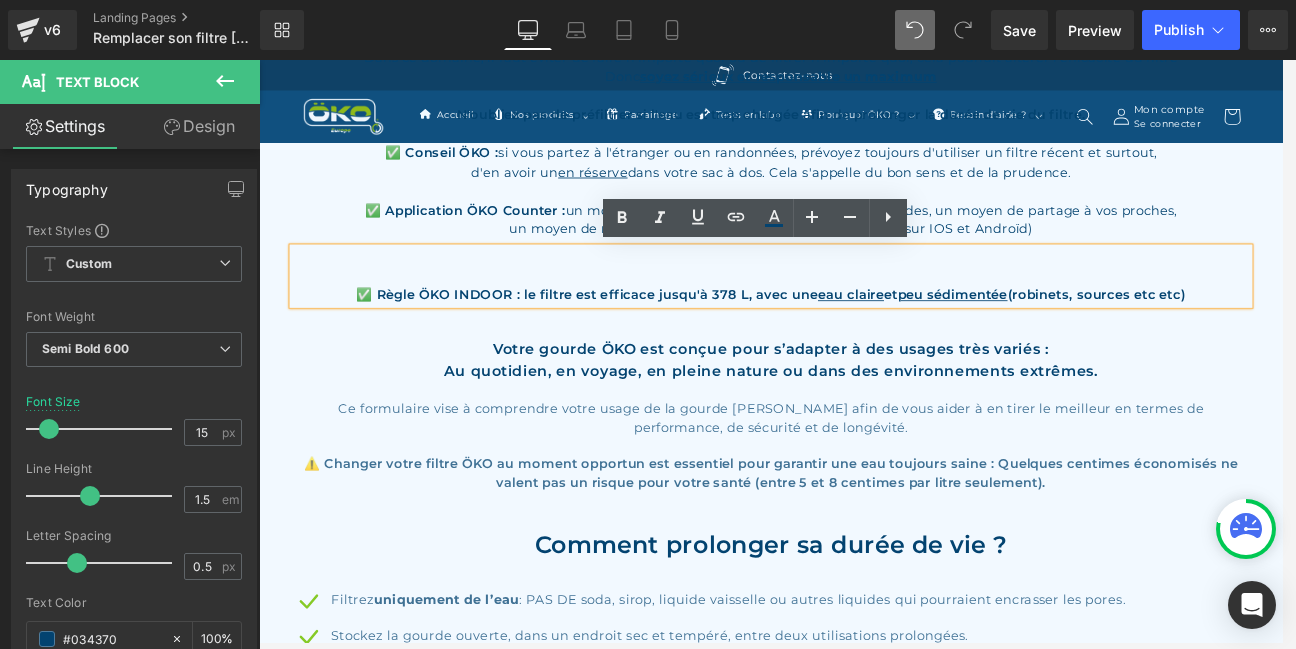 copy on "✅ Règle ÖKO INDOOR : le filtre est efficace jusqu'à 378 L, avec une  eau claire  et  peu sédimentée  (robinets, sources etc etc)" 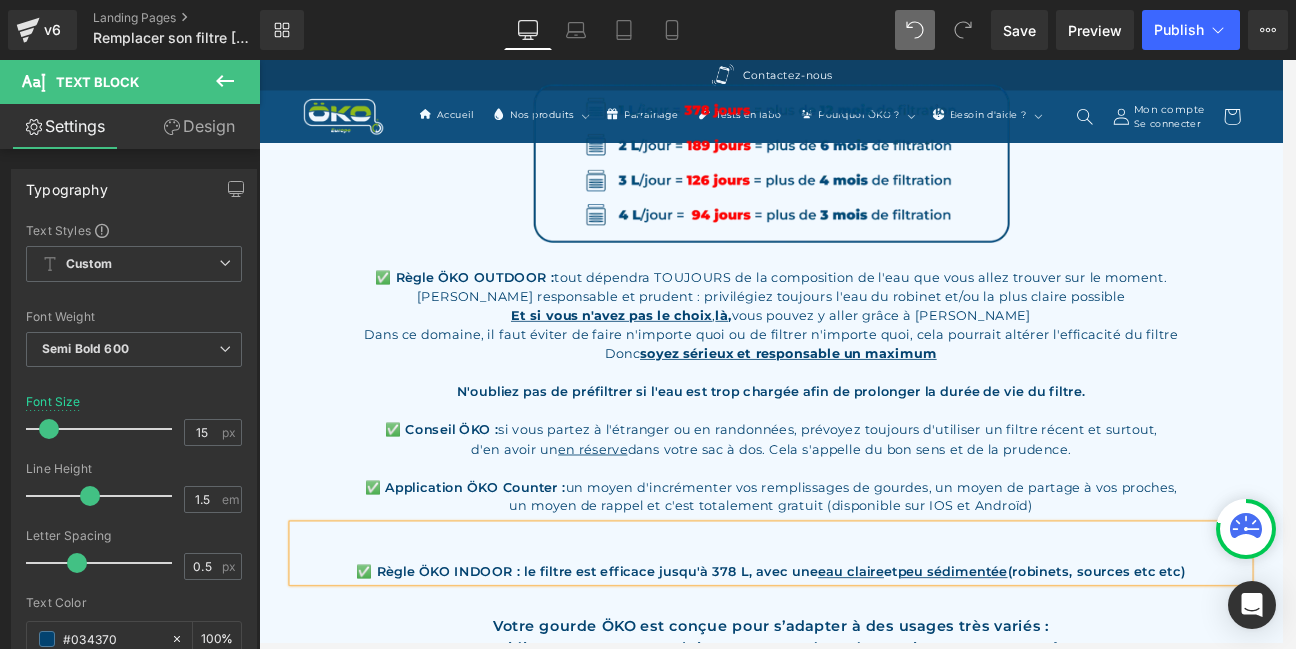 scroll, scrollTop: 864, scrollLeft: 0, axis: vertical 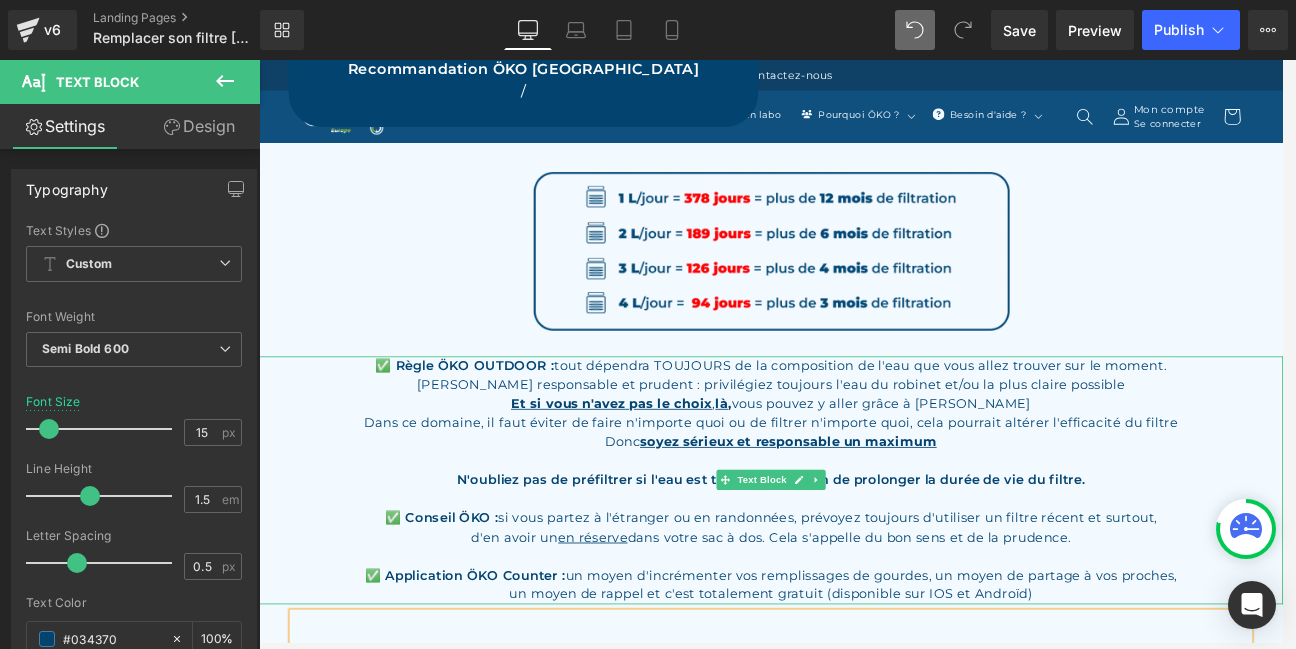 click on "✅ Règle ÖKO OUTDOOR :  tout dépendra TOUJOURS de la composition de l'eau que vous allez trouver sur le moment. Soyez responsable et prudent : privilégiez toujours l'eau du robinet et/ou la plus claire possible  Et si vous n'avez pas le choix ,  là ,  vous pouvez y aller grâce à ÖKO  Dans ce domaine, il faut éviter de faire n'importe quoi ou de filtrer n'importe quoi, cela pourrait altérer l'efficacité du filtre  Donc  soyez sérieux et responsable un maximum N'oubliez pas de préfiltrer si l'eau est trop chargée afin de prolonger la durée de vie du filtre.  ✅ Conseil ÖKO :  si vous partez à l'étranger ou en randonnées, prévoyez toujours d'utiliser un filtre récent et surtout,  d'en avoir un  en réserve  dans votre sac à dos. Cela s'appelle du bon sens et de la prudence.  ✅ Application ÖKO Counter :  un moyen d'incrémenter vos remplissages de gourdes, un moyen de partage à vos proches,  un moyen de rappel et c'est totalement gratuit (disponible sur IOS et Androïd)" at bounding box center [864, 556] 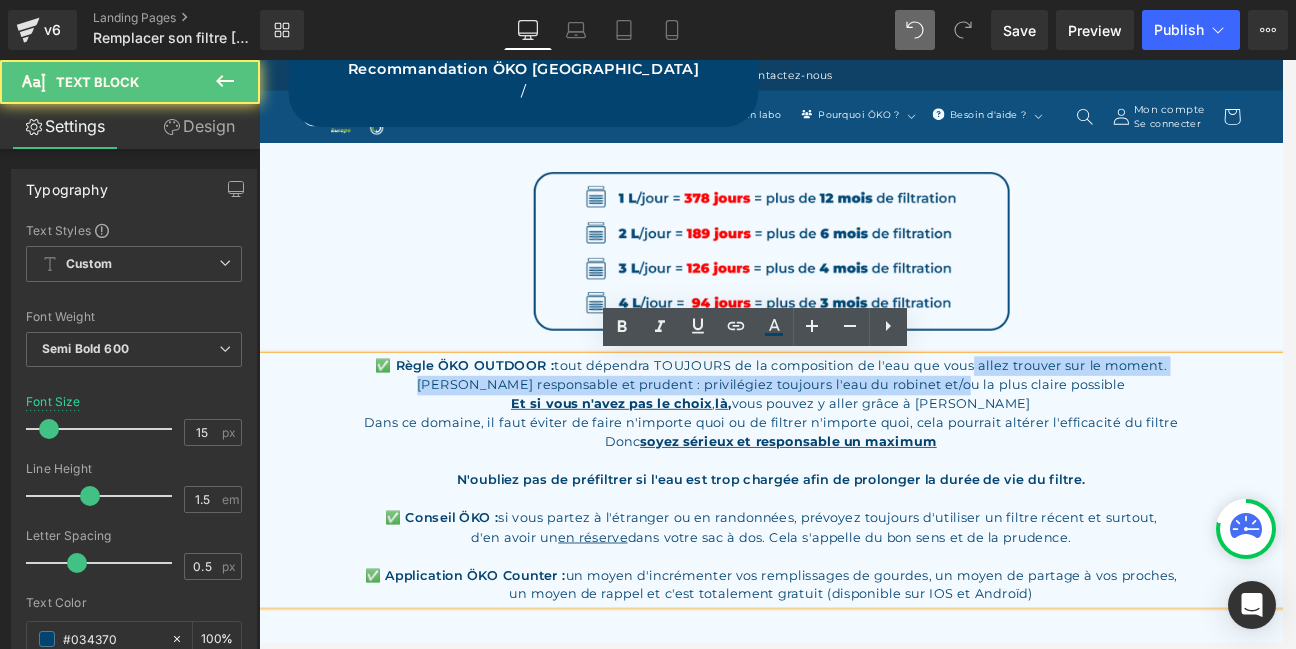 click on "✅ Règle ÖKO OUTDOOR :  tout dépendra TOUJOURS de la composition de l'eau que vous allez trouver sur le moment." at bounding box center [864, 421] 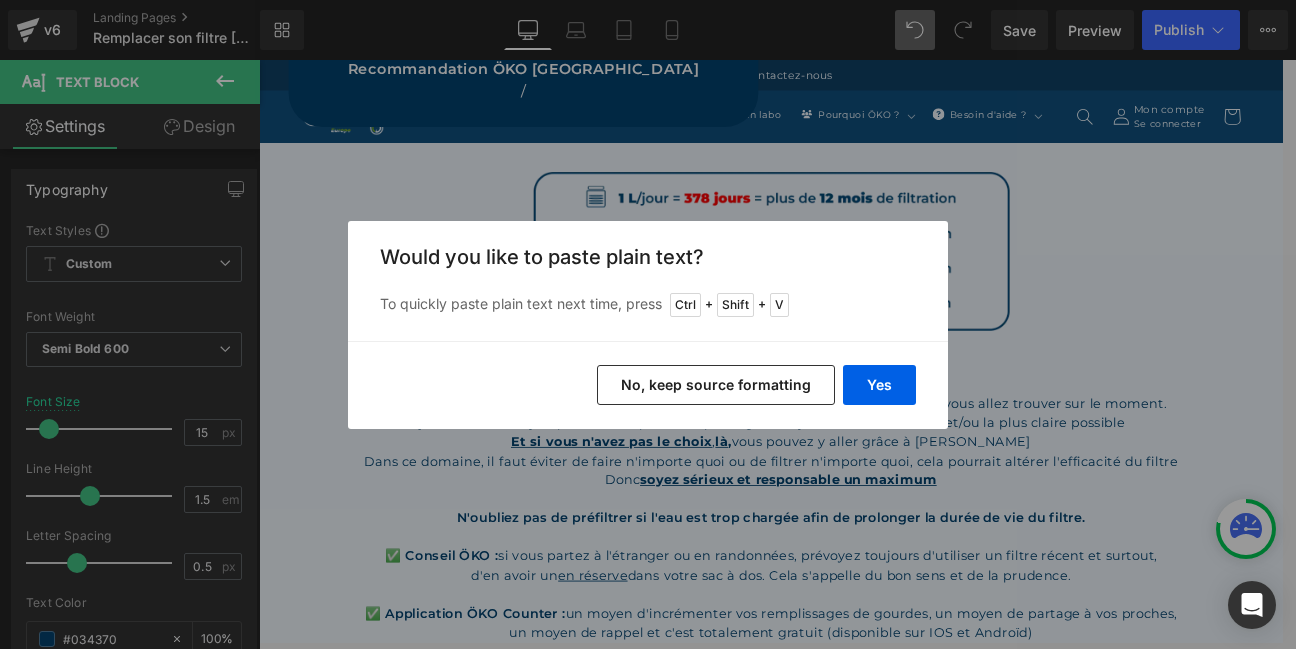 click on "No, keep source formatting" at bounding box center [716, 385] 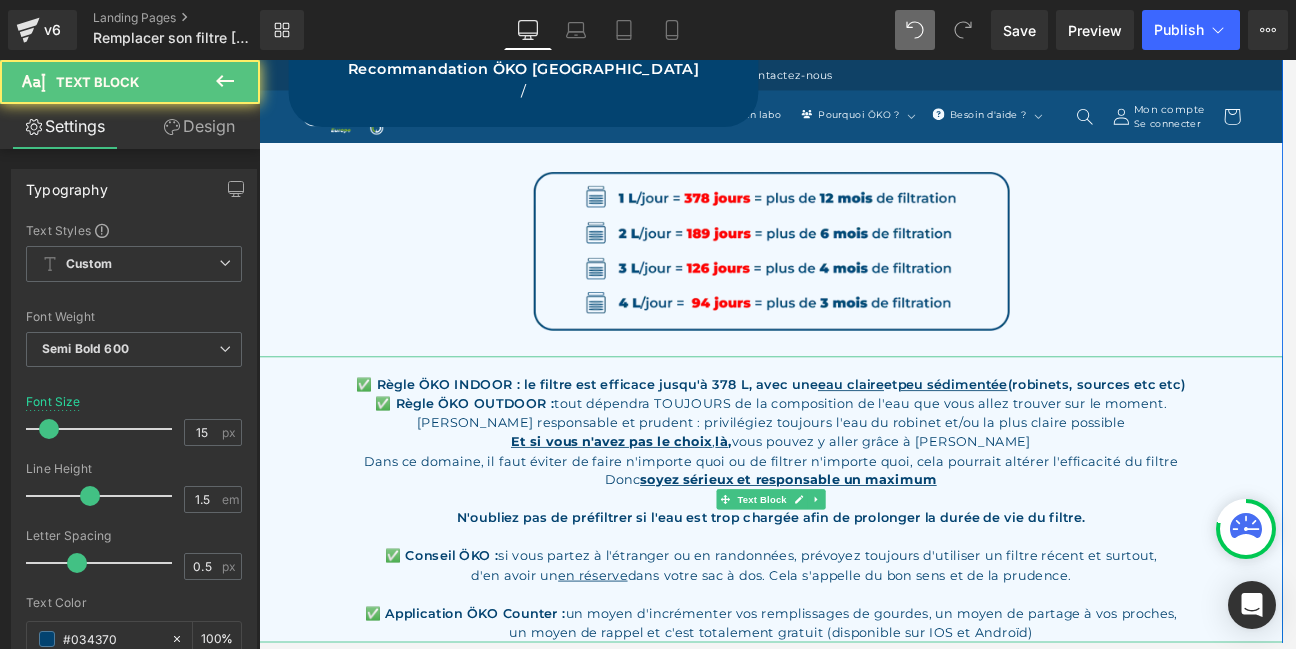 click on "✅ Règle ÖKO INDOOR : le filtre est efficace jusqu'à 378 L, avec une  eau claire  et  peu sédimentée  (robinets, sources etc etc)" at bounding box center [864, 444] 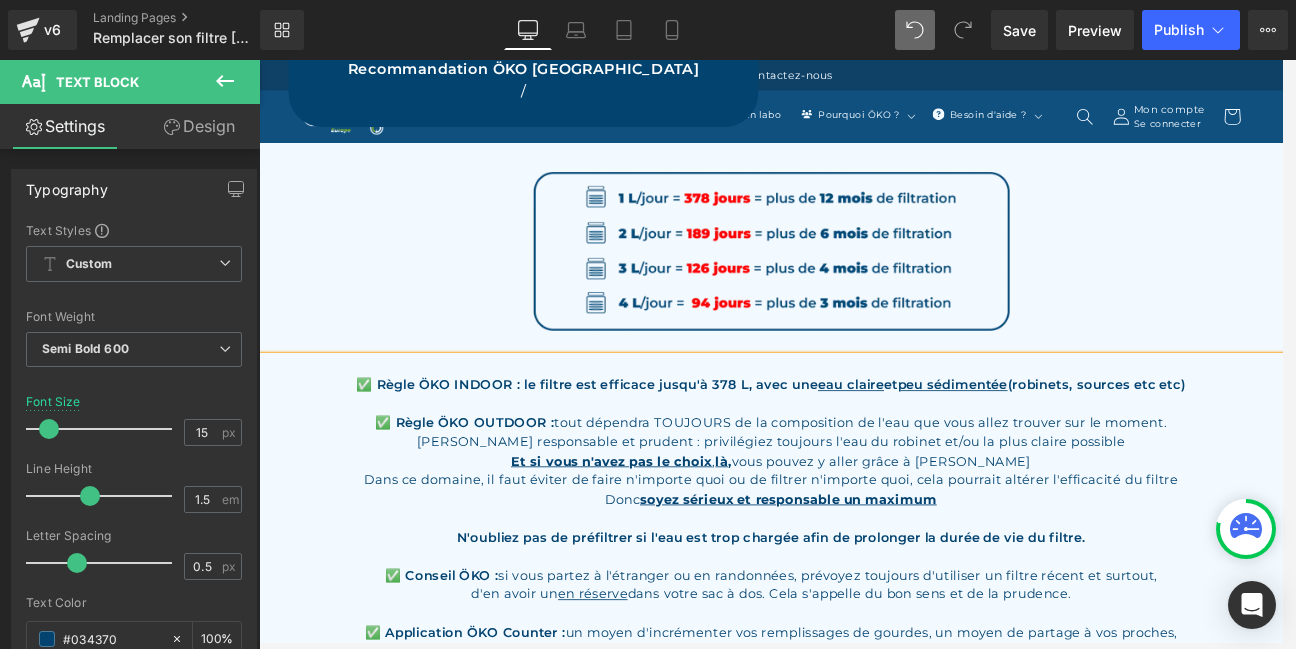 drag, startPoint x: 1320, startPoint y: 443, endPoint x: 555, endPoint y: 438, distance: 765.01636 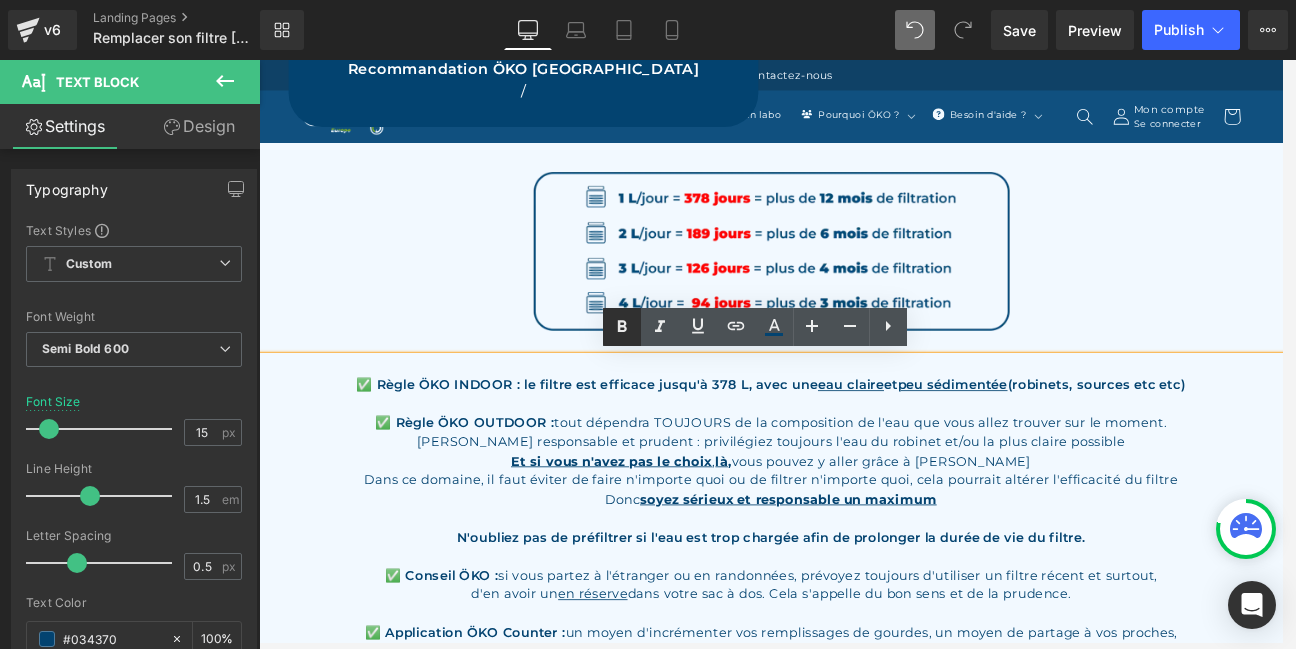 drag, startPoint x: 613, startPoint y: 324, endPoint x: 514, endPoint y: 424, distance: 140.71602 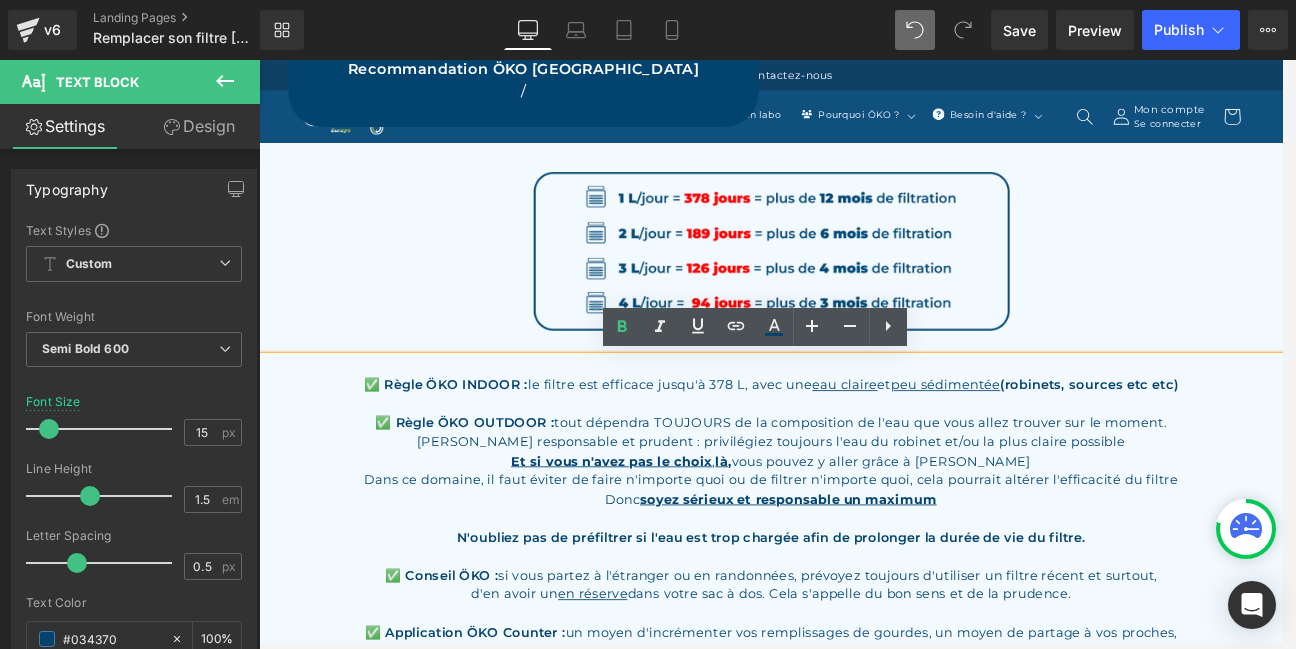 click on "Dans ce domaine, il faut éviter de faire n'importe quoi ou de filtrer n'importe quoi, cela pourrait altérer l'efficacité du filtre" at bounding box center (864, 556) 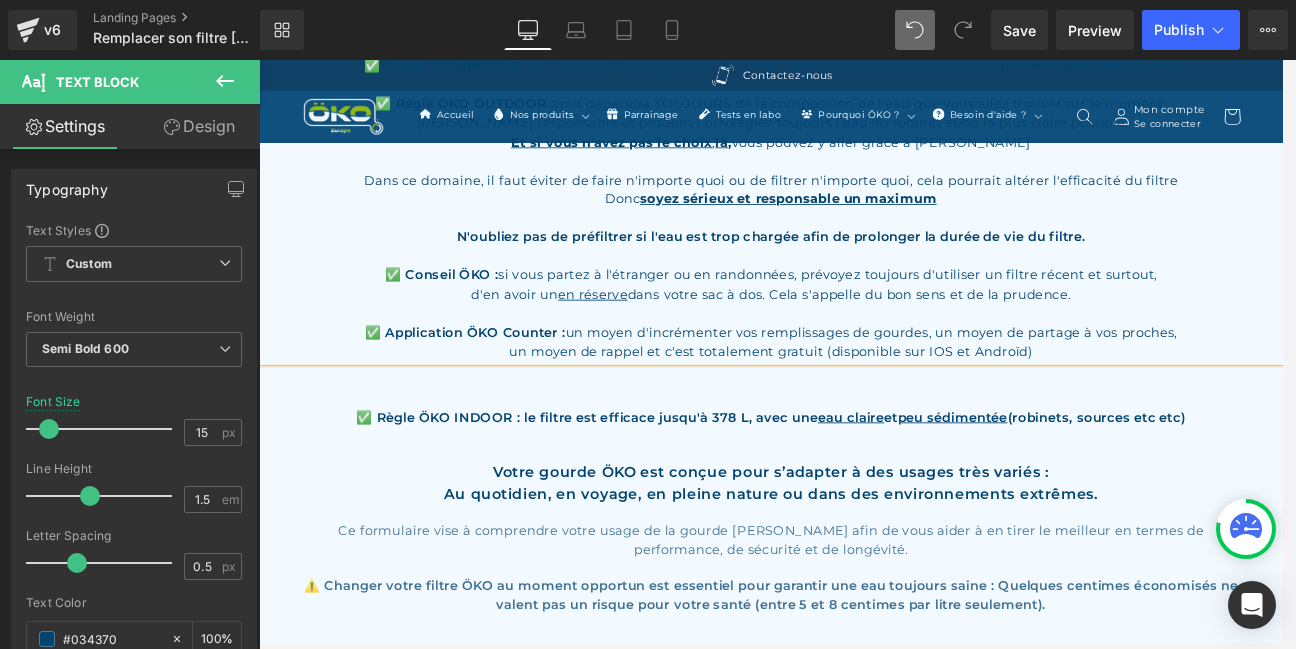 scroll, scrollTop: 1295, scrollLeft: 0, axis: vertical 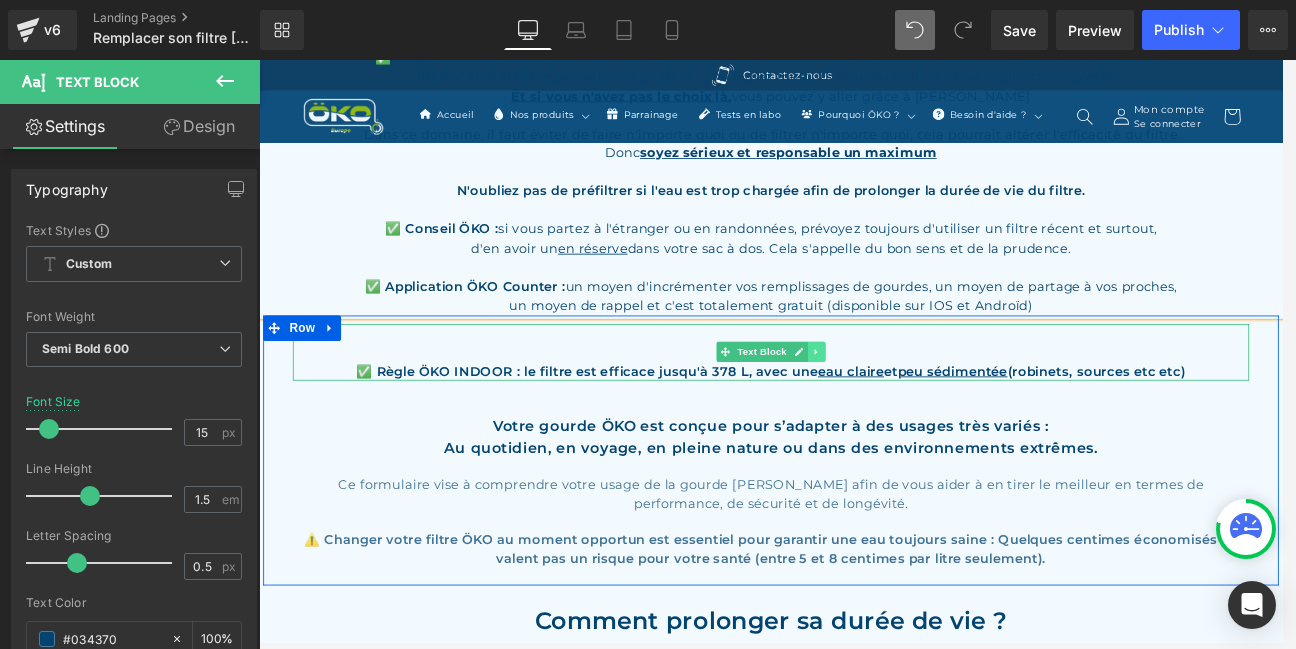 click 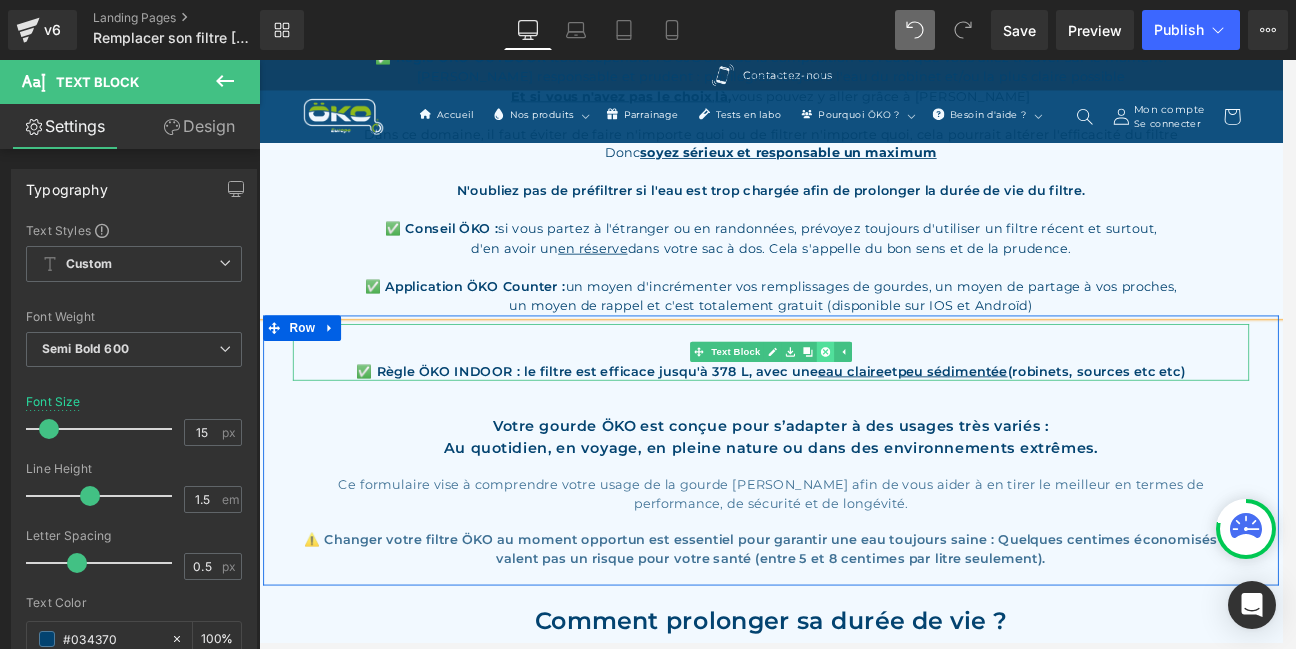 click 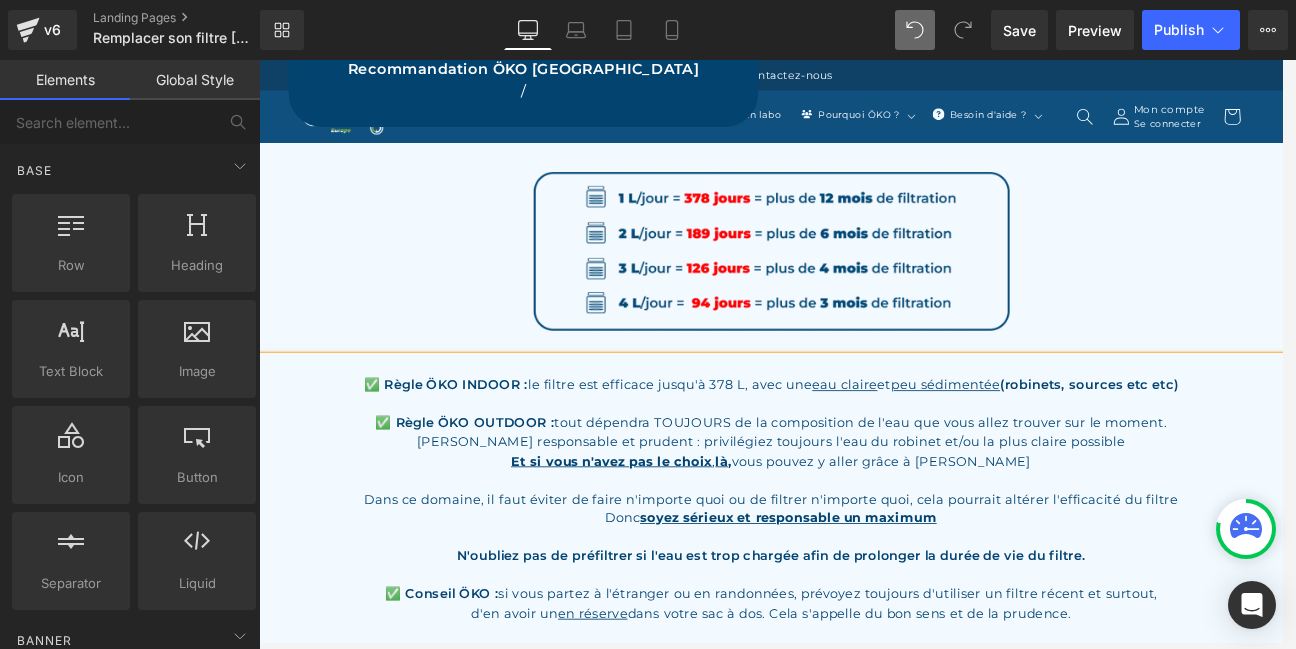 scroll, scrollTop: 1295, scrollLeft: 0, axis: vertical 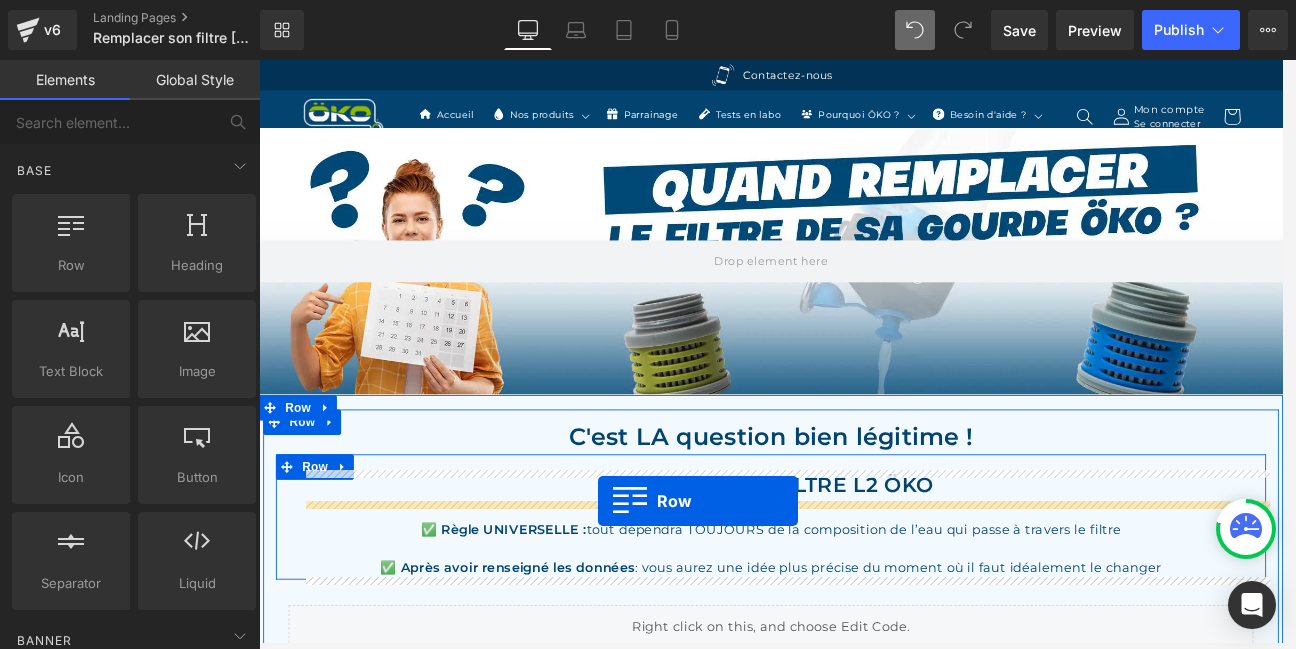 drag, startPoint x: 279, startPoint y: 379, endPoint x: 659, endPoint y: 581, distance: 430.35333 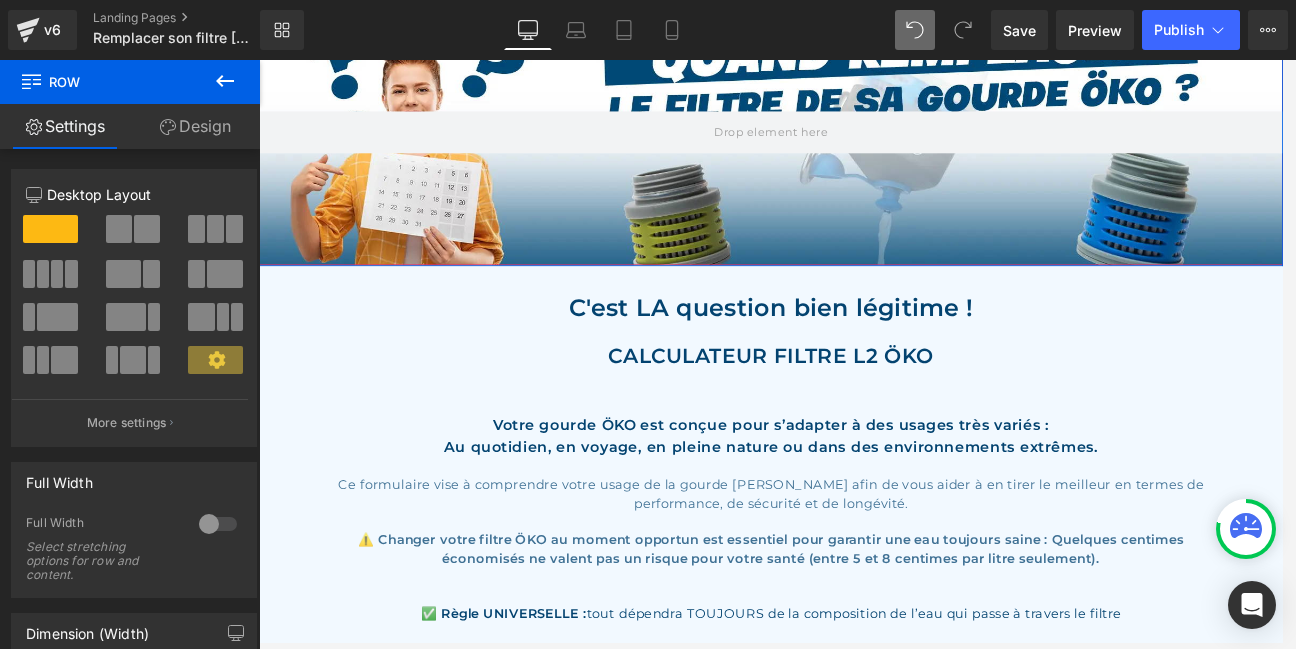 scroll, scrollTop: 215, scrollLeft: 0, axis: vertical 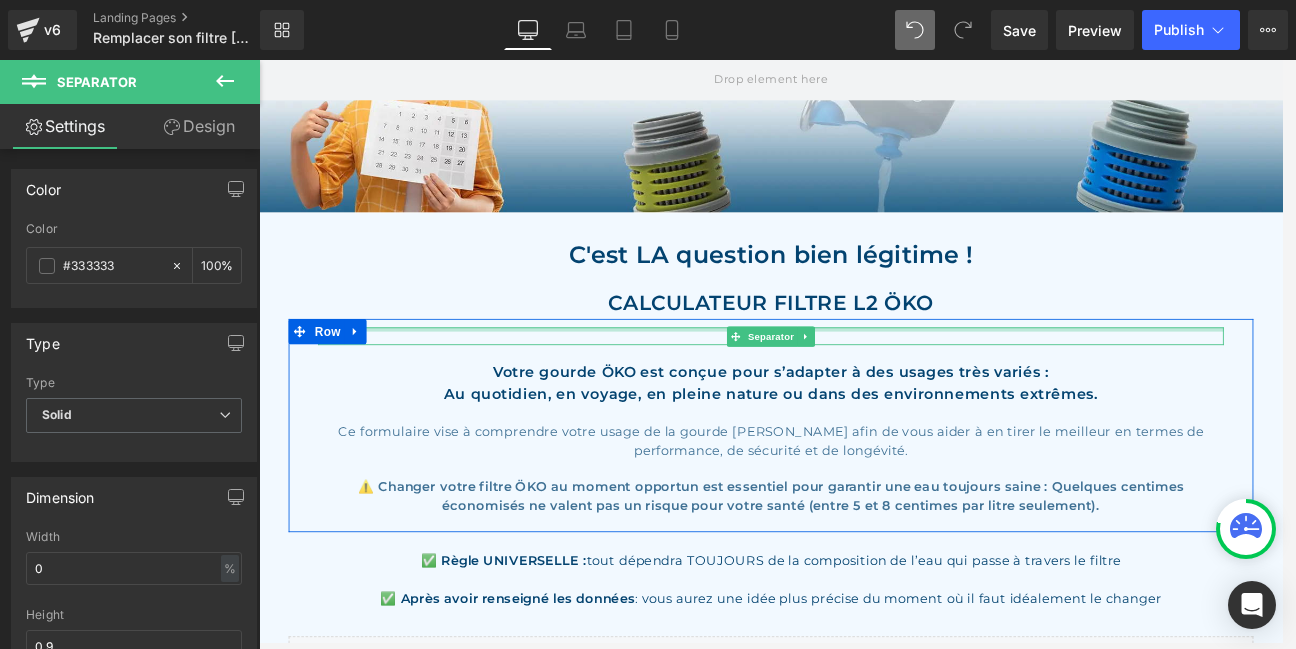 click at bounding box center [864, 378] 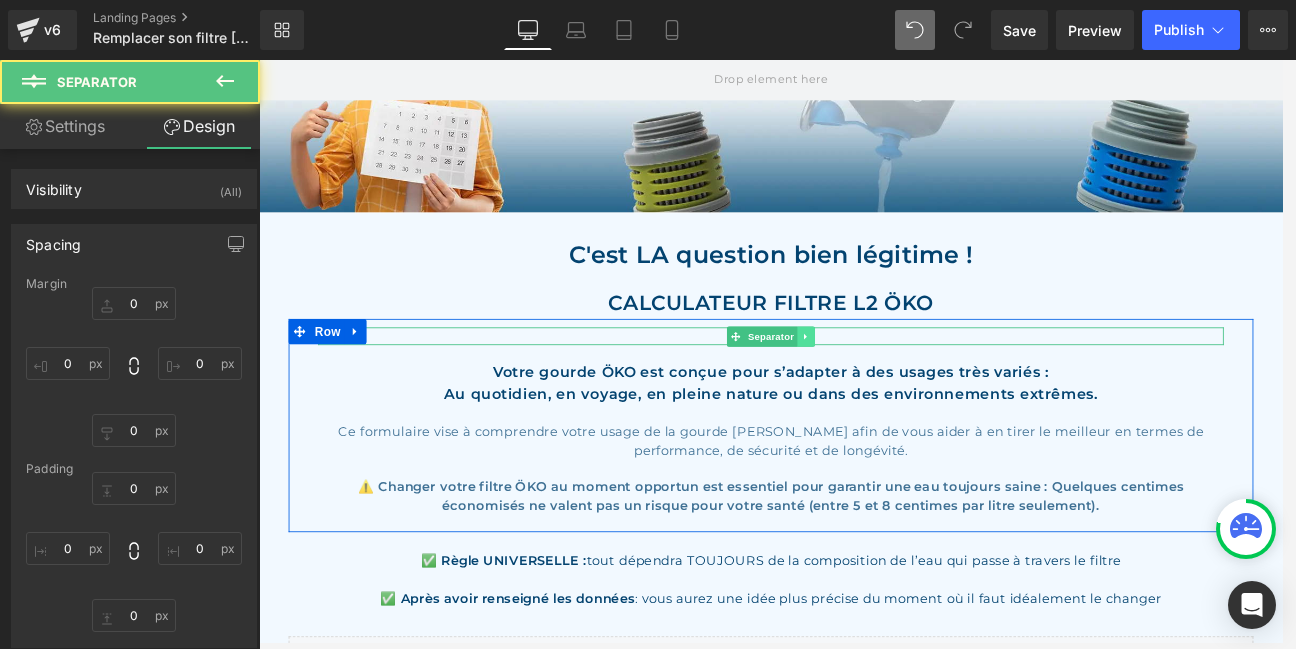 click 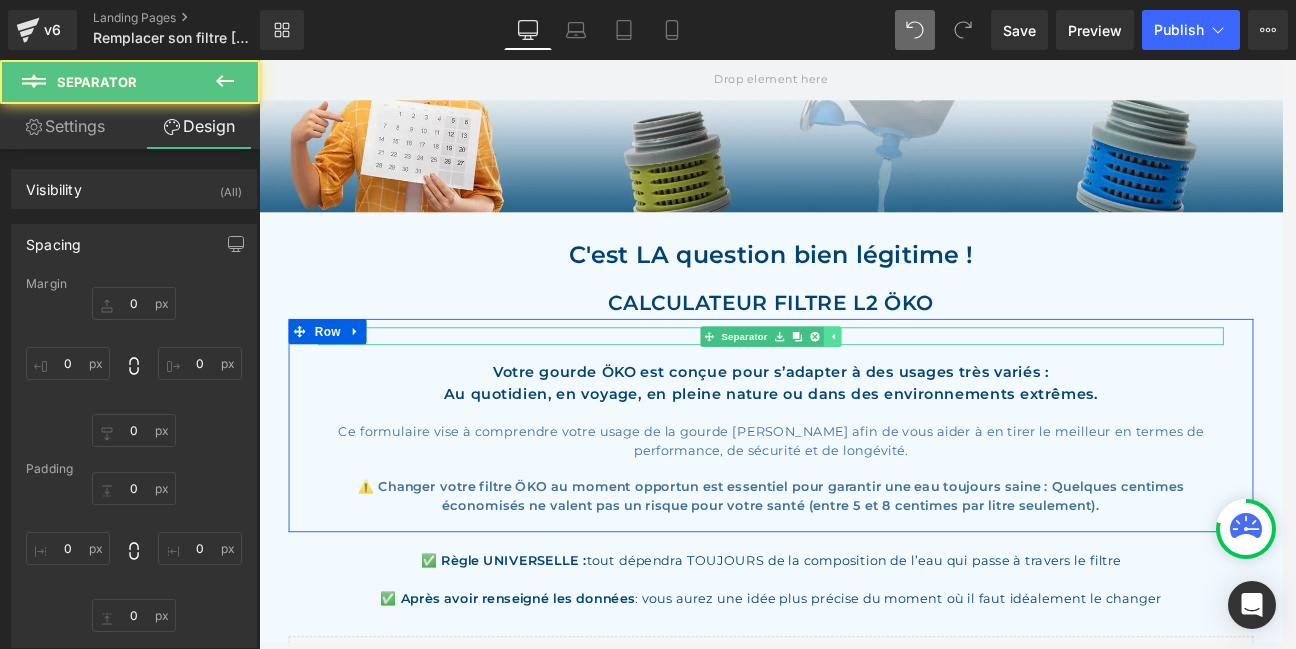 type on "0" 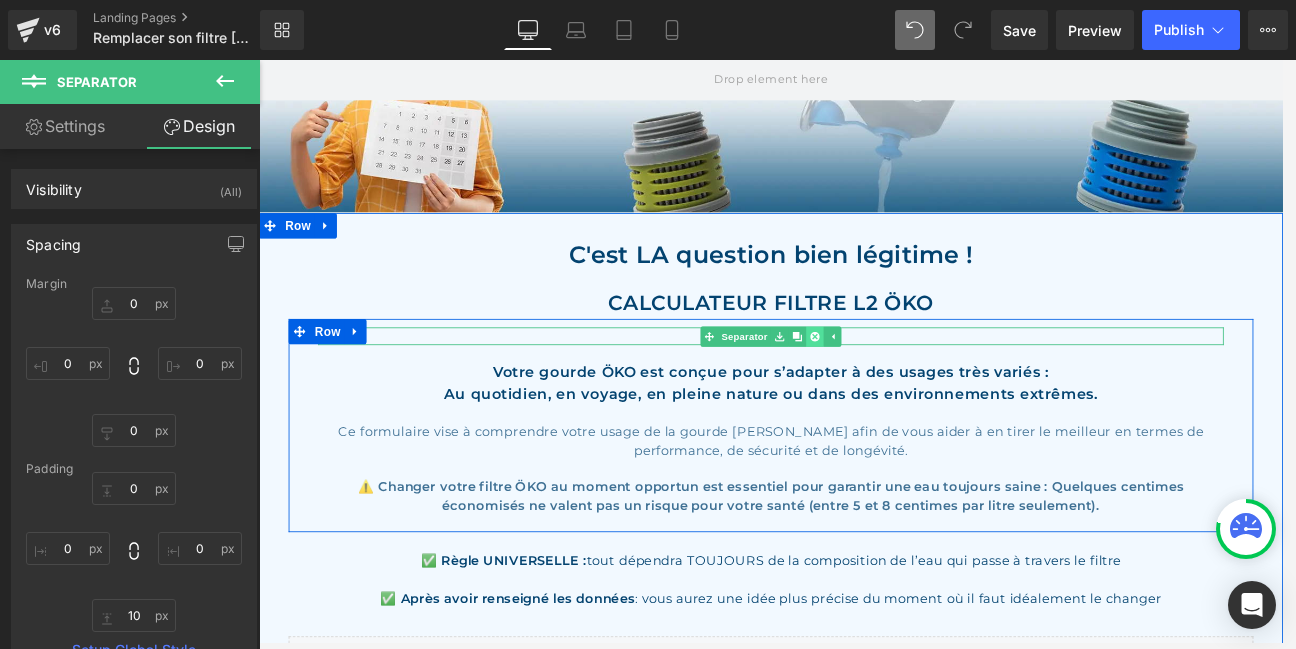 click 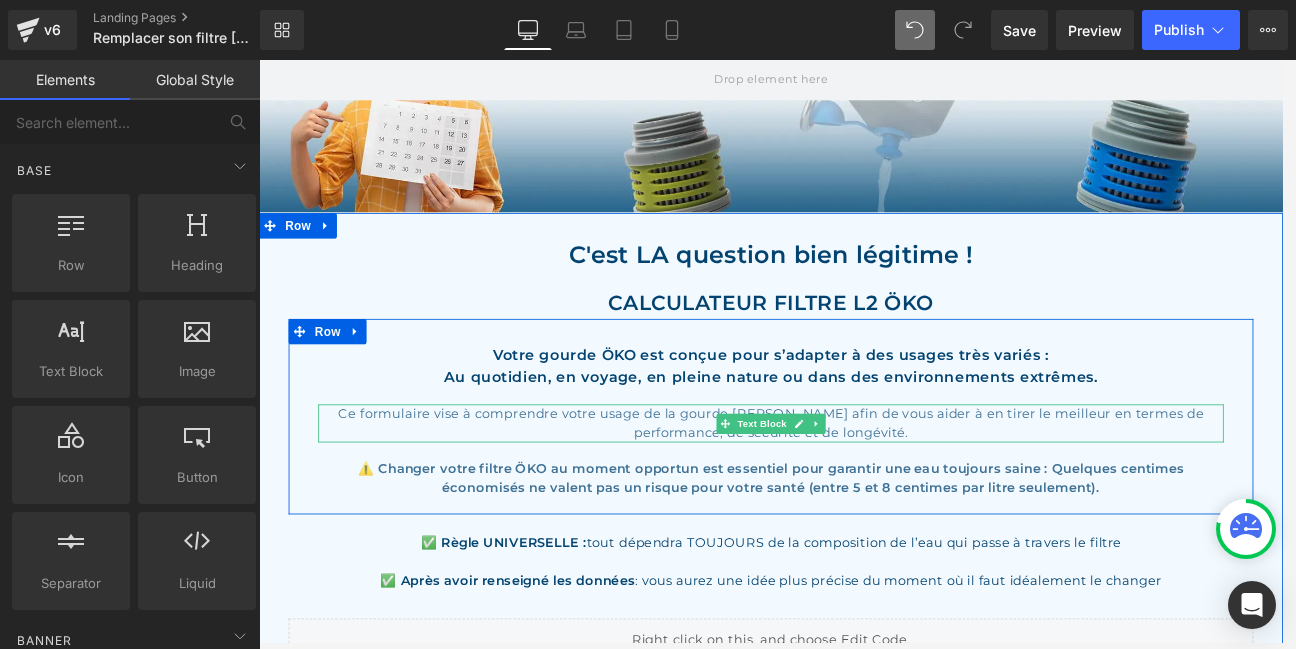 click on "Ce formulaire vise à comprendre votre usage de la gourde [PERSON_NAME] afin de vous aider à en tirer le meilleur en termes de performance, de sécurité et de longévité." at bounding box center (864, 489) 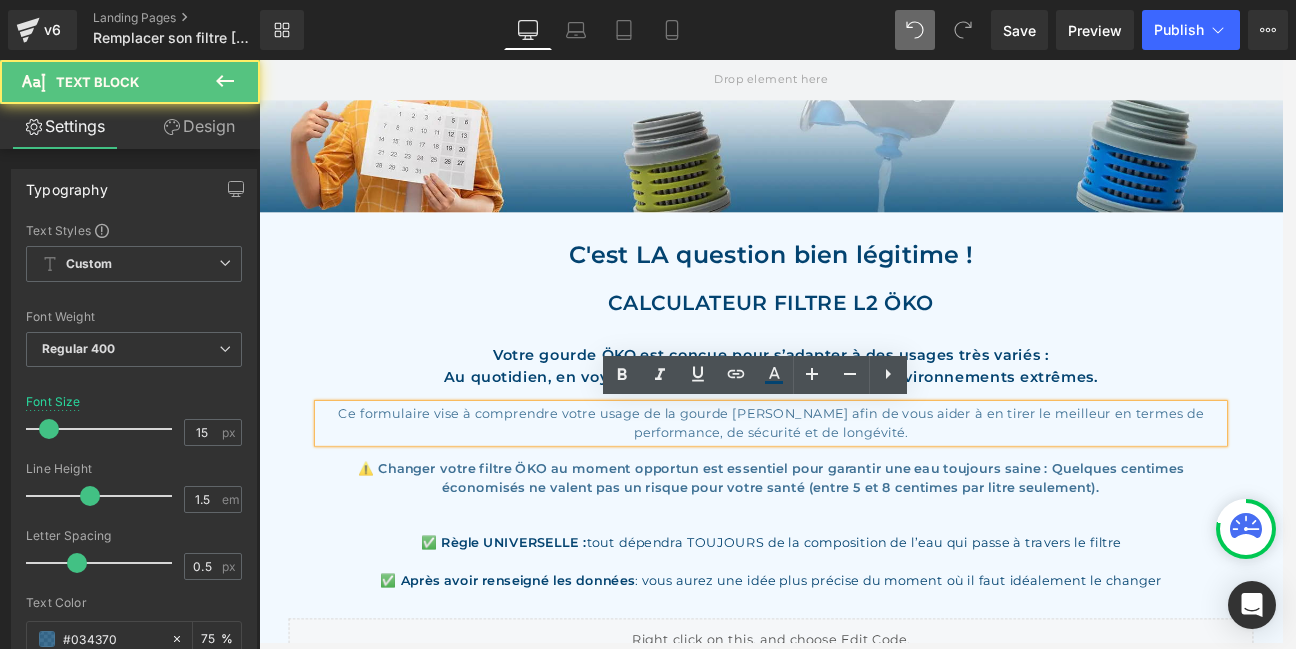 click on "Ce formulaire vise à comprendre votre usage de la gourde [PERSON_NAME] afin de vous aider à en tirer le meilleur en termes de performance, de sécurité et de longévité." at bounding box center [864, 489] 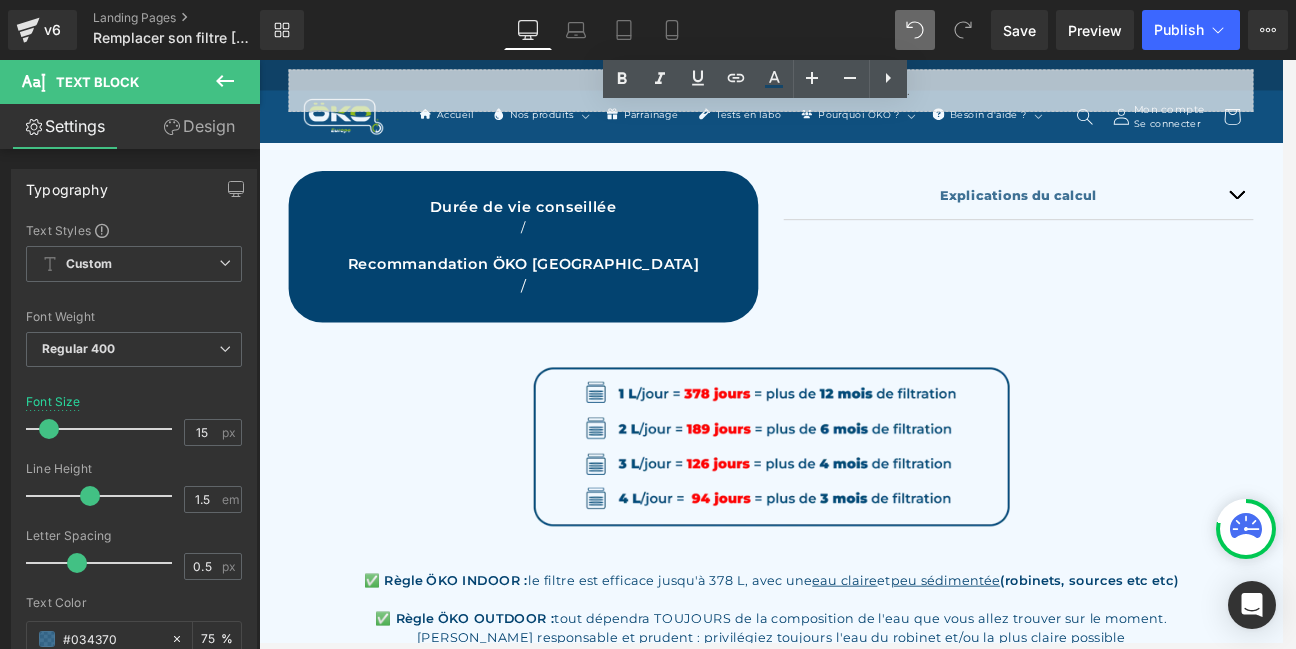 scroll, scrollTop: 431, scrollLeft: 0, axis: vertical 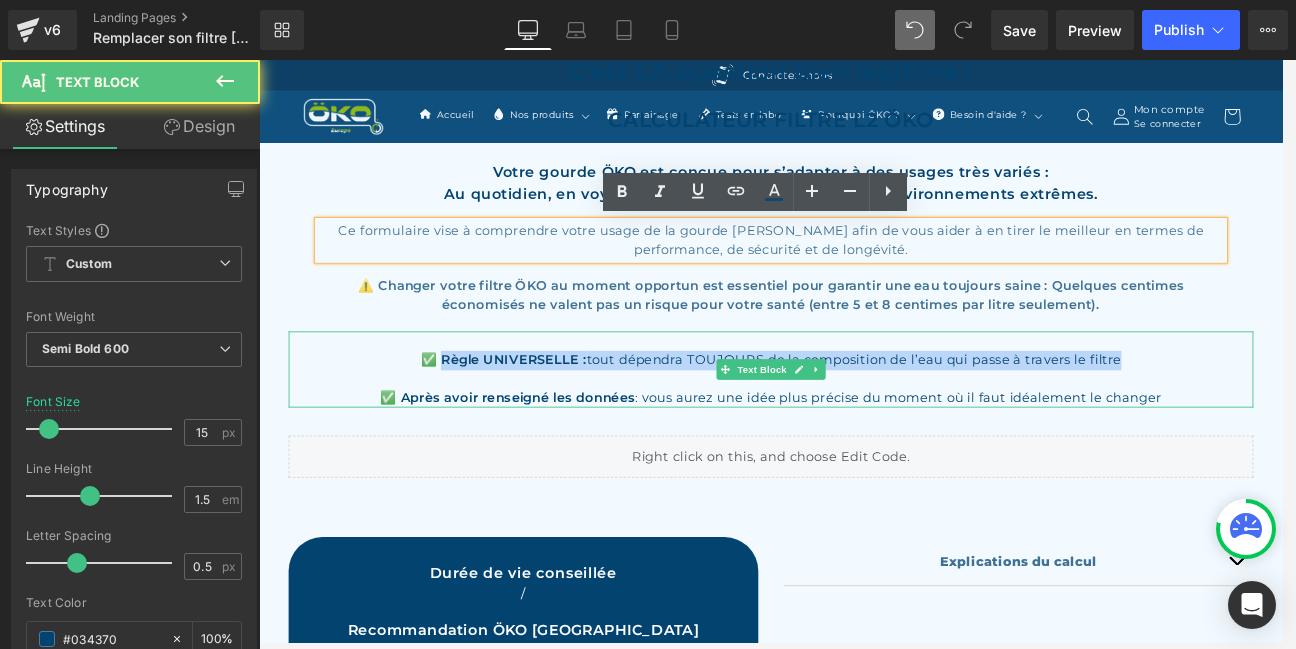 drag, startPoint x: 1322, startPoint y: 410, endPoint x: 511, endPoint y: 418, distance: 811.0394 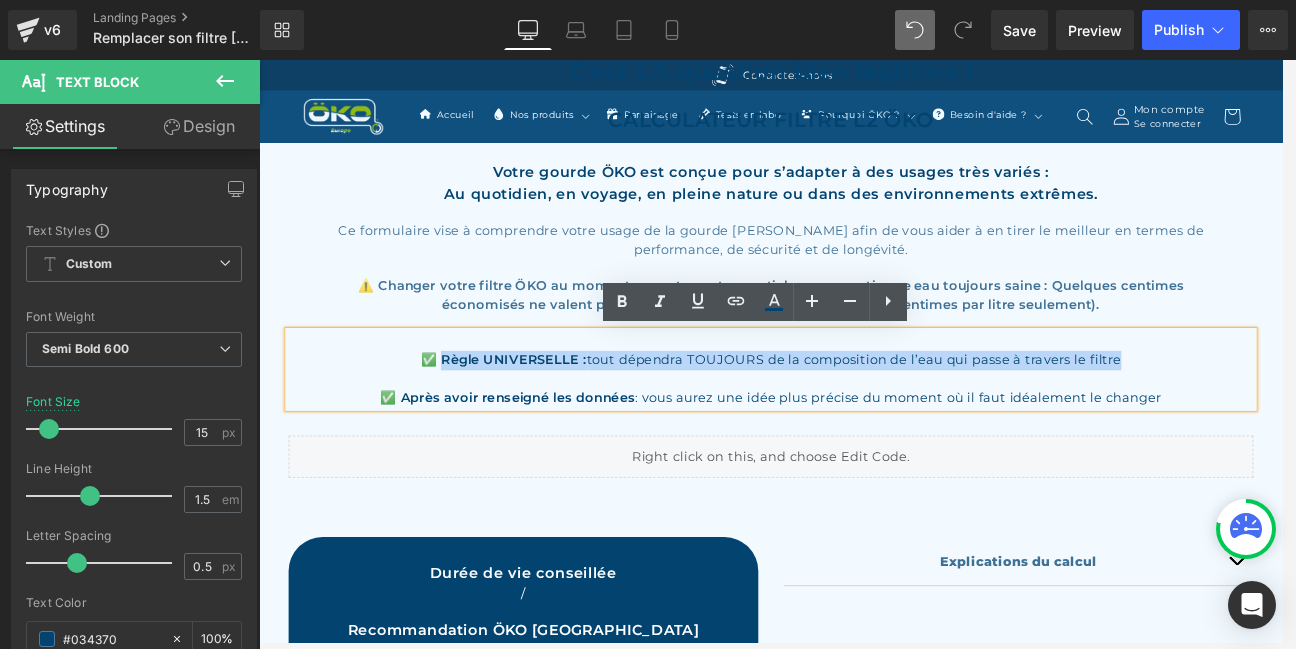 click on "✅ Règle UNIVERSELLE :  tout dépendra TOUJOURS de la composition de l’eau qui passe à travers le filtre" at bounding box center (864, 415) 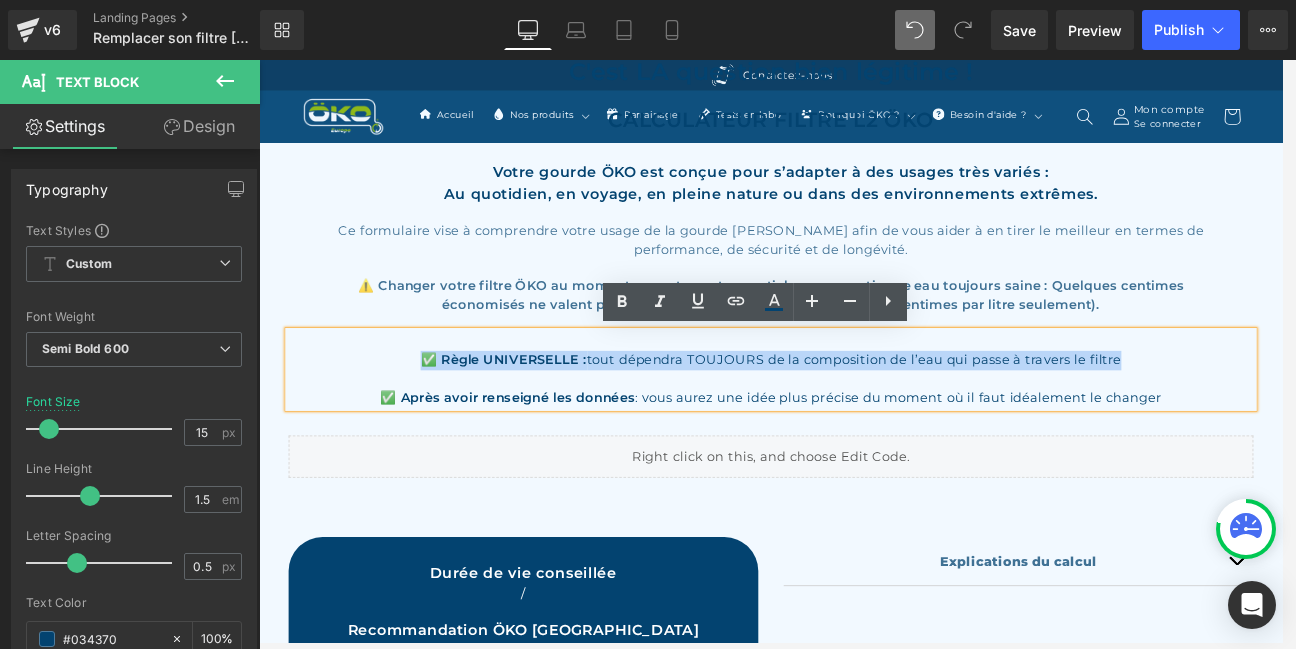 drag, startPoint x: 1298, startPoint y: 410, endPoint x: 414, endPoint y: 413, distance: 884.00507 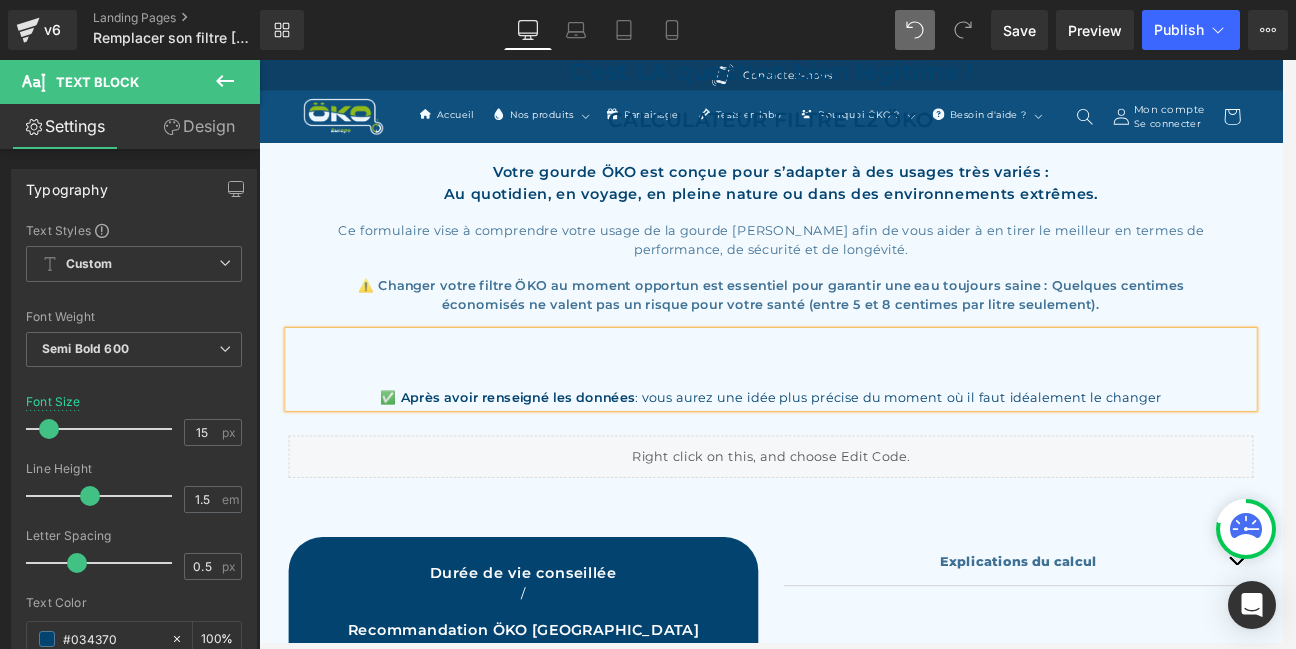 type 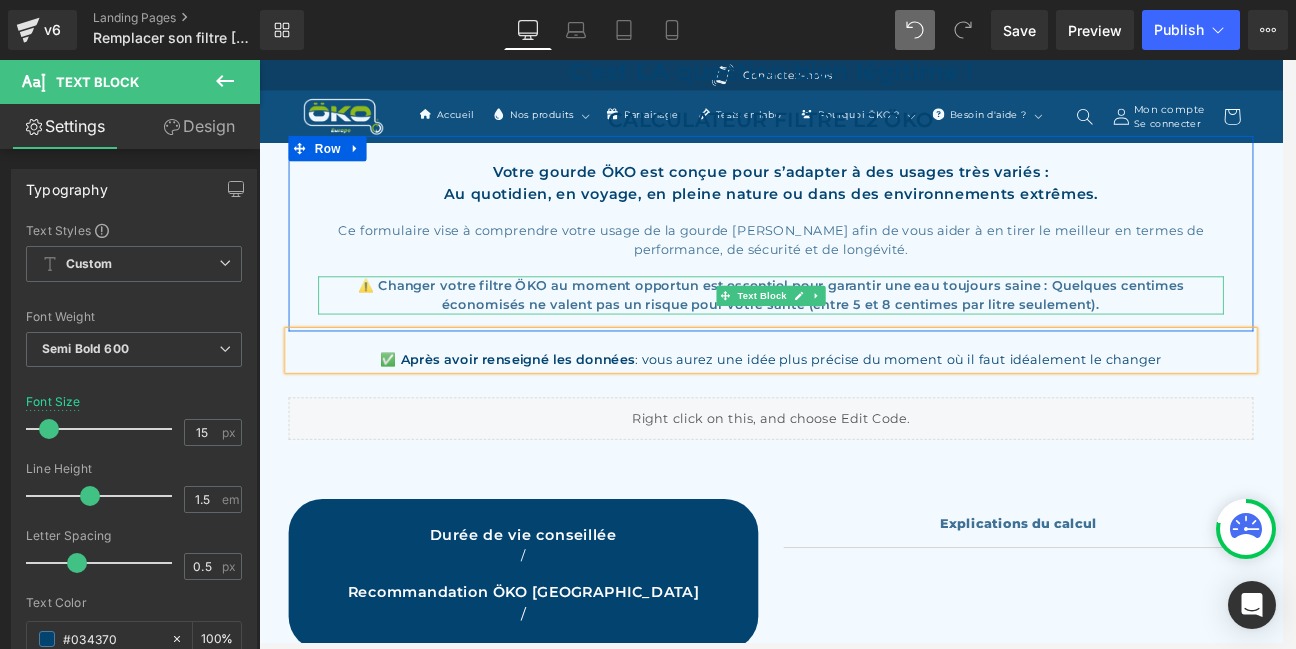 scroll, scrollTop: 864, scrollLeft: 0, axis: vertical 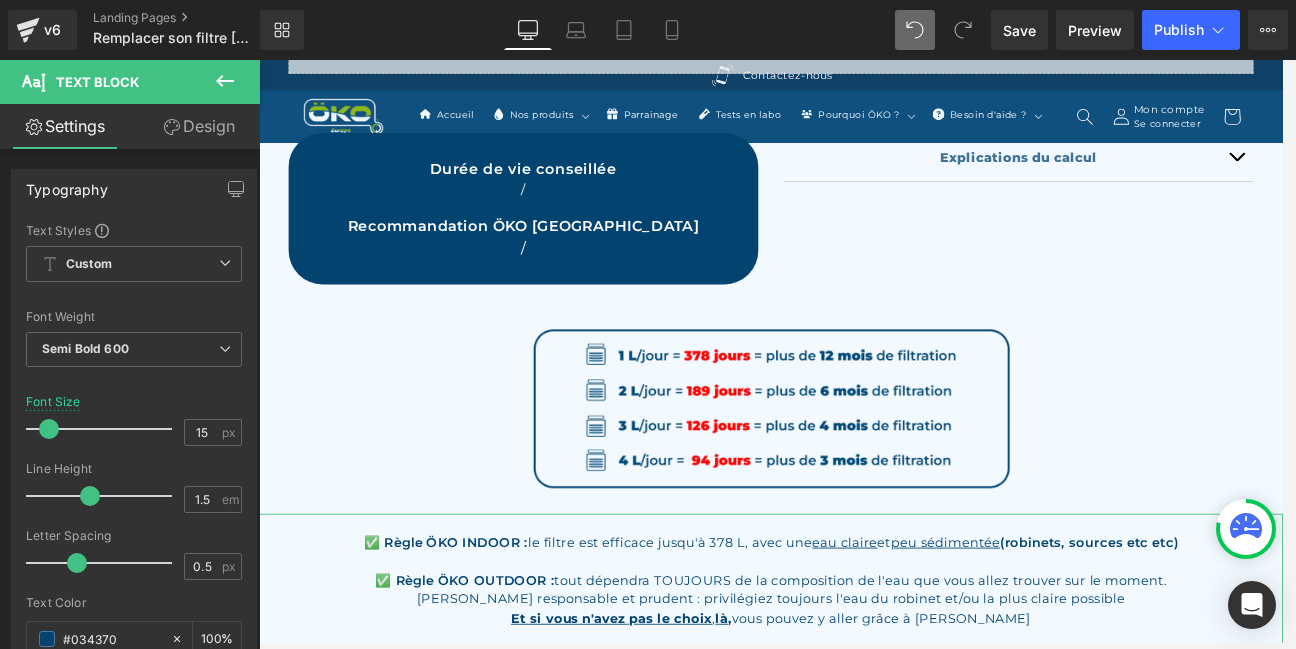 click on "✅ Règle ÖKO INDOOR :  le filtre est efficace jusqu'à 378 L, avec une  eau claire  et  peu sédimentée  (robinets, sources etc etc)" at bounding box center [864, 641] 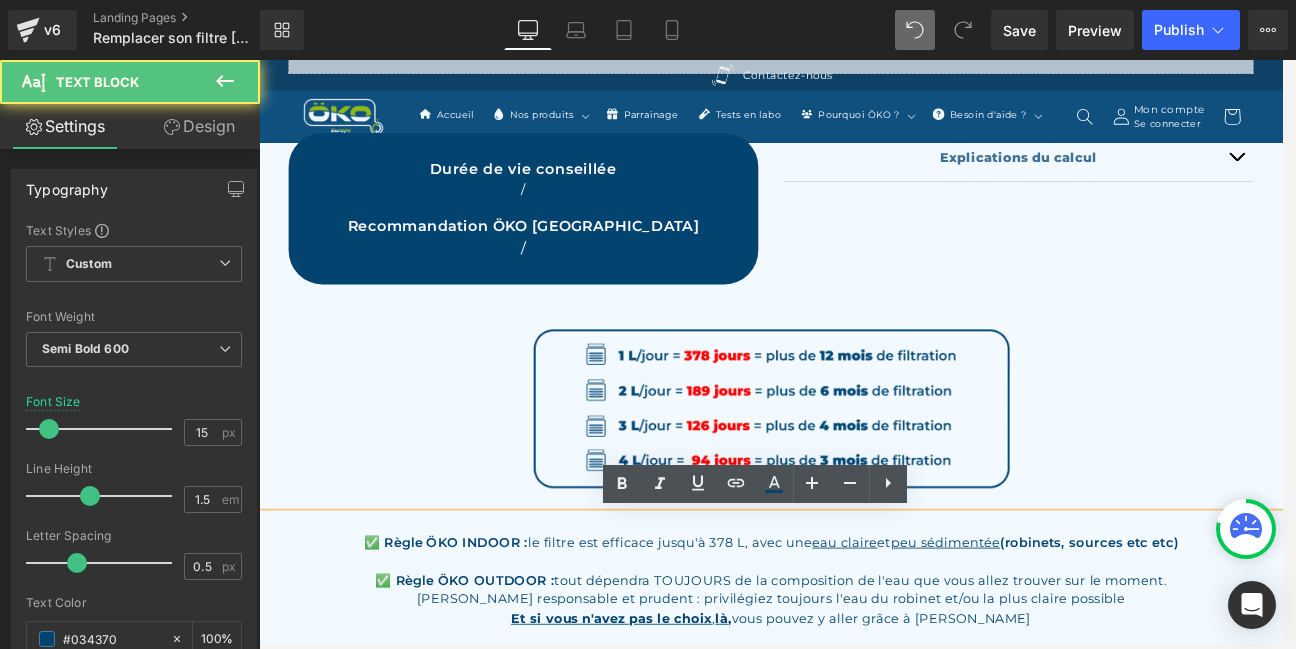 click on "✅ Règle ÖKO INDOOR :  le filtre est efficace jusqu'à 378 L, avec une  eau claire  et  peu sédimentée  (robinets, sources etc etc)" at bounding box center (864, 641) 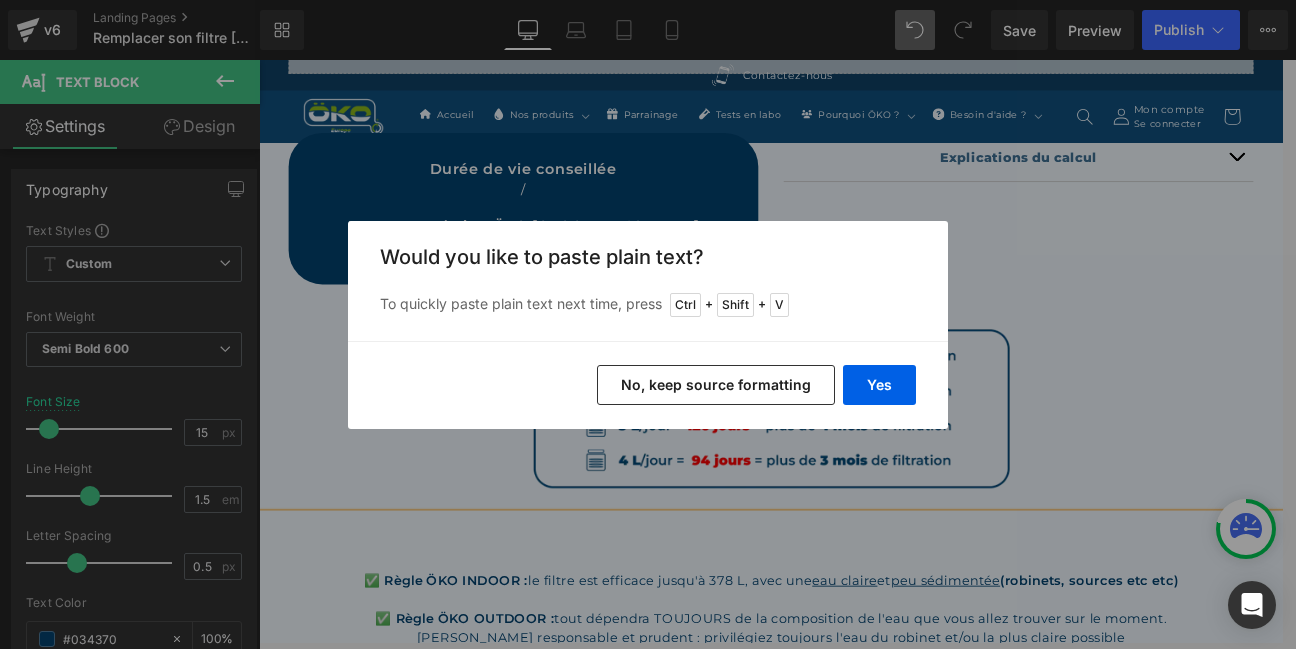 click on "No, keep source formatting" at bounding box center [716, 385] 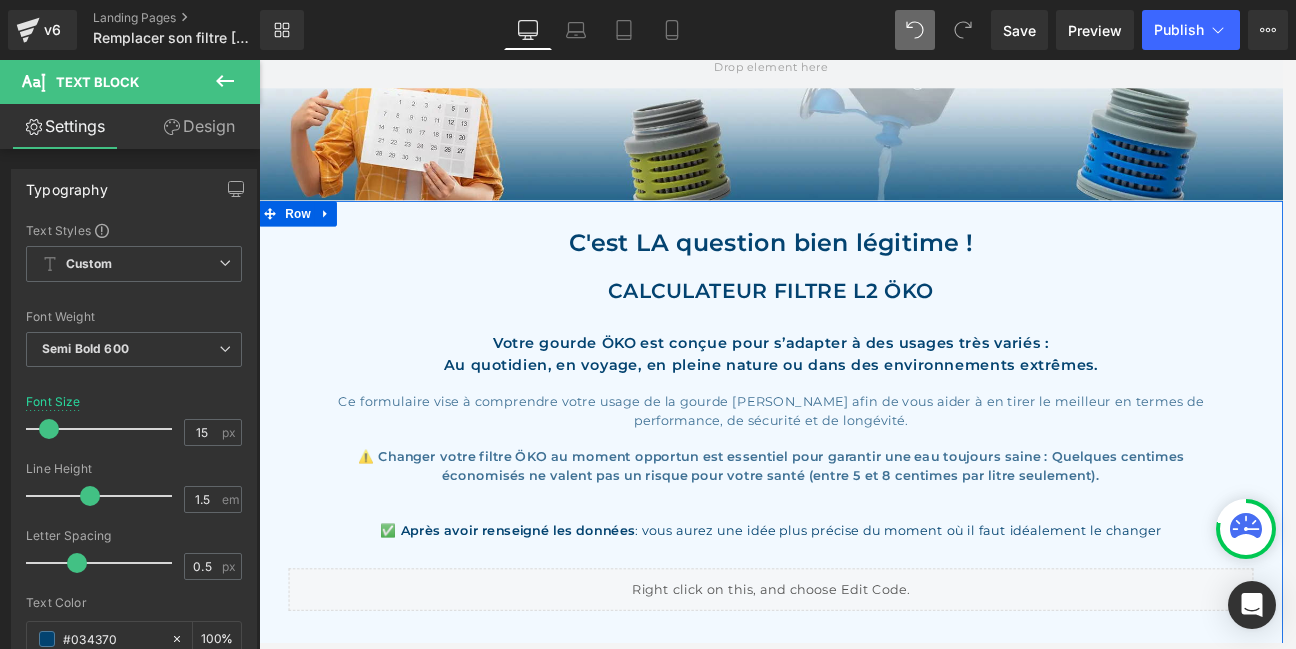 scroll, scrollTop: 215, scrollLeft: 0, axis: vertical 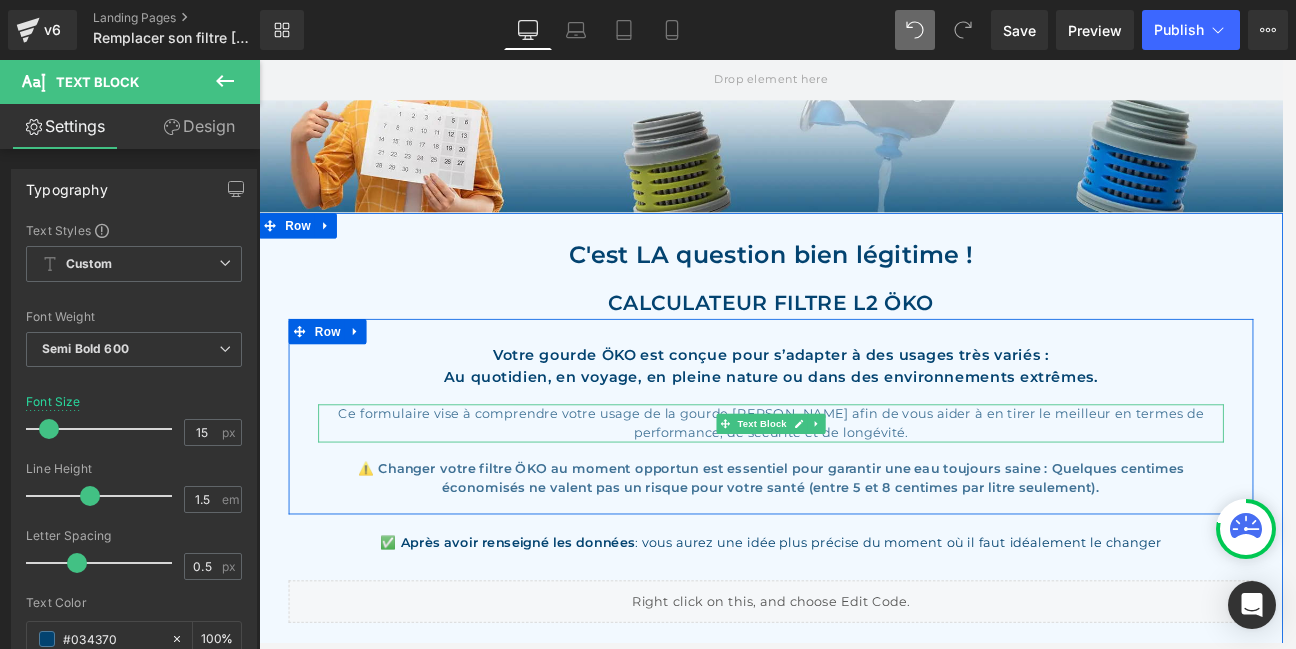 click on "Ce formulaire vise à comprendre votre usage de la gourde [PERSON_NAME] afin de vous aider à en tirer le meilleur en termes de performance, de sécurité et de longévité." at bounding box center [864, 489] 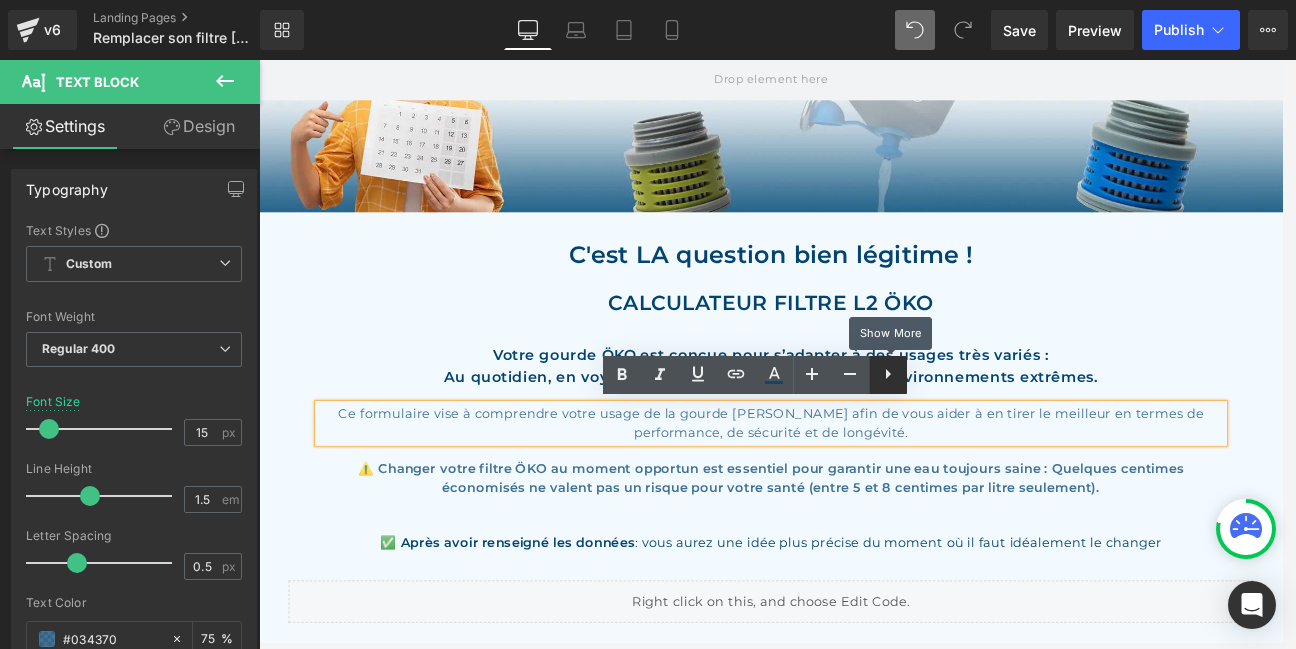click 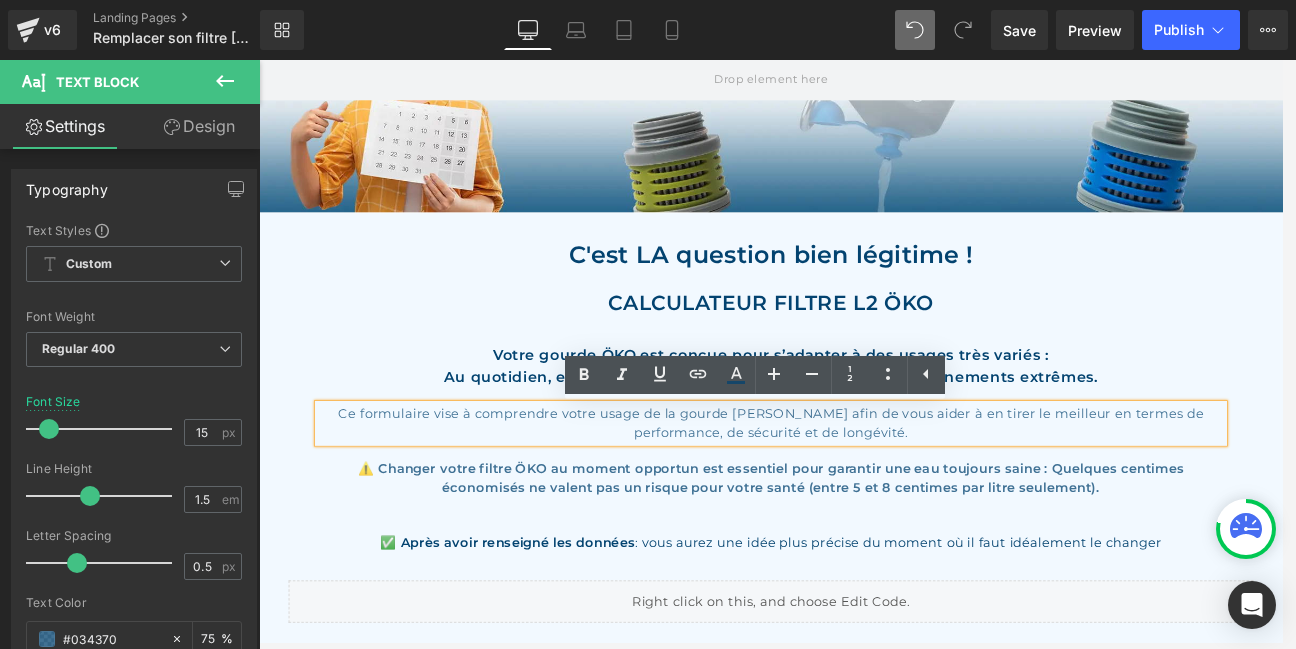 click on "Votre gourde ÖKO est conçue pour s’adapter à des usages très variés :  Au quotidien, en voyage, en pleine nature ou dans des environnements extrêmes. Text Block         Ce formulaire vise à comprendre votre usage de la gourde [PERSON_NAME] afin de vous aider à en tirer le meilleur en termes de performance, de sécurité et de longévité. Text Block         ⚠️ Changer votre filtre ÖKO au moment opportun est essentiel pour garantir une eau toujours saine : Quelques centimes économisés ne valent pas un risque pour votre santé (entre 5 et 8 centimes par litre seulement). Text Block" at bounding box center [864, 481] 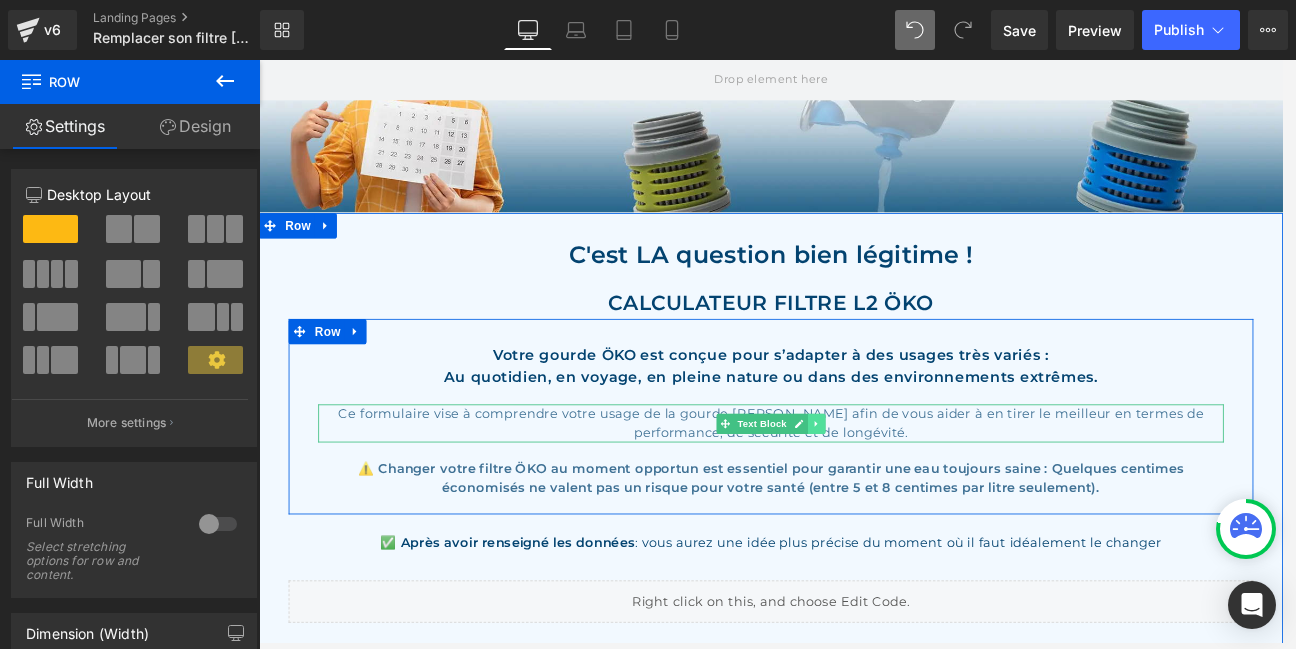 click 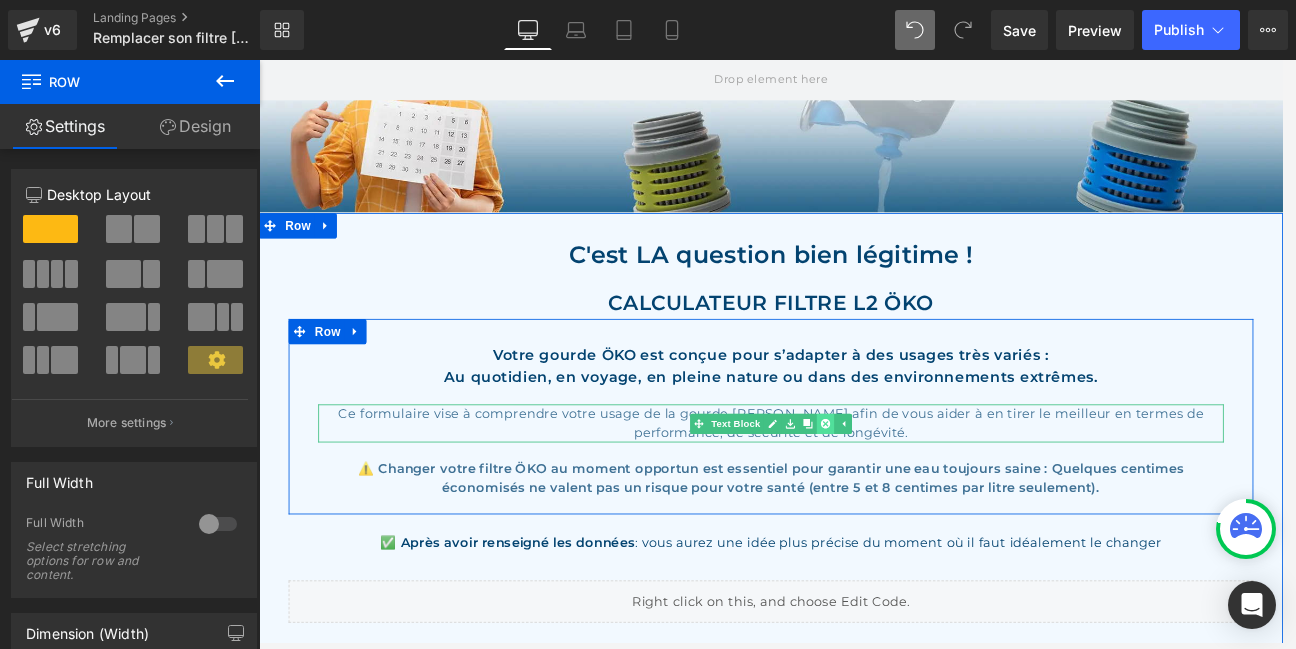 click at bounding box center (928, 490) 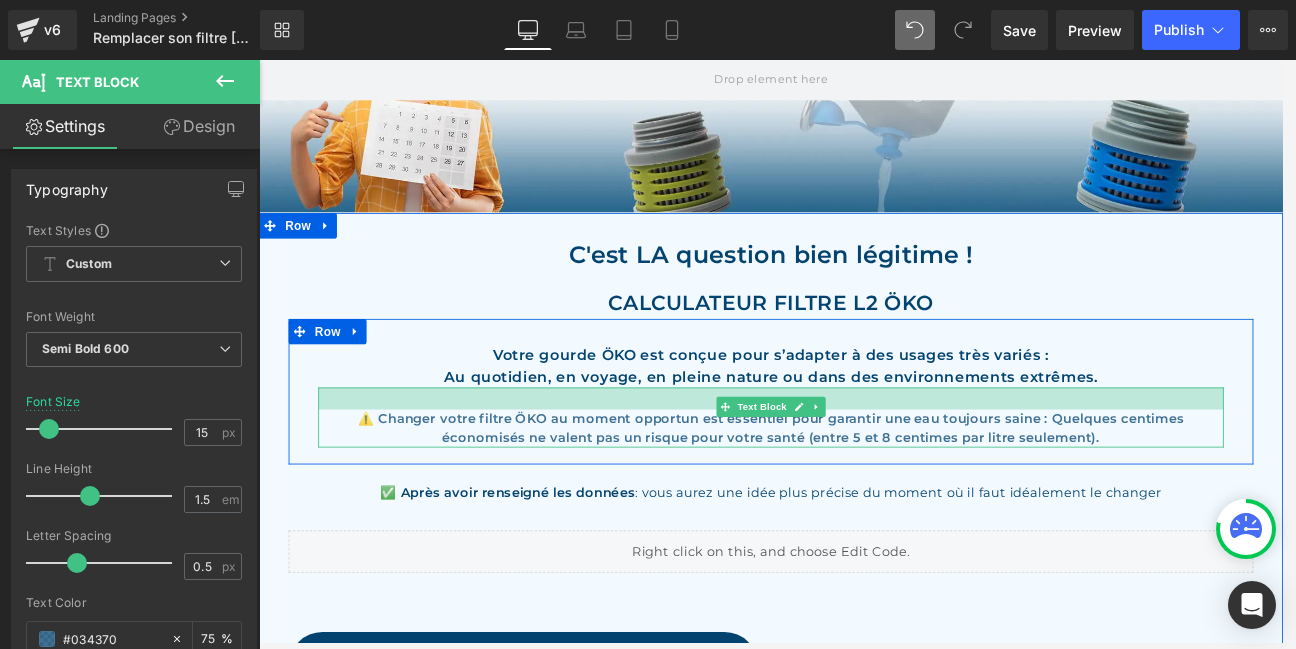 drag, startPoint x: 1251, startPoint y: 449, endPoint x: 1251, endPoint y: 474, distance: 25 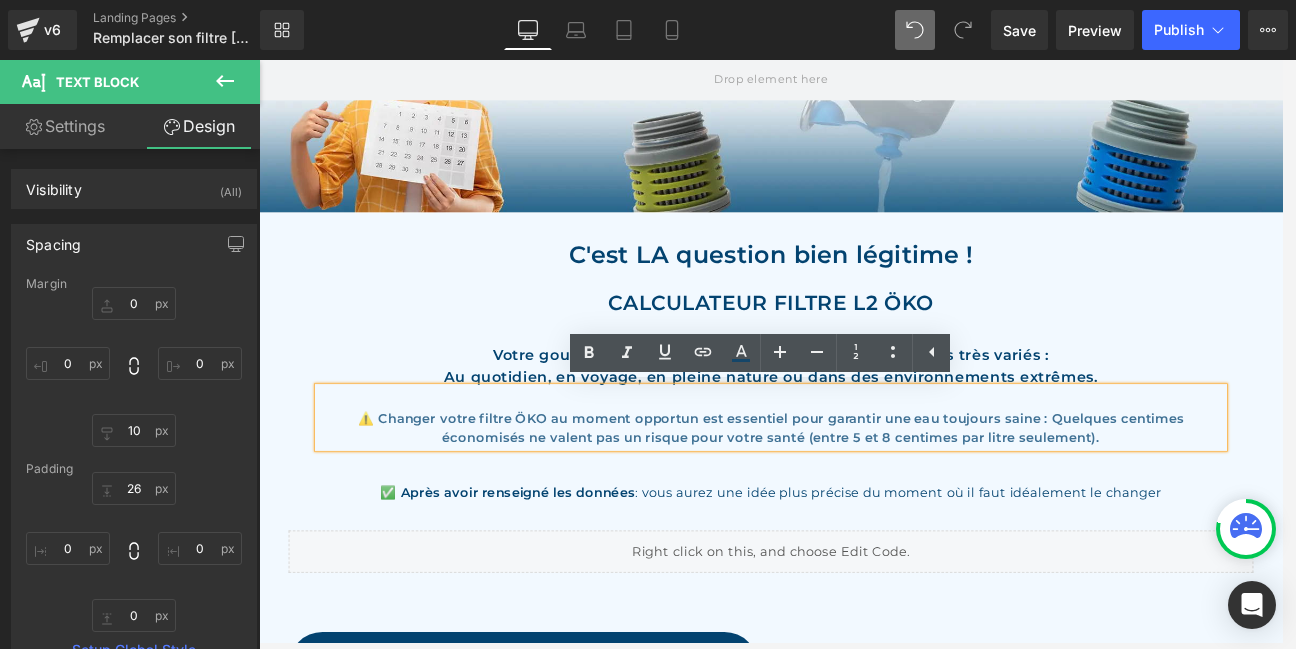 click on "C'est LA question bien légitime !  Heading         CALCULATEUR FILTRE L2 ÖKO Heading         Votre gourde ÖKO est conçue pour s’adapter à des usages très variés :  Au quotidien, en voyage, en pleine nature ou dans des environnements extrêmes. Text Block         ⚠️ Changer votre filtre ÖKO au moment opportun est essentiel pour garantir une eau toujours saine : Quelques centimes économisés ne valent pas un risque pour votre santé (entre 5 et 8 centimes par litre seulement). Text Block         Row         ✅ Après avoir renseigné les données  : vous aurez une idée plus précise du moment où il faut idéalement le changer  Text Block         Row         Liquid         Row         Durée de vie conseillée Heading         / Text Block         Recommandation ÖKO EUROPE Heading         / Text Block         Row
Explications du calcul
Text Block" at bounding box center (864, 1111) 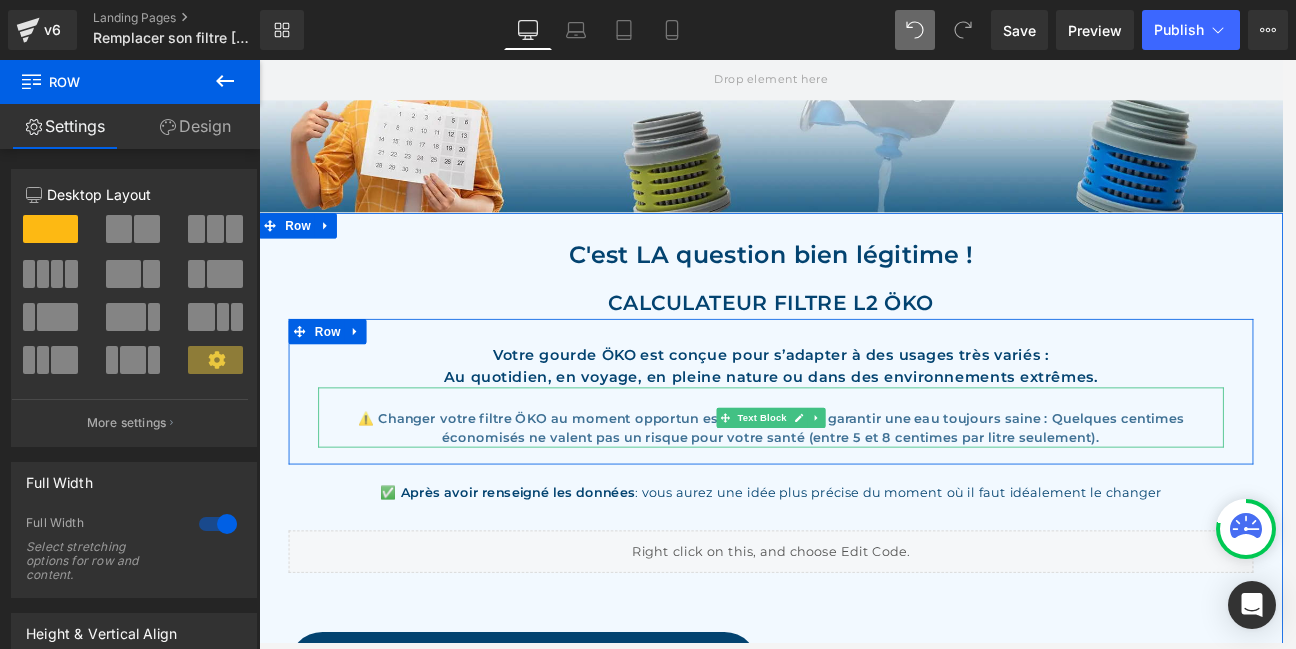 click on "⚠️ Changer votre filtre ÖKO au moment opportun est essentiel pour garantir une eau toujours saine : Quelques centimes économisés ne valent pas un risque pour votre santé (entre 5 et 8 centimes par litre seulement)." at bounding box center [864, 495] 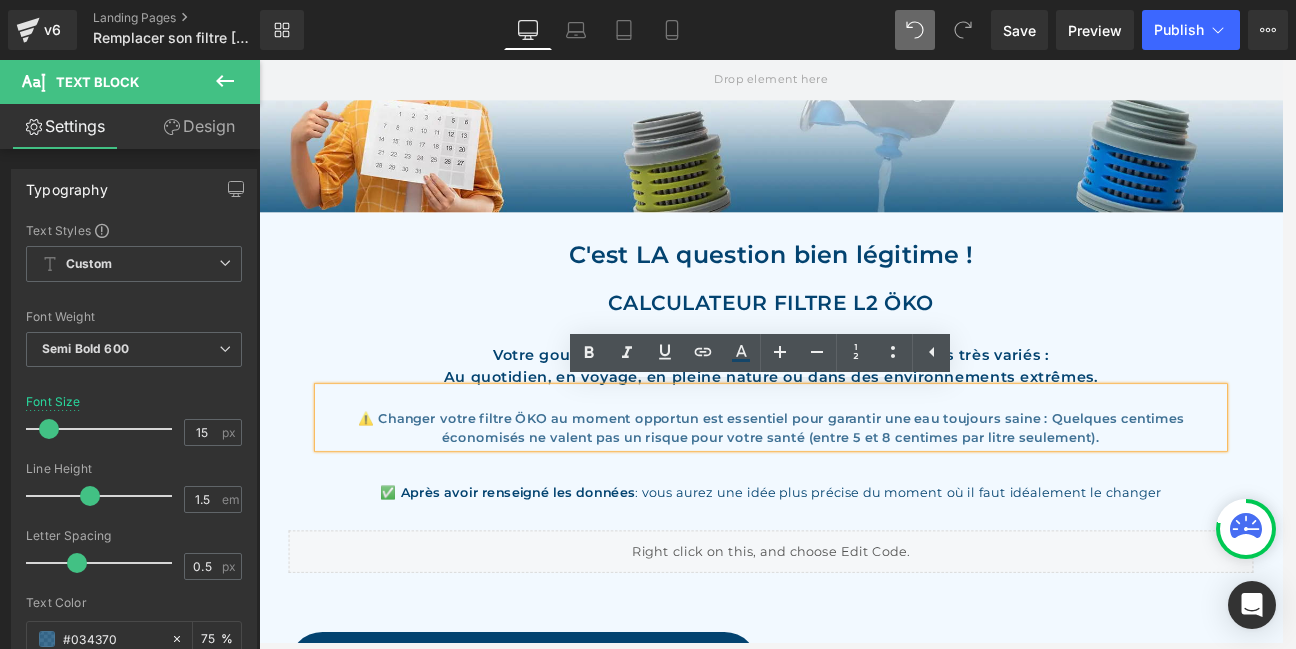 type 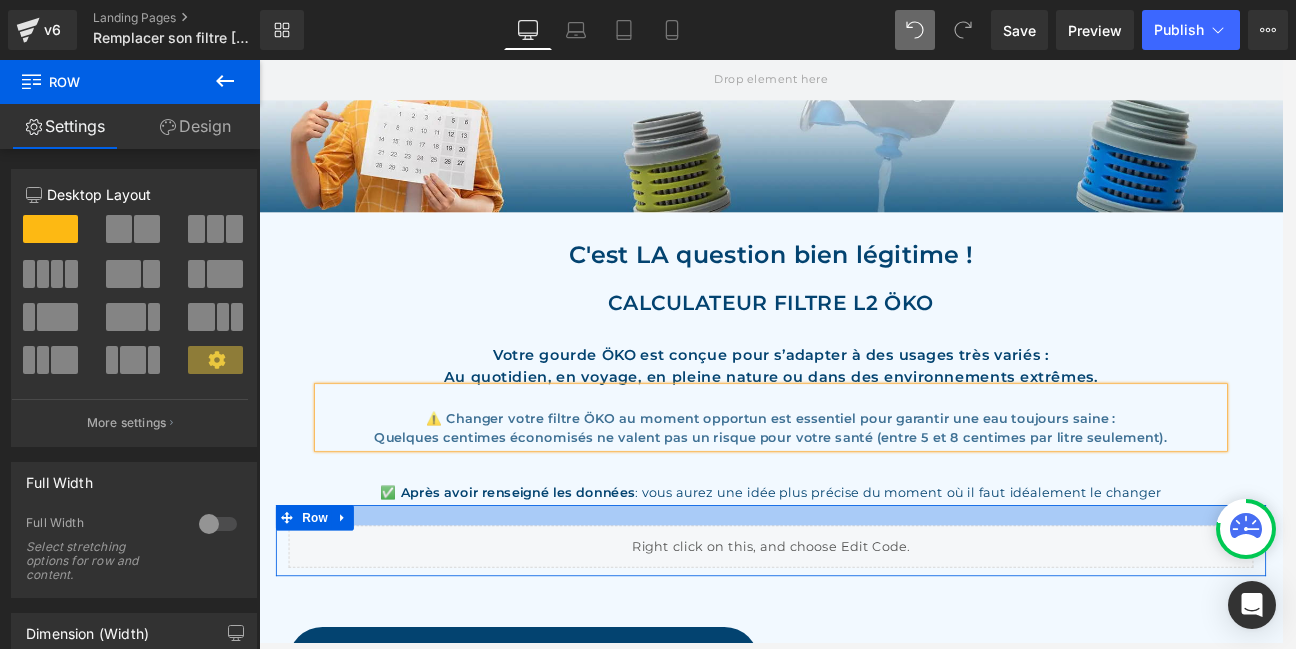 click on "C'est LA question bien légitime !  Heading         CALCULATEUR FILTRE L2 ÖKO Heading         Votre gourde ÖKO est conçue pour s’adapter à des usages très variés :  Au quotidien, en voyage, en pleine nature ou dans des environnements extrêmes. Text Block         ⚠️ Changer votre filtre ÖKO au moment opportun est essentiel pour garantir une eau toujours saine :  Quelques centimes économisés ne valent pas un risque pour votre santé (entre 5 et 8 centimes par litre seulement). Text Block         Row         ✅ Après avoir renseigné les données  : vous aurez une idée plus précise du moment où il faut idéalement le changer  Text Block         Row         Liquid         Row         Durée de vie conseillée Heading         / Text Block         Recommandation ÖKO EUROPE Heading         / Text Block         Row
Explications du calcul
Text Block" at bounding box center (864, 606) 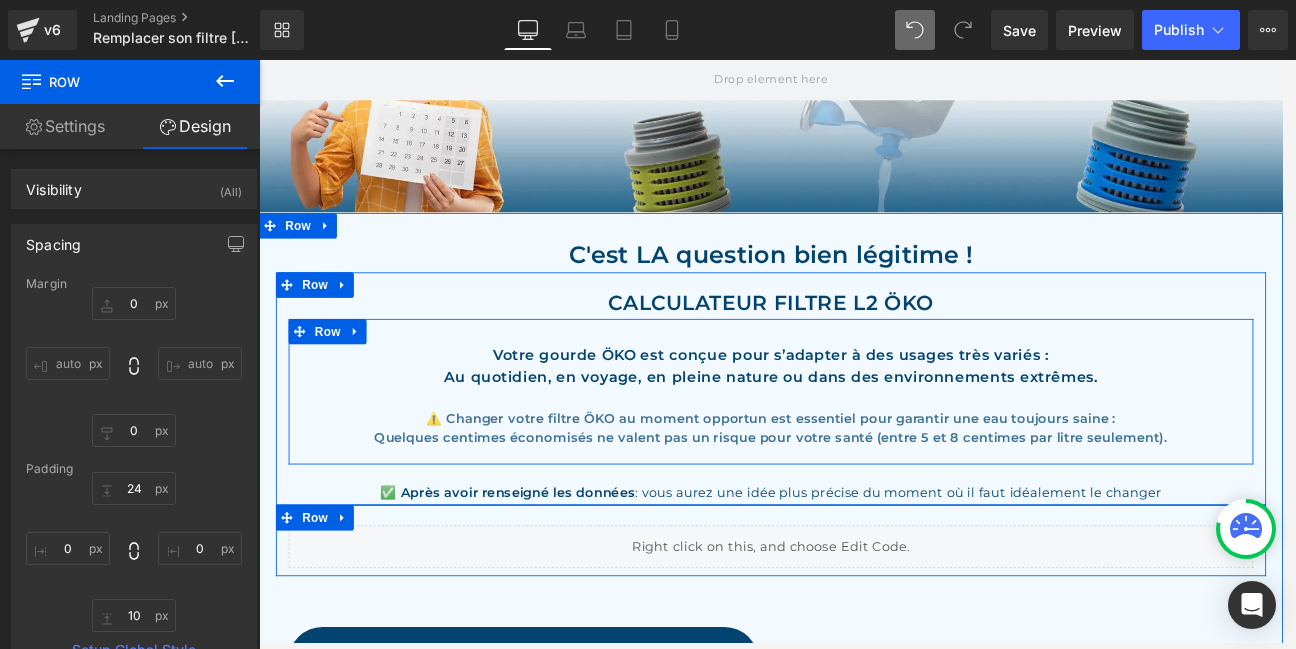 scroll, scrollTop: 432, scrollLeft: 0, axis: vertical 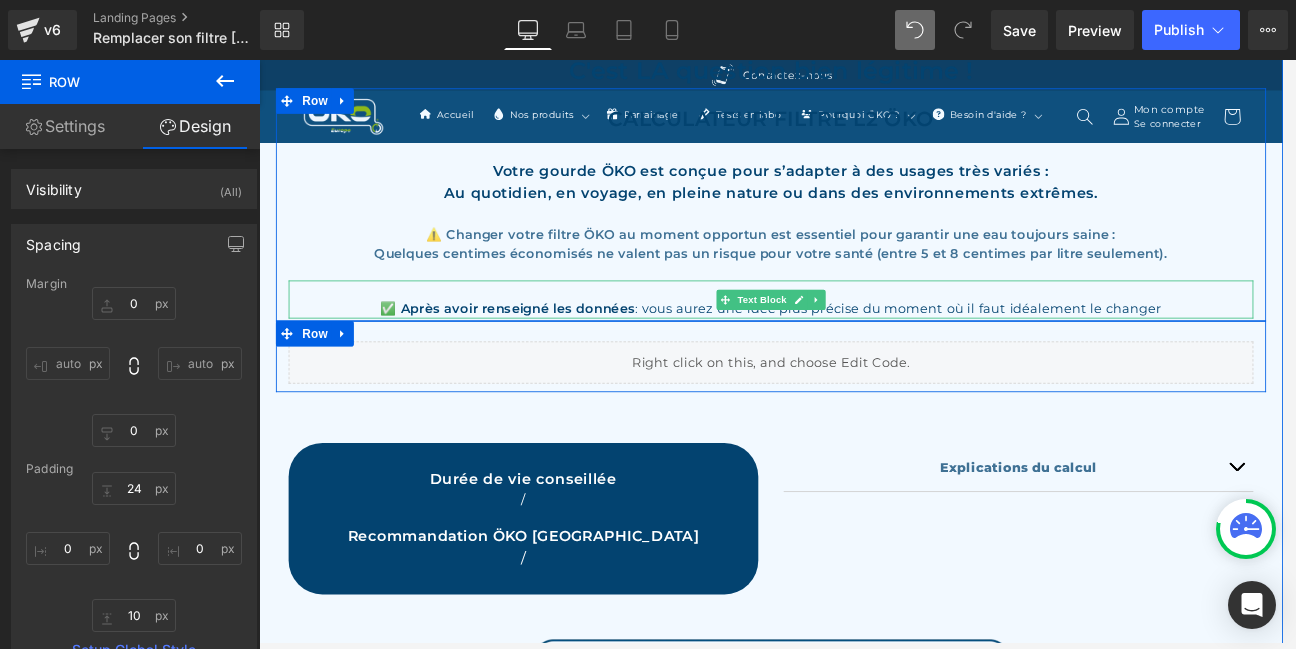 click on "✅ Après avoir renseigné les données  : vous aurez une idée plus précise du moment où il faut idéalement le changer" at bounding box center (864, 355) 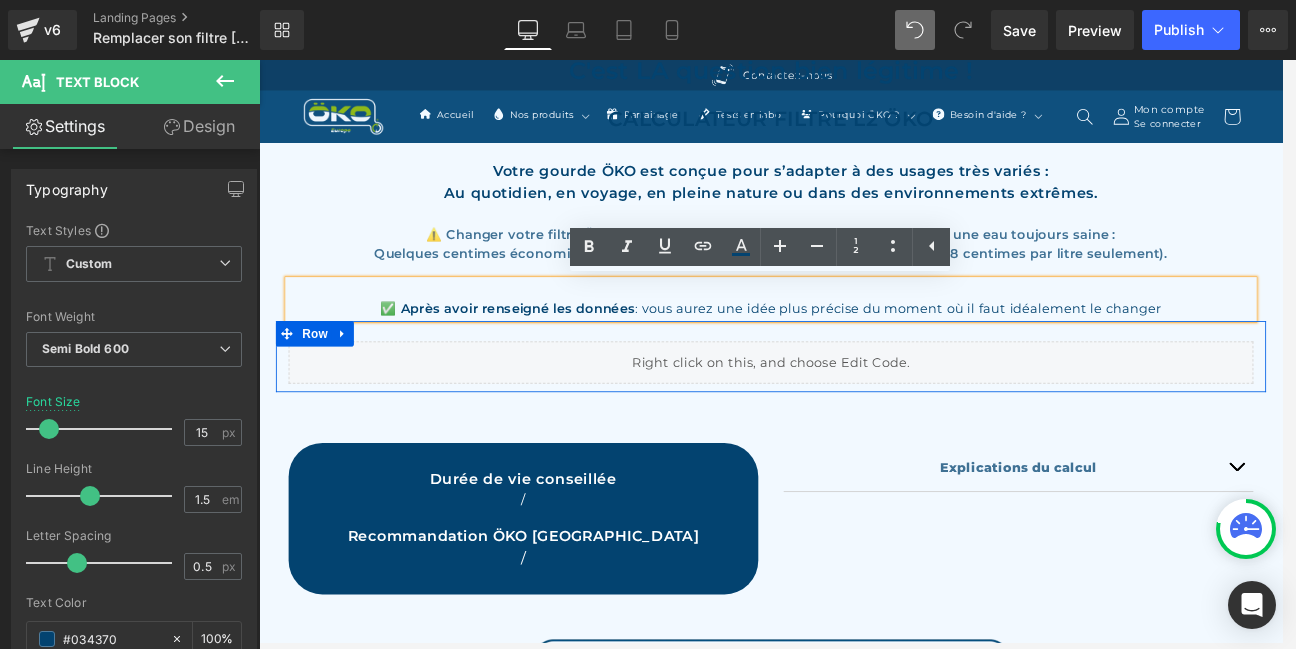 drag, startPoint x: 1365, startPoint y: 344, endPoint x: 1147, endPoint y: 353, distance: 218.1857 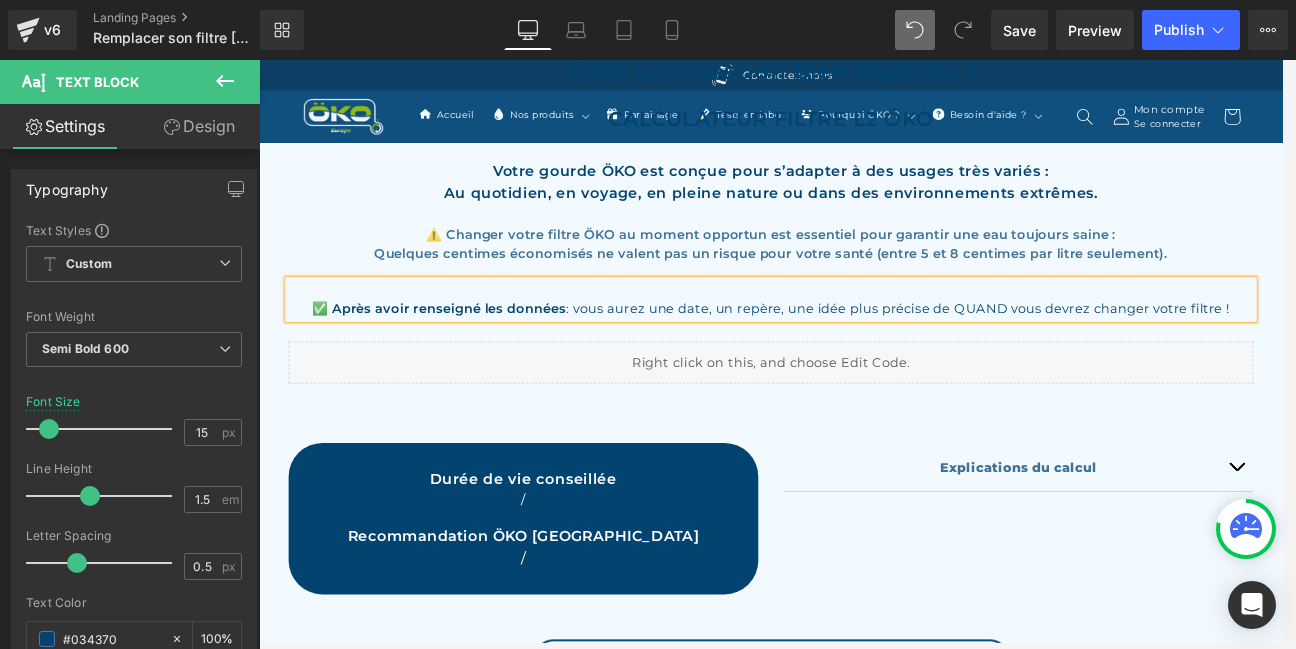 click on ": vous aurez une date, un repère, une idée plus précise de QUAND vous devrez changer votre filtre !" at bounding box center [1014, 354] 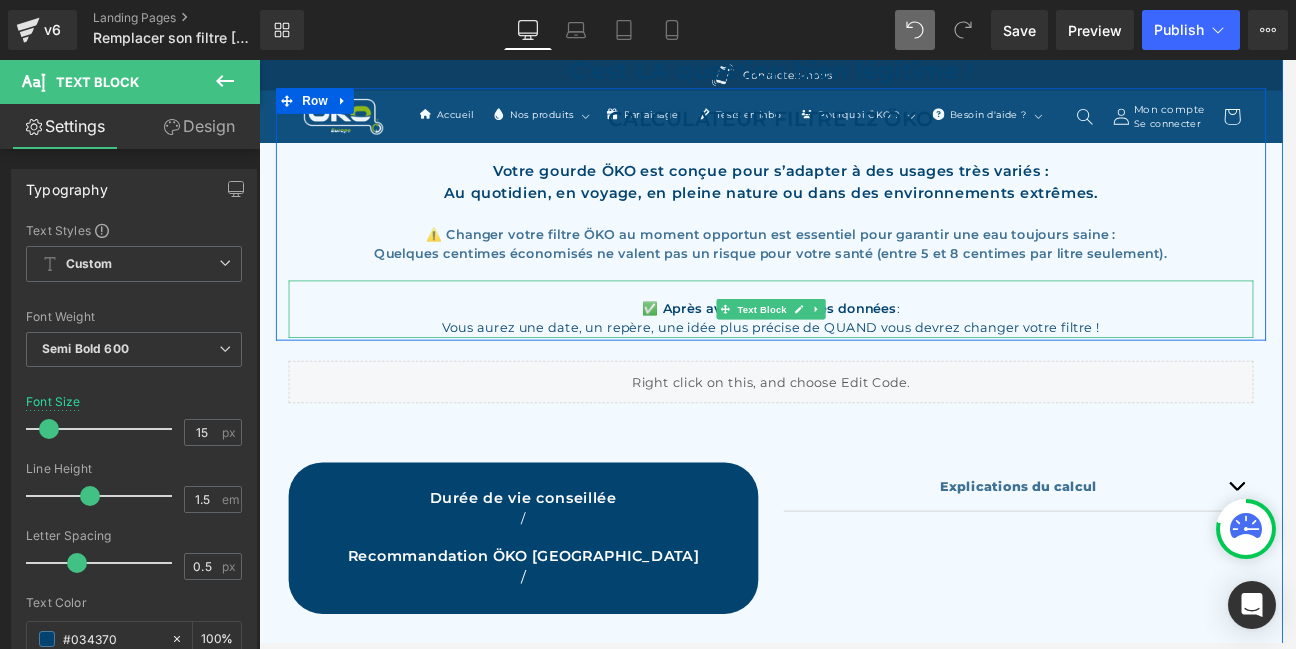click on "Vous aurez une date, un repère, une idée plus précise de QUAND vous devrez changer votre filtre !" at bounding box center [864, 377] 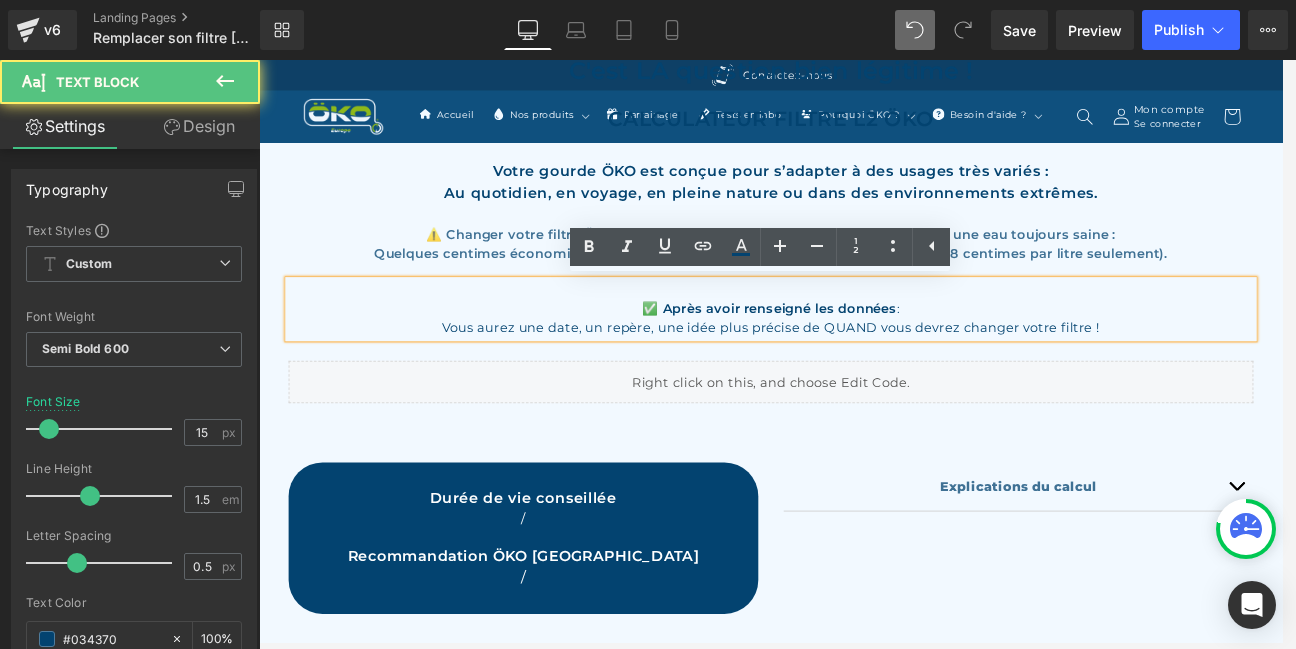 scroll, scrollTop: 431, scrollLeft: 0, axis: vertical 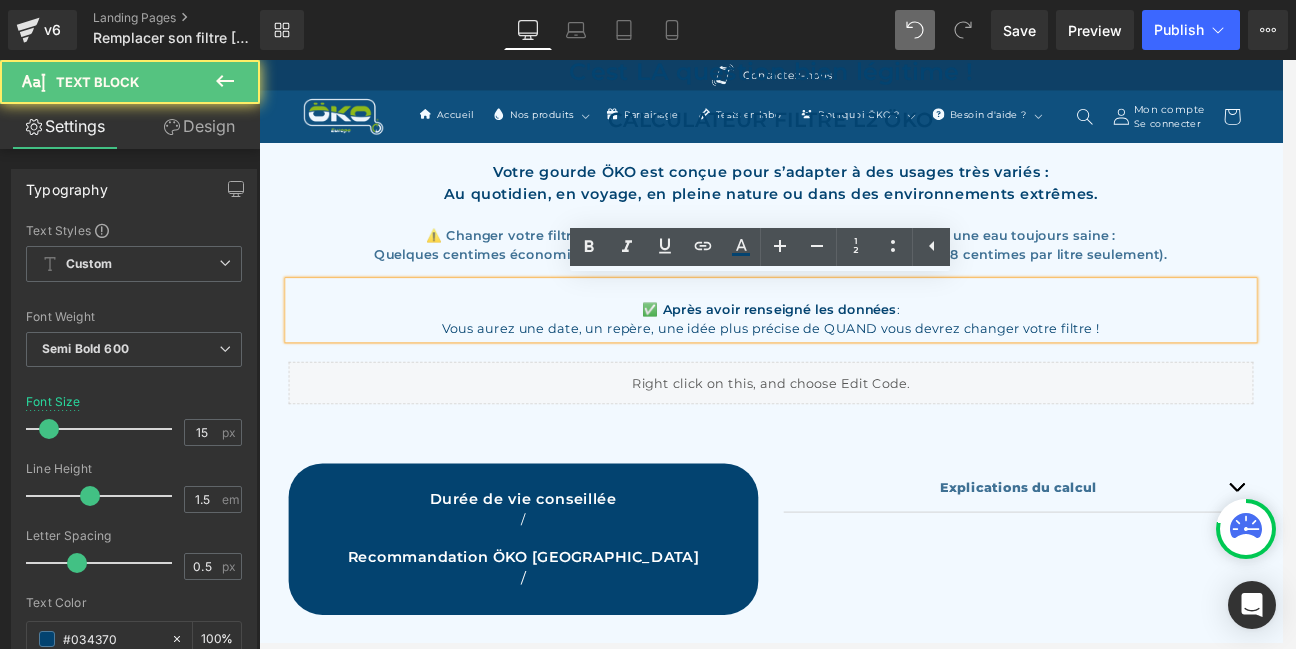 click on "Vous aurez une date, un repère, une idée plus précise de QUAND vous devrez changer votre filtre !" at bounding box center [864, 378] 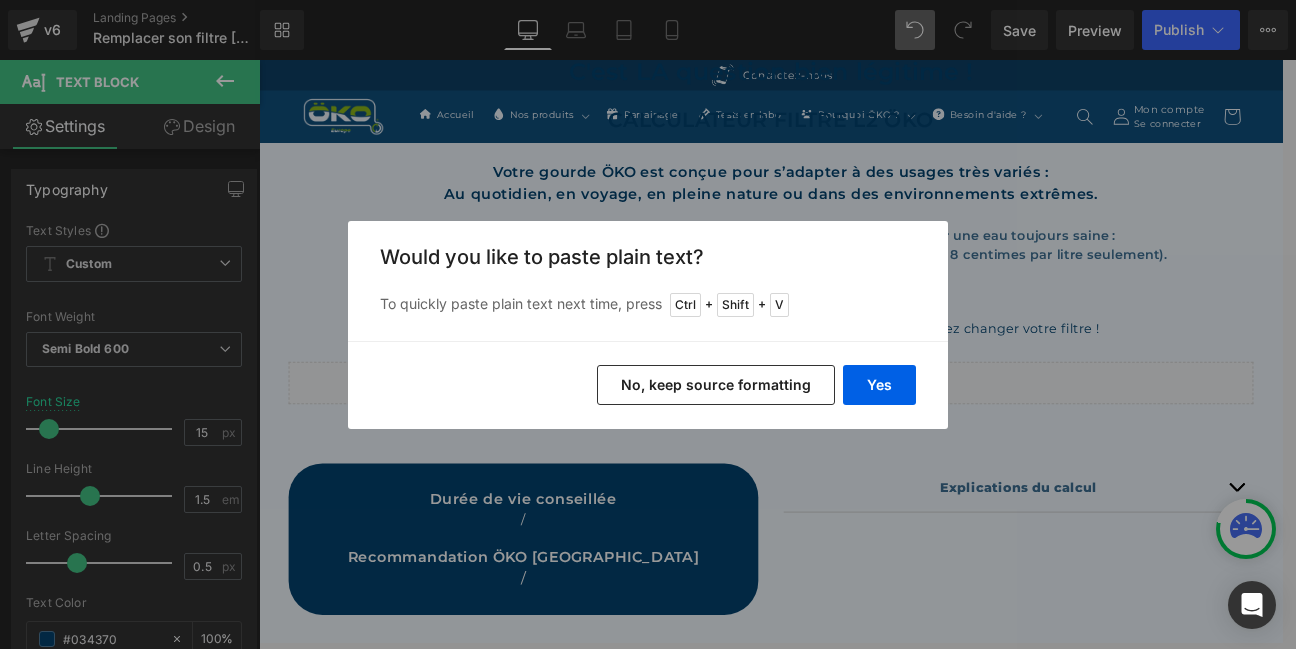 click on "No, keep source formatting" at bounding box center (716, 385) 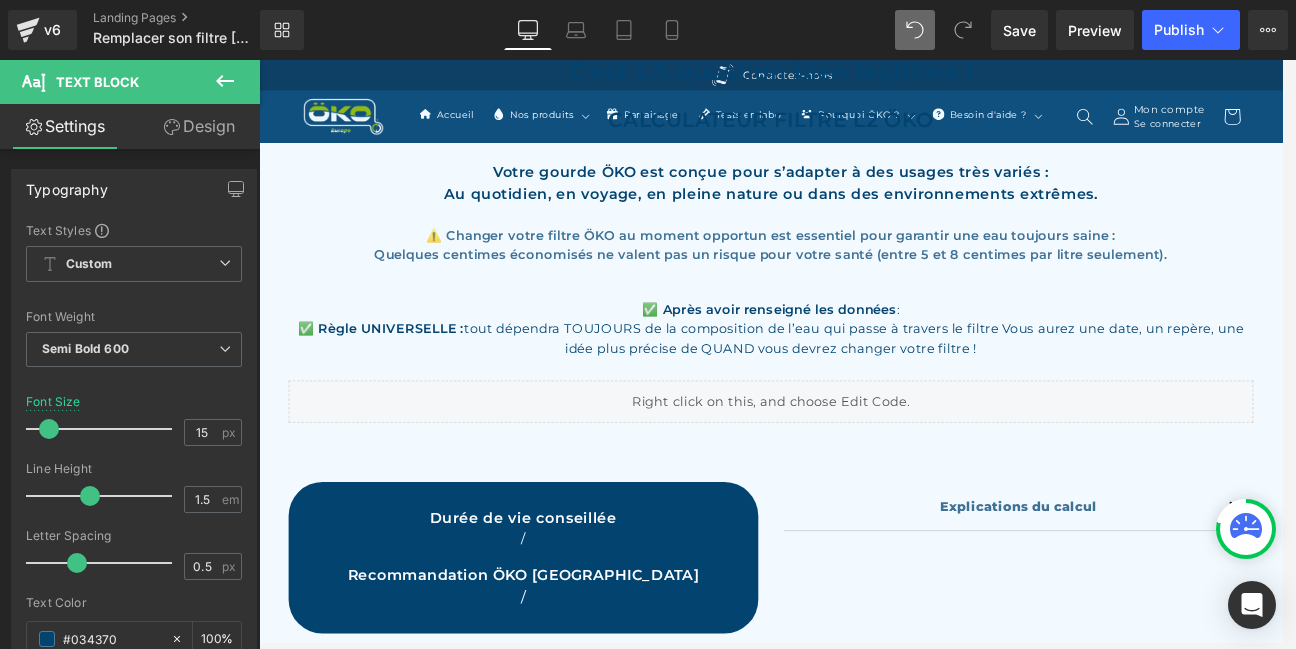 scroll, scrollTop: 432, scrollLeft: 0, axis: vertical 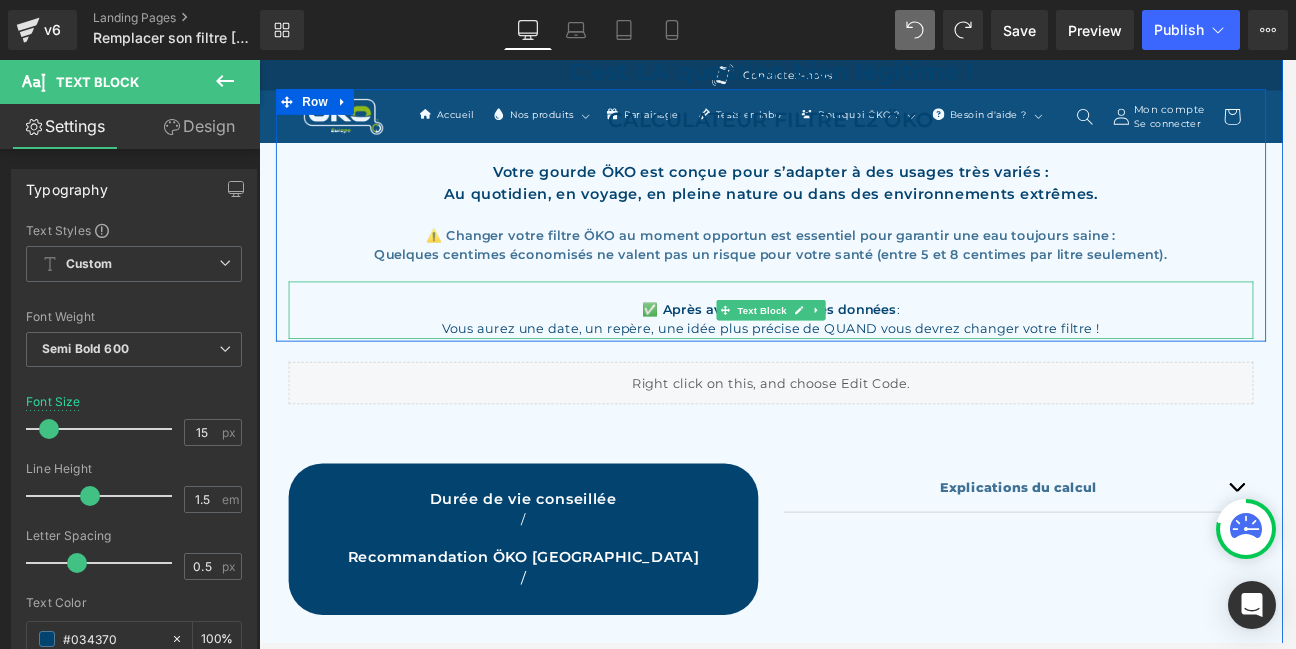 click on "Vous aurez une date, un repère, une idée plus précise de QUAND vous devrez changer votre filtre !" at bounding box center [864, 377] 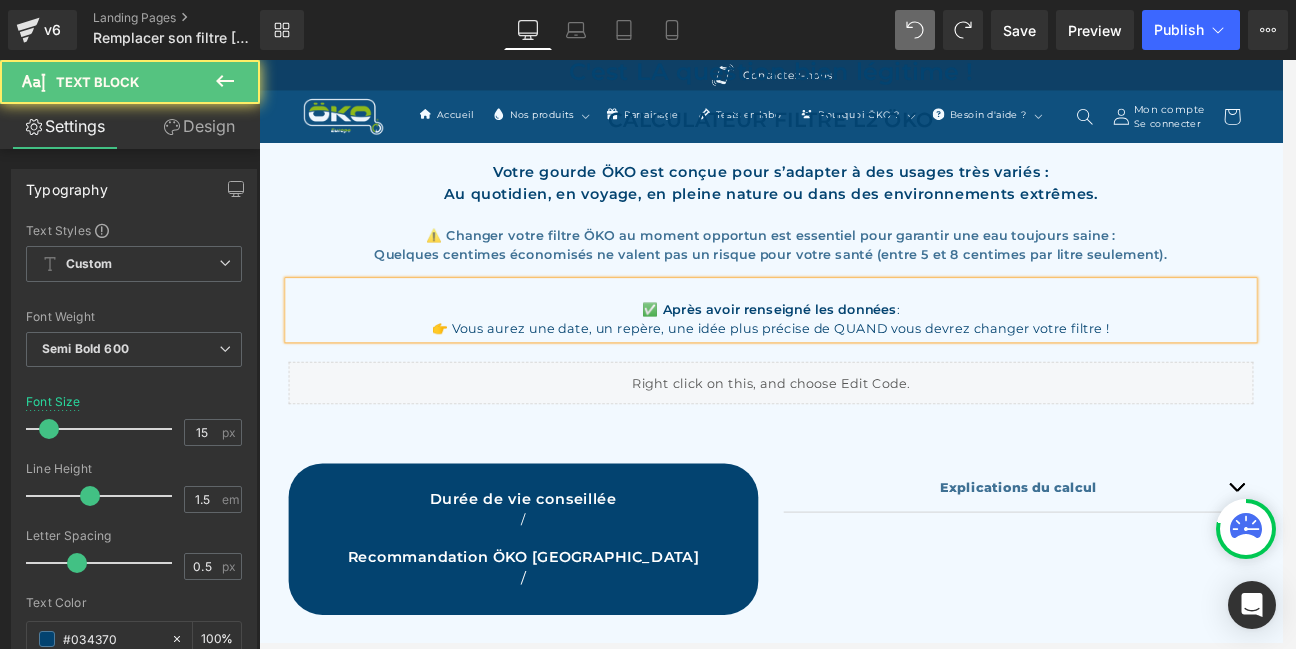click on "✅ Après avoir renseigné les données  :" at bounding box center (864, 356) 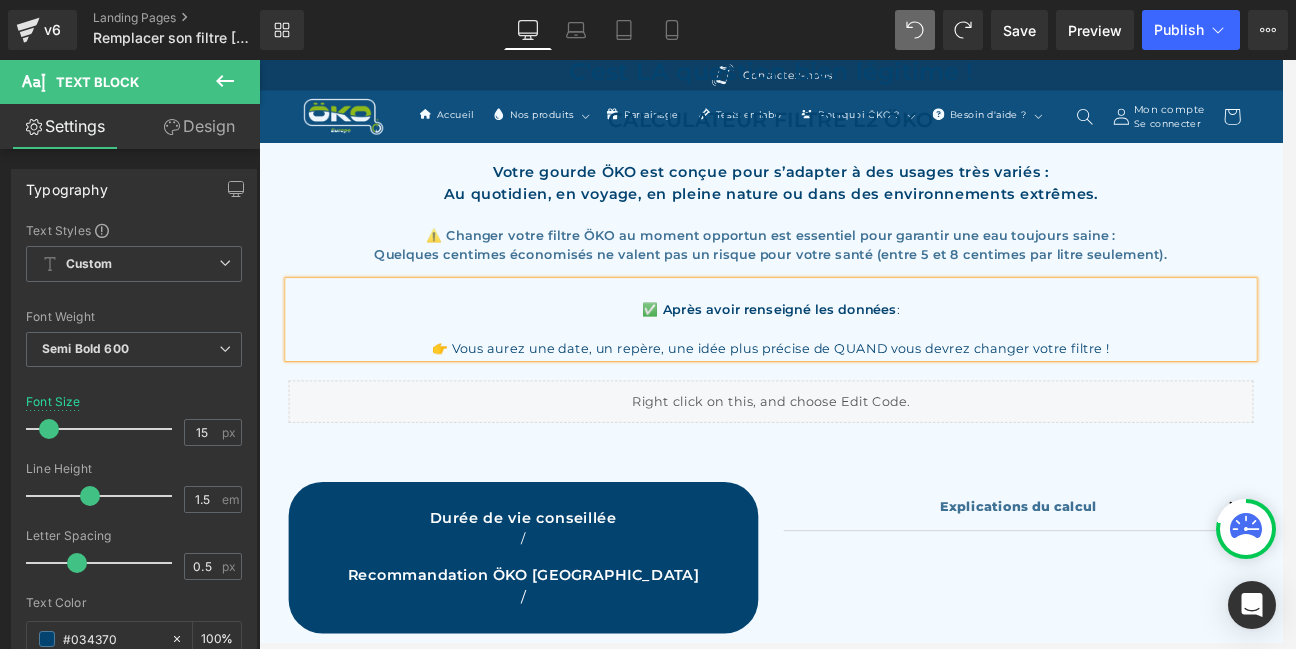 scroll, scrollTop: 432, scrollLeft: 0, axis: vertical 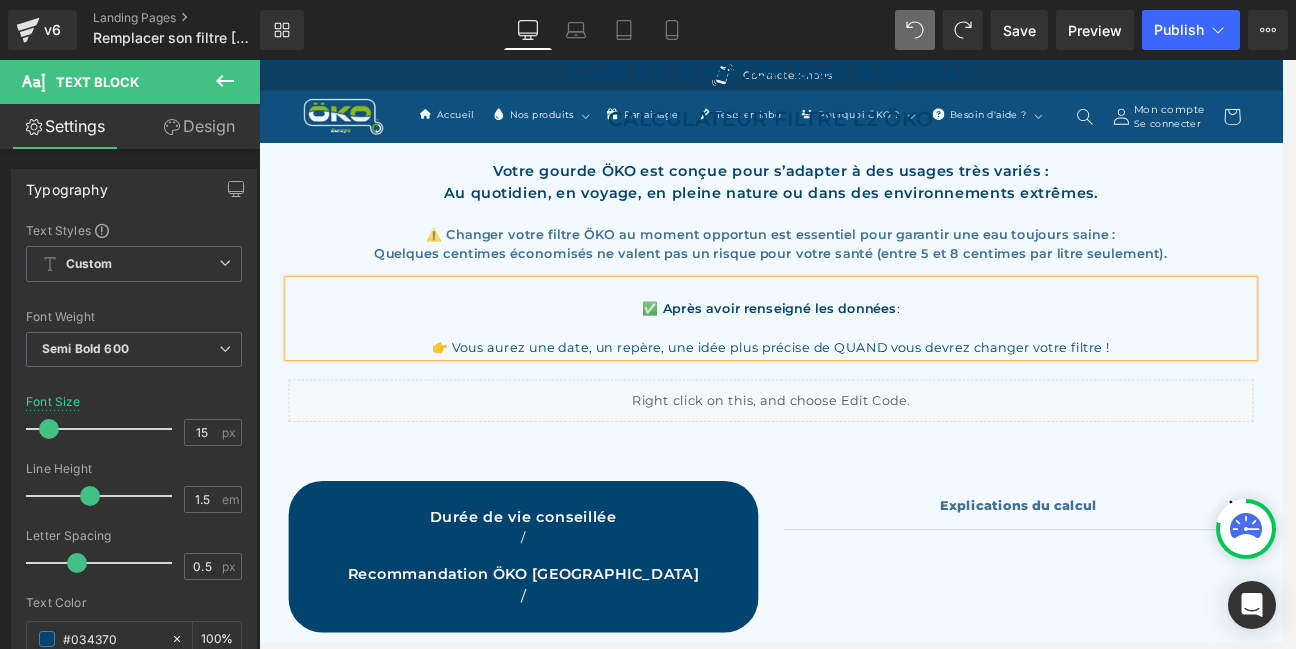 click on "👉 Vous aurez une date, un repère, une idée plus précise de QUAND vous devrez changer votre filtre !" at bounding box center (864, 400) 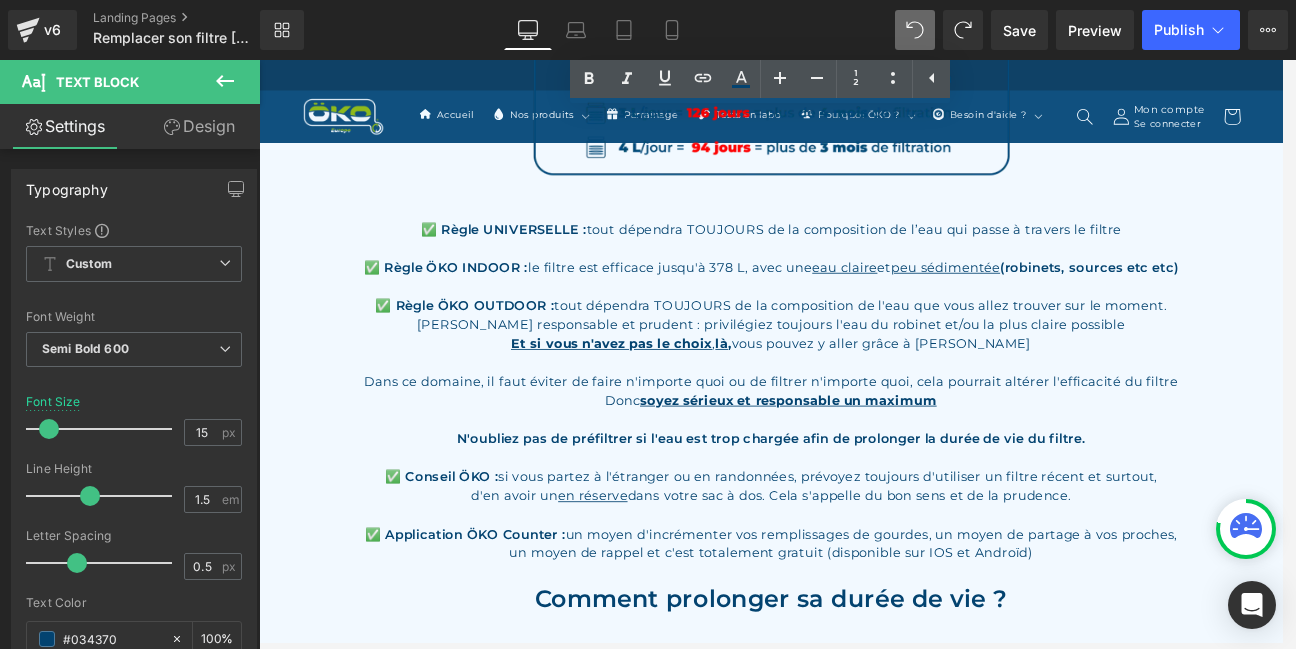scroll, scrollTop: 1295, scrollLeft: 0, axis: vertical 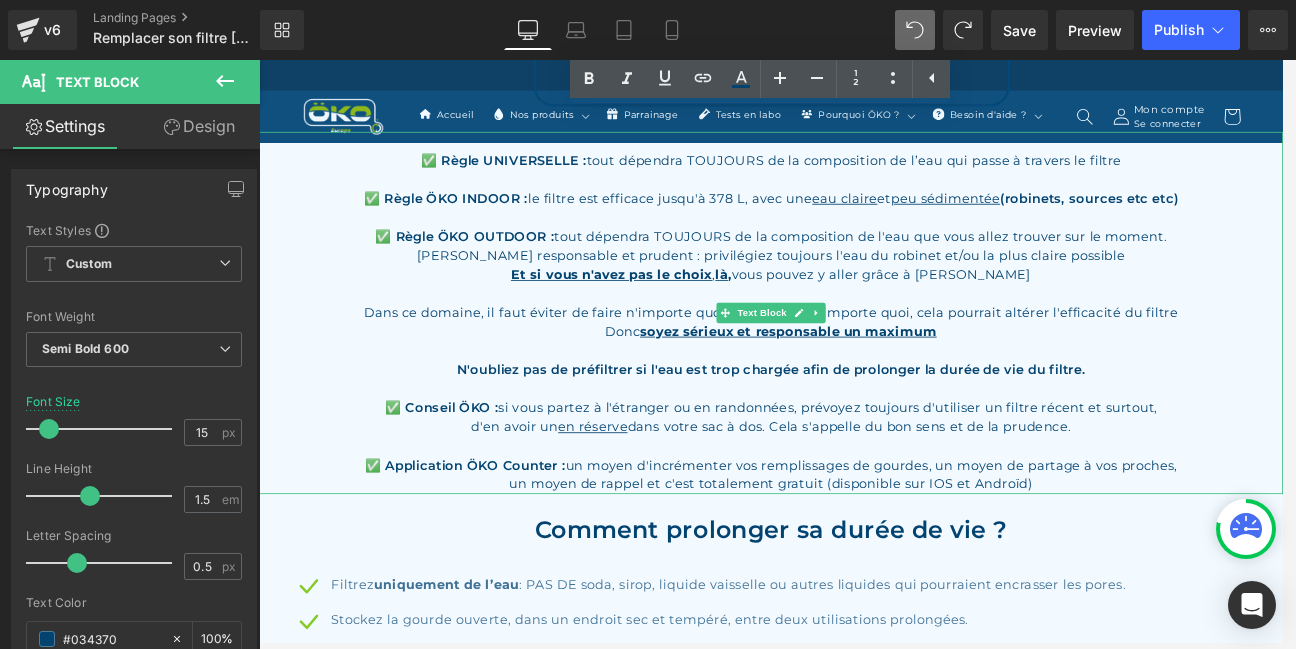 click on "✅ Conseil ÖKO :  si vous partez à l'étranger ou en randonnées, prévoyez toujours d'utiliser un filtre récent et surtout," at bounding box center [864, 471] 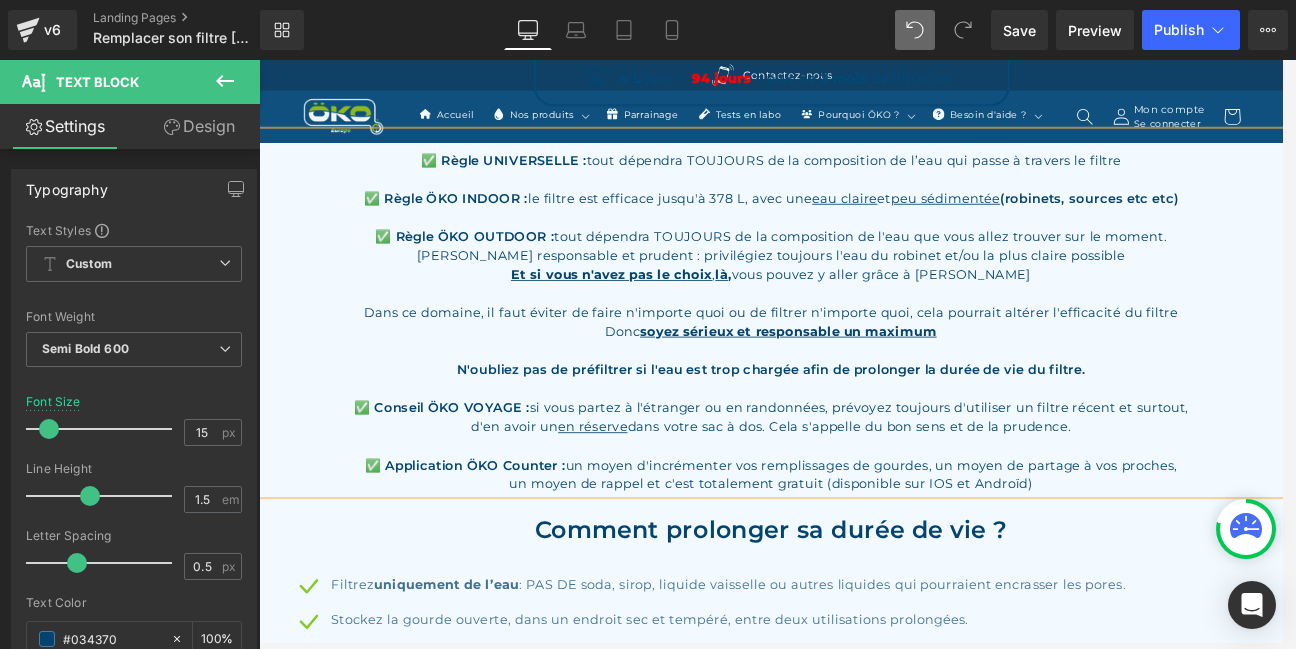 scroll, scrollTop: 1512, scrollLeft: 0, axis: vertical 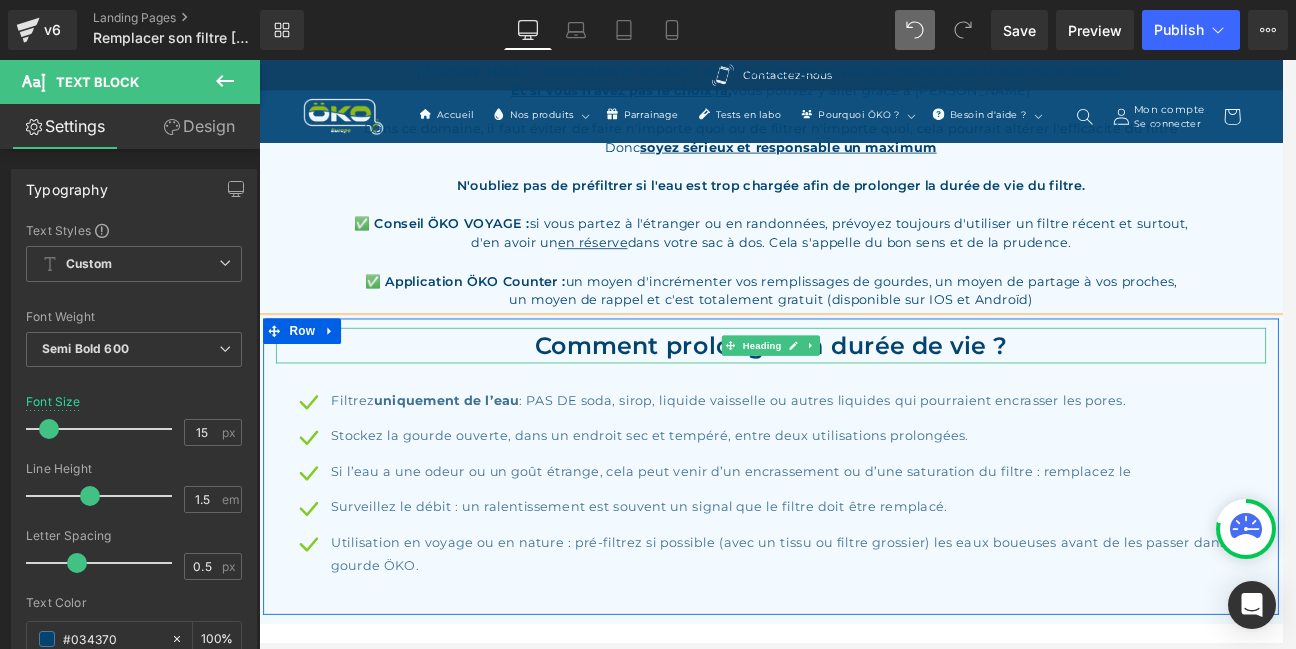 click on "Comment prolonger sa durée de vie ?" at bounding box center (864, 398) 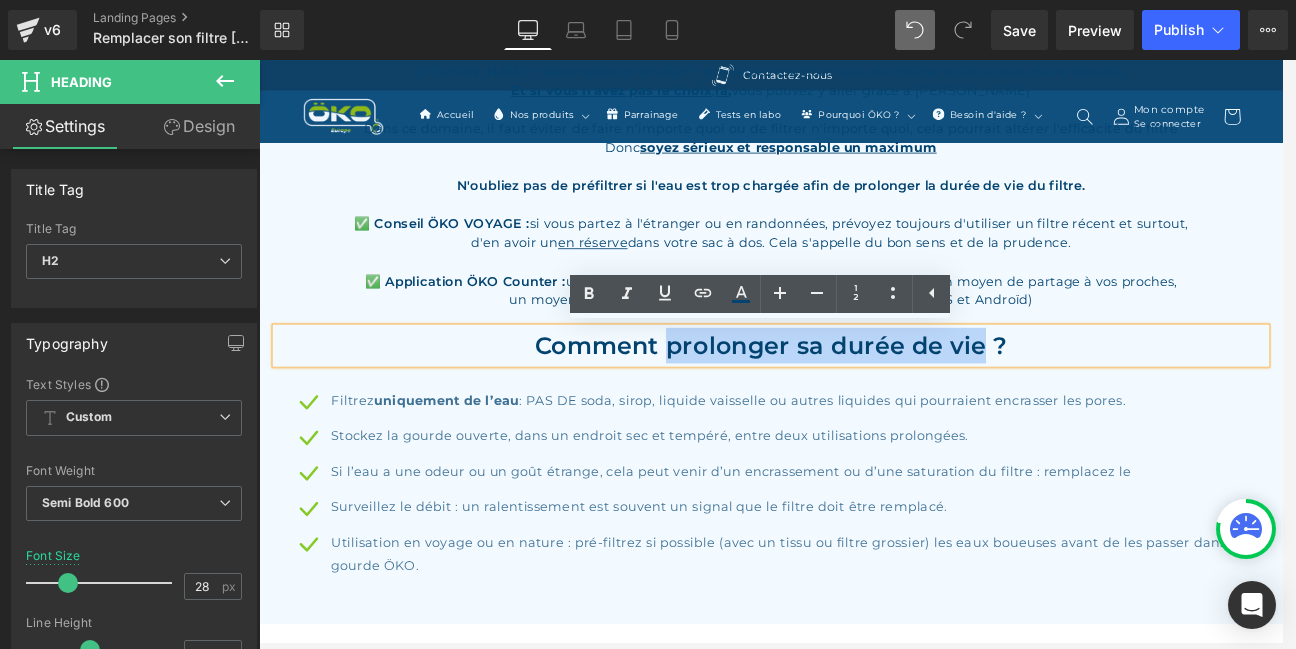 drag, startPoint x: 1119, startPoint y: 399, endPoint x: 742, endPoint y: 396, distance: 377.01193 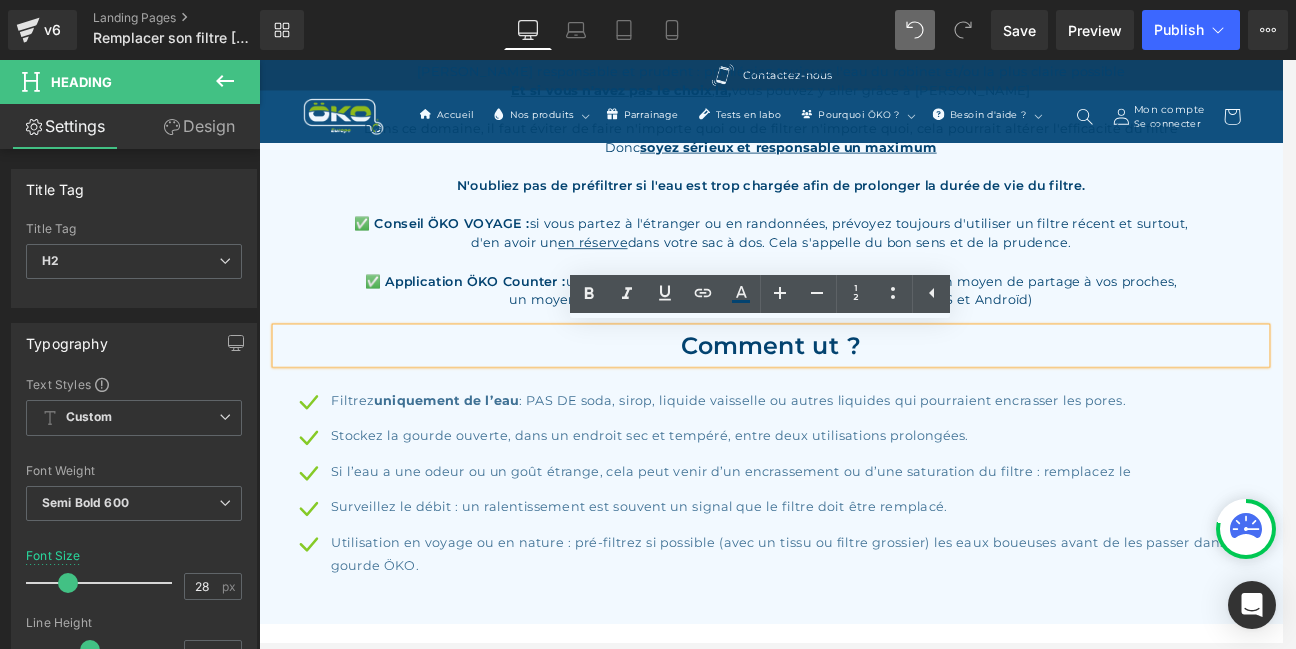 type 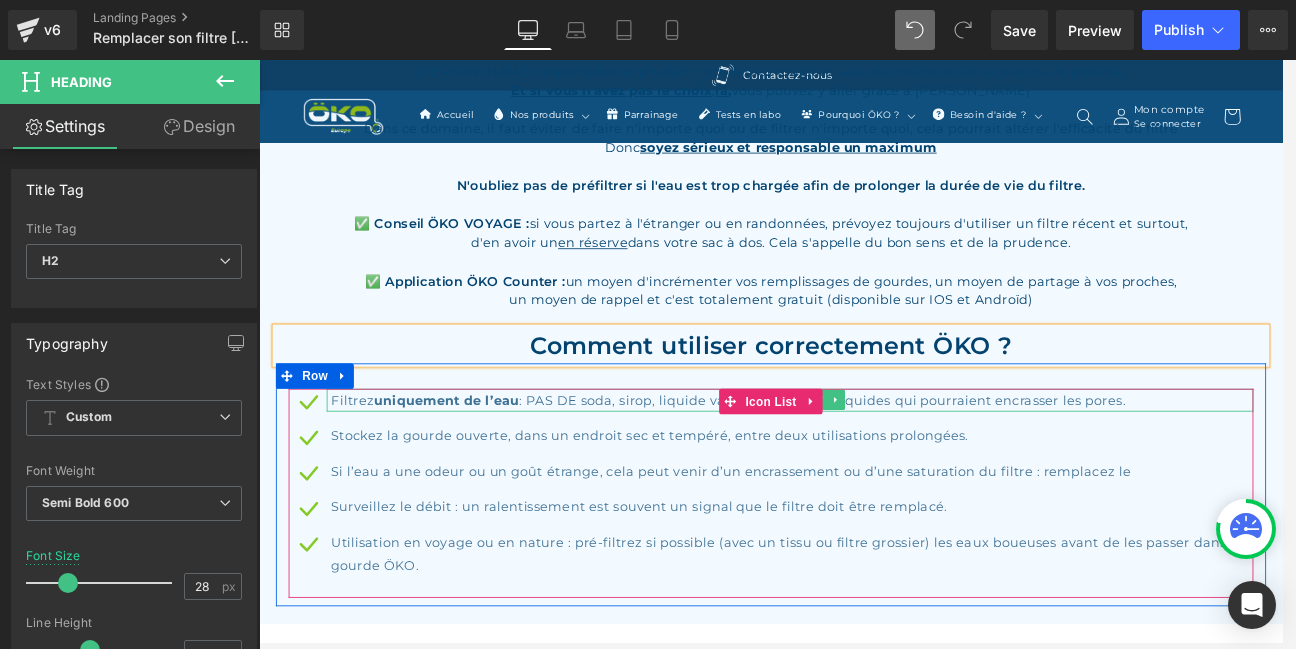 click on "Filtrez  uniquement de l’eau  : PAS DE soda, sirop, liquide vaisselle ou autres liquides qui pourraient encrasser les pores." at bounding box center [889, 462] 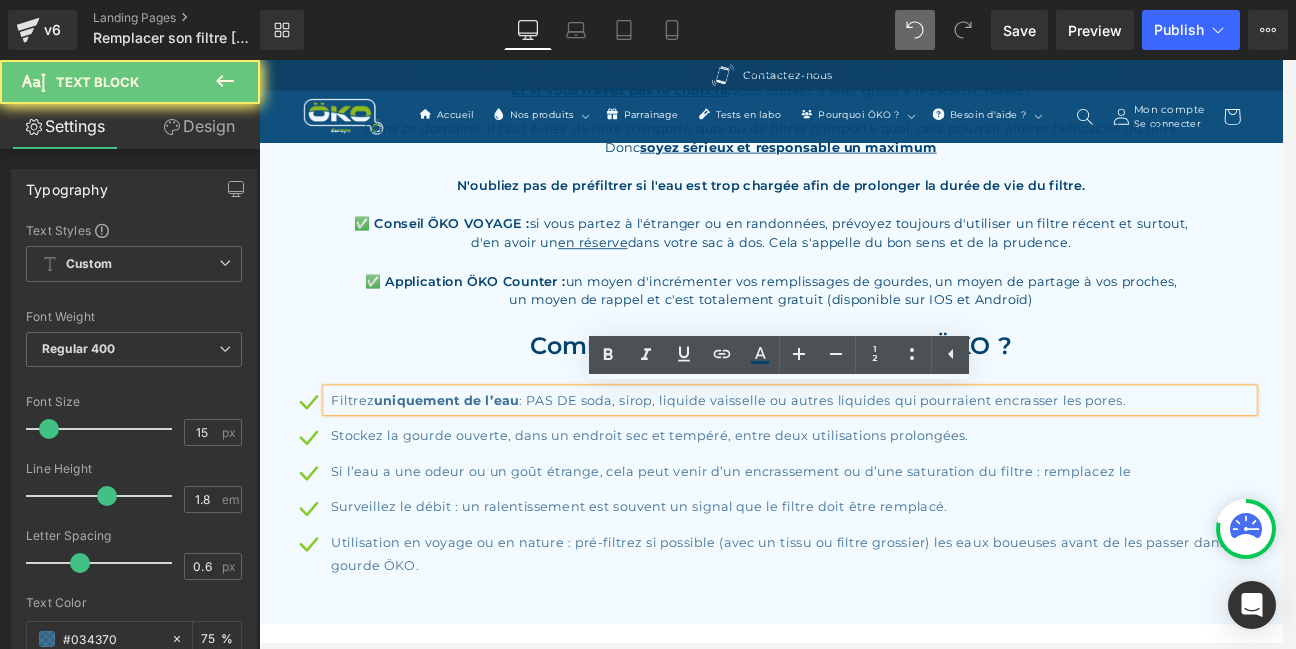 click on "Filtrez  uniquement de l’eau  : PAS DE soda, sirop, liquide vaisselle ou autres liquides qui pourraient encrasser les pores." at bounding box center [889, 462] 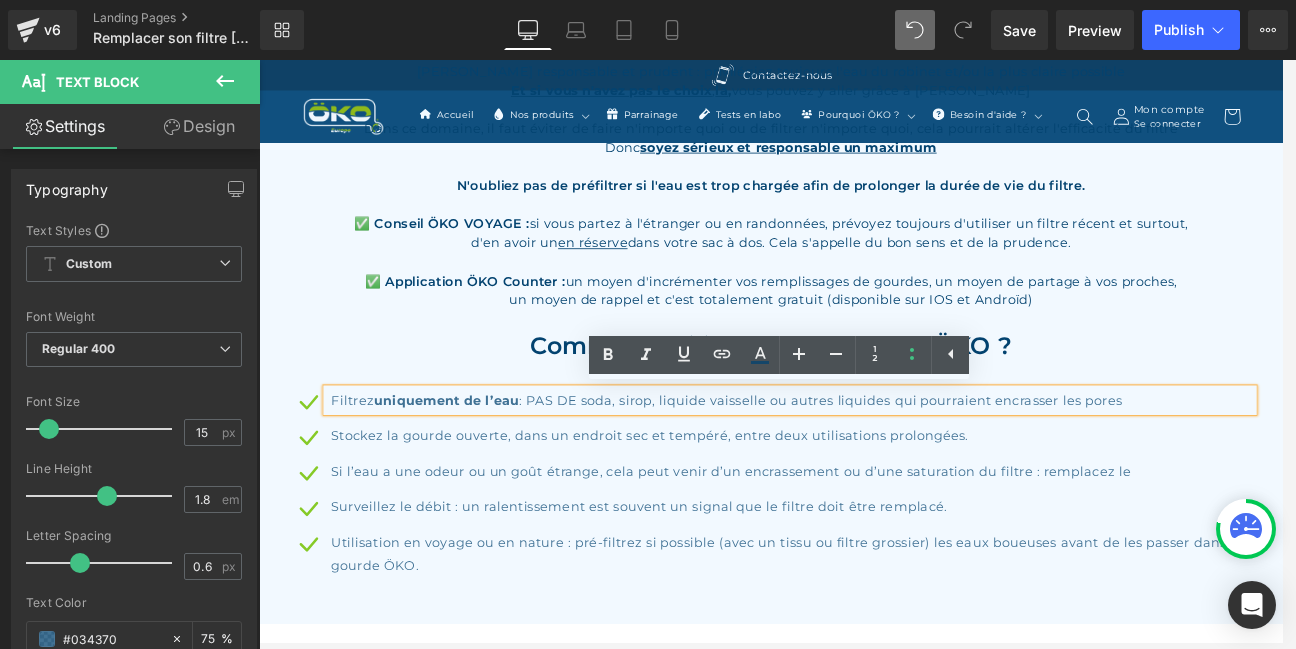 type 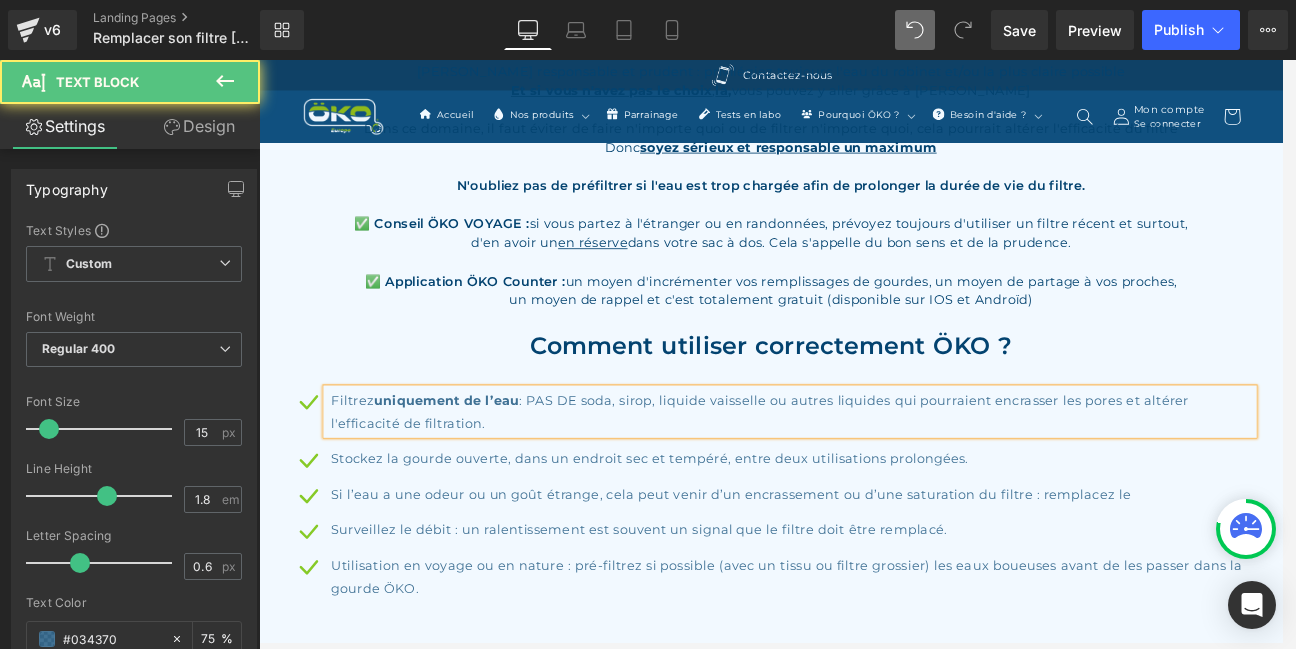 drag, startPoint x: 1328, startPoint y: 462, endPoint x: 1342, endPoint y: 482, distance: 24.41311 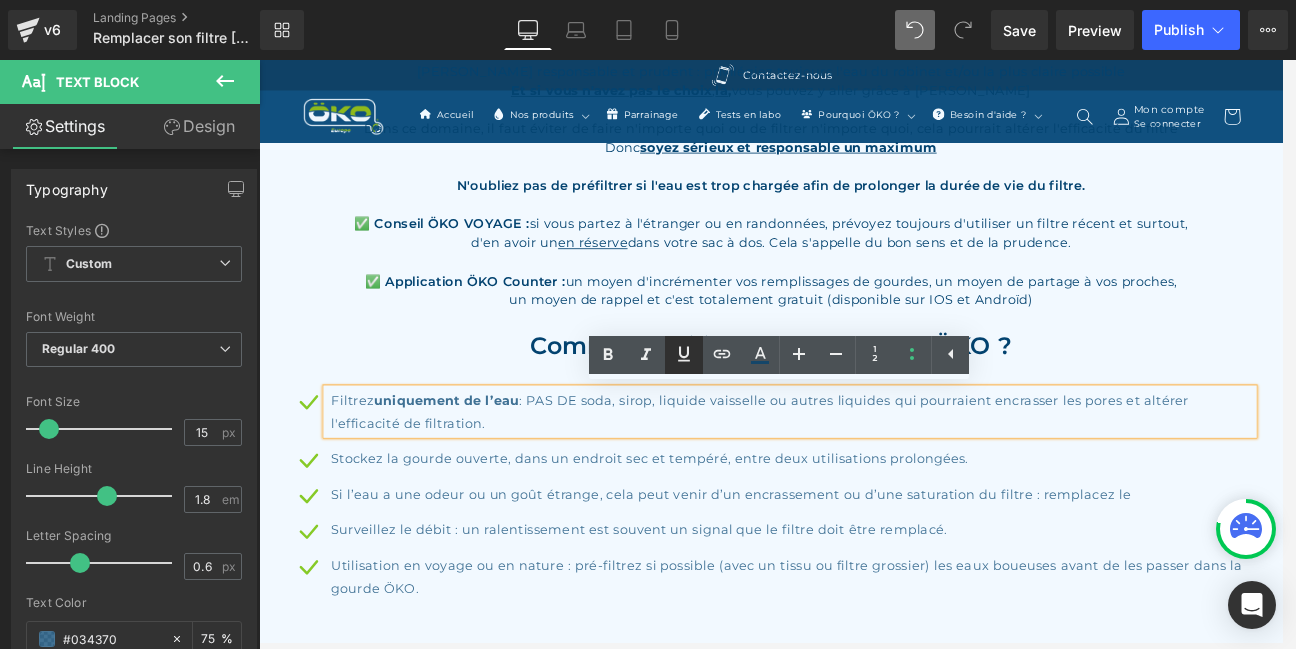 click 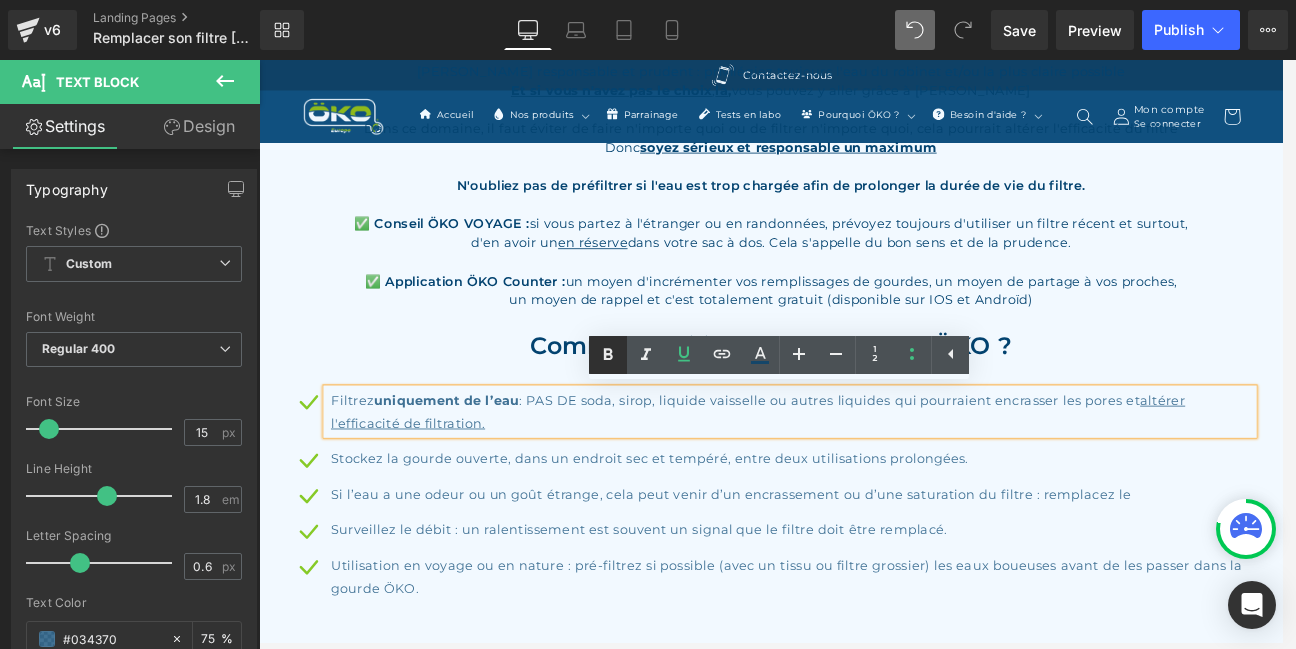 click 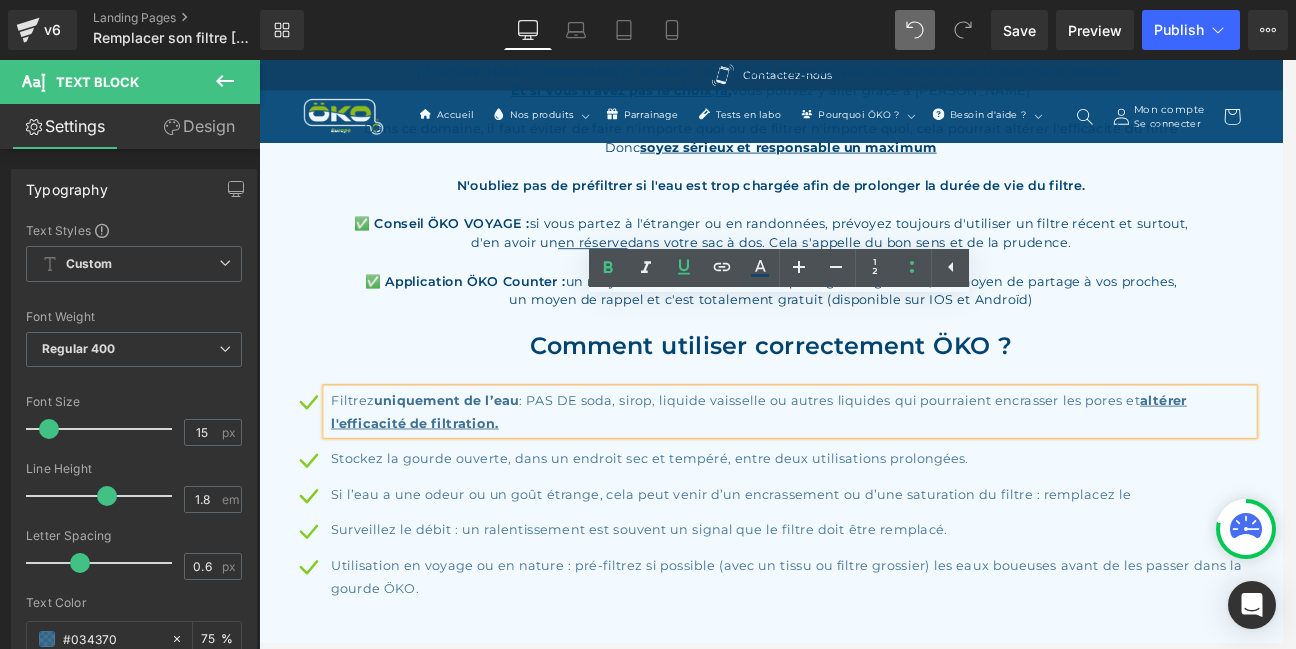 scroll, scrollTop: 1728, scrollLeft: 0, axis: vertical 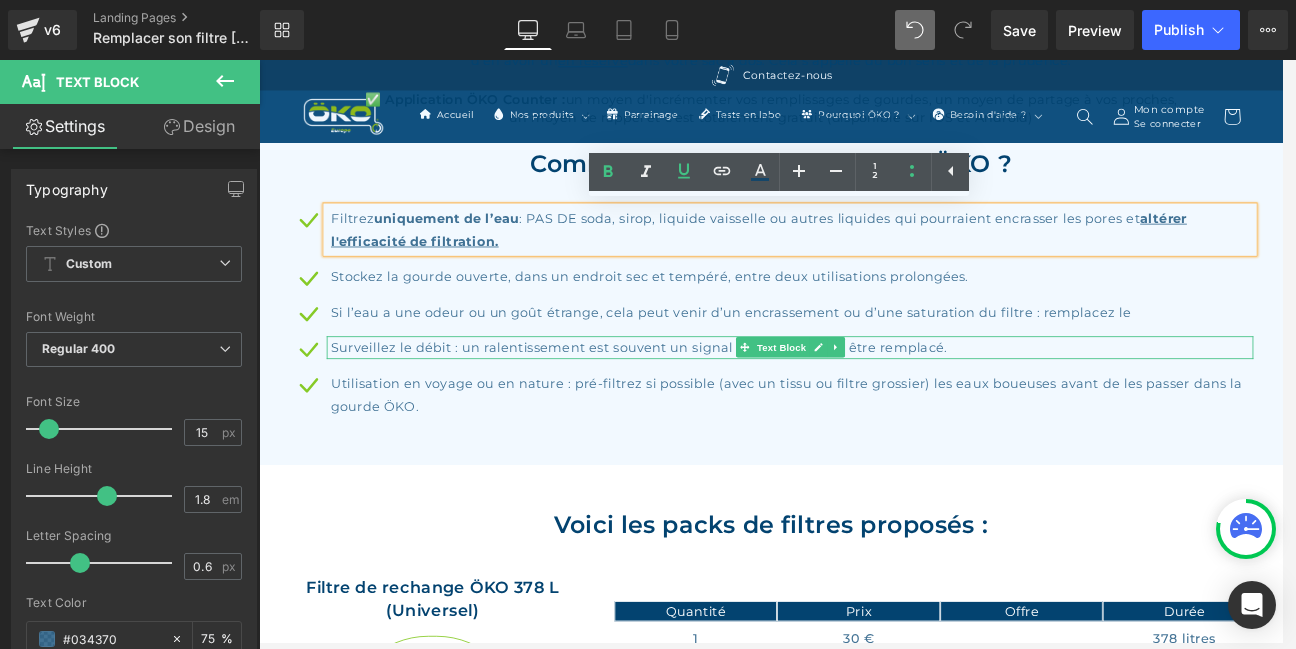 click on "Surveillez le débit : un ralentissement est souvent un signal que le filtre doit être remplacé." at bounding box center [889, 399] 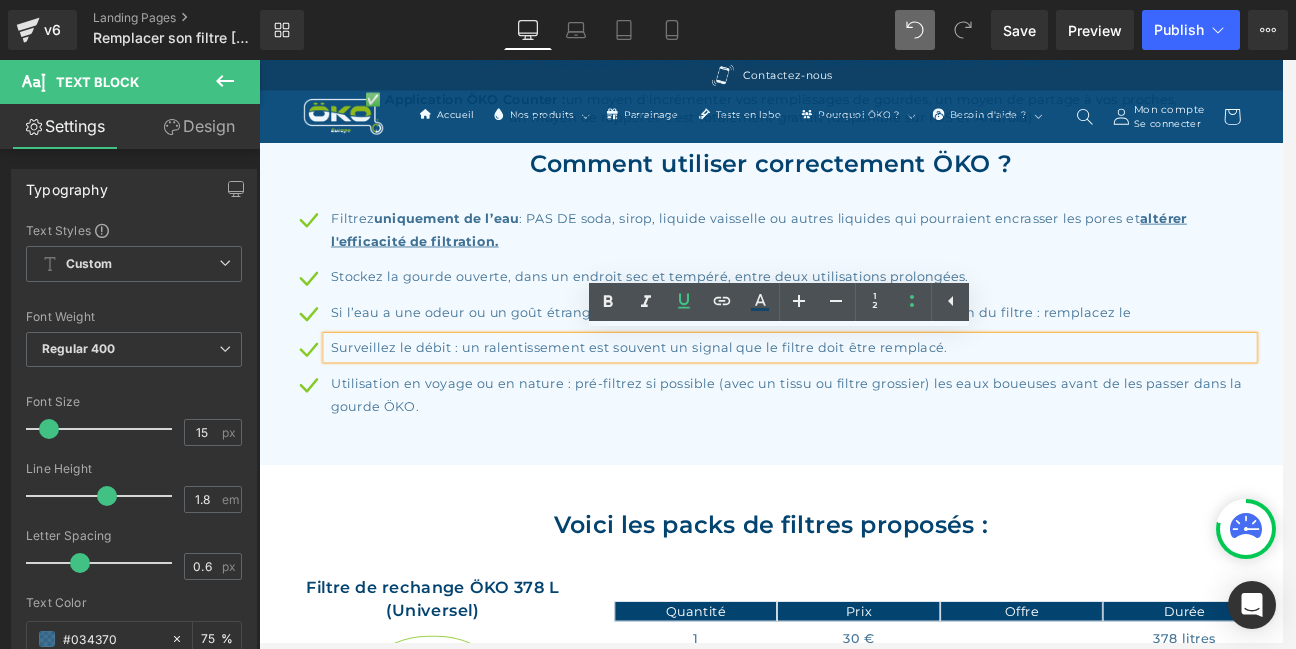 click on "Surveillez le débit : un ralentissement est souvent un signal que le filtre doit être remplacé." at bounding box center (889, 399) 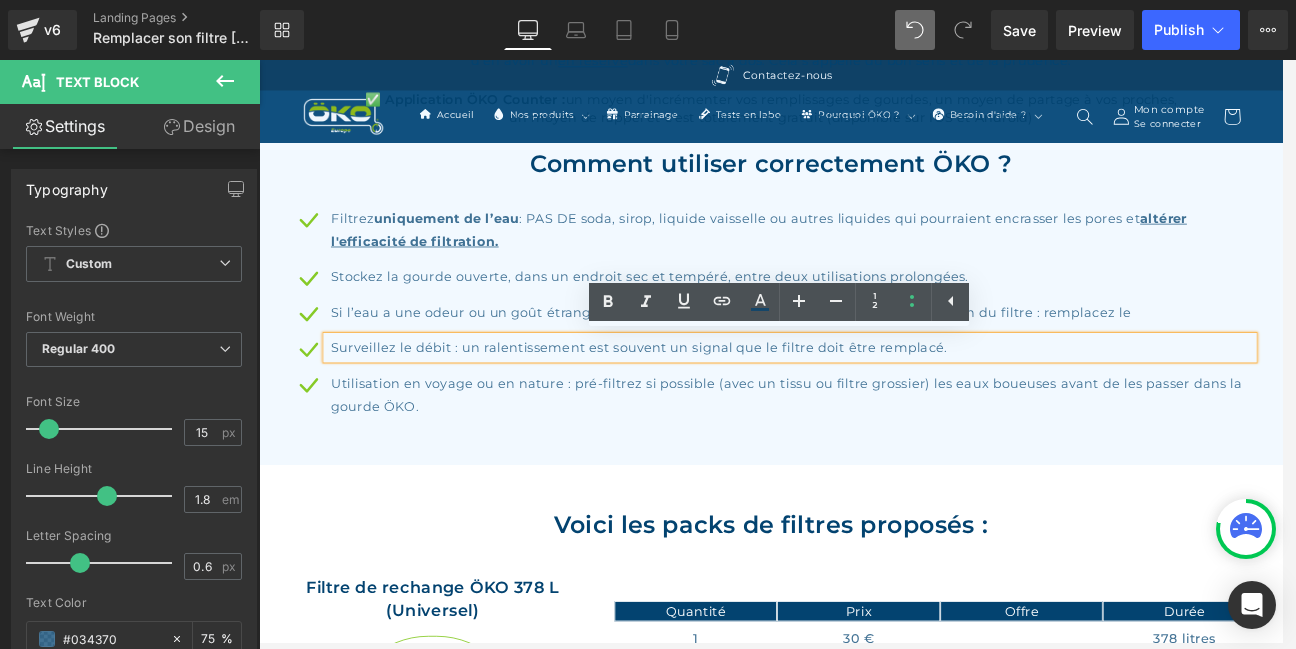 type 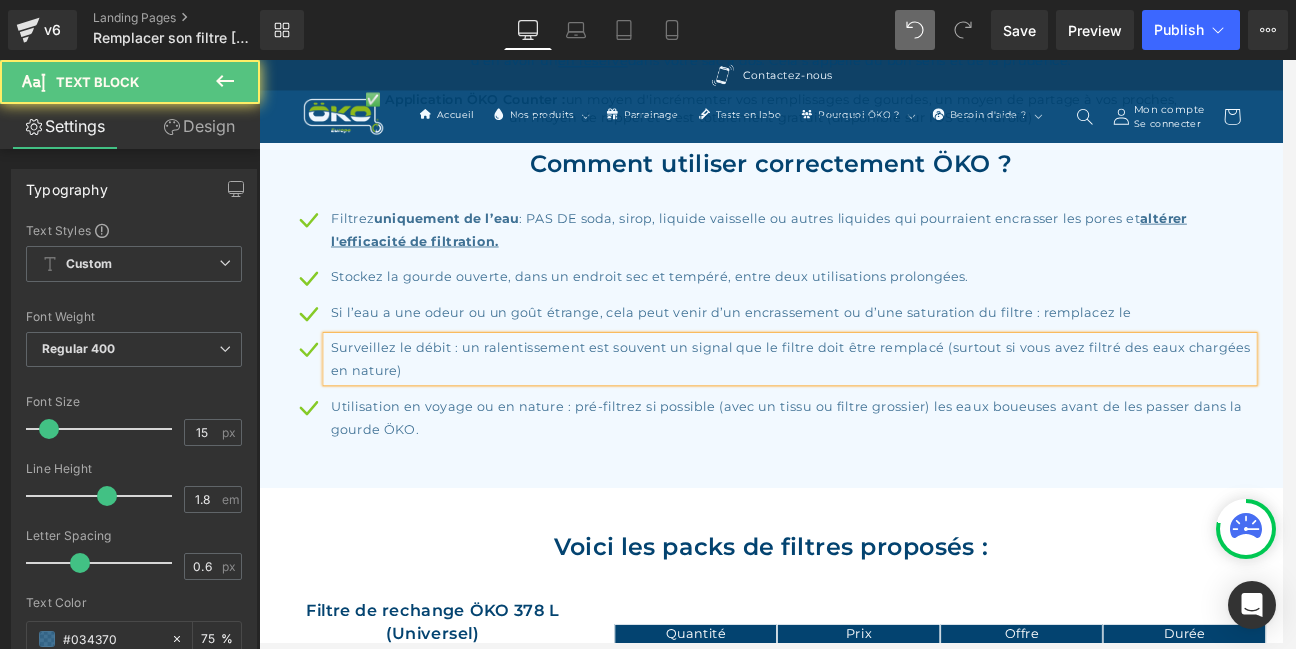 click on "Surveillez le débit : un ralentissement est souvent un signal que le filtre doit être remplacé (surtout si vous avez filtré des eaux chargées en nature)" at bounding box center (889, 413) 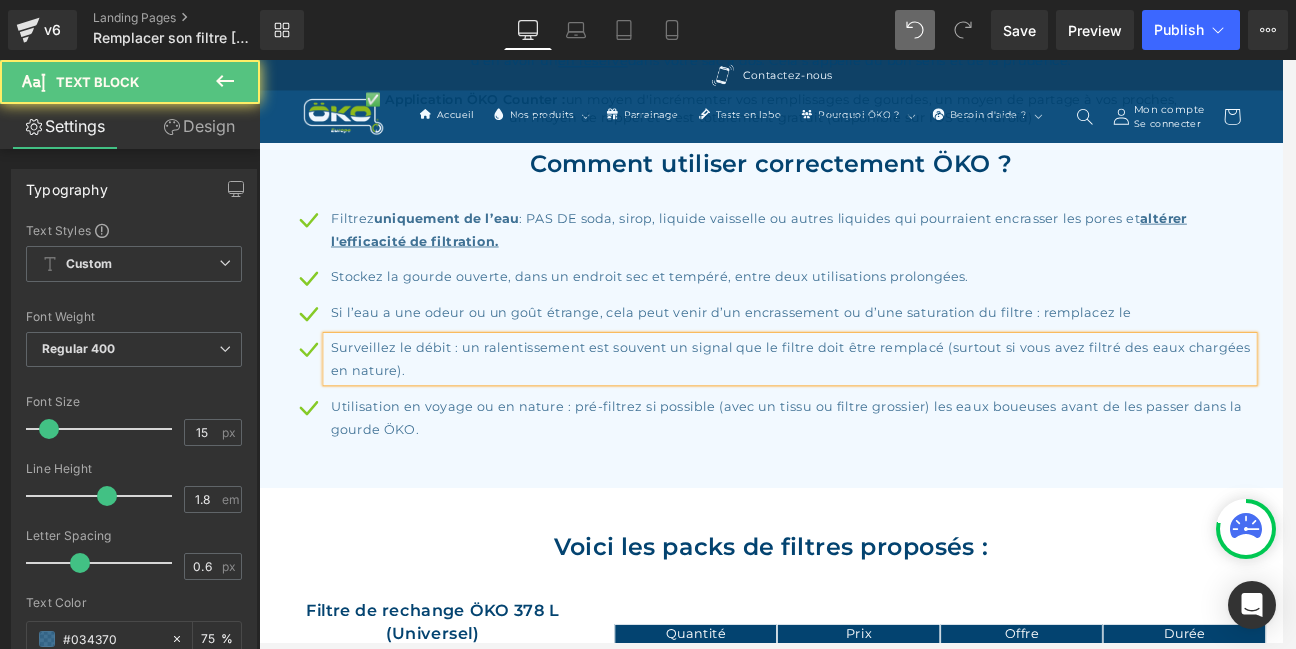 drag, startPoint x: 1079, startPoint y: 395, endPoint x: 1081, endPoint y: 422, distance: 27.073973 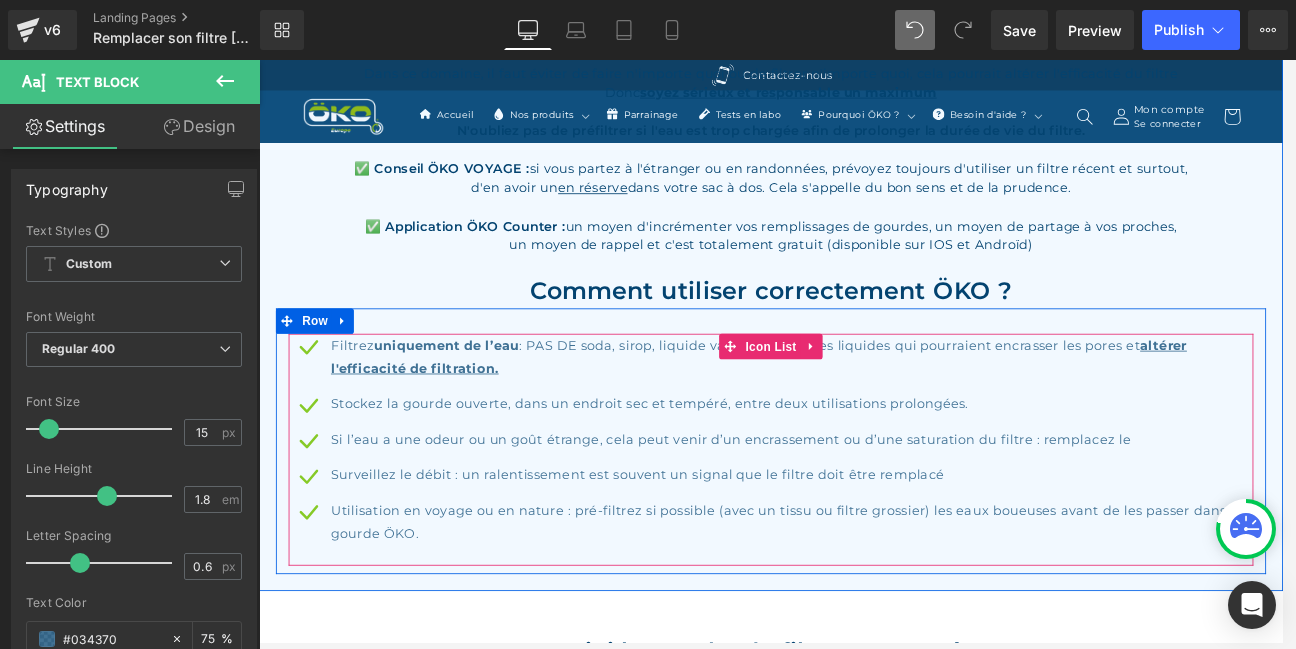 scroll, scrollTop: 1511, scrollLeft: 0, axis: vertical 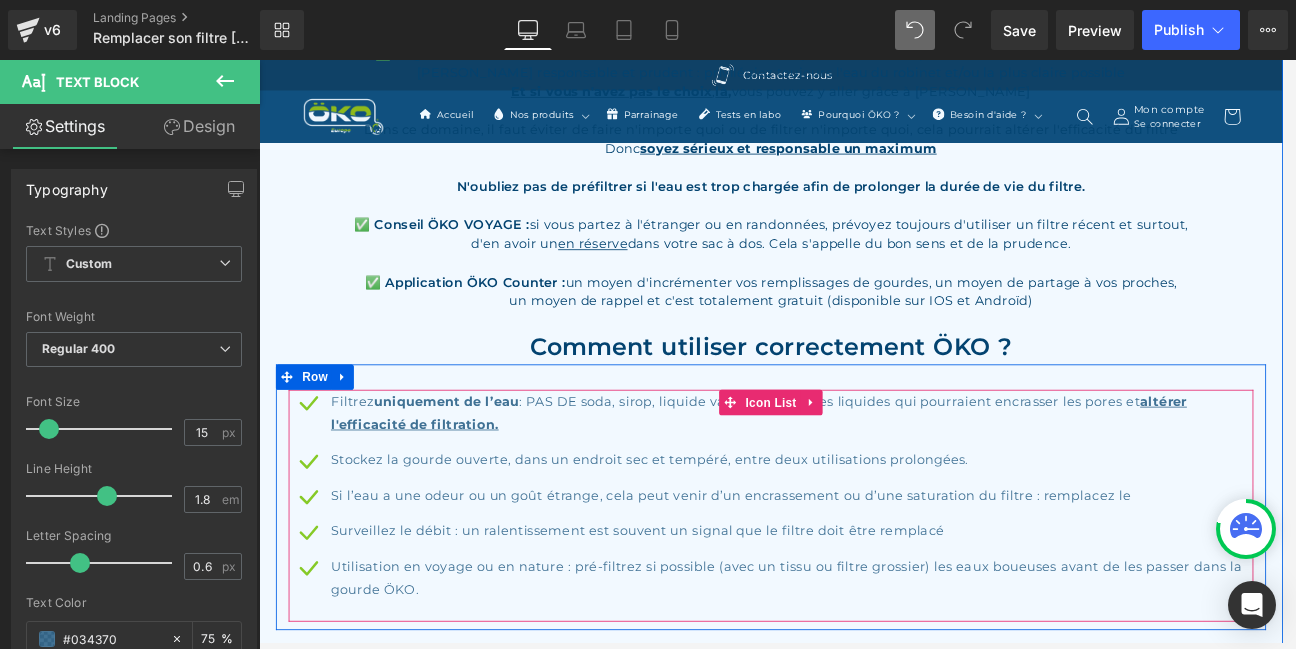 click on "Filtrez  uniquement de l’eau  : PAS DE soda, sirop, liquide vaisselle ou autres liquides qui pourraient encrasser les pores et  altérer l'efficacité de filtration." at bounding box center [889, 477] 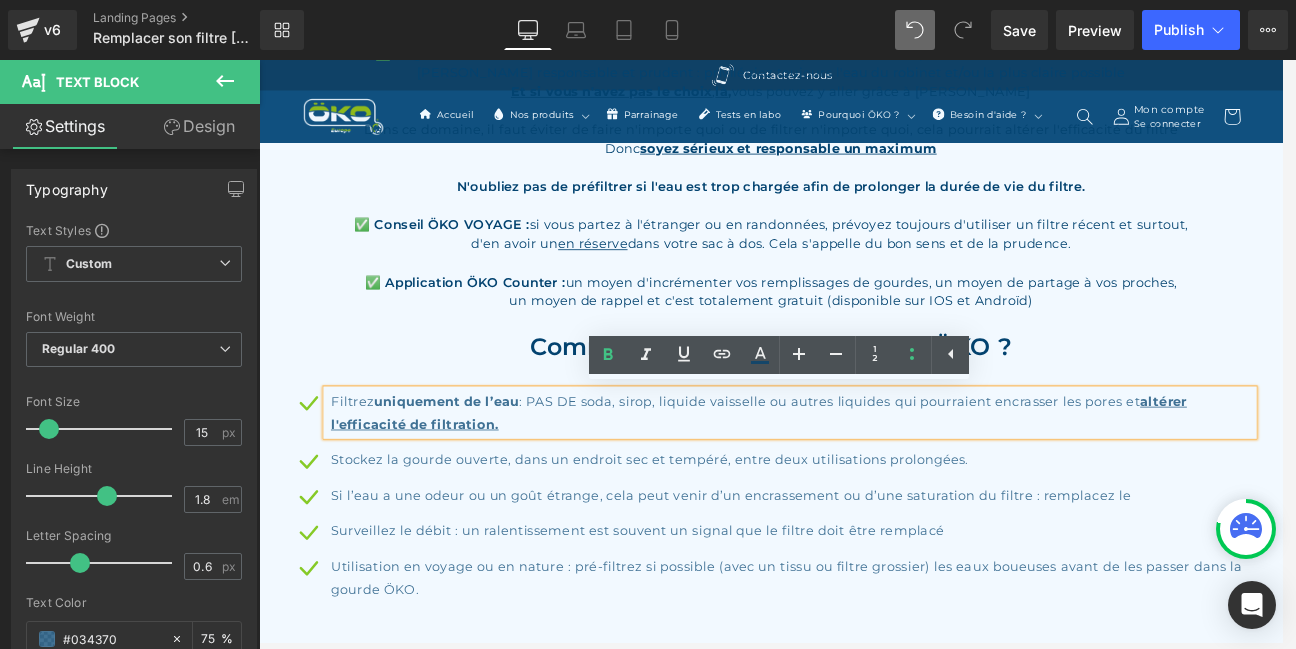 drag, startPoint x: 1165, startPoint y: 617, endPoint x: 1096, endPoint y: 495, distance: 140.16063 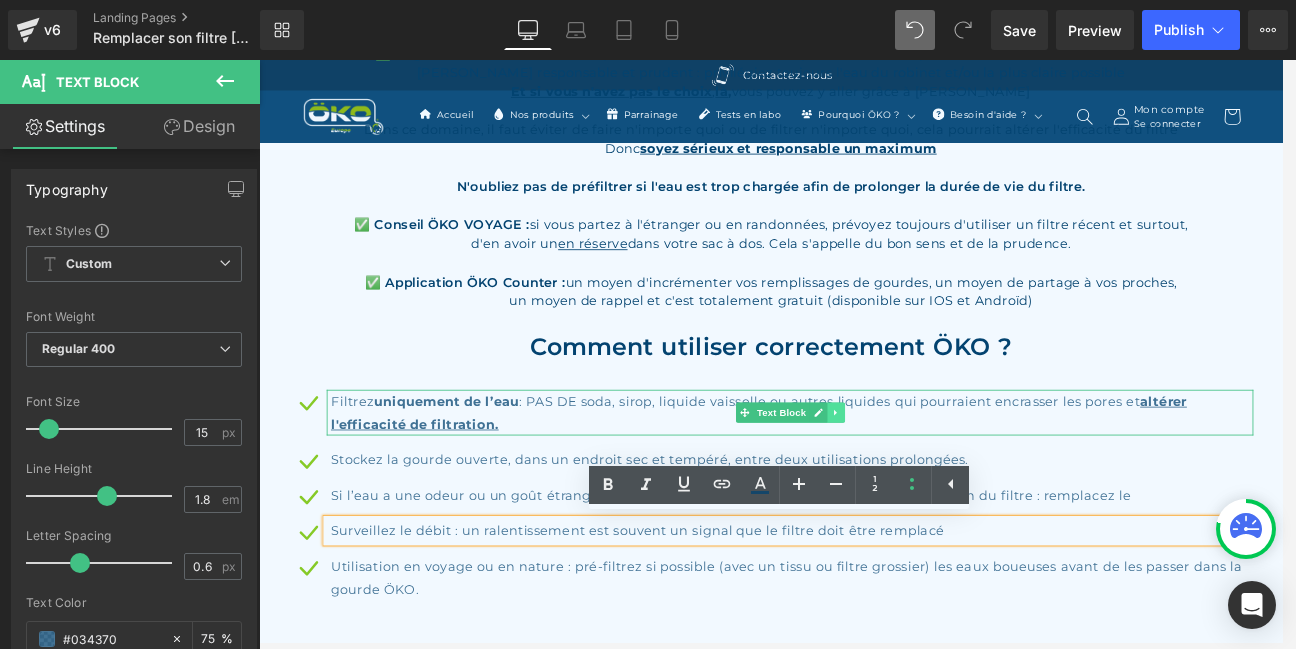 click 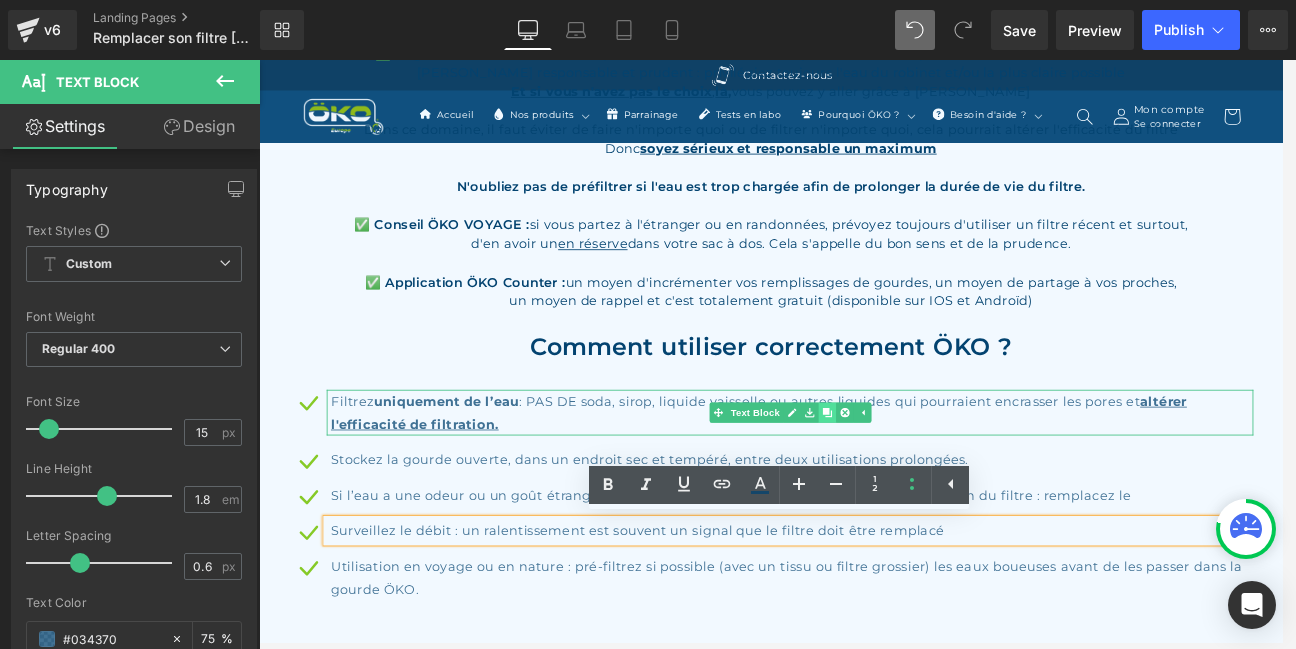 click 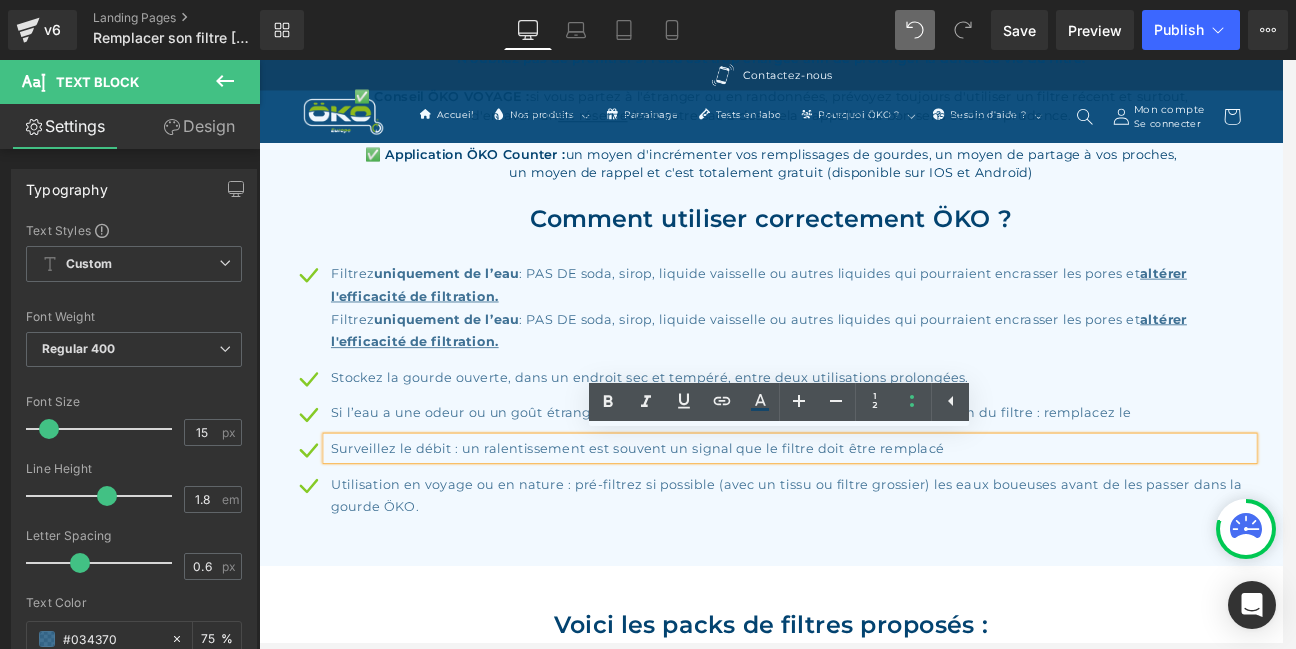 scroll, scrollTop: 1657, scrollLeft: 0, axis: vertical 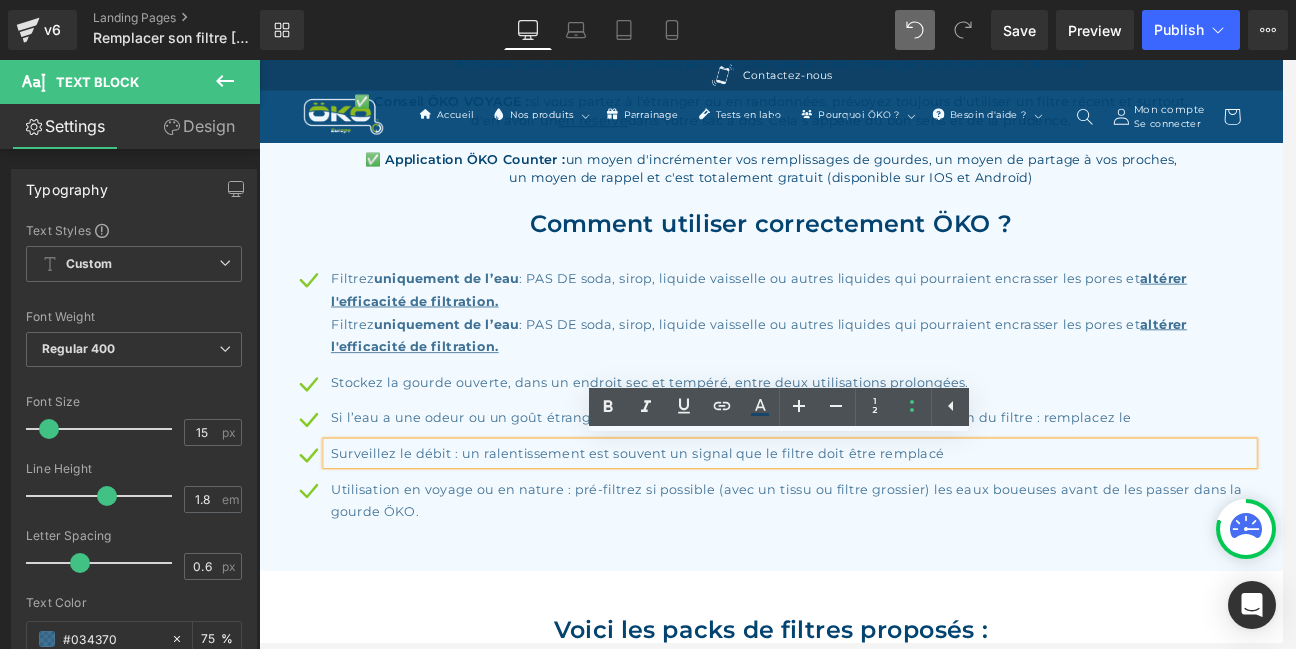 click on "Filtrez  uniquement de l’eau  : PAS DE soda, sirop, liquide vaisselle ou autres liquides qui pourraient encrasser les pores et  altérer l'efficacité de filtration.
Text Block         Filtrez  uniquement de l’eau  : PAS DE soda, sirop, liquide vaisselle ou autres liquides qui pourraient encrasser les pores et  altérer l'efficacité de filtration.  Text Block" at bounding box center [864, 358] 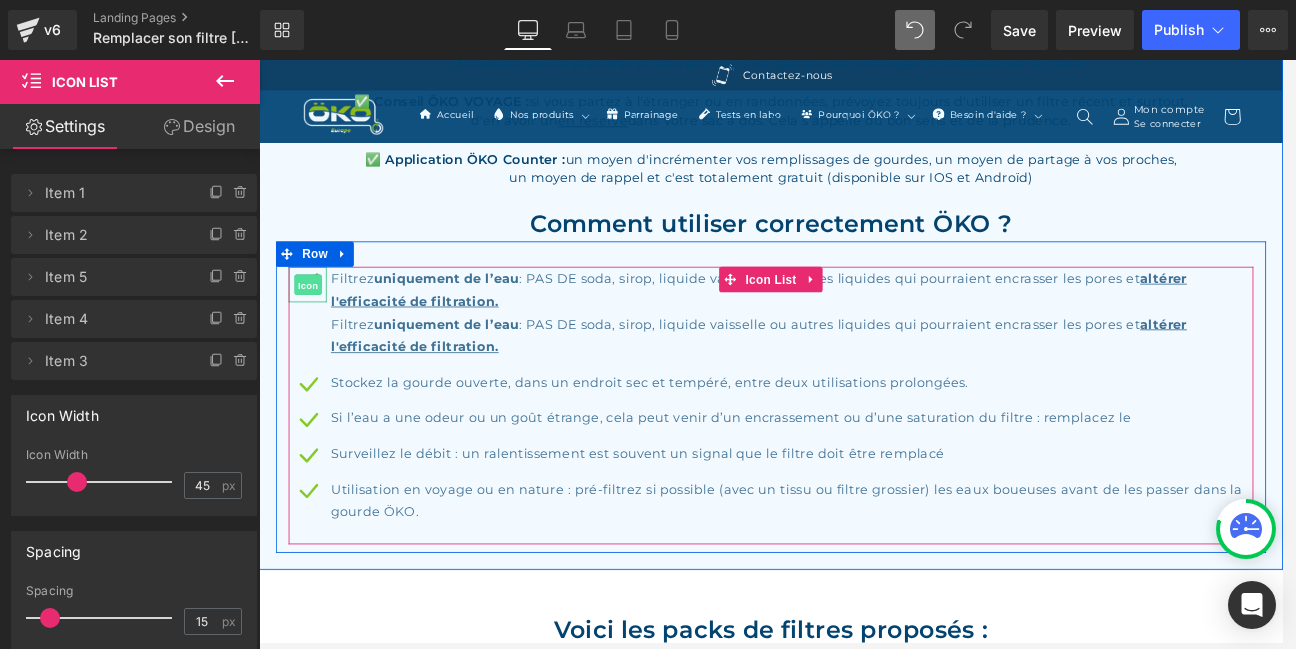 click on "Icon" at bounding box center (317, 325) 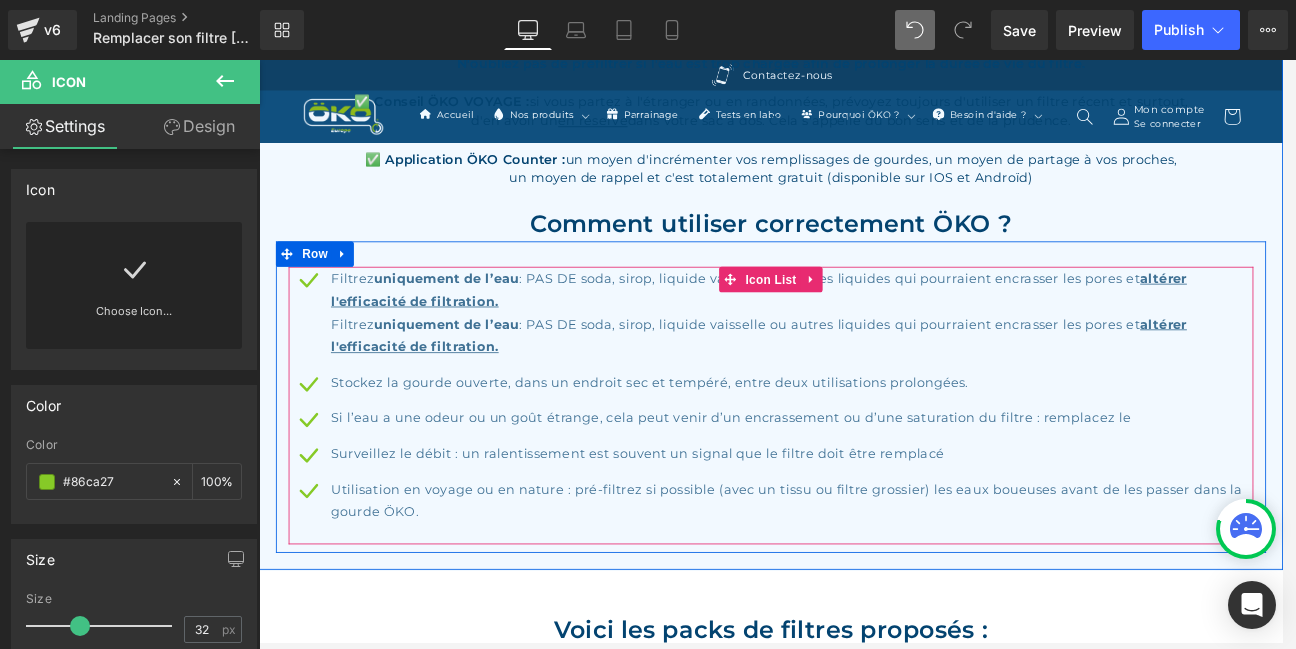 click on "Filtrez  uniquement de l’eau  : PAS DE soda, sirop, liquide vaisselle ou autres liquides qui pourraient encrasser les pores et  altérer l'efficacité de filtration.
Text Block         Filtrez  uniquement de l’eau  : PAS DE soda, sirop, liquide vaisselle ou autres liquides qui pourraient encrasser les pores et  altérer l'efficacité de filtration.  Text Block" at bounding box center [864, 358] 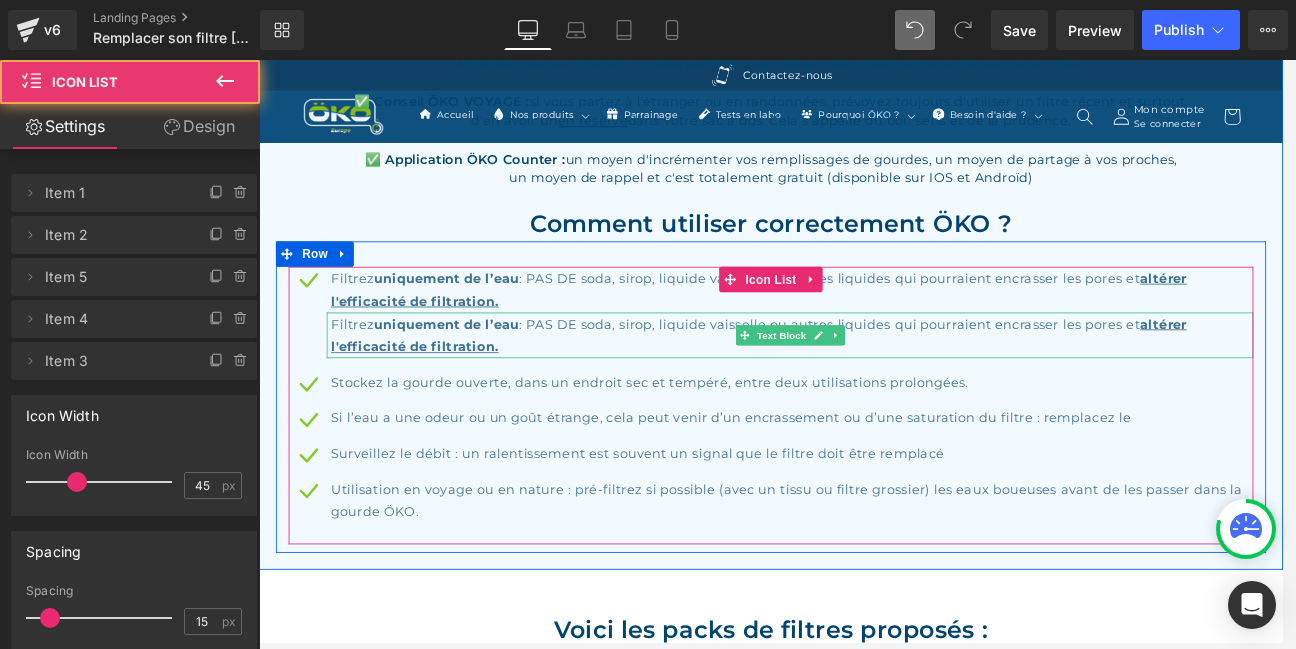 click on "Filtrez  uniquement de l’eau  : PAS DE soda, sirop, liquide vaisselle ou autres liquides qui pourraient encrasser les pores et  altérer l'efficacité de filtration." at bounding box center [889, 385] 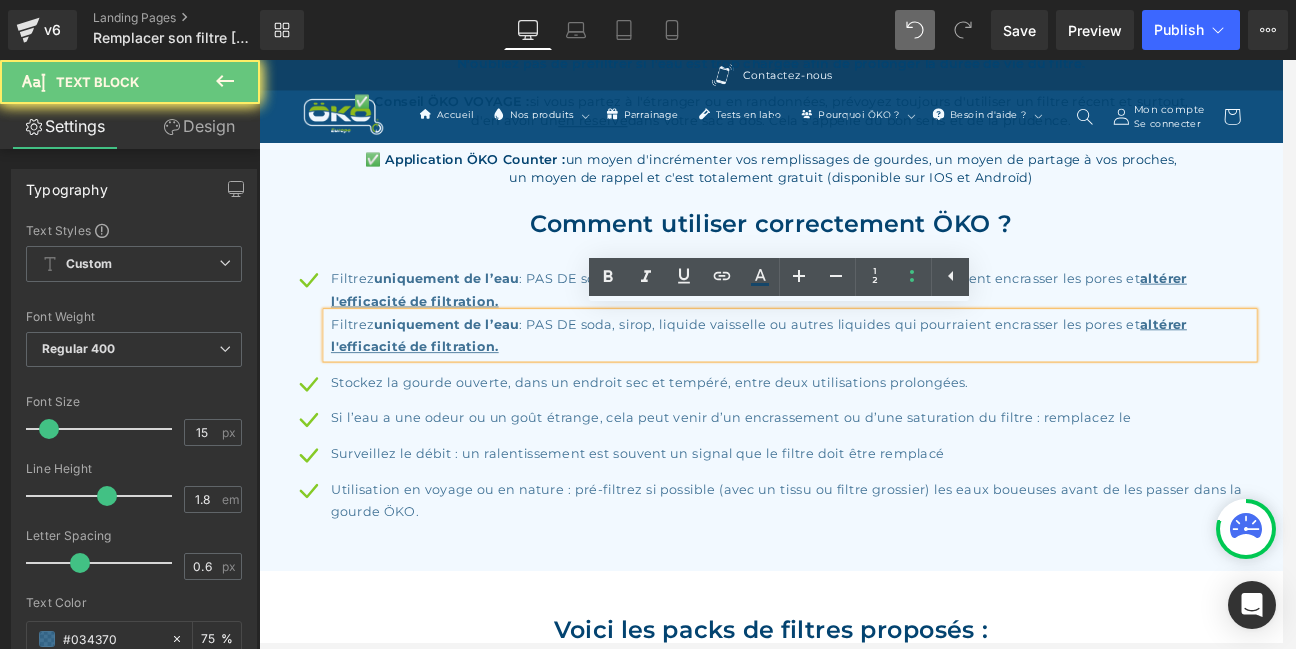 click on "Filtrez  uniquement de l’eau  : PAS DE soda, sirop, liquide vaisselle ou autres liquides qui pourraient encrasser les pores et  altérer l'efficacité de filtration." at bounding box center (889, 385) 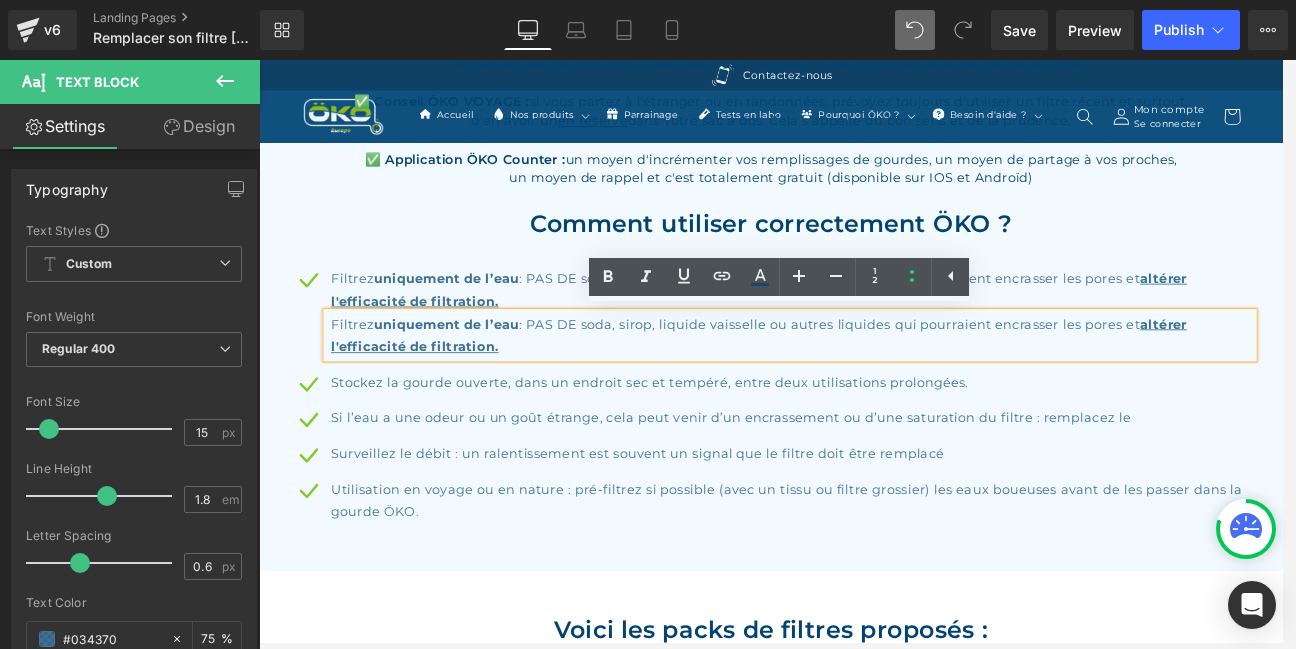 click at bounding box center [259, 60] 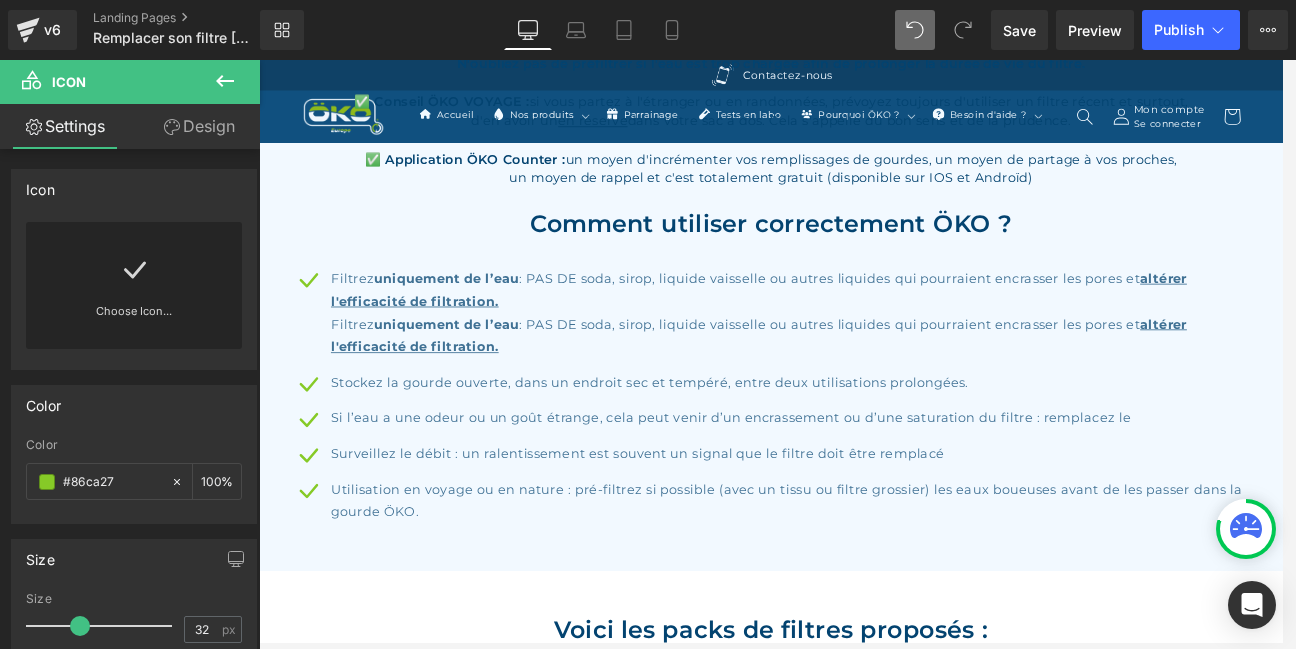 click at bounding box center (915, 30) 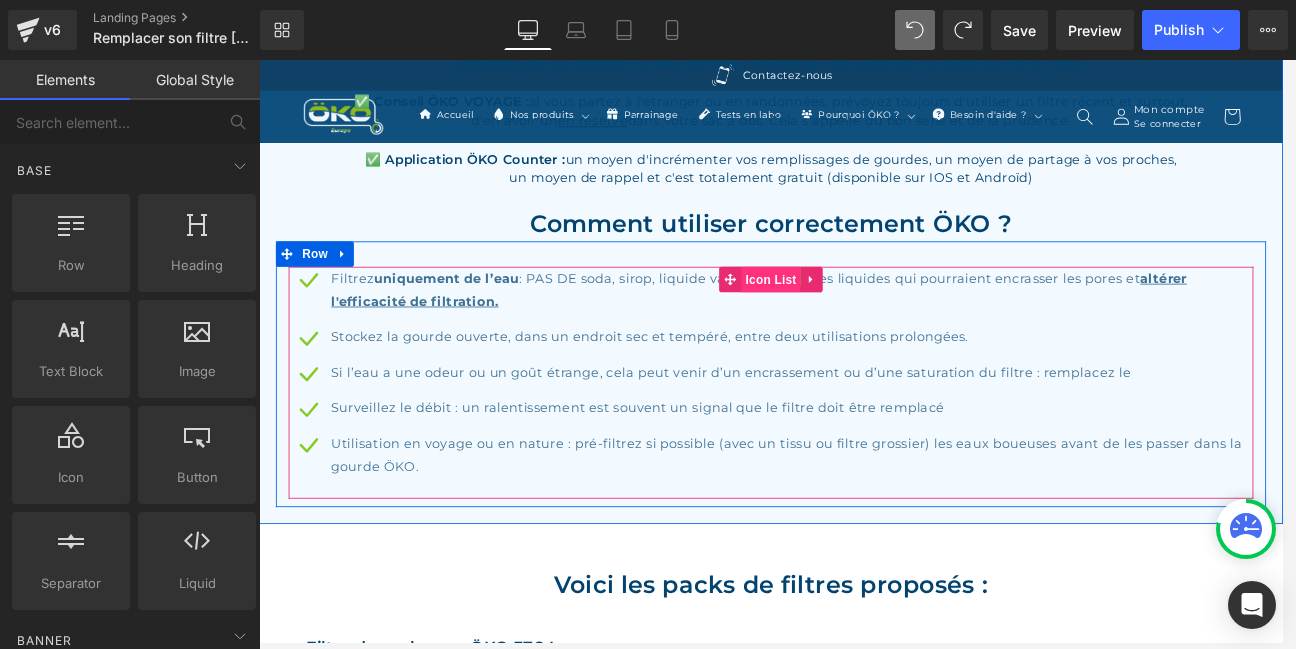 click on "Icon List" at bounding box center [864, 319] 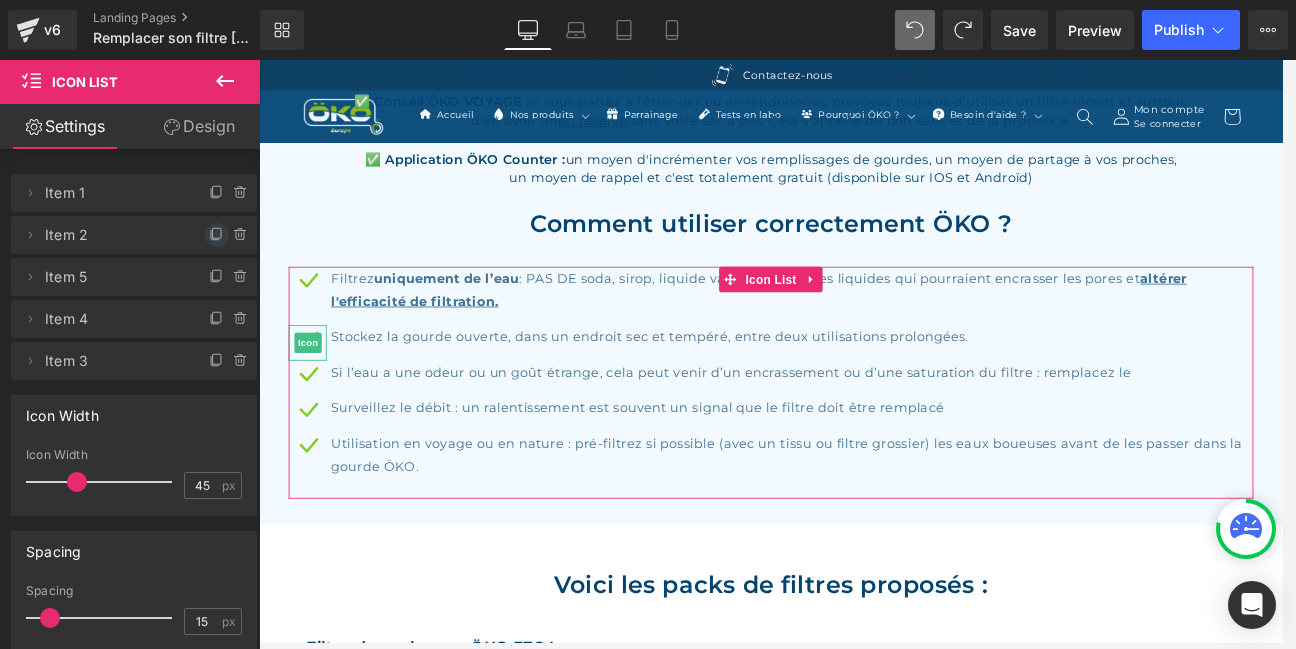 click 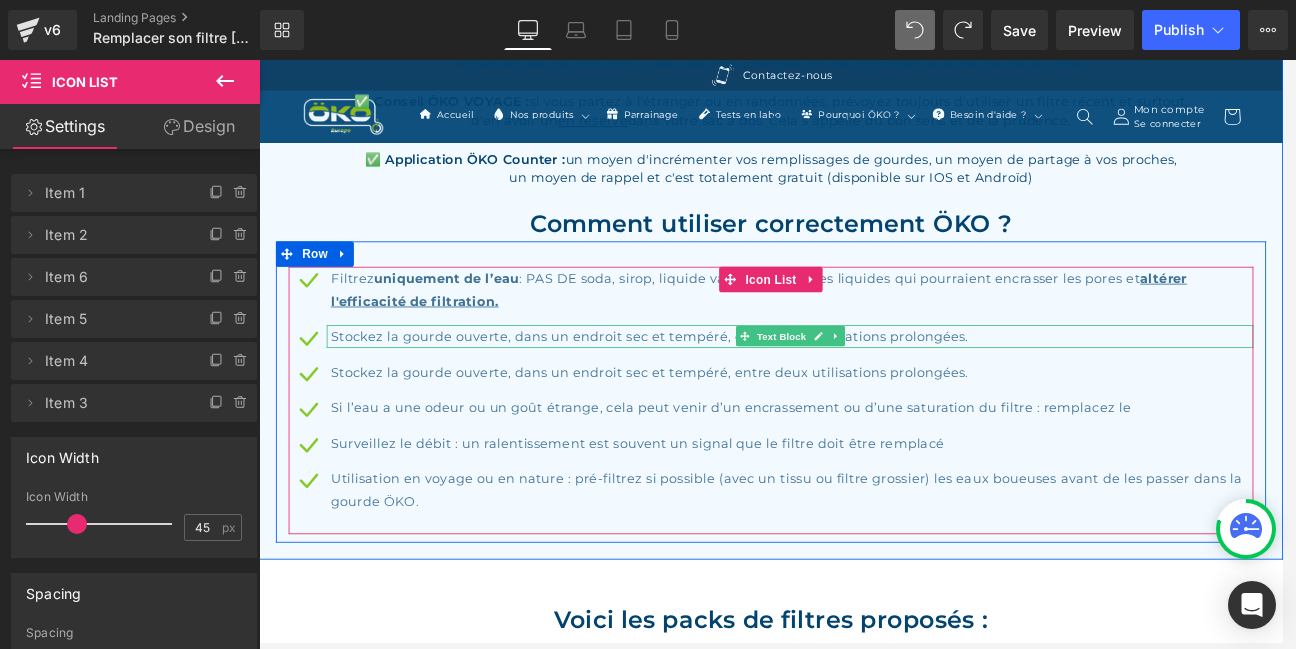 click on "Stockez la gourde ouverte, dans un endroit sec et tempéré, entre deux utilisations prolongées." at bounding box center (889, 386) 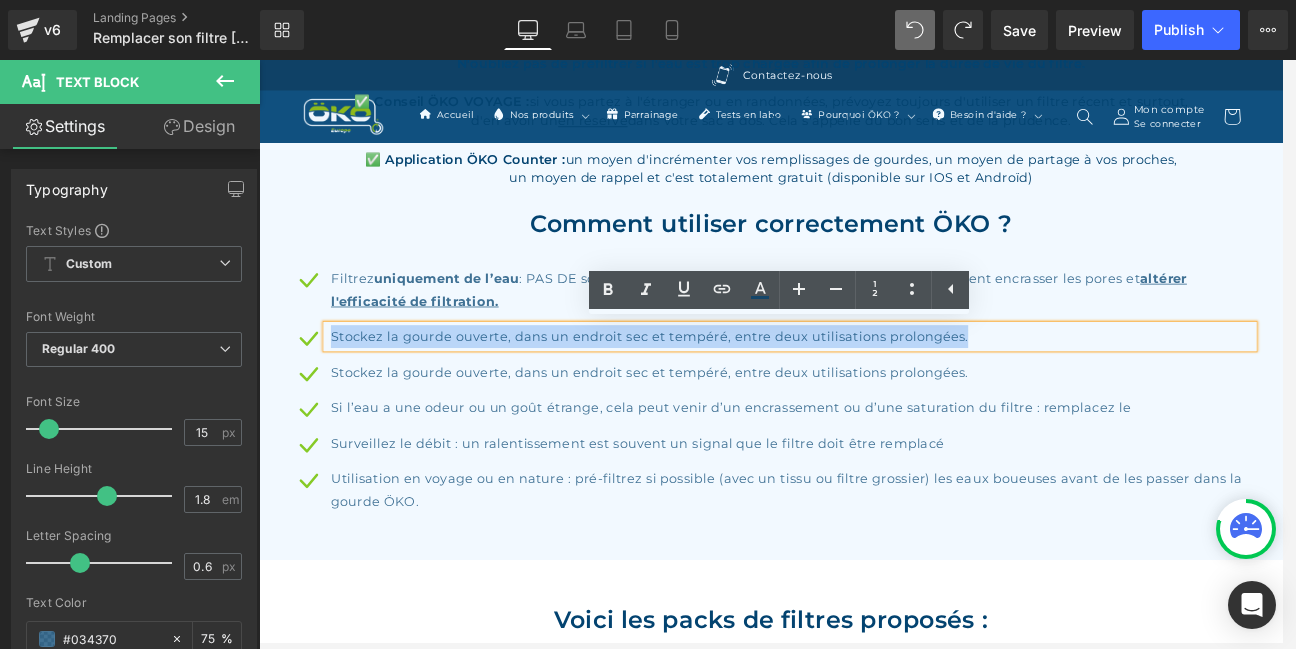 drag, startPoint x: 1117, startPoint y: 387, endPoint x: 342, endPoint y: 388, distance: 775.0007 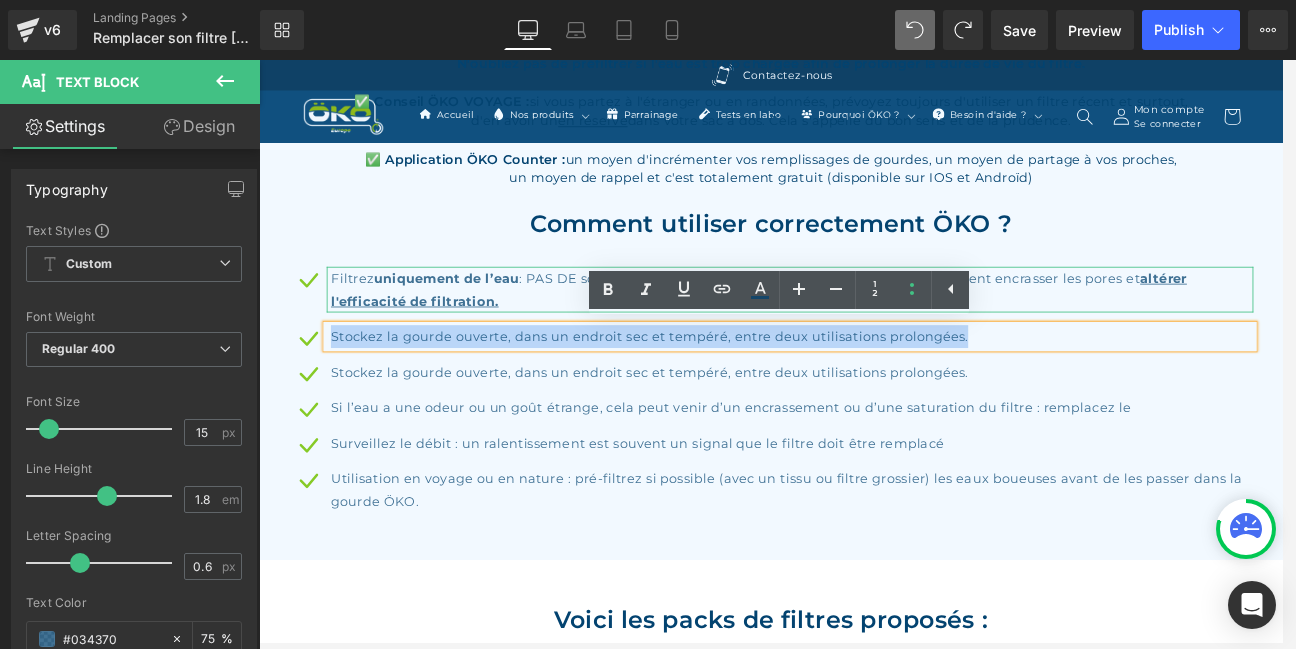 type 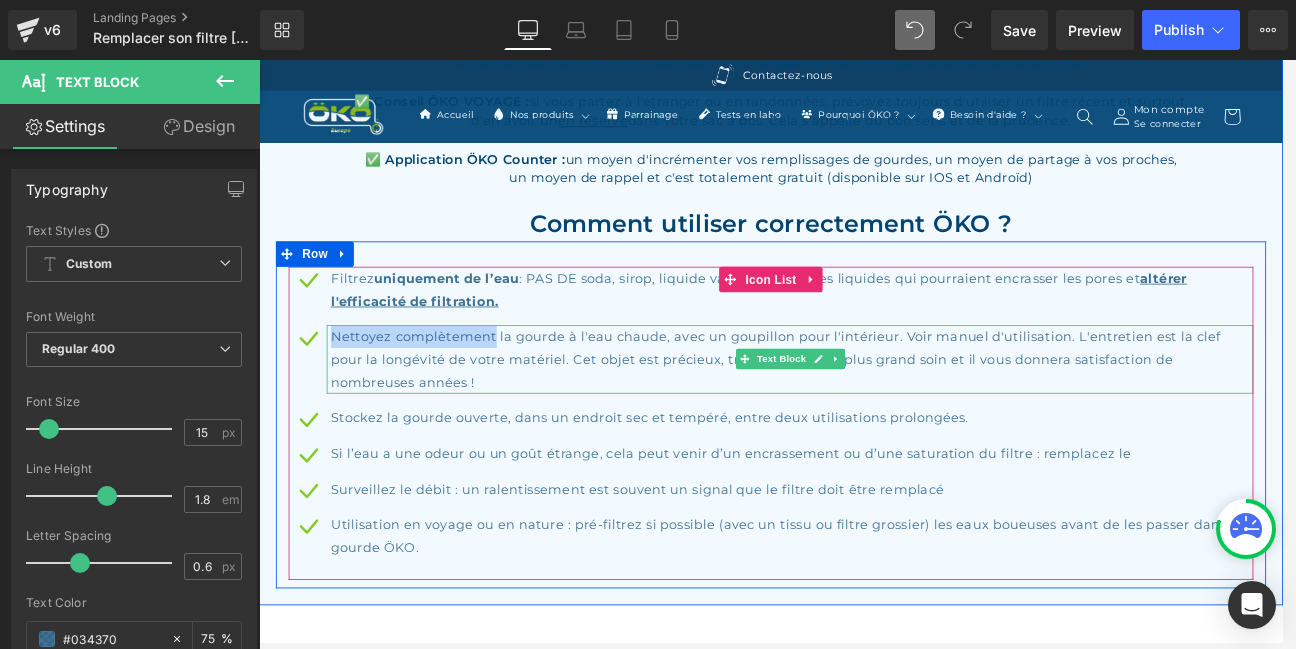 drag, startPoint x: 345, startPoint y: 381, endPoint x: 541, endPoint y: 382, distance: 196.00255 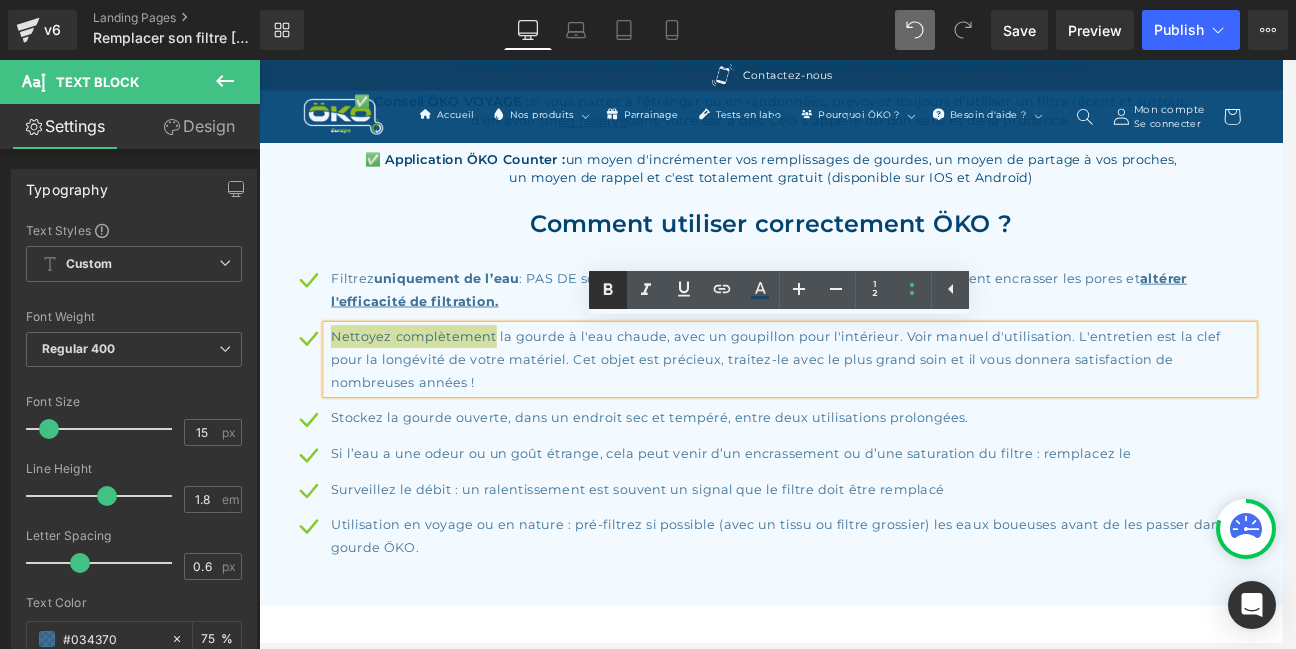 click 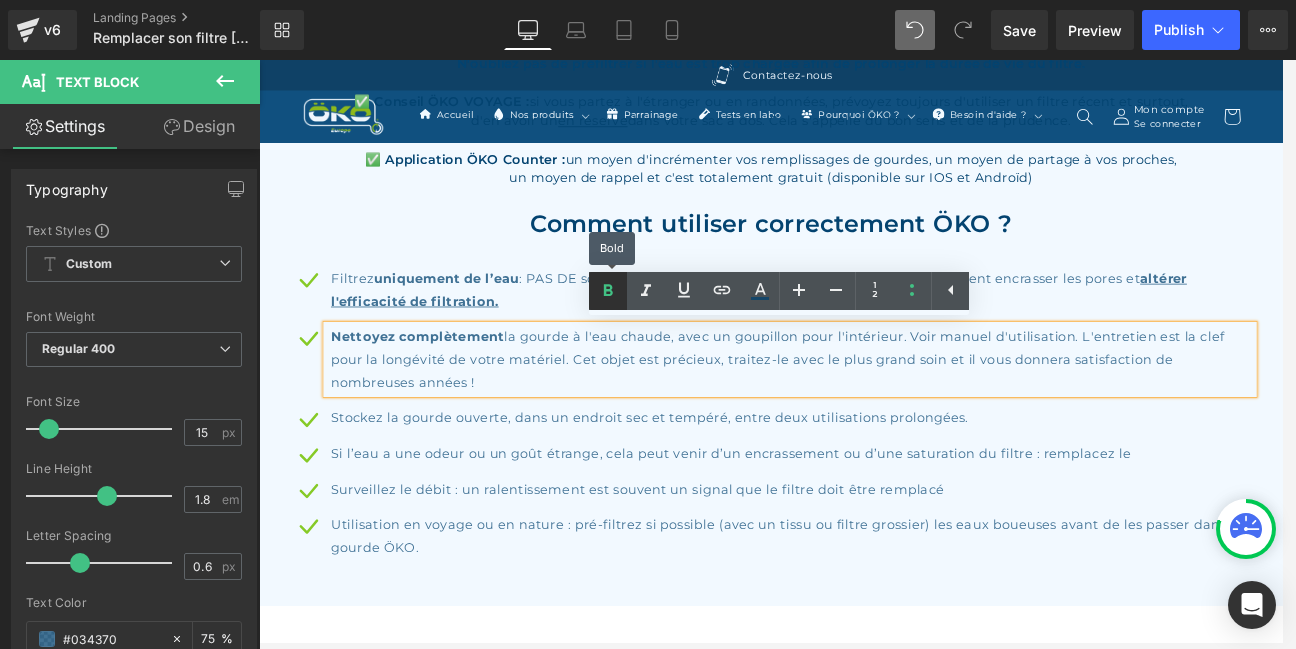 scroll, scrollTop: 1656, scrollLeft: 0, axis: vertical 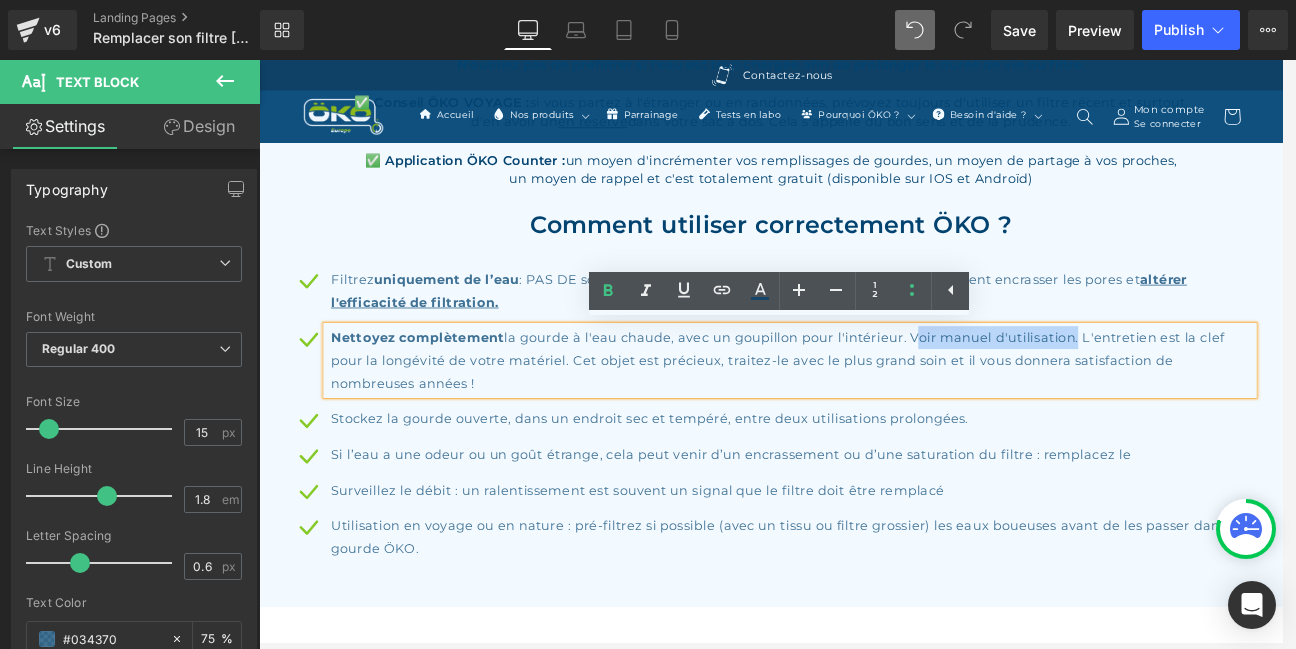 drag, startPoint x: 1036, startPoint y: 385, endPoint x: 1231, endPoint y: 385, distance: 195 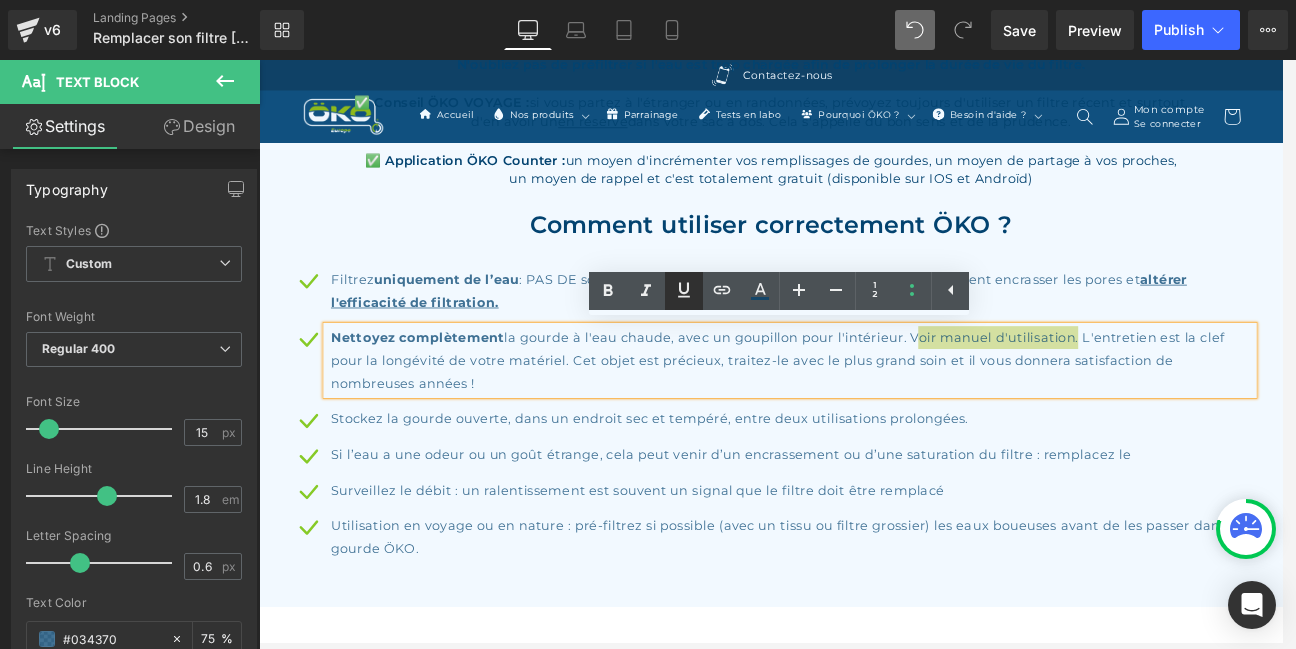 click 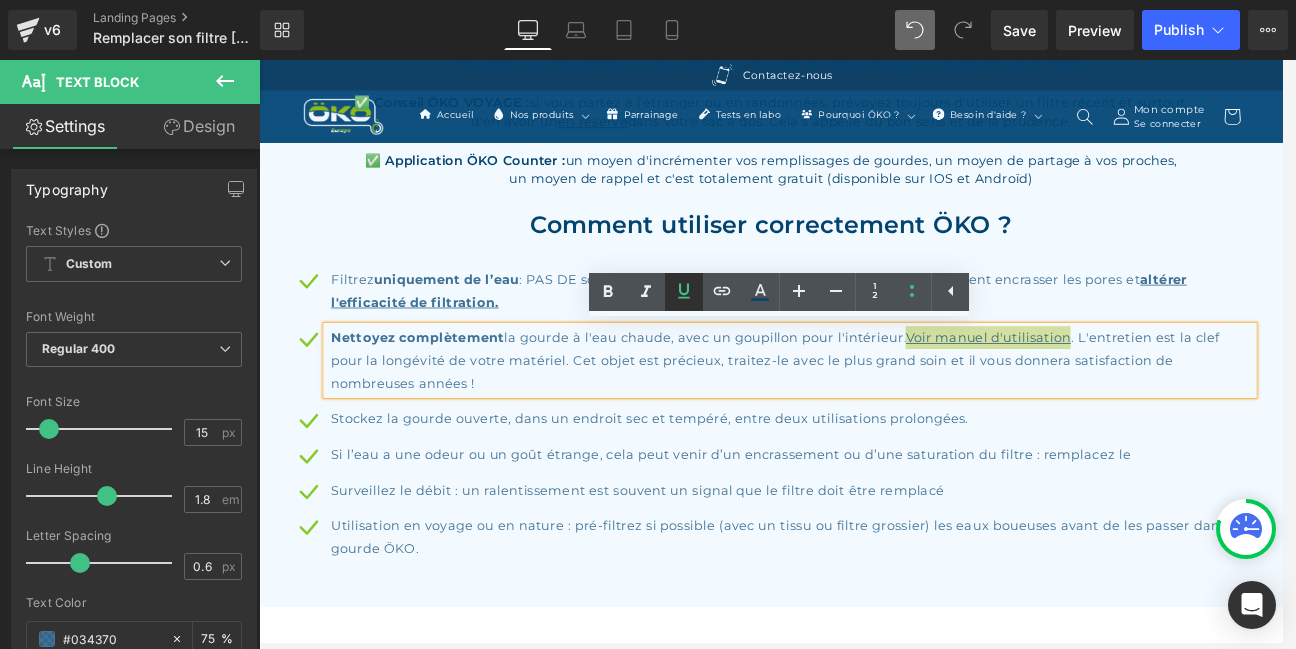 scroll, scrollTop: 1655, scrollLeft: 0, axis: vertical 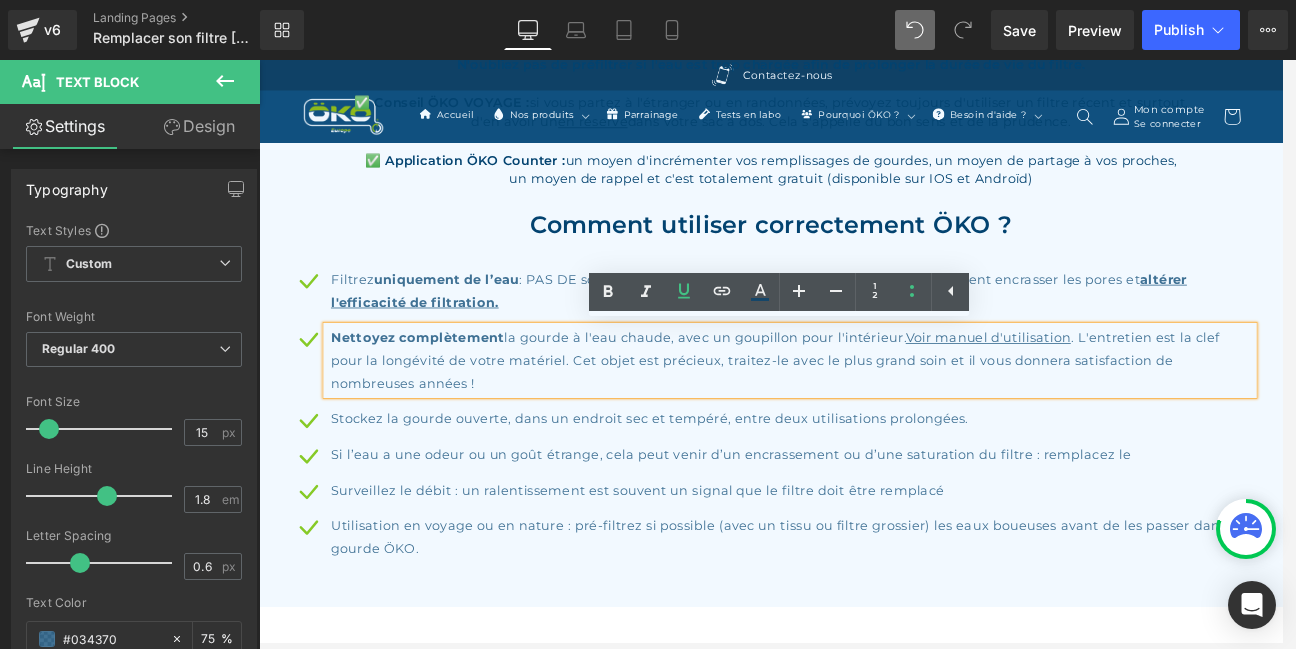 click on "Nettoyez complètement  la gourde à l'eau chaude, avec un goupillon pour l'intérieur.  Voir manuel d'utilisation . L'entretien est la clef pour la longévité de votre matériel. Cet objet est précieux, traitez-le avec le plus grand soin et il vous donnera satisfaction de nombreuses années !" at bounding box center (889, 415) 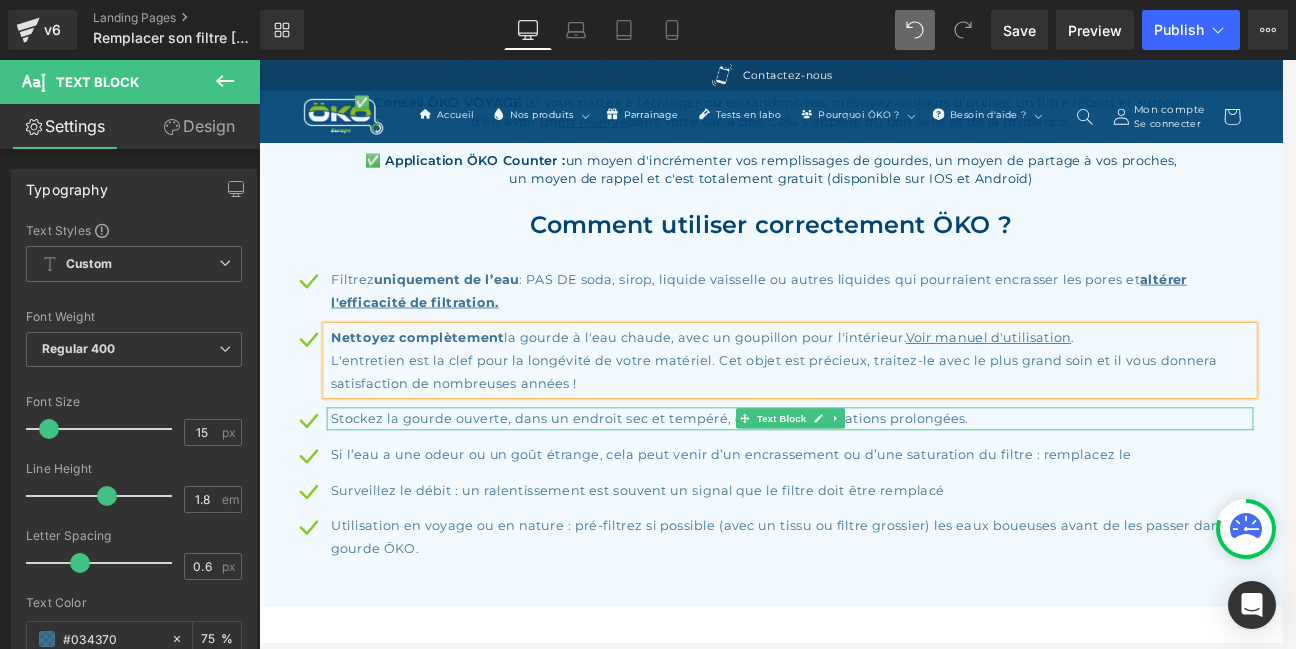 click on "Stockez la gourde ouverte, dans un endroit sec et tempéré, entre deux utilisations prolongées." at bounding box center (889, 484) 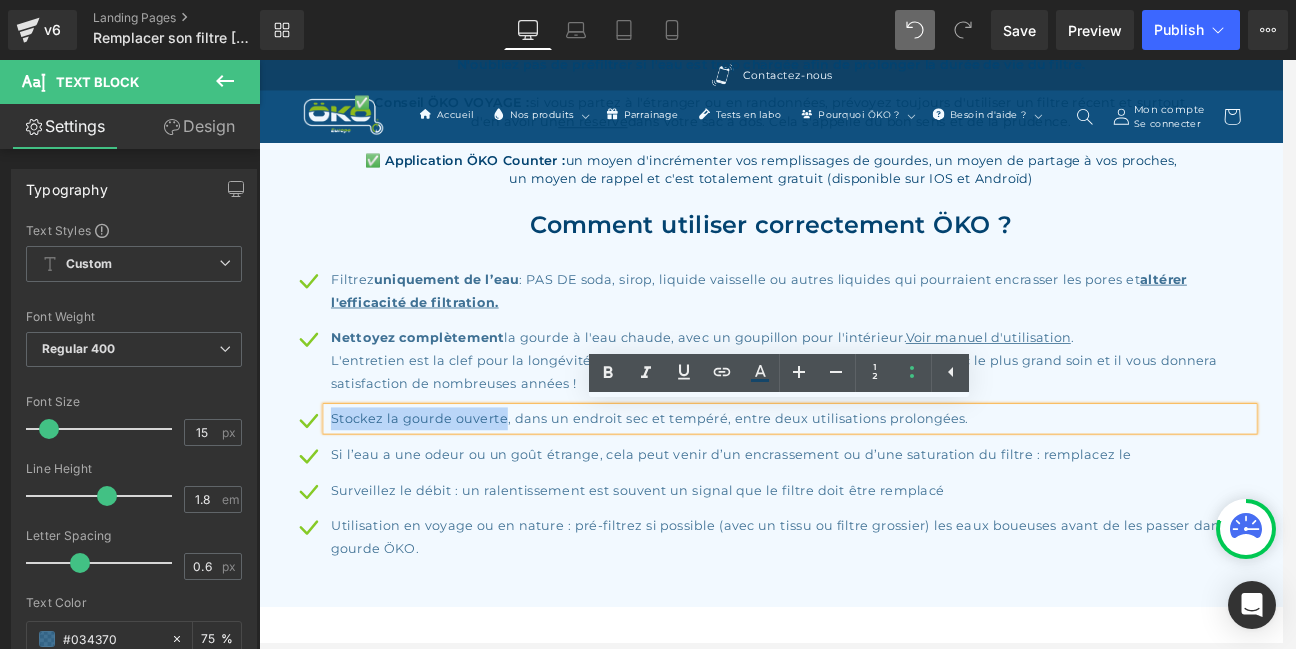 drag, startPoint x: 340, startPoint y: 480, endPoint x: 552, endPoint y: 485, distance: 212.05896 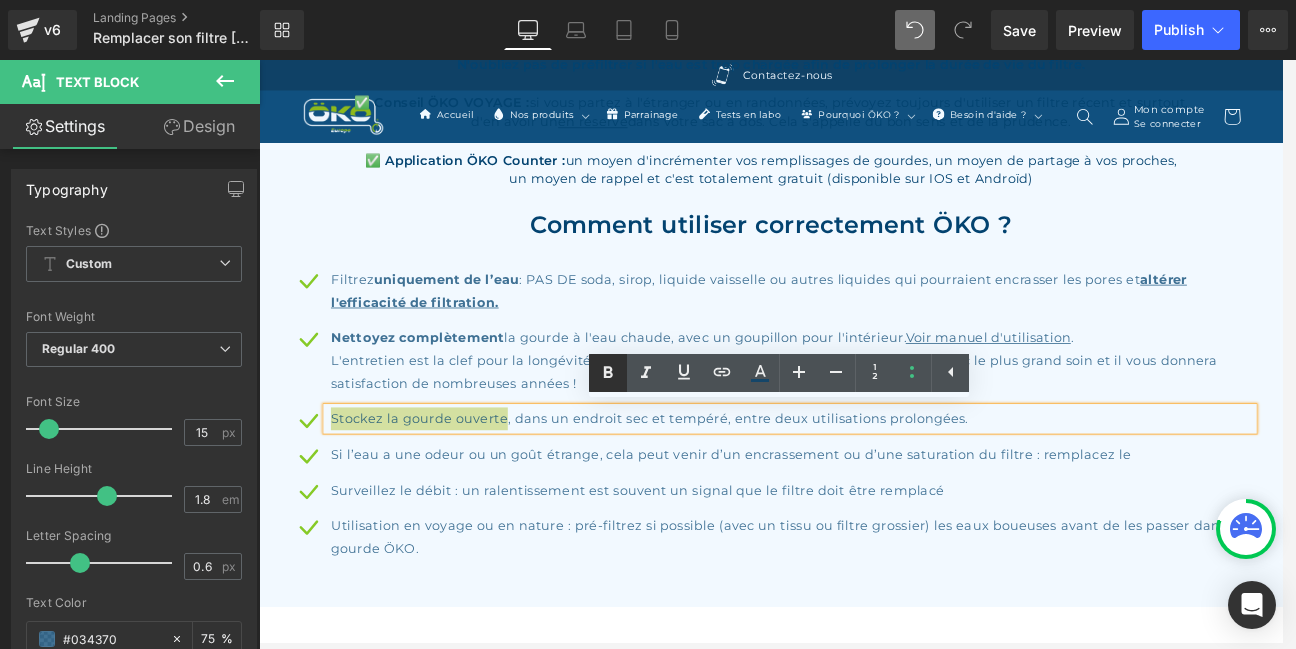 click 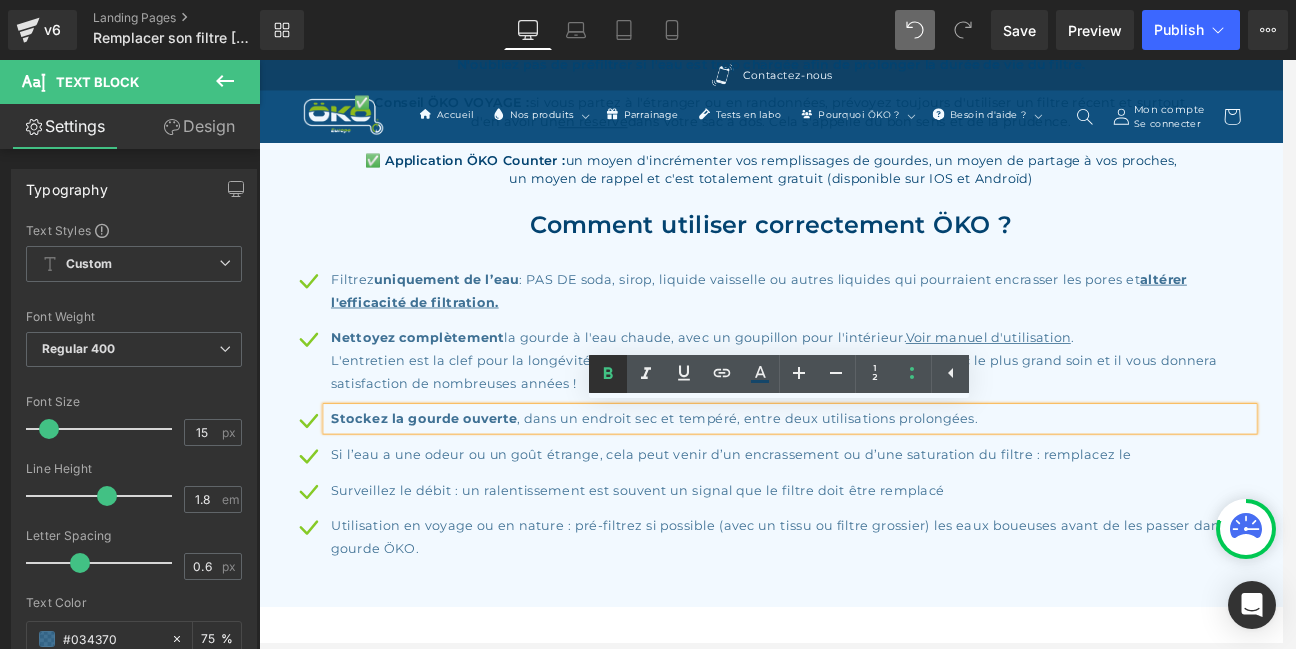 type 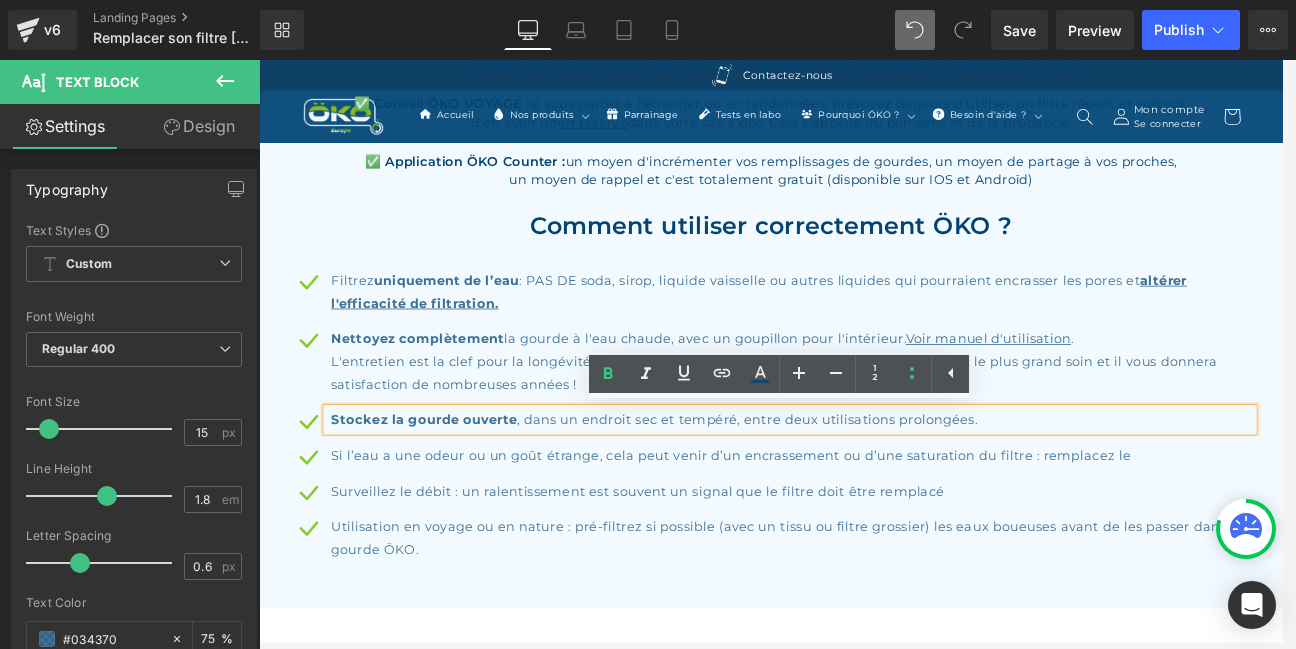 click on "Icon
Filtrez  uniquement de l’eau  : PAS DE soda, sirop, liquide vaisselle ou autres liquides qui pourraient encrasser les pores et  altérer l'efficacité de filtration.
Text Block
Icon
Nettoyez complètement  la gourde à l'eau chaude, avec un goupillon pour l'intérieur.  Voir manuel d'utilisation .  L'entretien est la clef pour la longévité de votre matériel. Cet objet est précieux, traitez-le avec le plus grand soin et il vous donnera satisfaction de nombreuses années ! Text Block
Icon
Stockez la gourde ouverte Text Block" at bounding box center (864, 487) 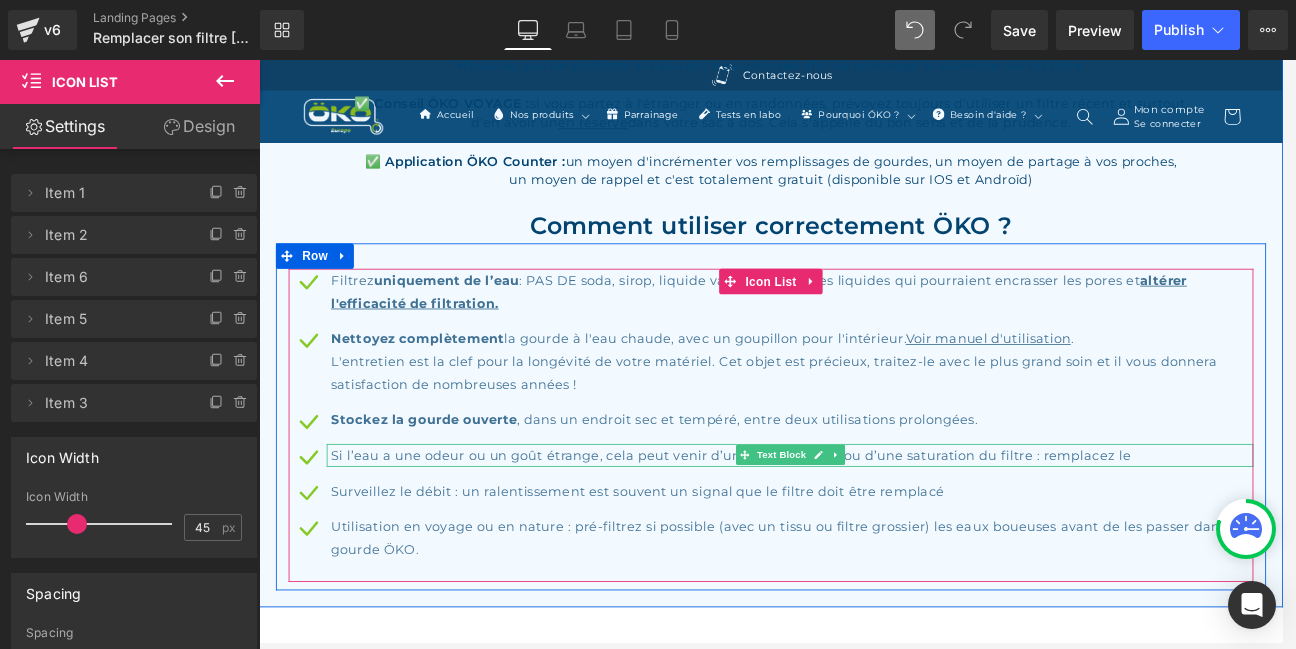 click on "Si l’eau a une odeur ou un goût étrange, cela peut venir d’un encrassement ou d’une saturation du filtre : remplacez le" at bounding box center (889, 527) 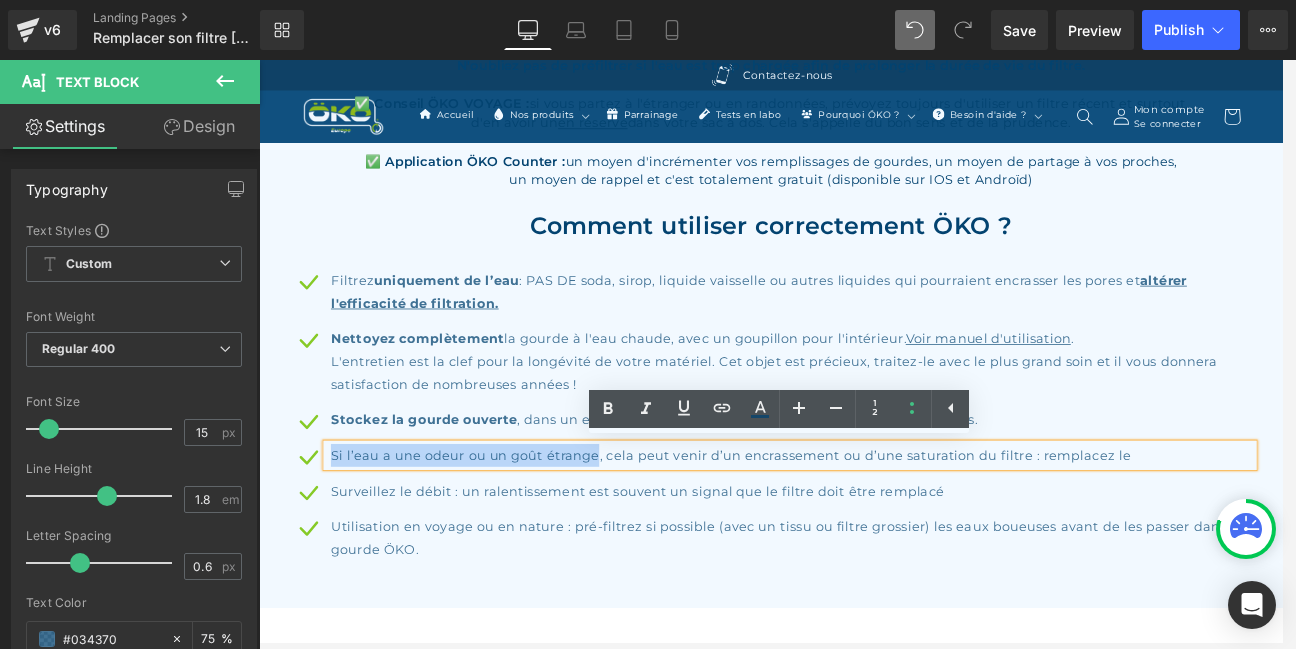 drag, startPoint x: 343, startPoint y: 526, endPoint x: 662, endPoint y: 525, distance: 319.00156 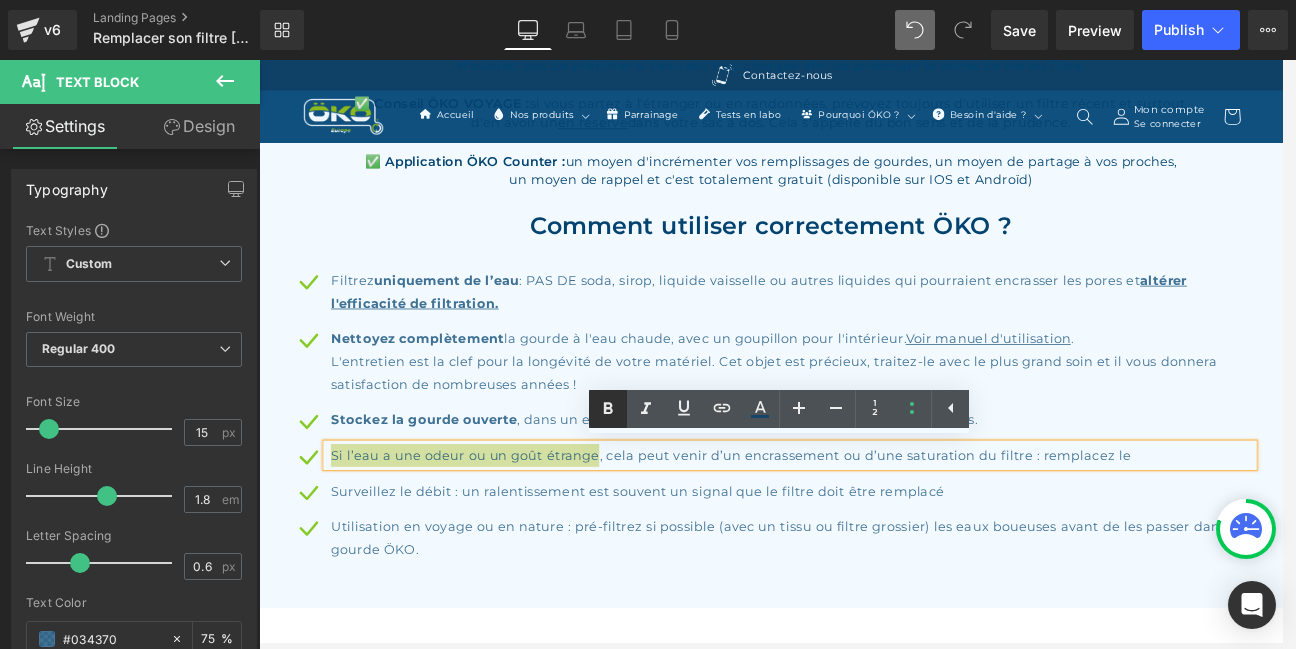 click 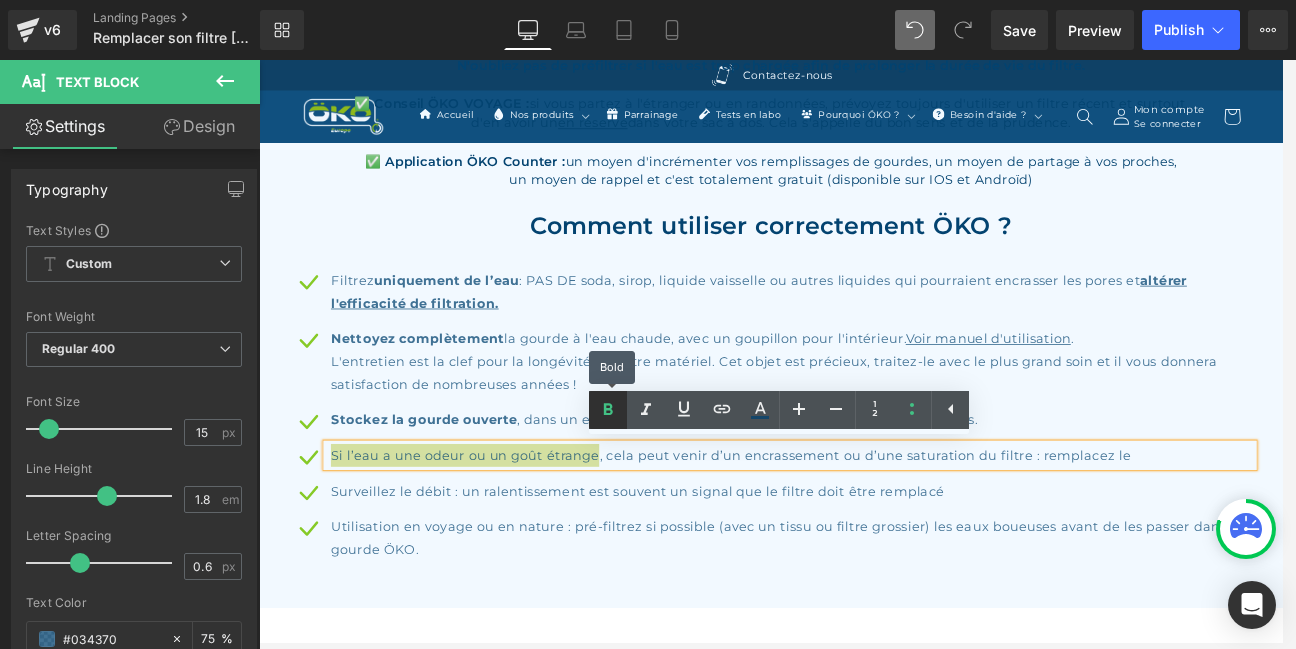 type 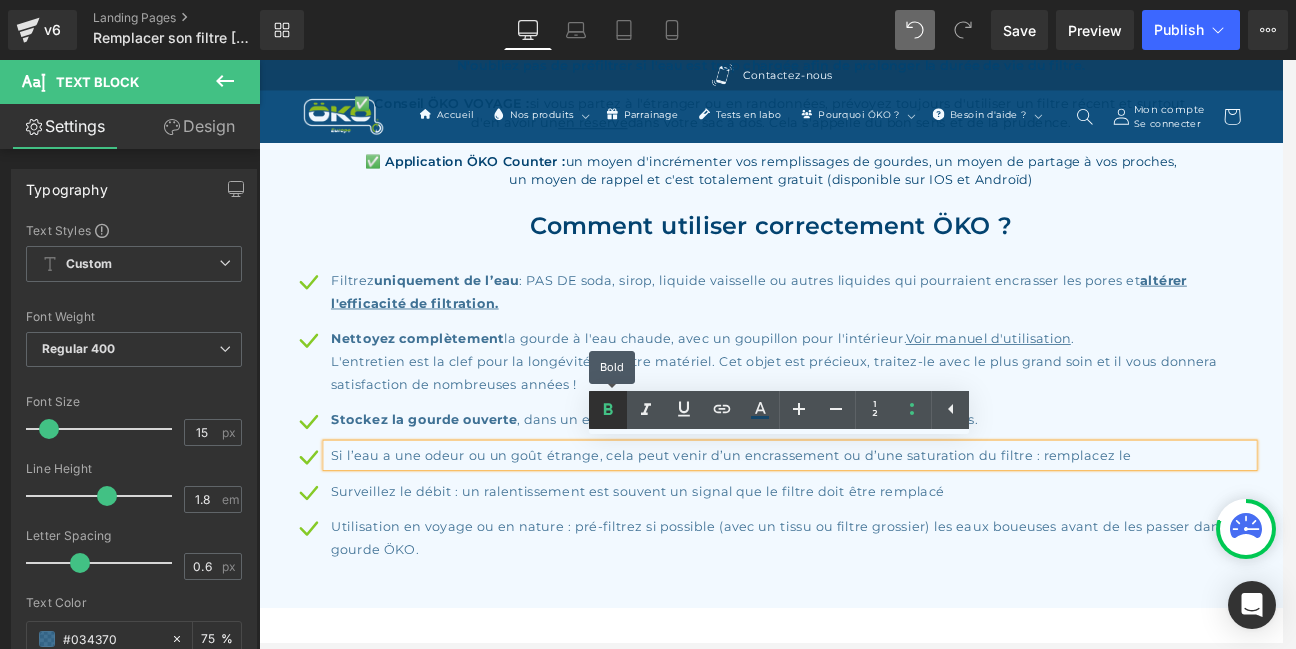 scroll, scrollTop: 1654, scrollLeft: 0, axis: vertical 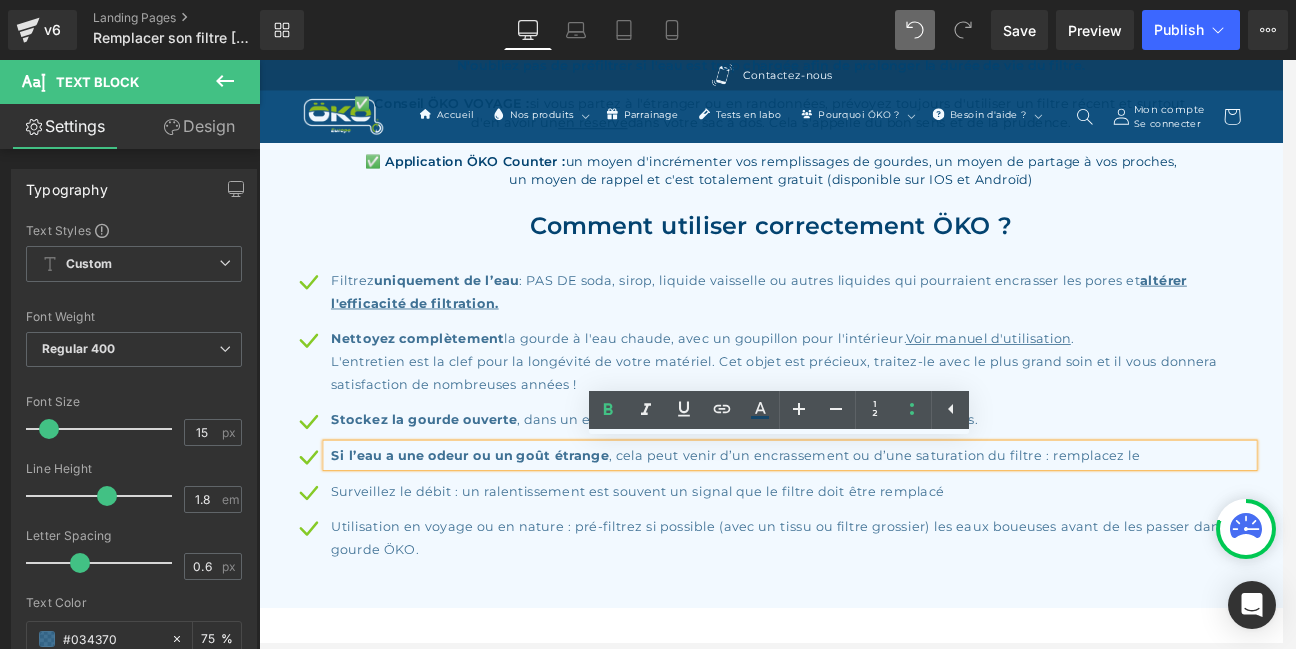 click on "Si l’eau a une odeur ou un goût étrange , cela peut venir d’un encrassement ou d’une saturation du filtre : remplacez le" at bounding box center (889, 527) 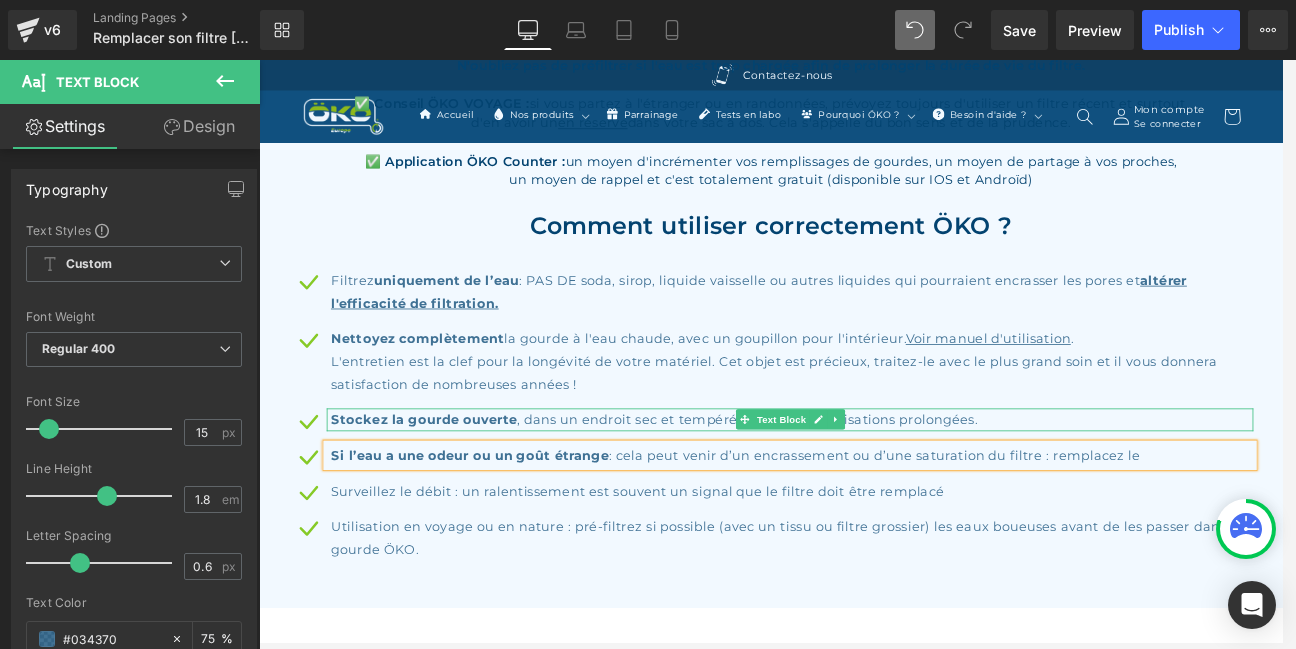 click on "Stockez la gourde ouverte , dans un endroit sec et tempéré, entre deux utilisations prolongées." at bounding box center (889, 485) 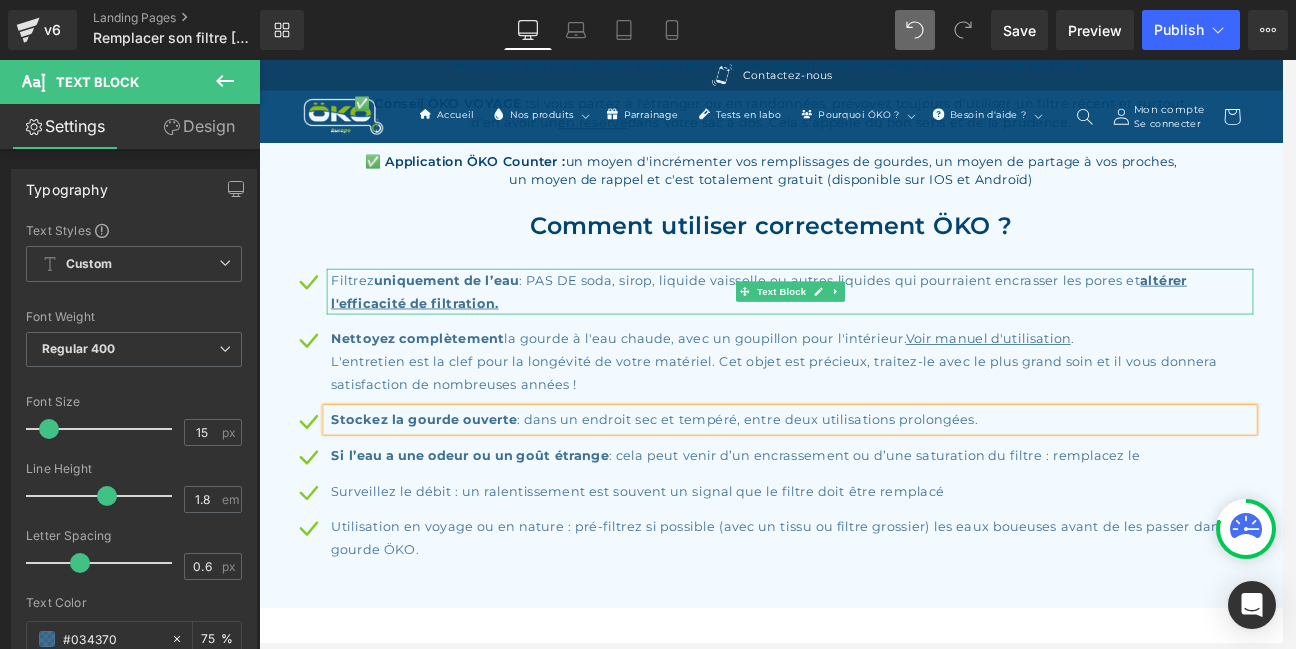 click on "Filtrez  uniquement de l’eau  : PAS DE soda, sirop, liquide vaisselle ou autres liquides qui pourraient encrasser les pores et  altérer l'efficacité de filtration." at bounding box center [889, 334] 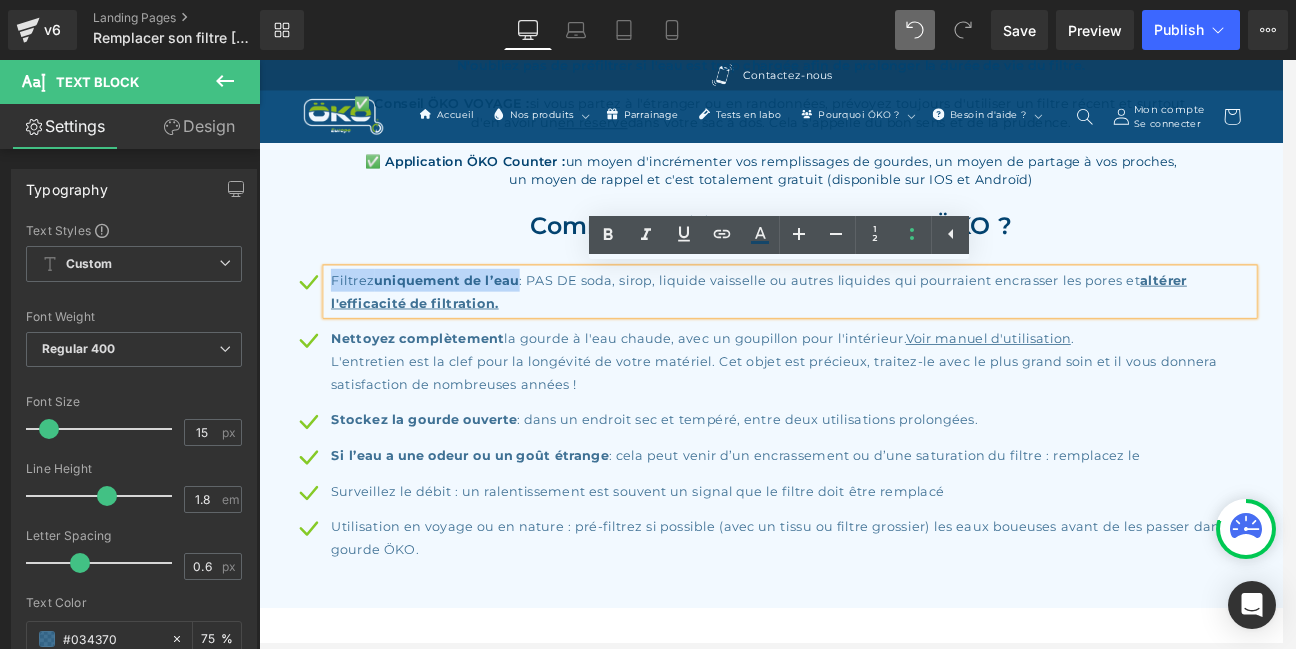 drag, startPoint x: 346, startPoint y: 318, endPoint x: 571, endPoint y: 315, distance: 225.02 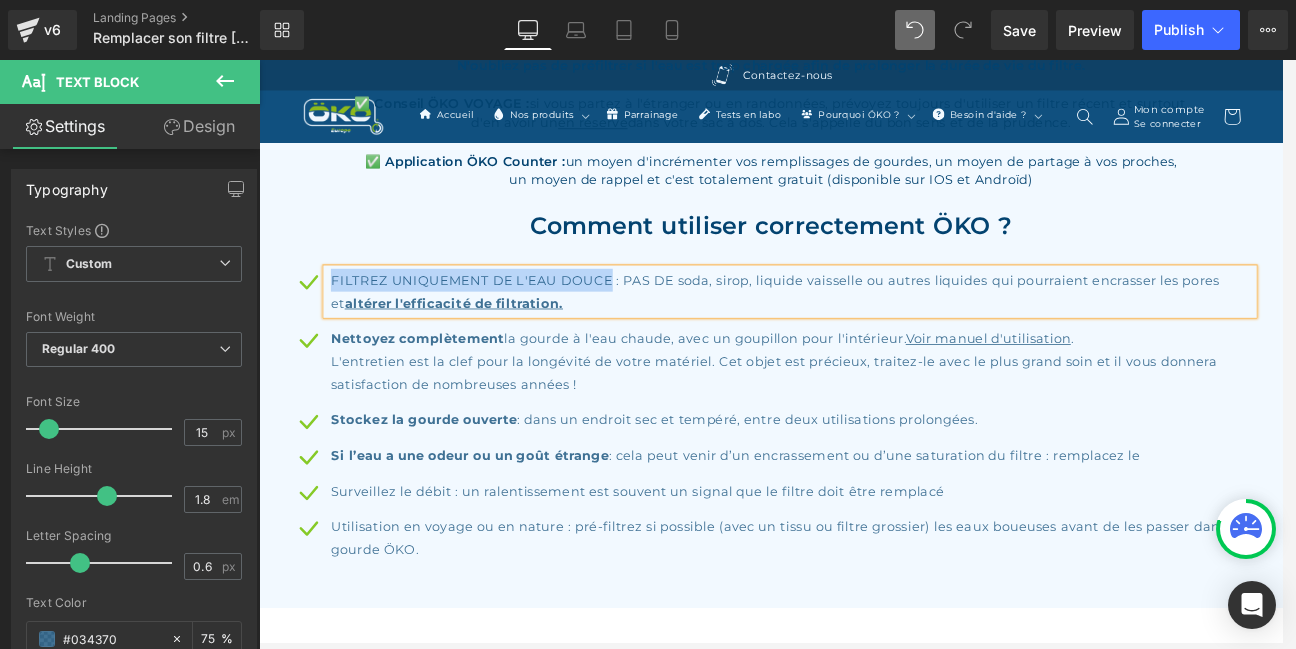drag, startPoint x: 674, startPoint y: 319, endPoint x: 344, endPoint y: 316, distance: 330.01364 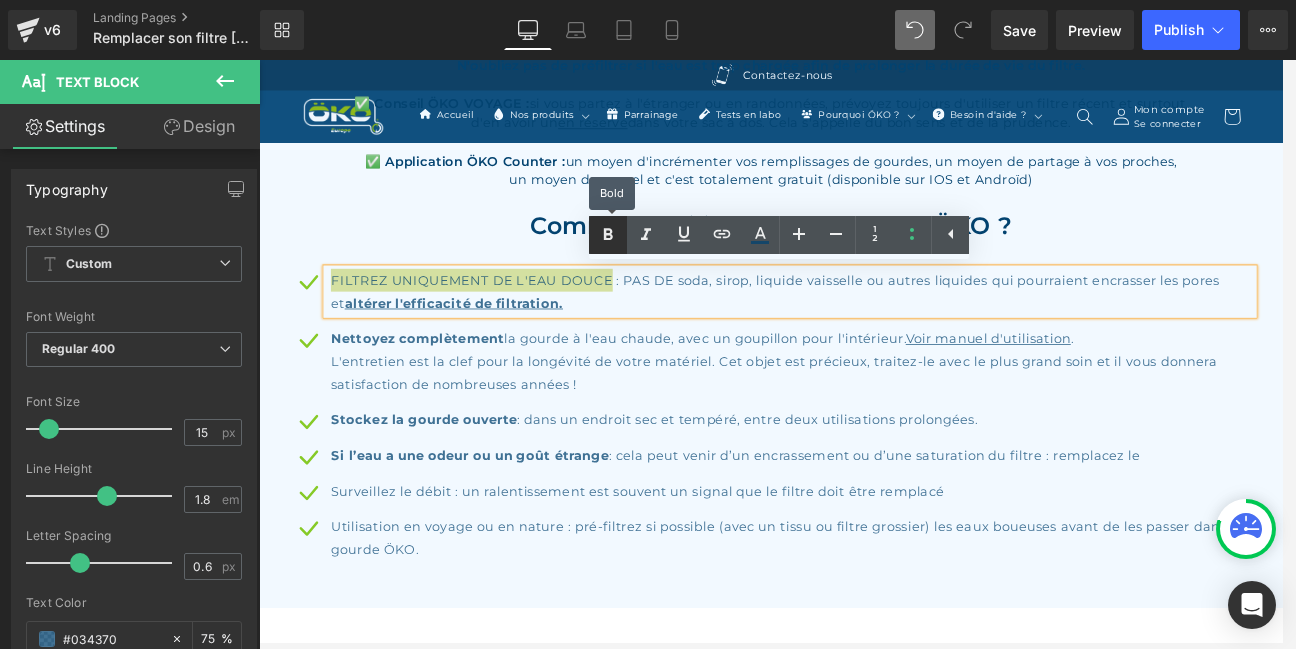 click 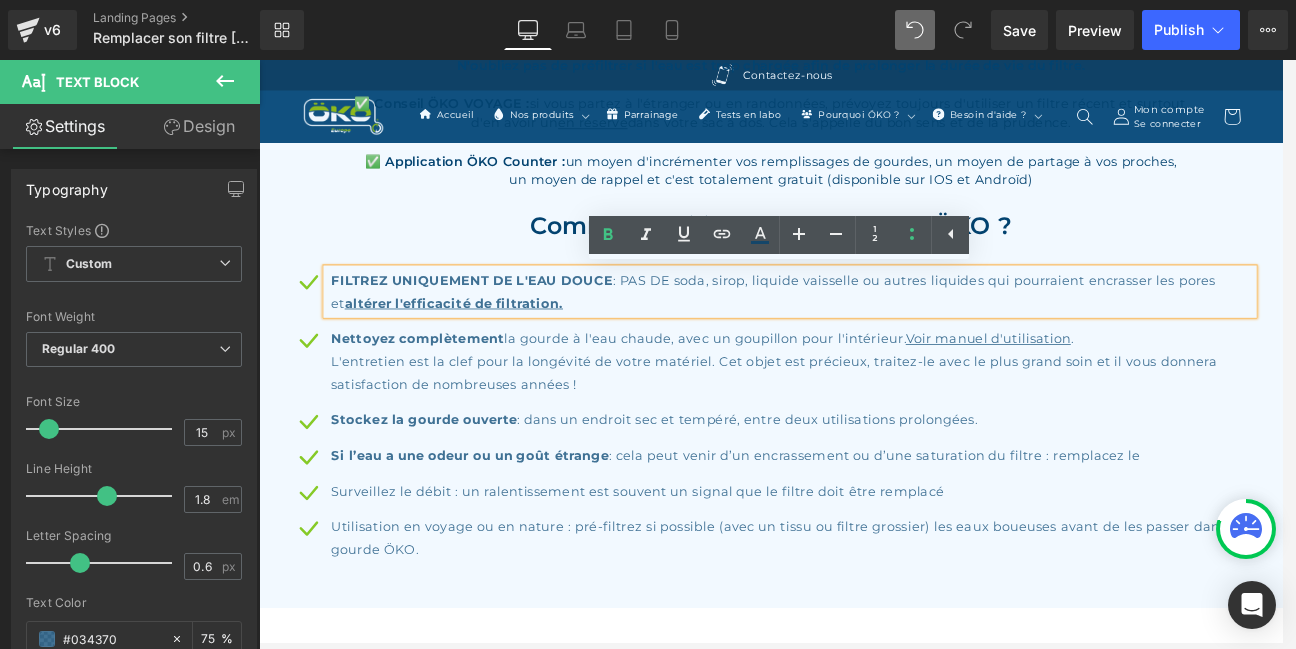 click on "FILTREZ UNIQUEMENT DE L'EAU DOUCE  : PAS DE soda, sirop, liquide vaisselle ou autres liquides qui pourraient encrasser les pores et  altérer l'efficacité de filtration." at bounding box center [889, 334] 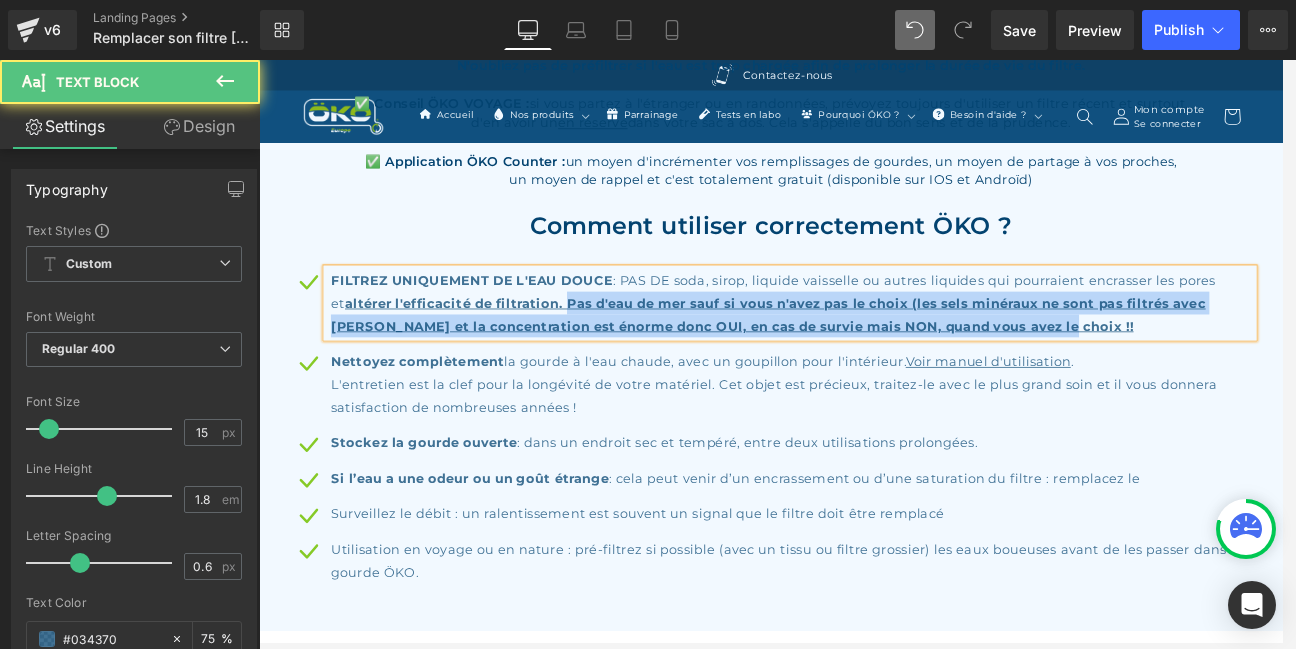drag, startPoint x: 1175, startPoint y: 374, endPoint x: 608, endPoint y: 349, distance: 567.5509 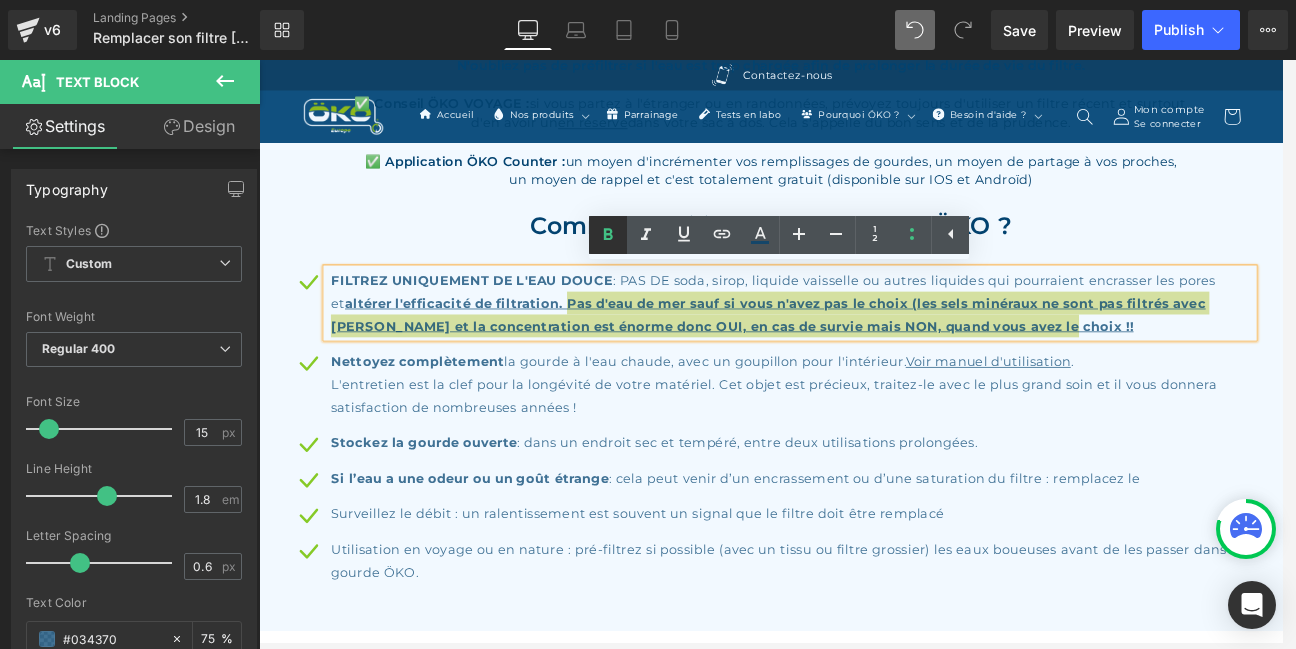 click 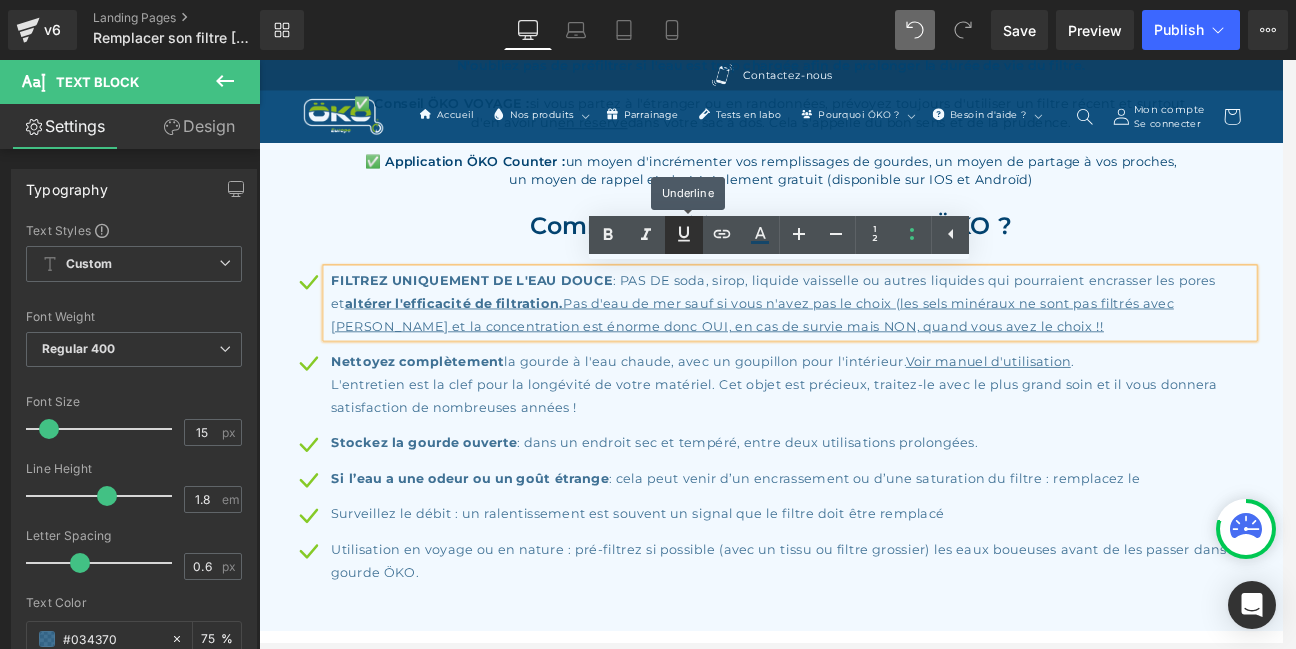 click 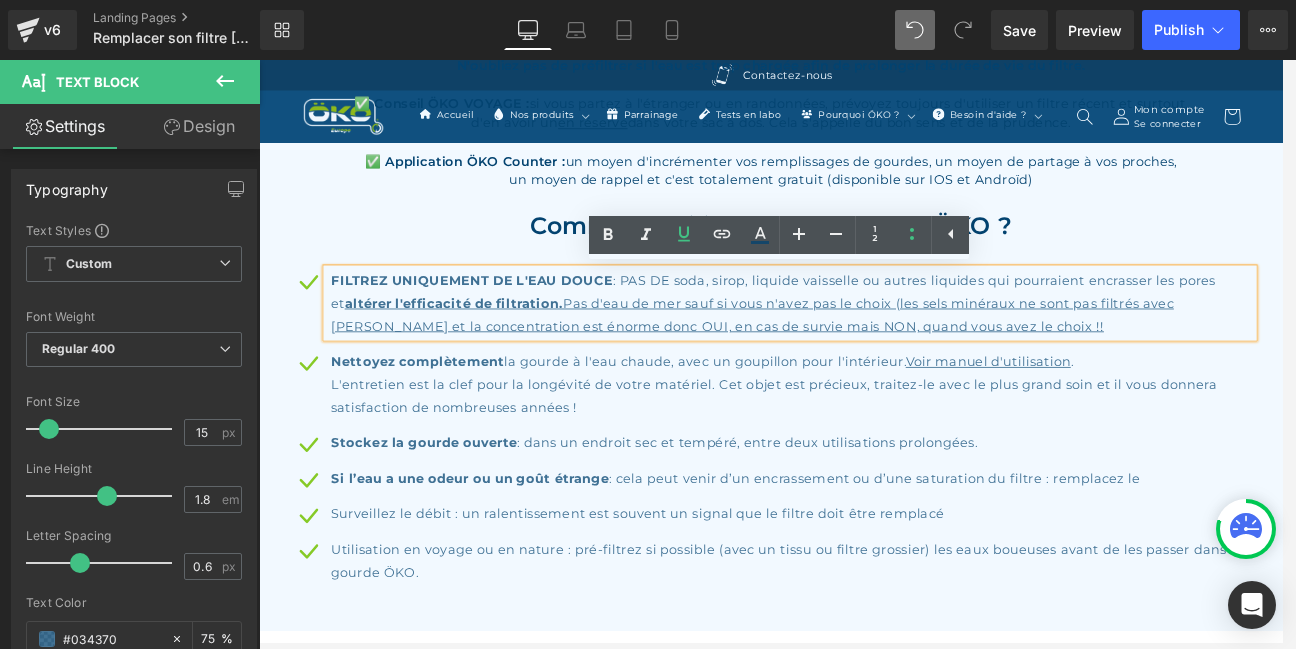 drag, startPoint x: 1016, startPoint y: 370, endPoint x: 604, endPoint y: 344, distance: 412.81958 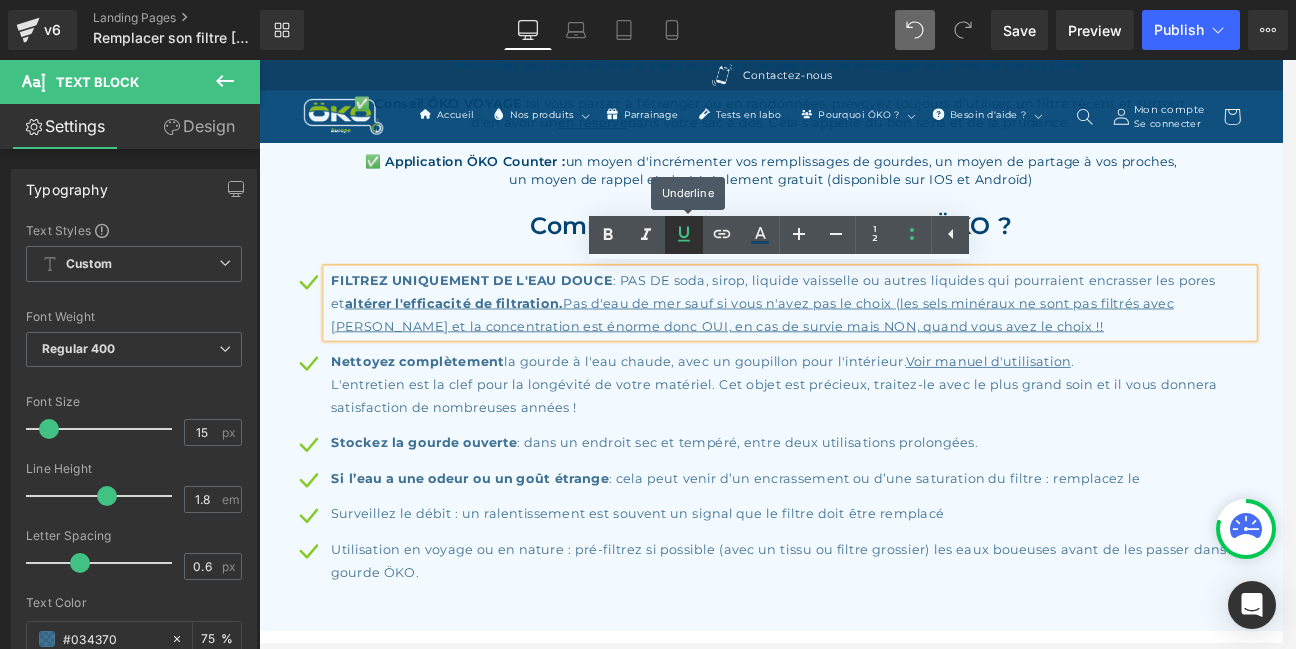 click 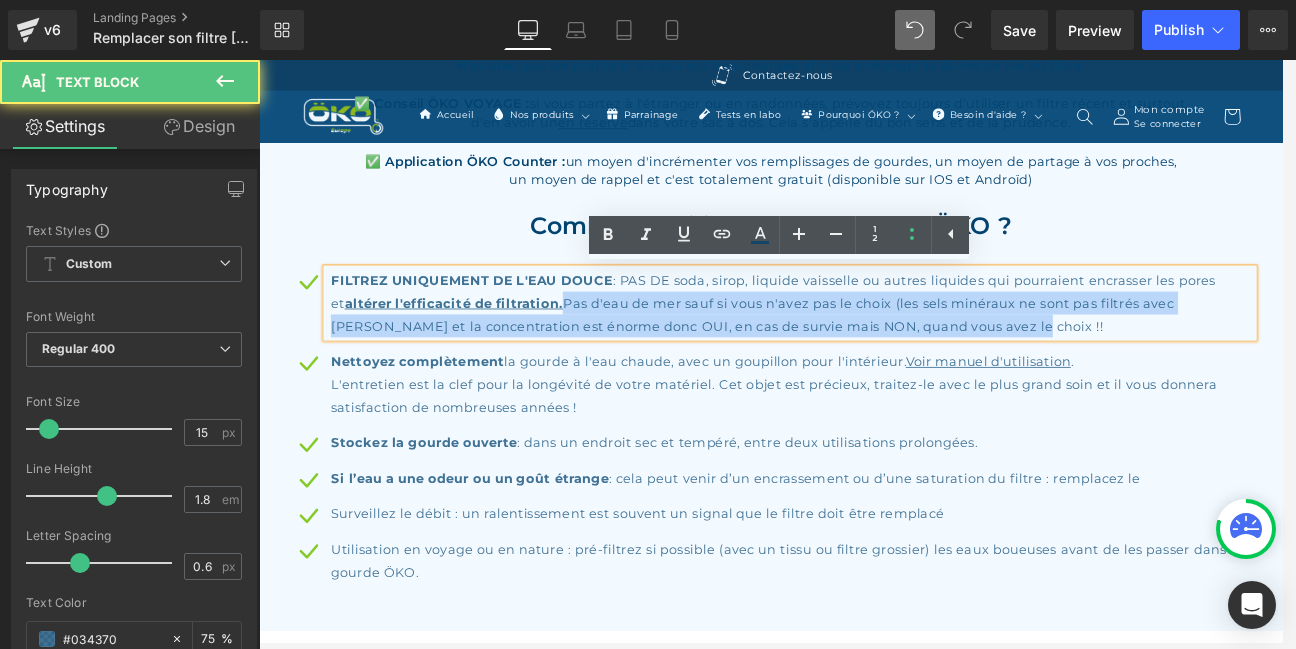 click on "FILTREZ UNIQUEMENT DE L'EAU DOUCE  : PAS DE soda, sirop, liquide vaisselle ou autres liquides qui pourraient encrasser les pores et  altérer l'efficacité de filtration.  Pas d'eau de mer sauf si vous n'avez pas le choix (les sels minéraux ne sont pas filtrés avec [PERSON_NAME] et la concentration est énorme donc OUI, en cas de survie mais NON, quand vous avez le choix !!" at bounding box center (889, 347) 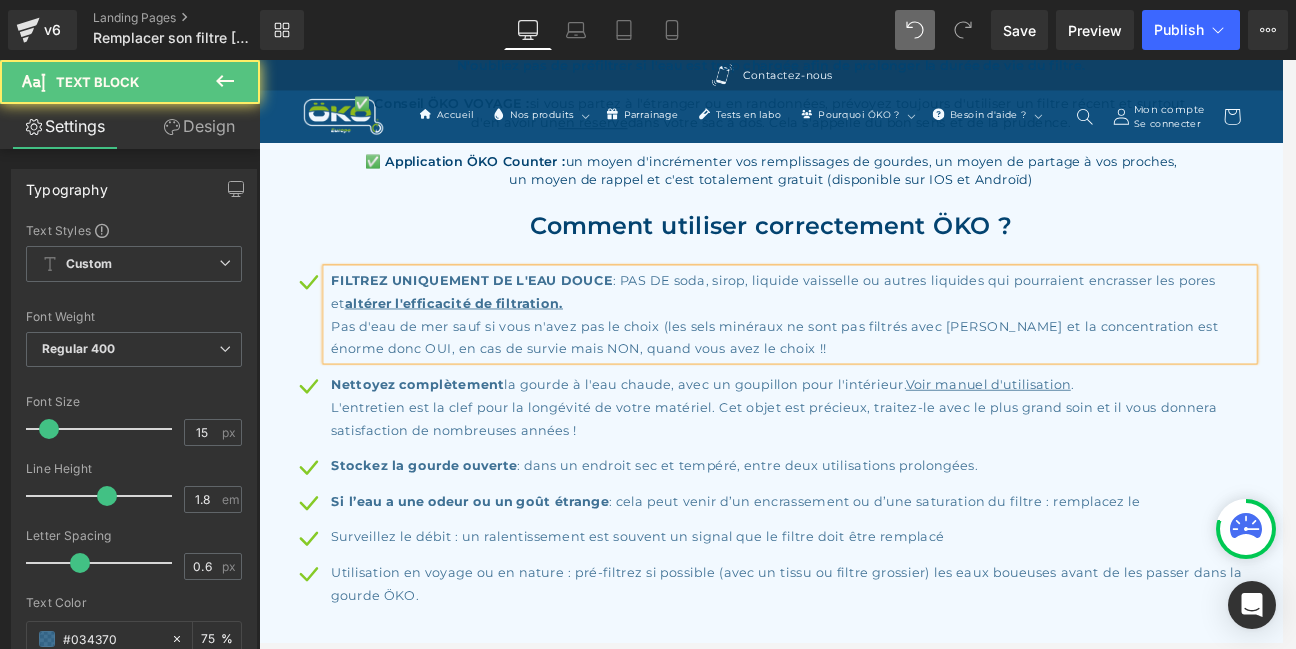 click on "Pas d'eau de mer sauf si vous n'avez pas le choix (les sels minéraux ne sont pas filtrés avec [PERSON_NAME] et la concentration est énorme donc OUI, en cas de survie mais NON, quand vous avez le choix !!" at bounding box center (889, 388) 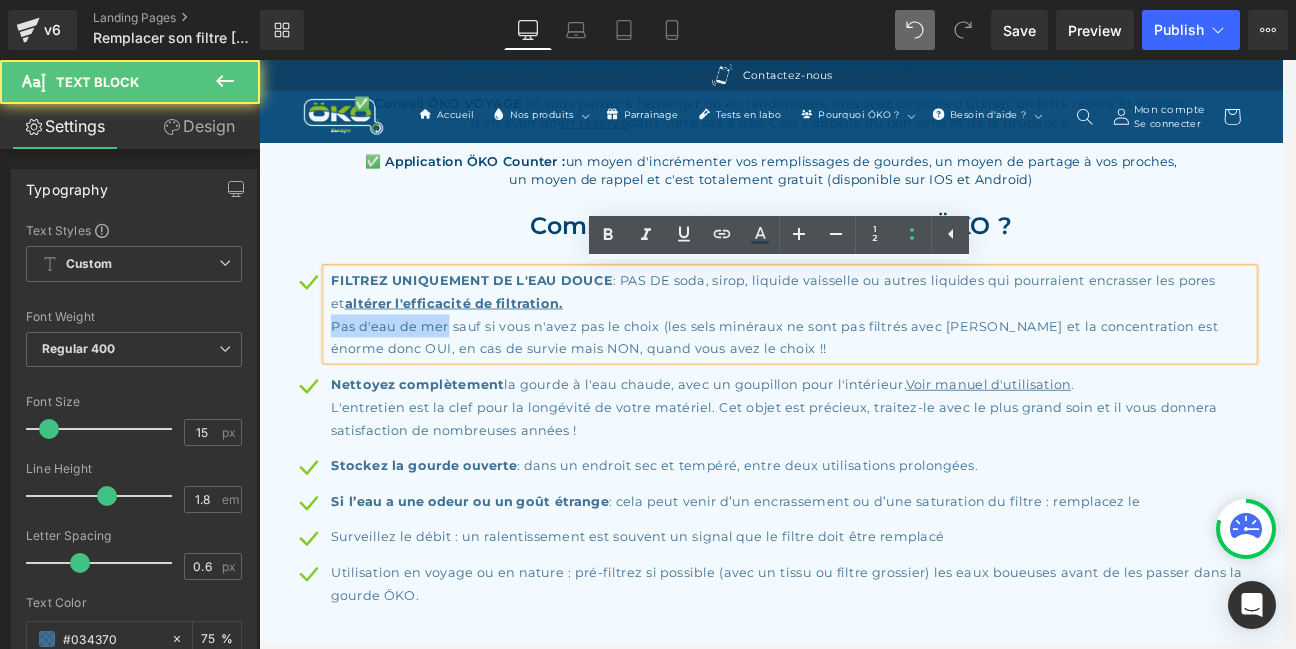 drag, startPoint x: 482, startPoint y: 371, endPoint x: 338, endPoint y: 371, distance: 144 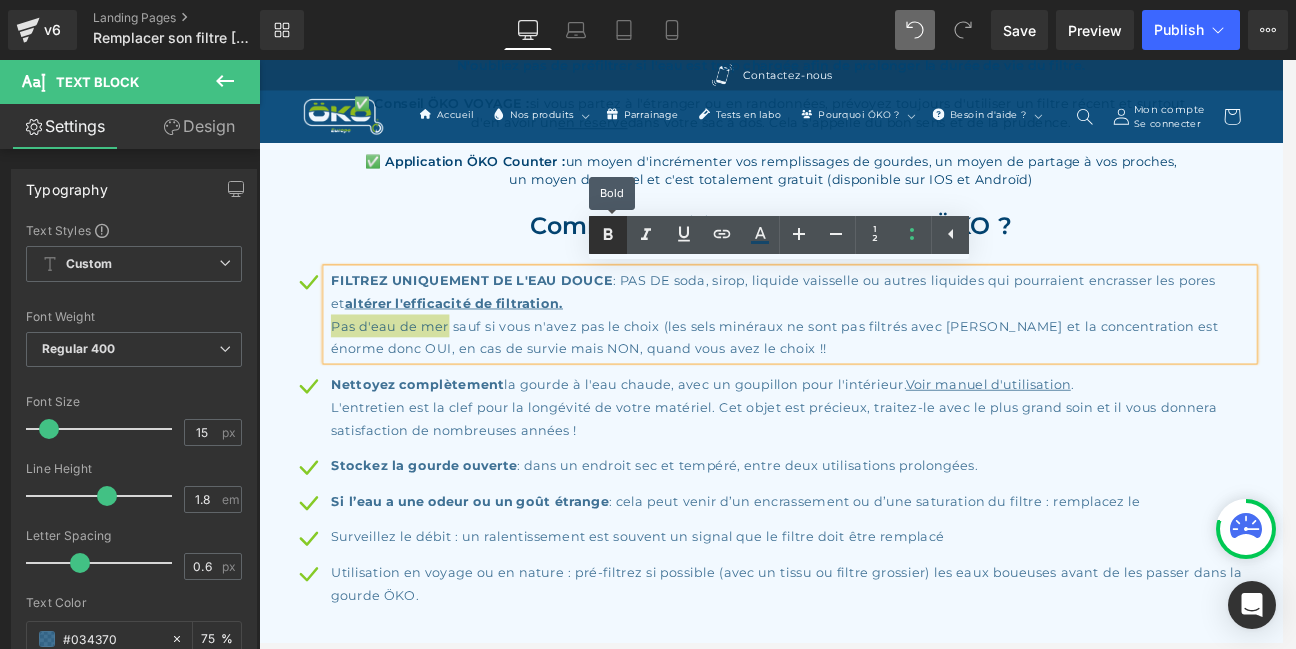 click 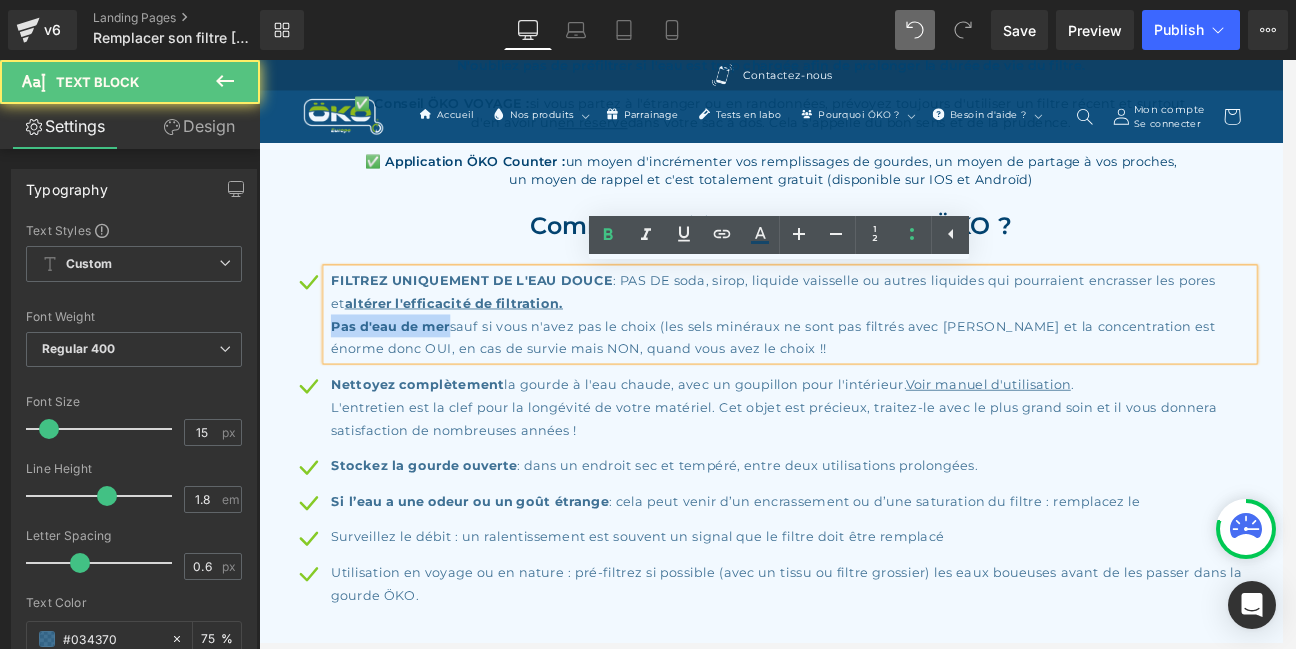 drag, startPoint x: 487, startPoint y: 376, endPoint x: 340, endPoint y: 372, distance: 147.05441 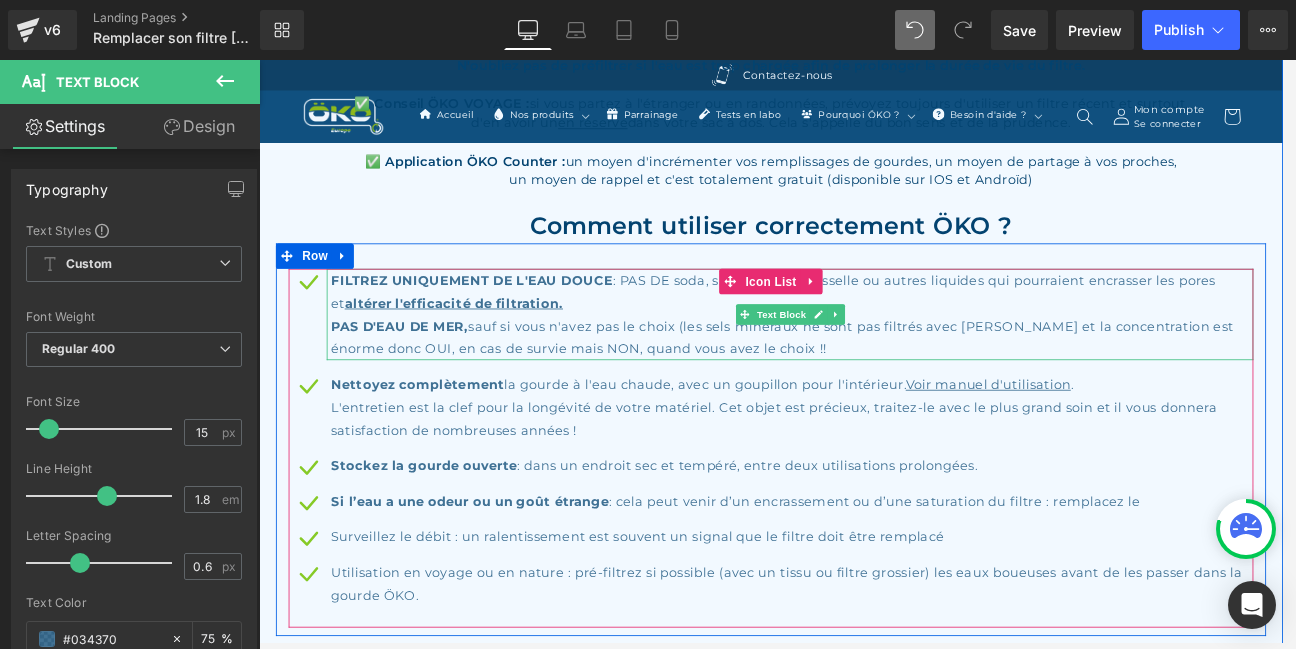 click on "PAS D'EAU DE MER," at bounding box center (425, 374) 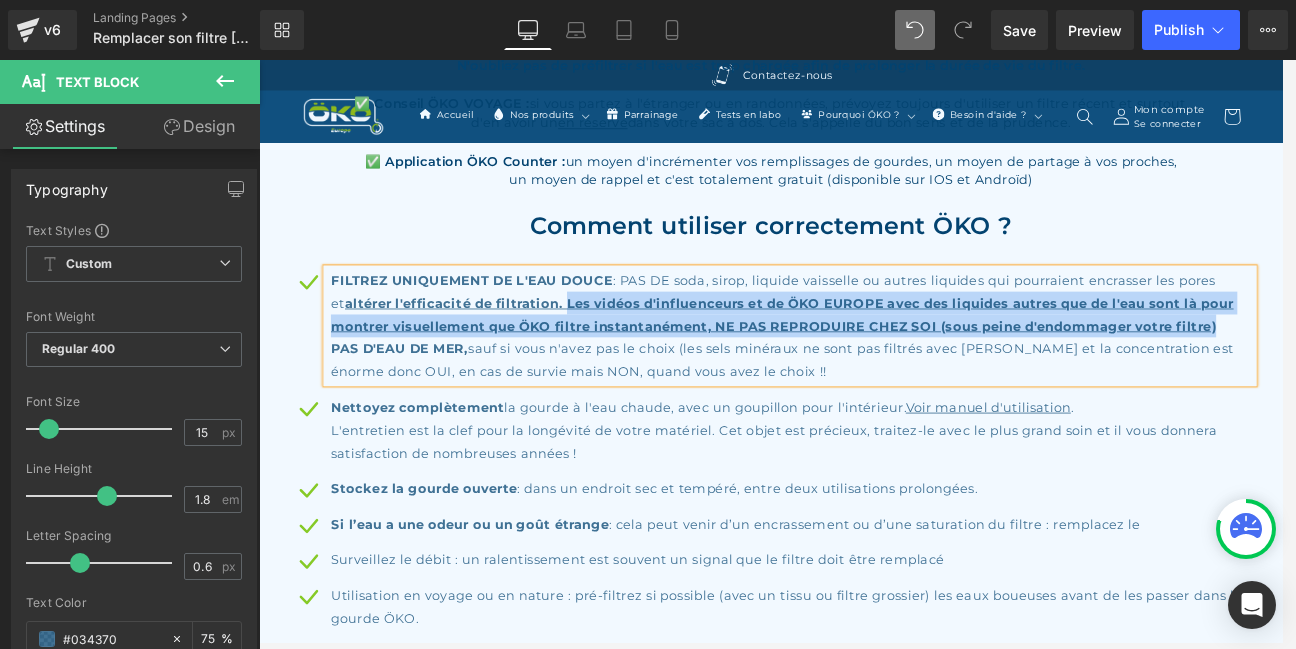 drag, startPoint x: 1406, startPoint y: 370, endPoint x: 609, endPoint y: 350, distance: 797.2509 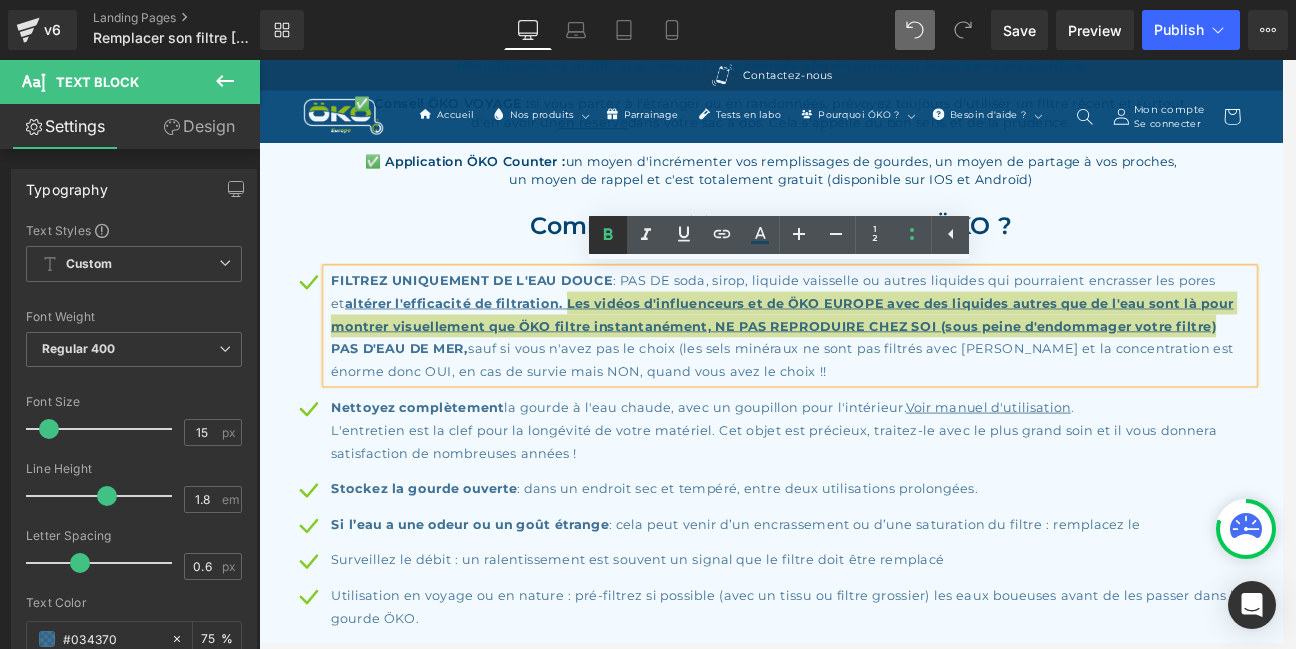 click 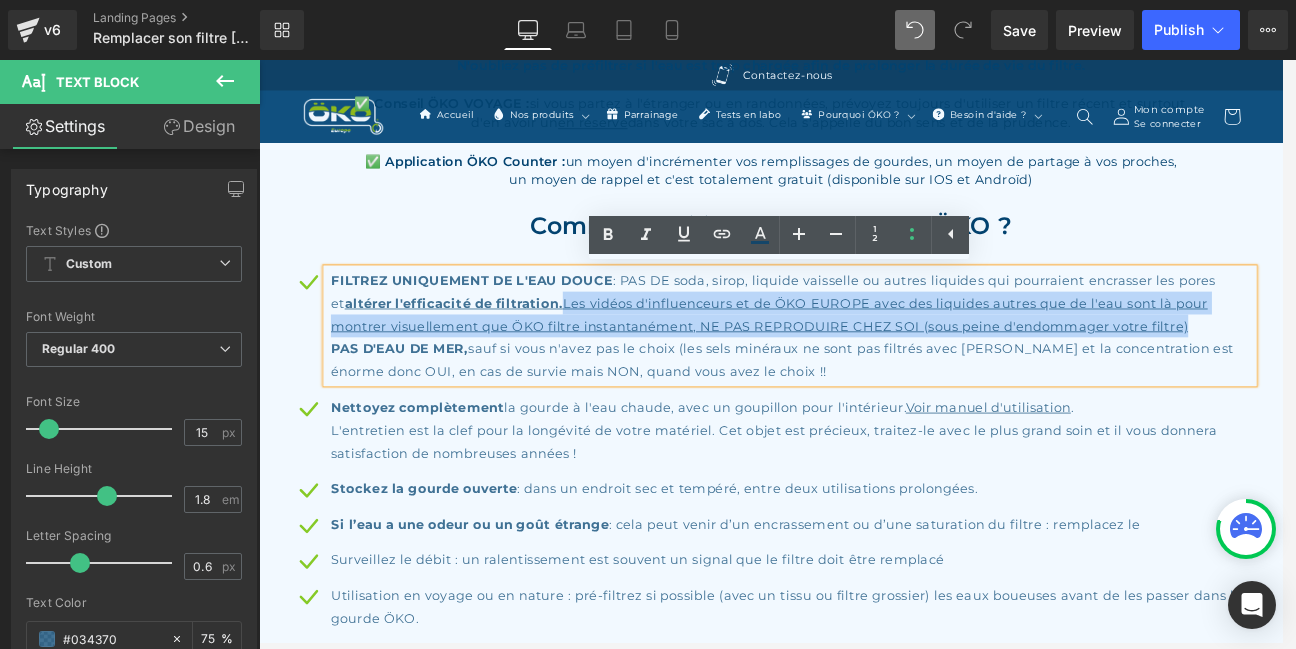 drag, startPoint x: 1372, startPoint y: 371, endPoint x: 604, endPoint y: 344, distance: 768.4745 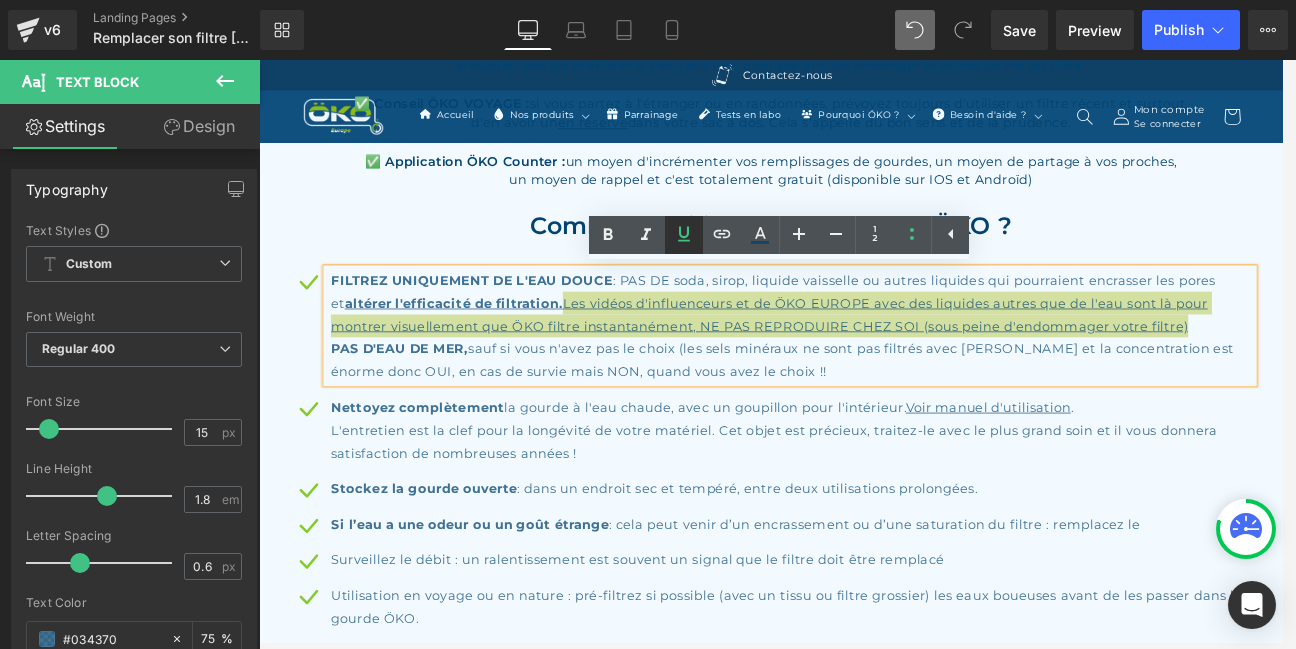click 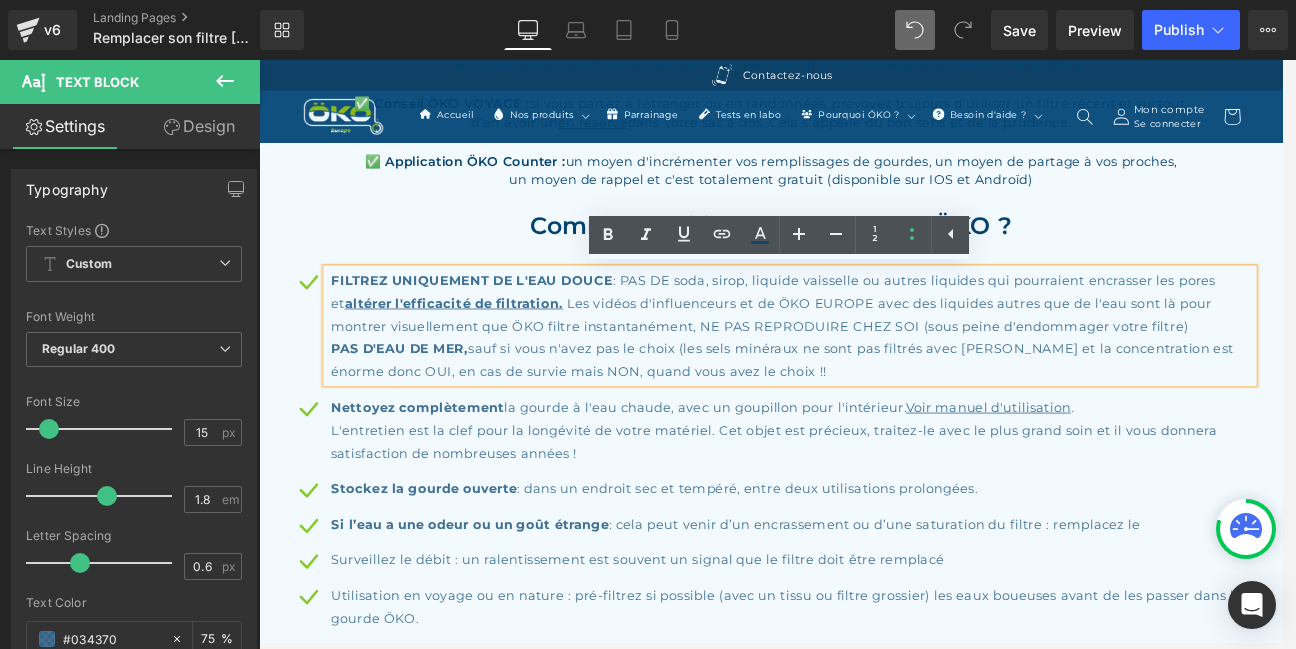 click on "PAS D'EAU DE MER,  sauf si vous n'avez pas le choix (les sels minéraux ne sont pas filtrés avec [PERSON_NAME] et la concentration est énorme donc OUI, en cas de survie mais NON, quand vous avez le choix !!" at bounding box center [889, 415] 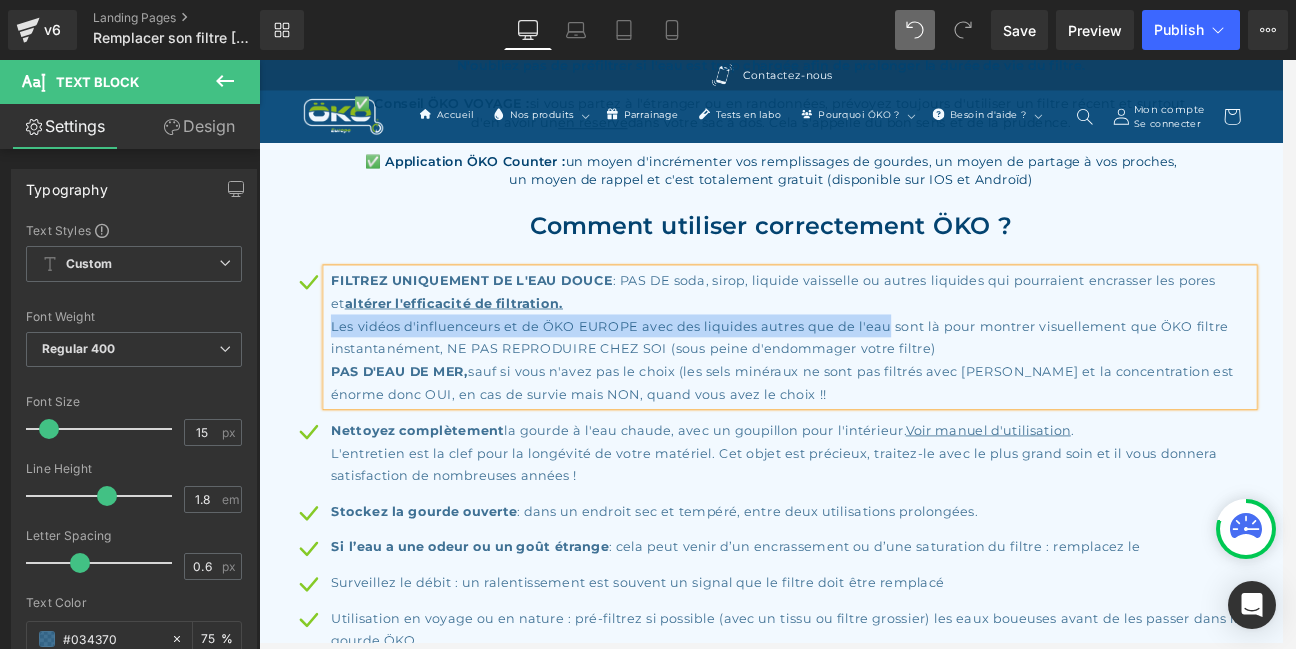 drag, startPoint x: 1005, startPoint y: 374, endPoint x: 346, endPoint y: 371, distance: 659.00684 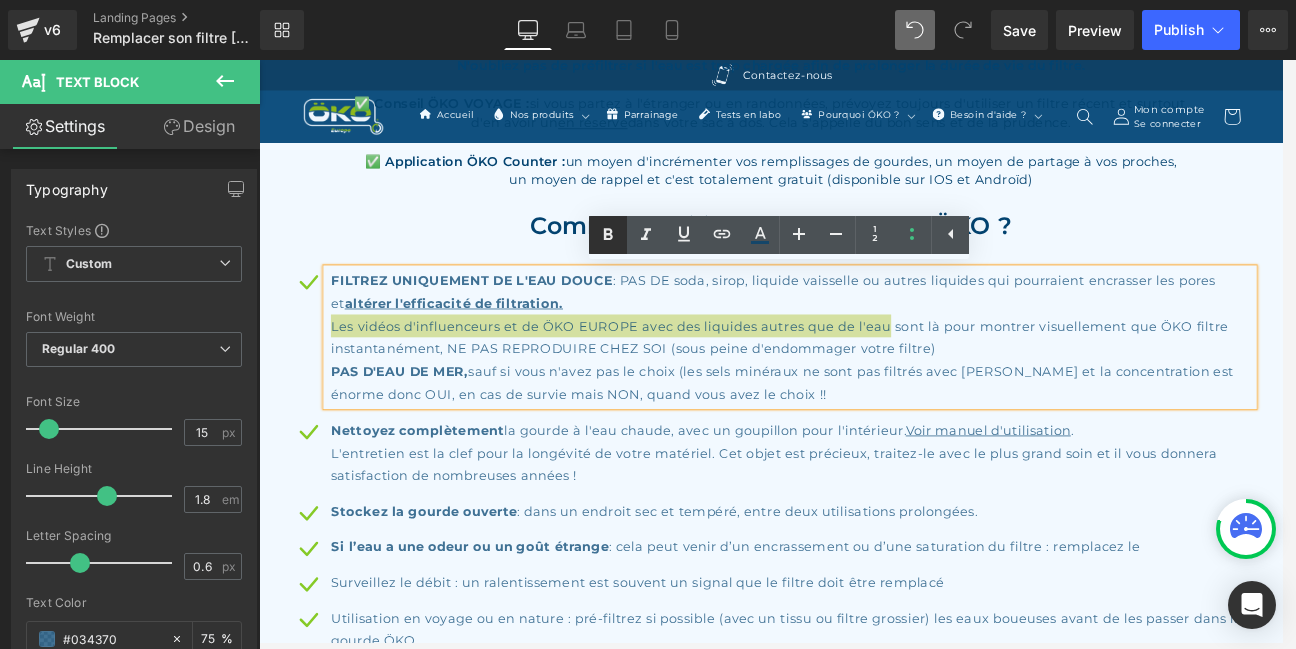 click 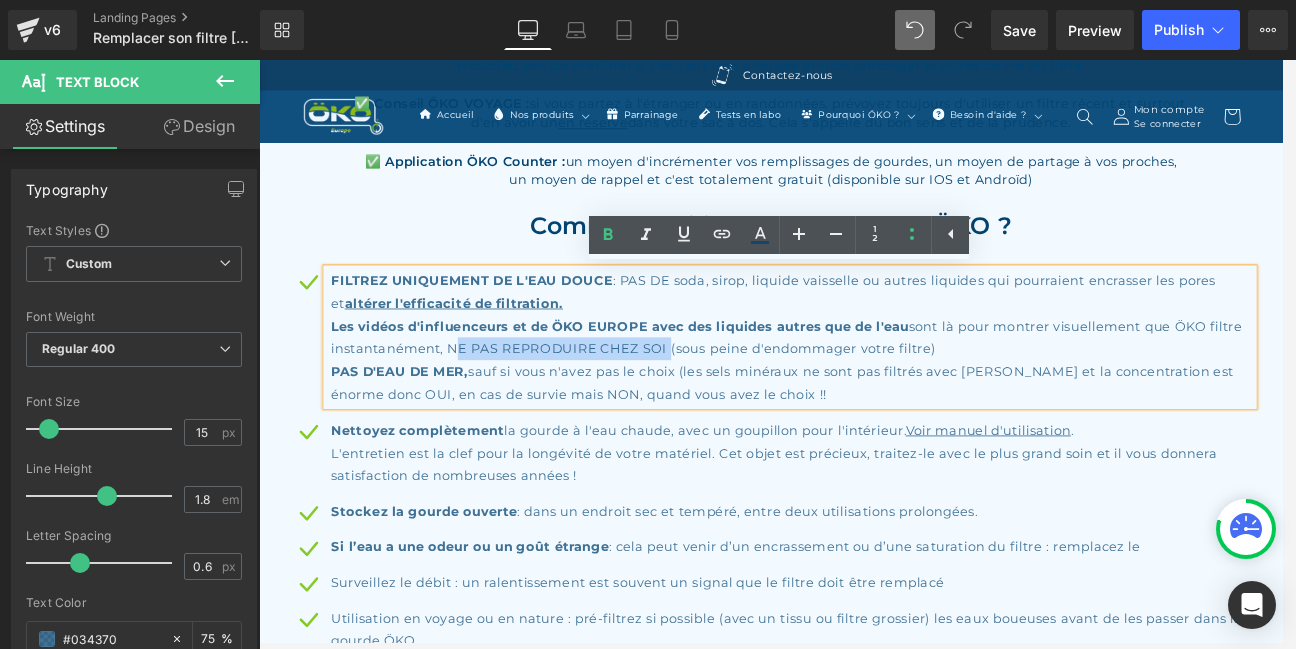 drag, startPoint x: 525, startPoint y: 401, endPoint x: 782, endPoint y: 400, distance: 257.00195 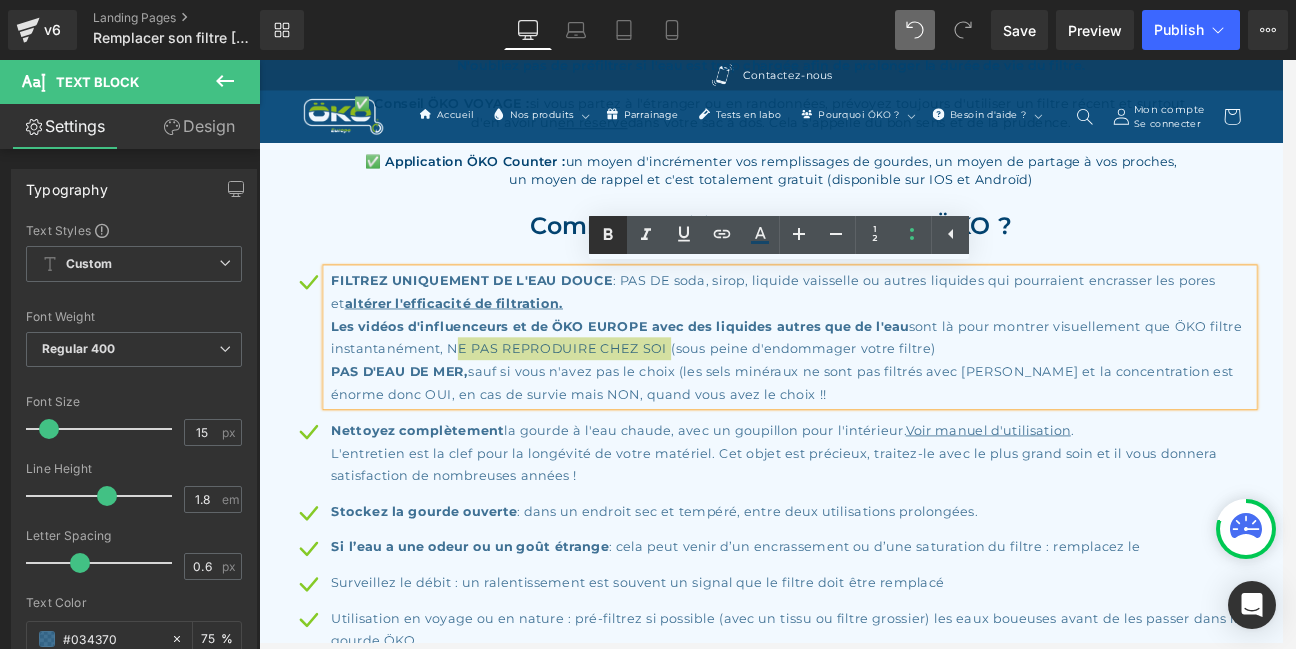 click 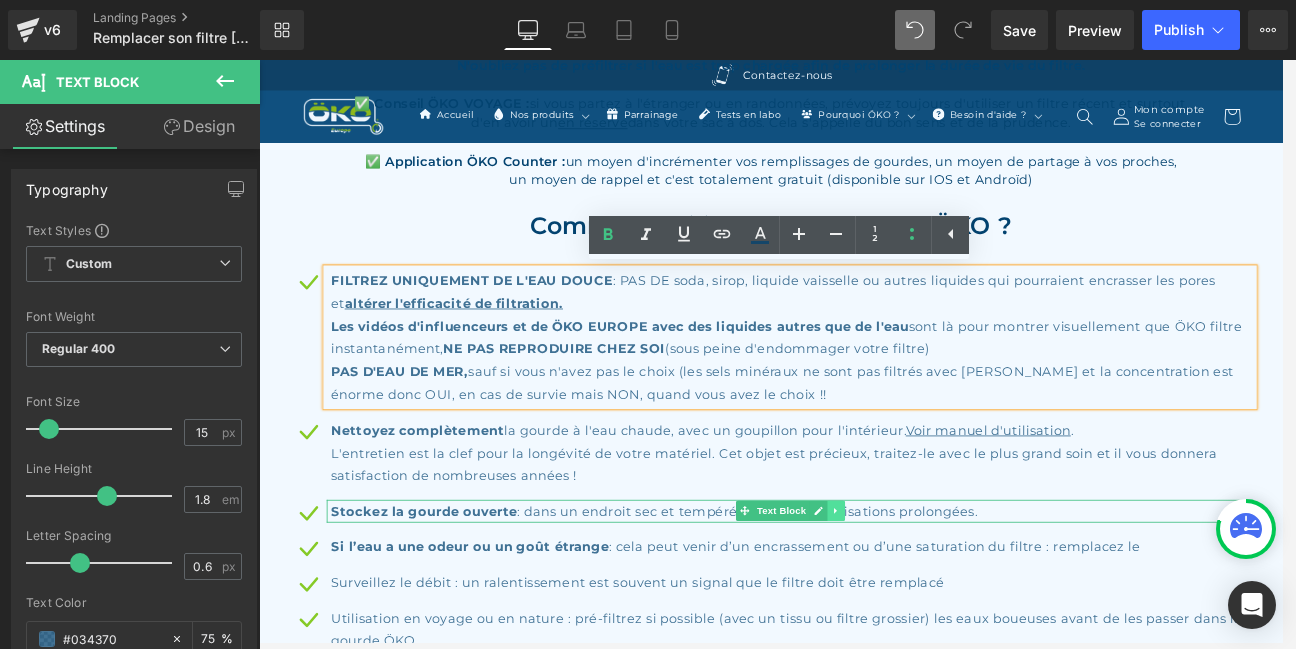 click at bounding box center (940, 593) 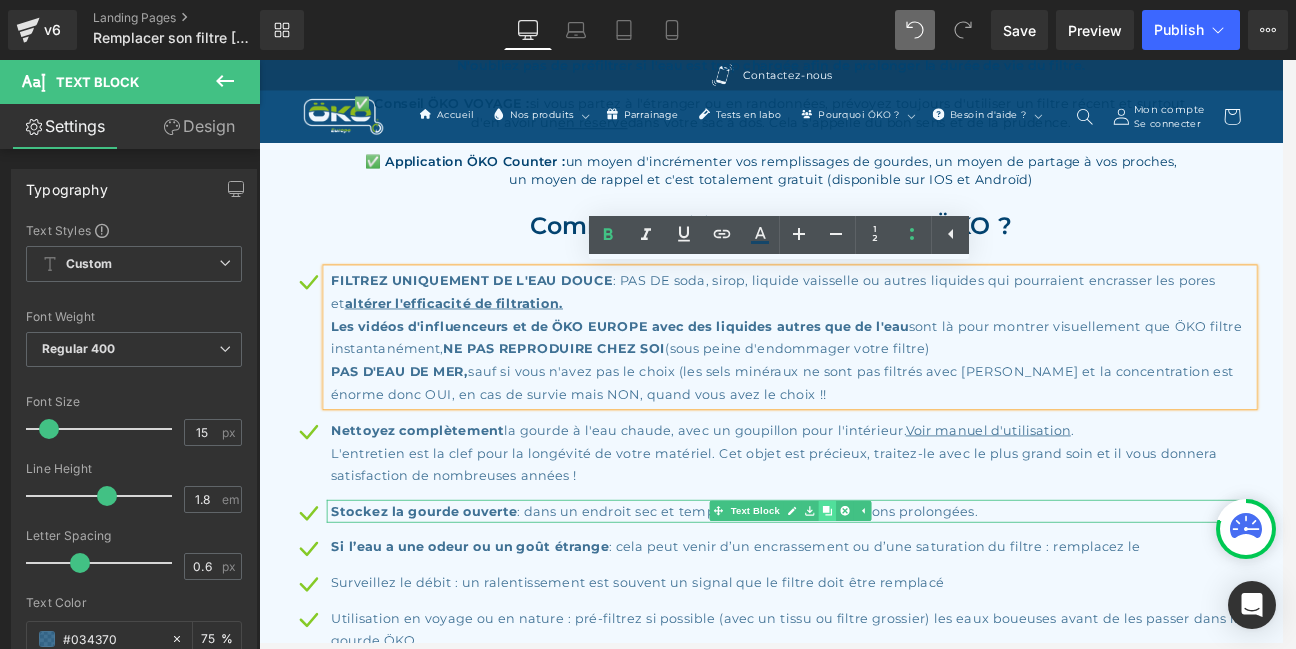 click 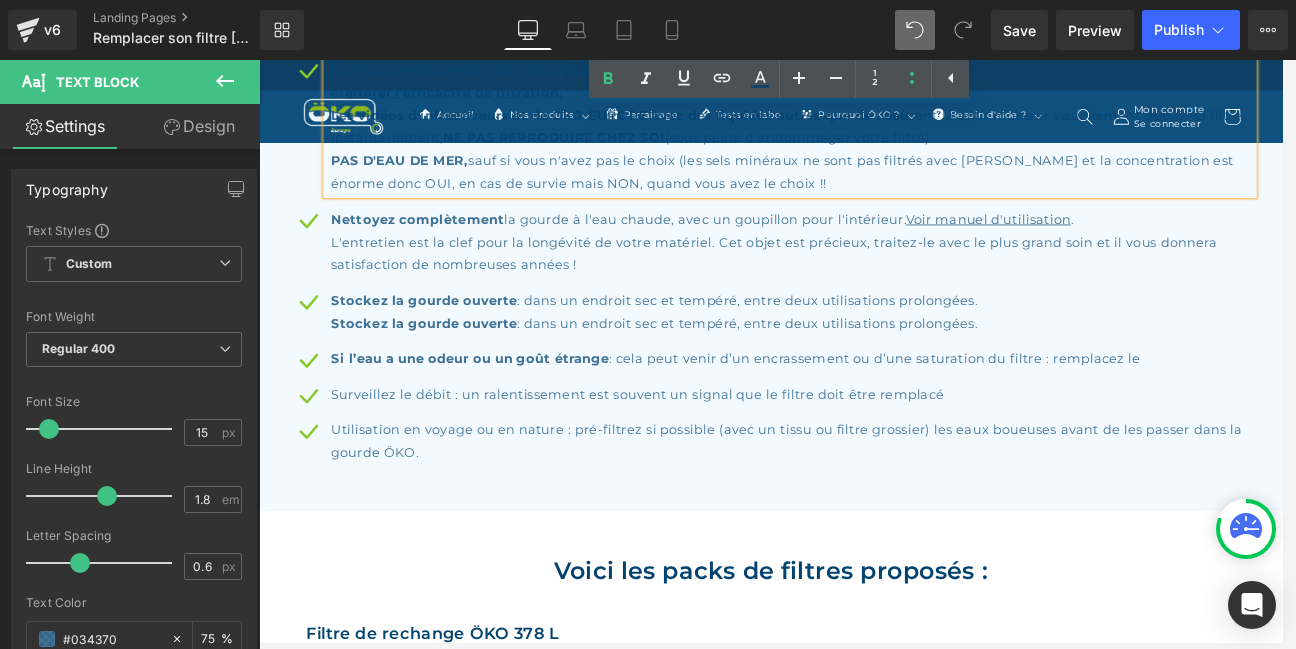 scroll, scrollTop: 1688, scrollLeft: 0, axis: vertical 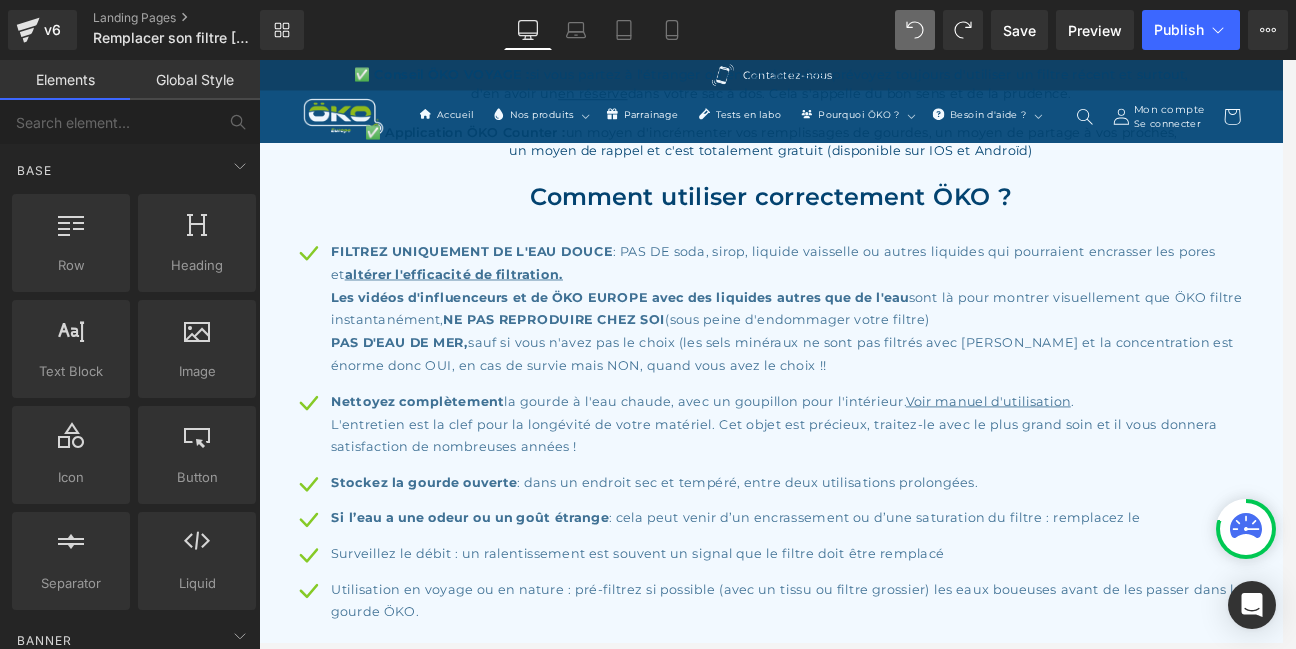 click on "Stockez la gourde ouverte  : dans un endroit sec et tempéré, entre deux utilisations prolongées." at bounding box center (889, 559) 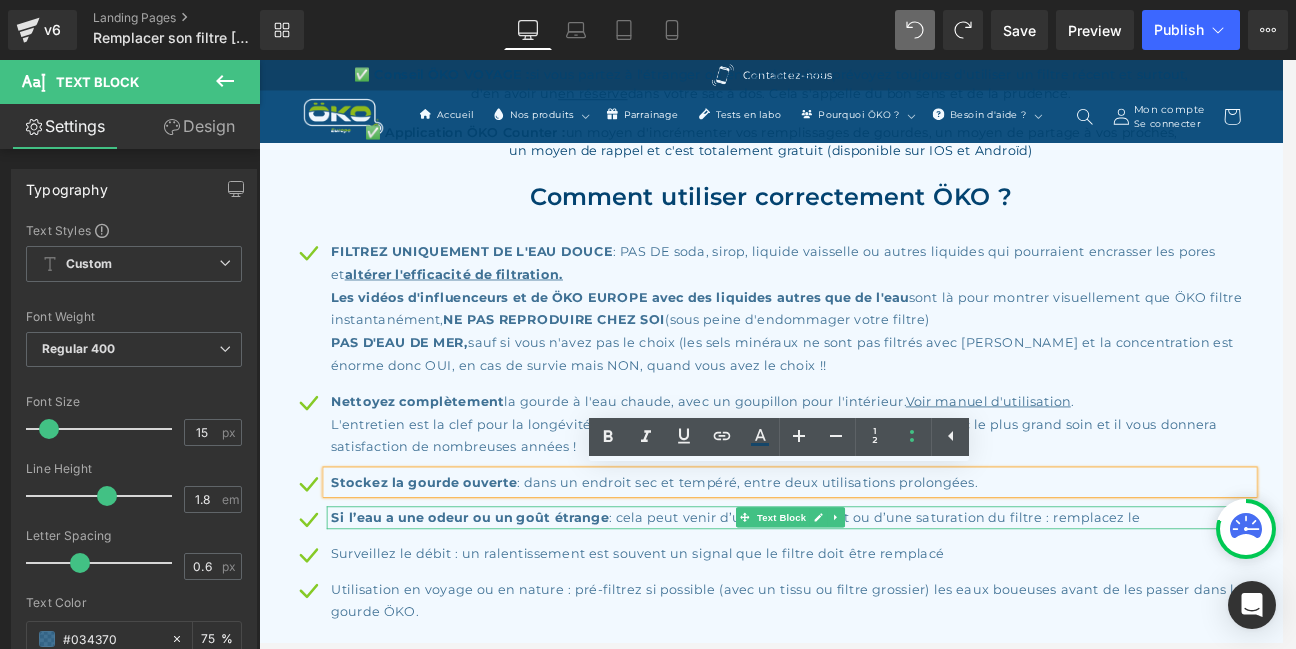 click on "Icon
FILTREZ UNIQUEMENT DE L'EAU DOUCE  : PAS DE soda, sirop, liquide vaisselle ou autres liquides qui pourraient encrasser les pores et  altérer l'efficacité de filtration.   Les vidéos d'influenceurs et de ÖKO EUROPE avec des liquides autres que de l'eau  sont là pour montrer visuellement que ÖKO filtre instantanément,  NE PAS REPRODUIRE CHEZ SOI  (sous peine d'endommager votre filtre) PAS D'EAU DE MER,  sauf si vous n'avez pas le choix (les sels minéraux ne sont pas filtrés avec ÖKO et la concentration est énorme donc OUI, en cas de survie mais NON, quand vous avez le choix !!
Text Block
Icon
Nettoyez complètement Voir manuel d'utilisation .  Text Block" at bounding box center (864, 507) 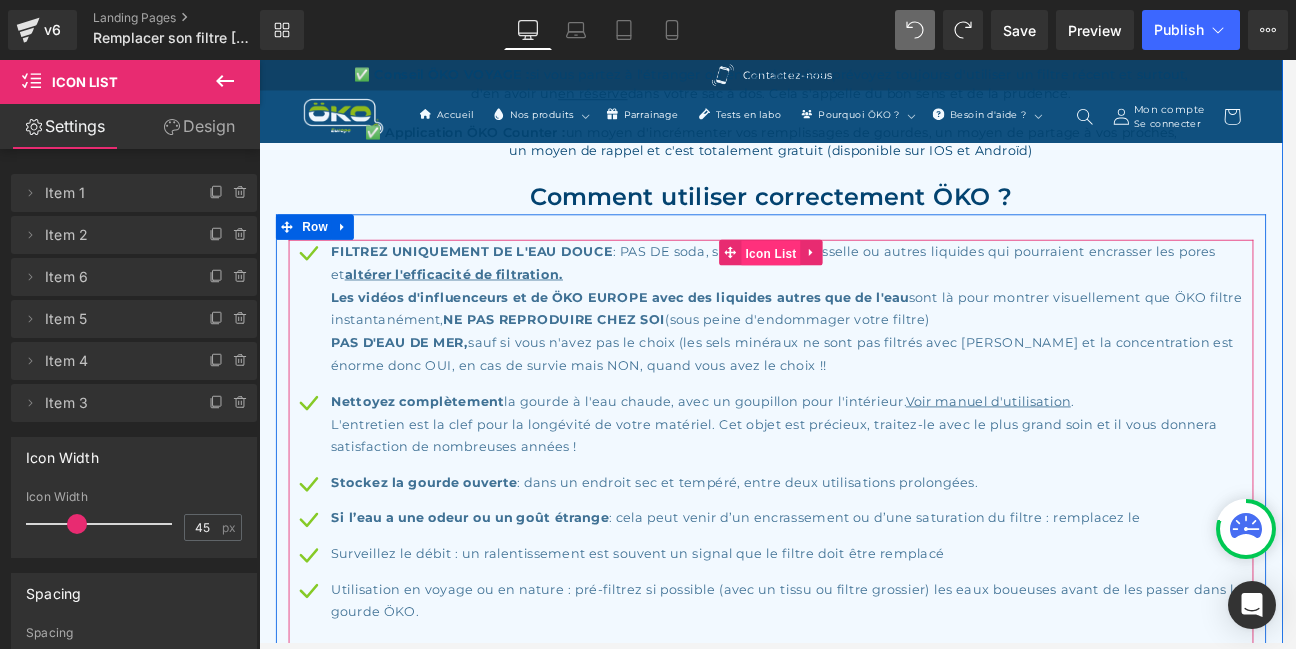 click on "Icon List" at bounding box center [864, 289] 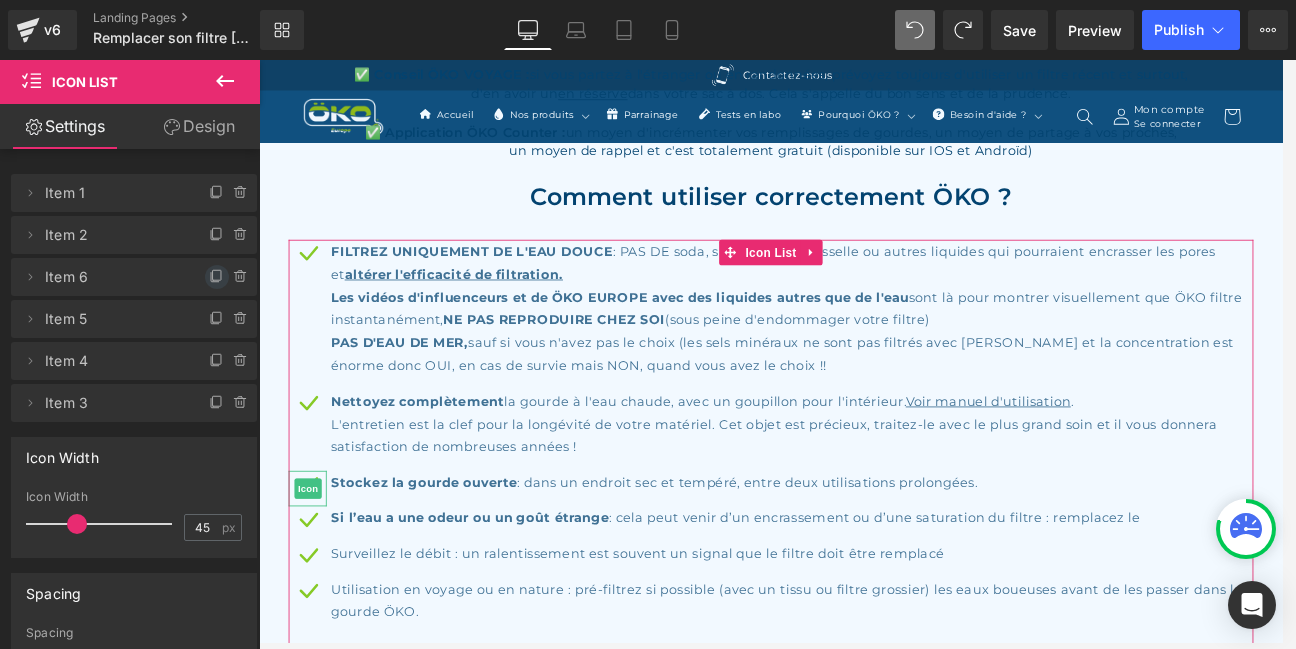 click 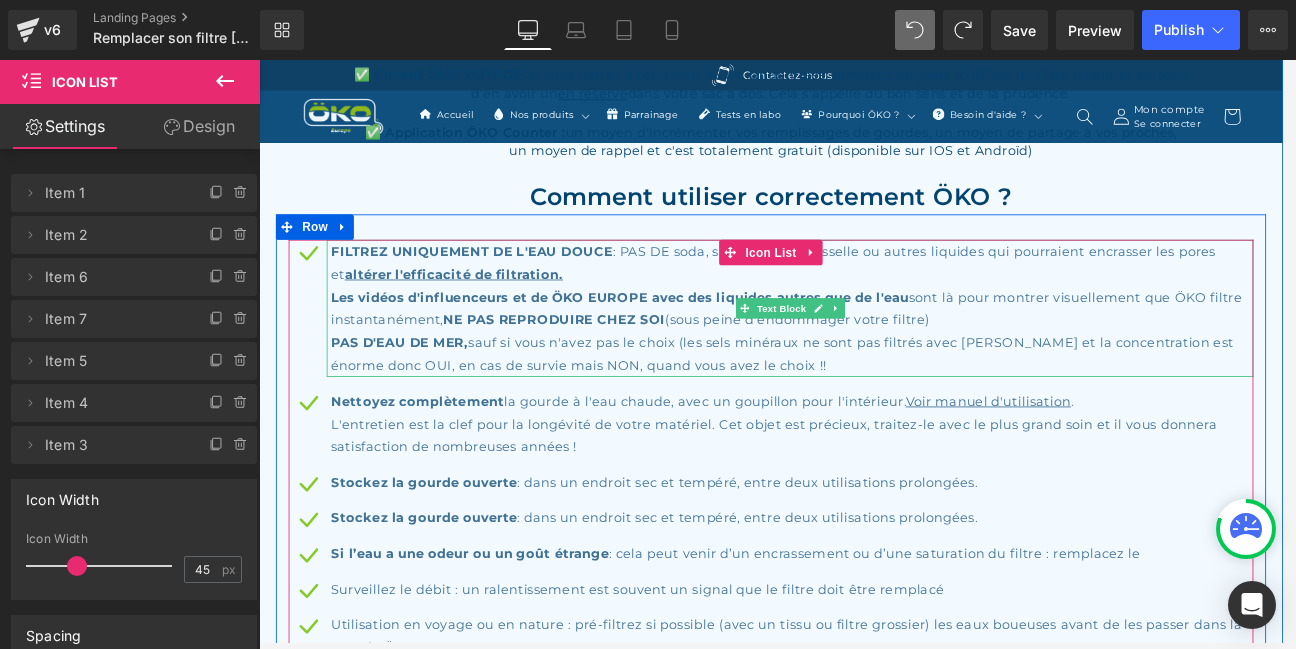 click on "PAS D'EAU DE MER,  sauf si vous n'avez pas le choix (les sels minéraux ne sont pas filtrés avec [PERSON_NAME] et la concentration est énorme donc OUI, en cas de survie mais NON, quand vous avez le choix !!" at bounding box center [889, 408] 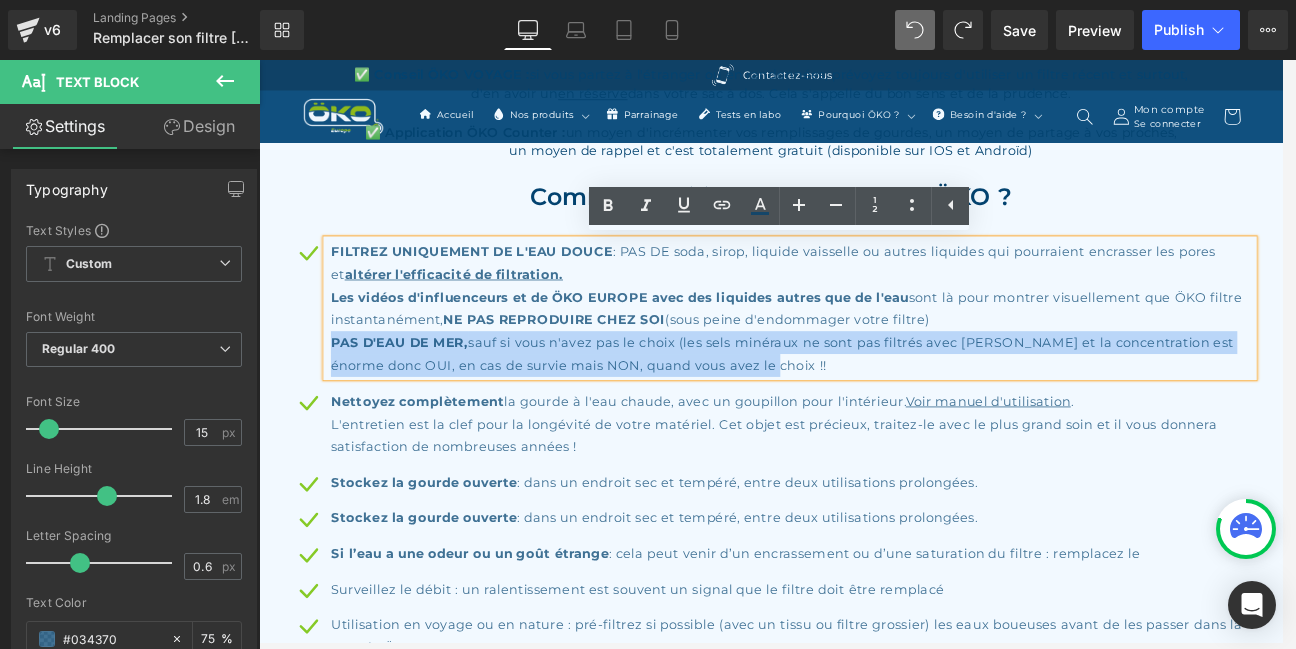 drag, startPoint x: 892, startPoint y: 420, endPoint x: 337, endPoint y: 401, distance: 555.32513 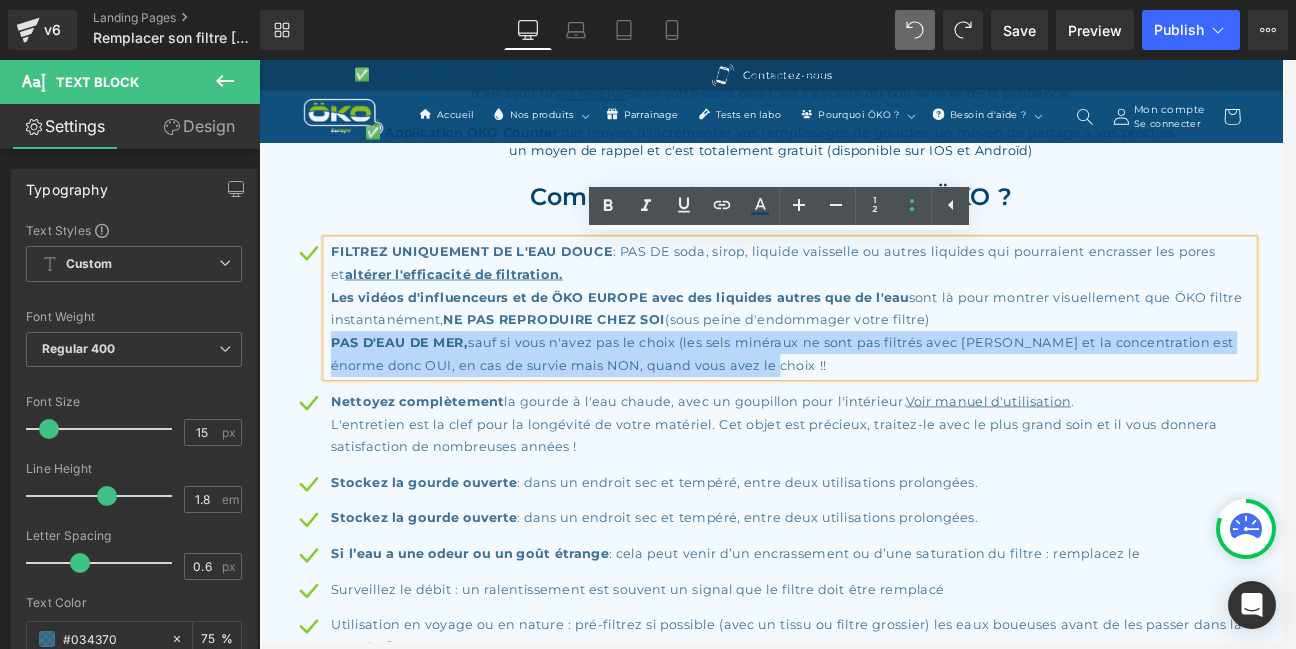 copy on "PAS D'EAU DE MER,  sauf si vous n'avez pas le choix (les sels minéraux ne sont pas filtrés avec [PERSON_NAME] et la concentration est énorme donc OUI, en cas de survie mais NON, quand vous avez le choix !!" 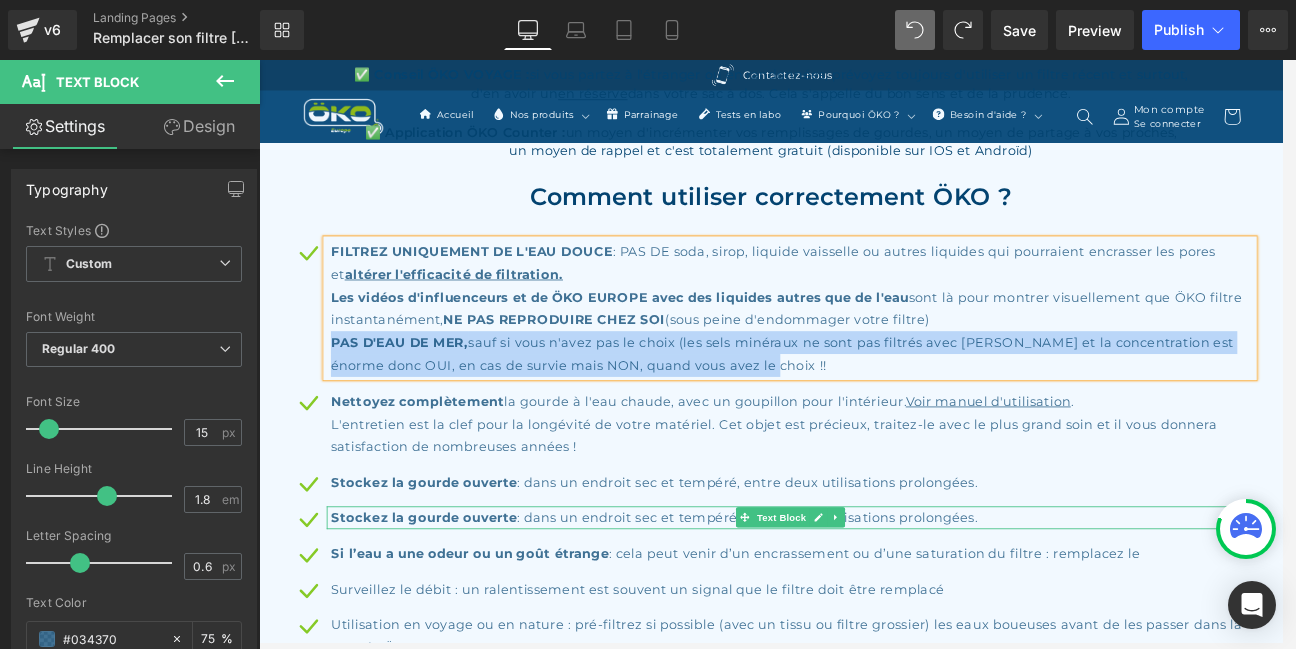 click on "Stockez la gourde ouverte  : dans un endroit sec et tempéré, entre deux utilisations prolongées." at bounding box center [889, 601] 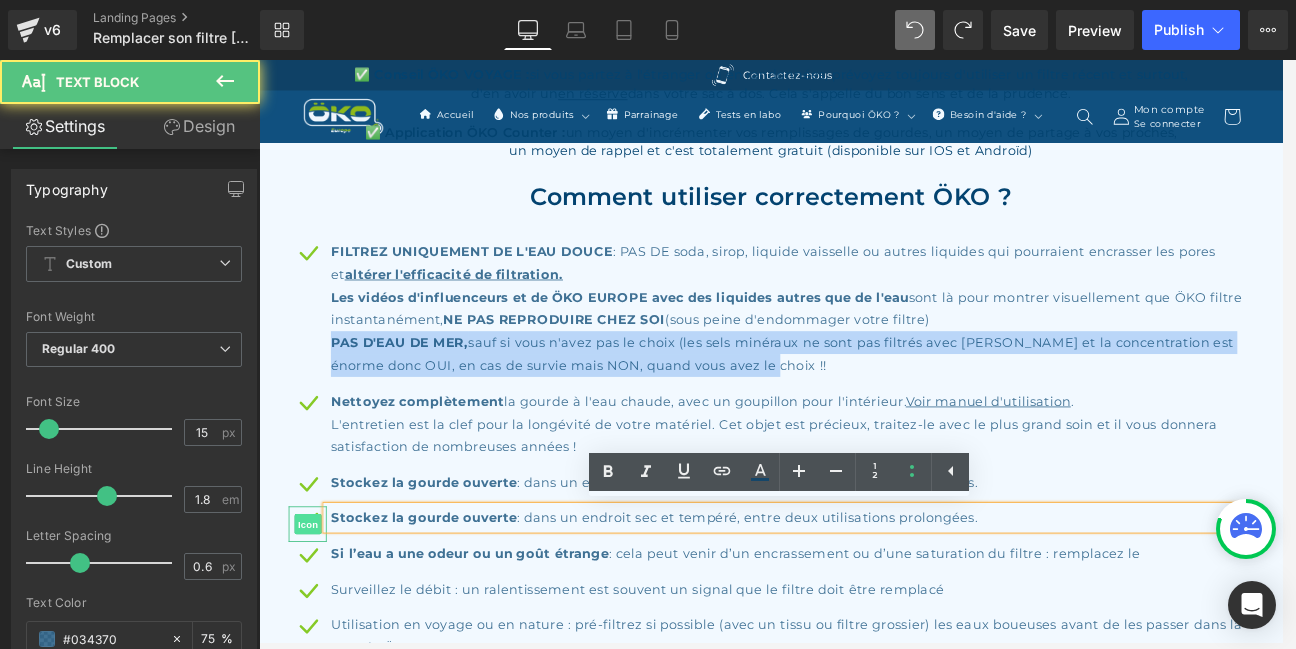 drag, startPoint x: 1015, startPoint y: 615, endPoint x: 328, endPoint y: 600, distance: 687.16376 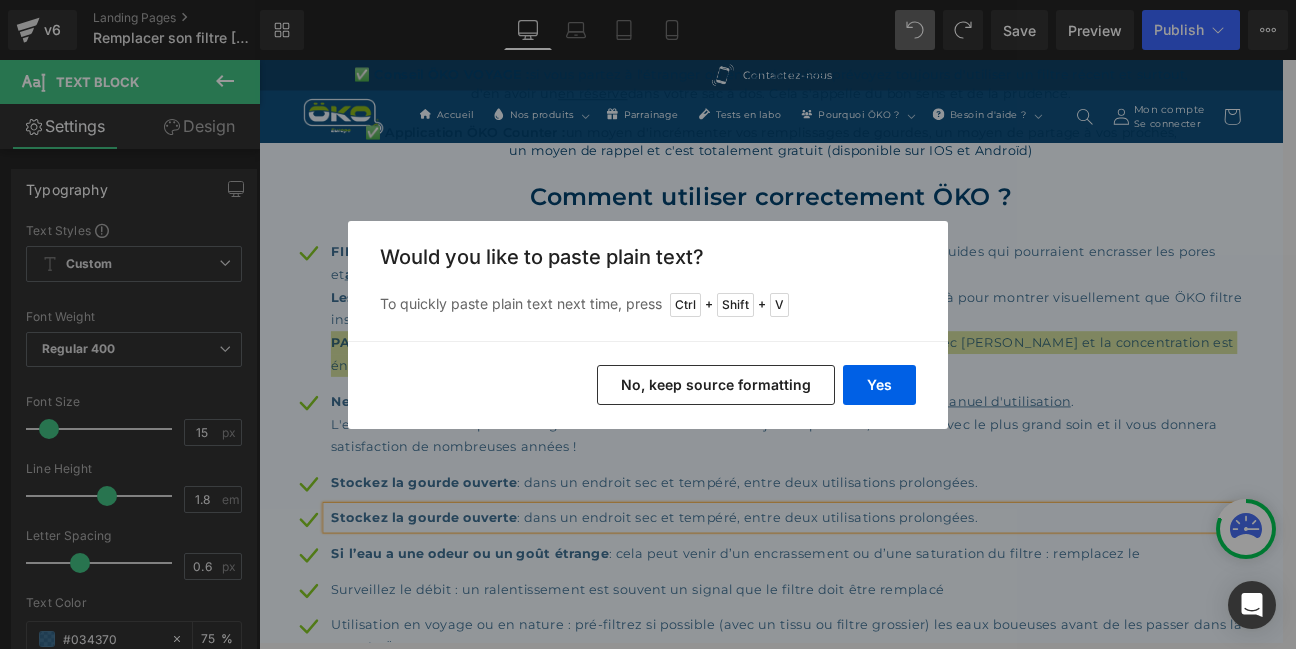 click on "No, keep source formatting" at bounding box center (716, 385) 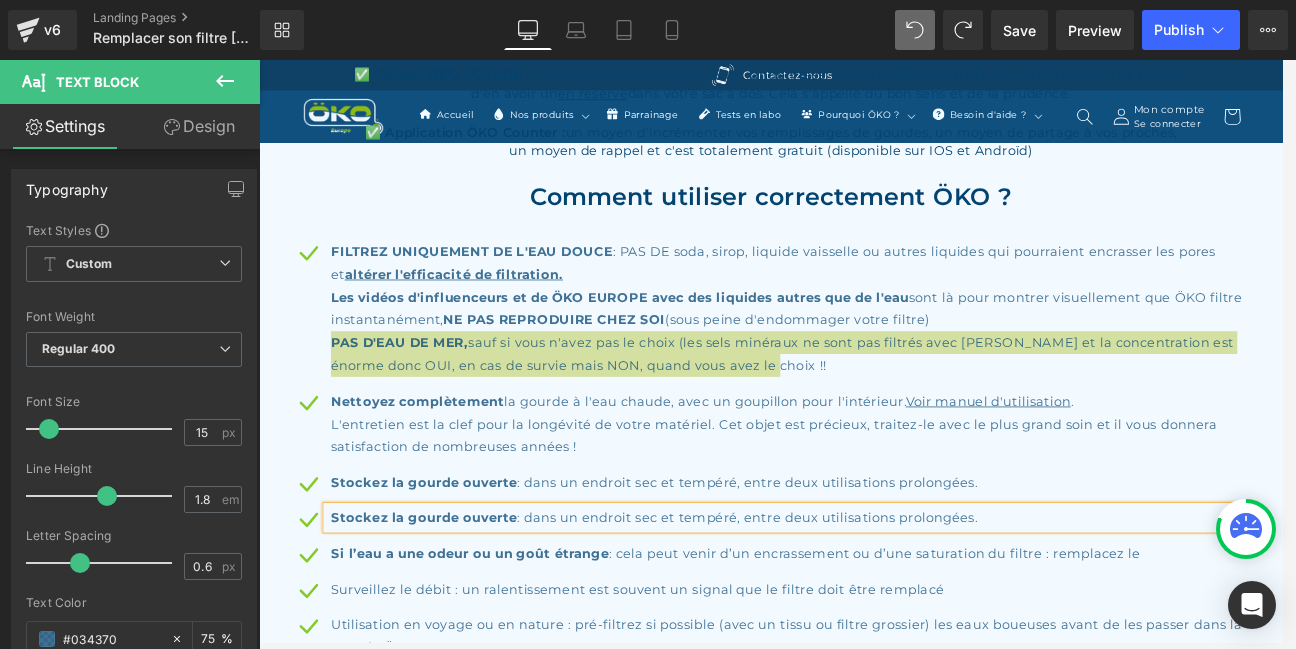 type 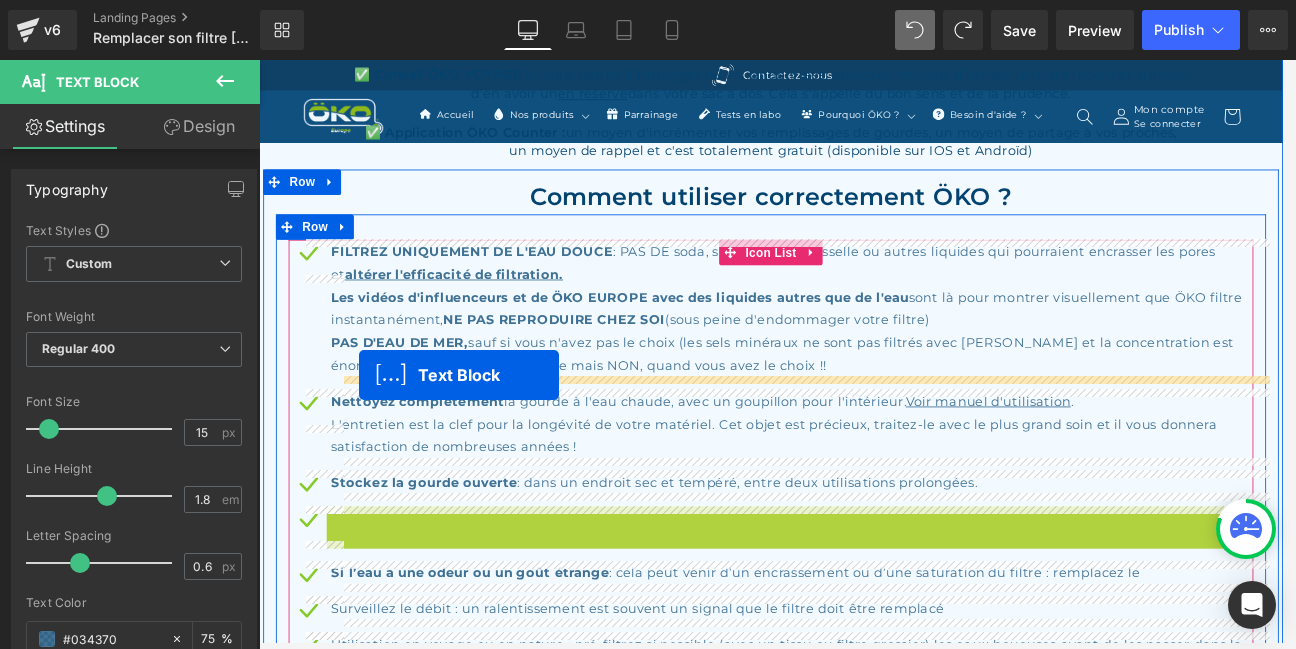 drag, startPoint x: 834, startPoint y: 619, endPoint x: 377, endPoint y: 432, distance: 493.7793 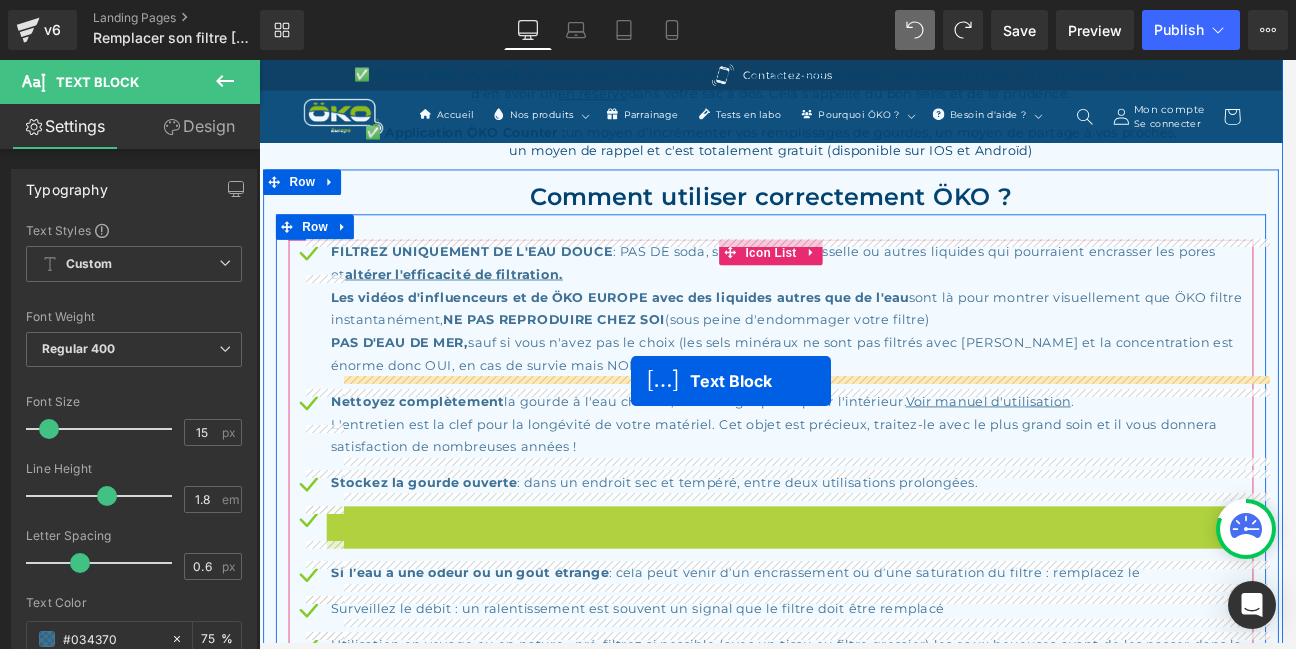 drag, startPoint x: 871, startPoint y: 609, endPoint x: 698, endPoint y: 439, distance: 242.5469 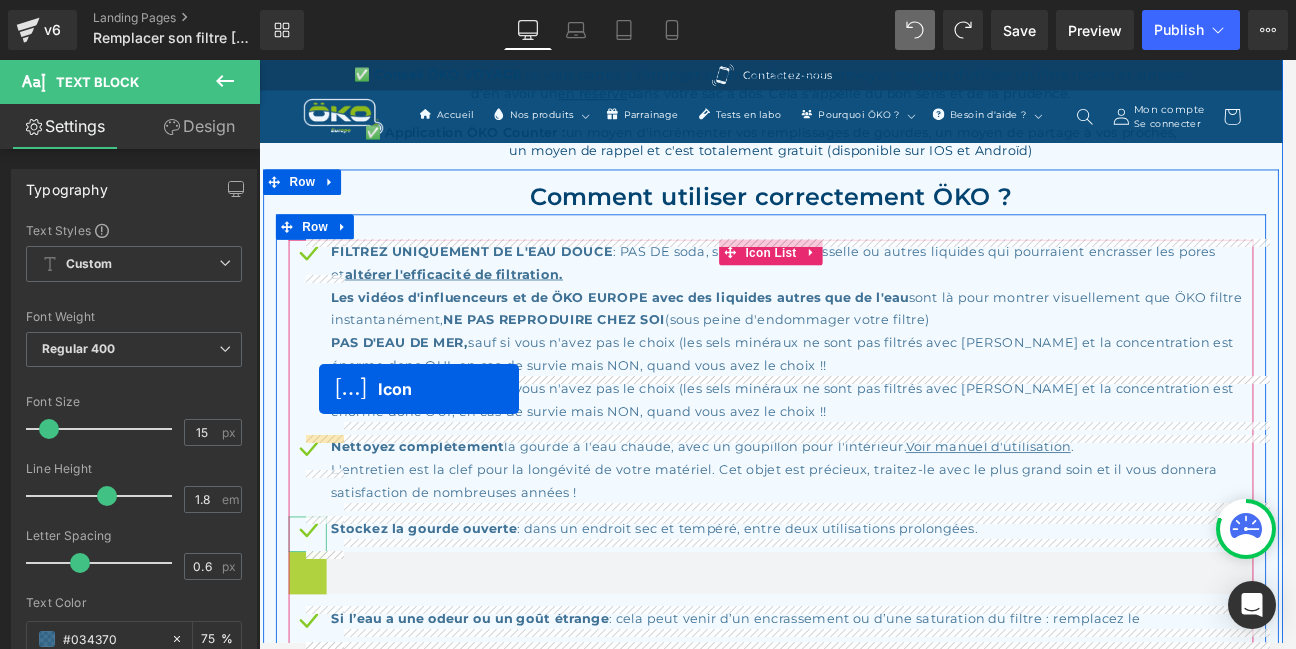 drag, startPoint x: 314, startPoint y: 655, endPoint x: 330, endPoint y: 449, distance: 206.62042 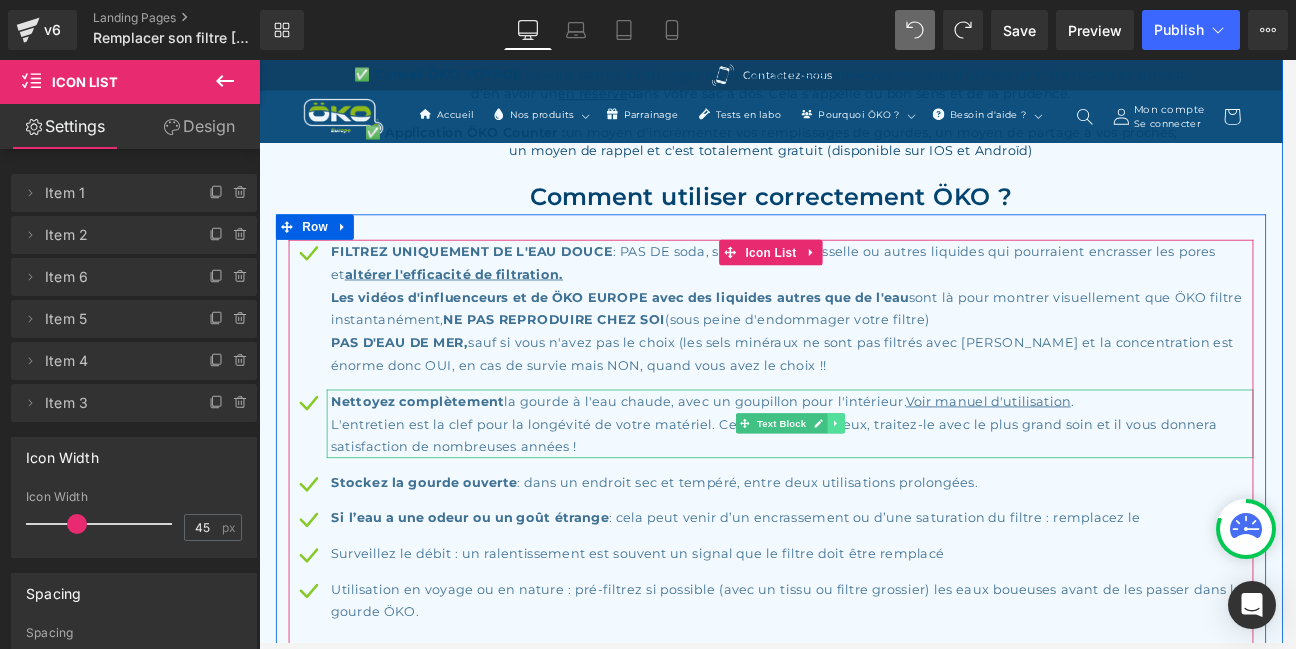 click 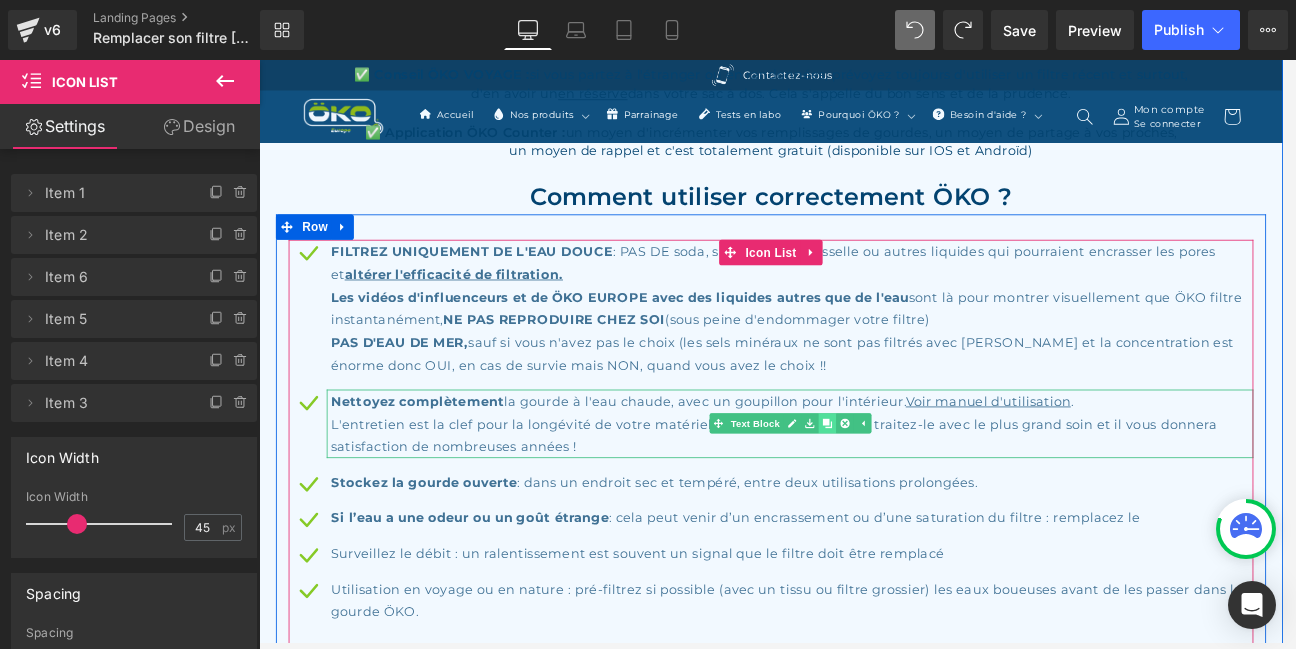 click 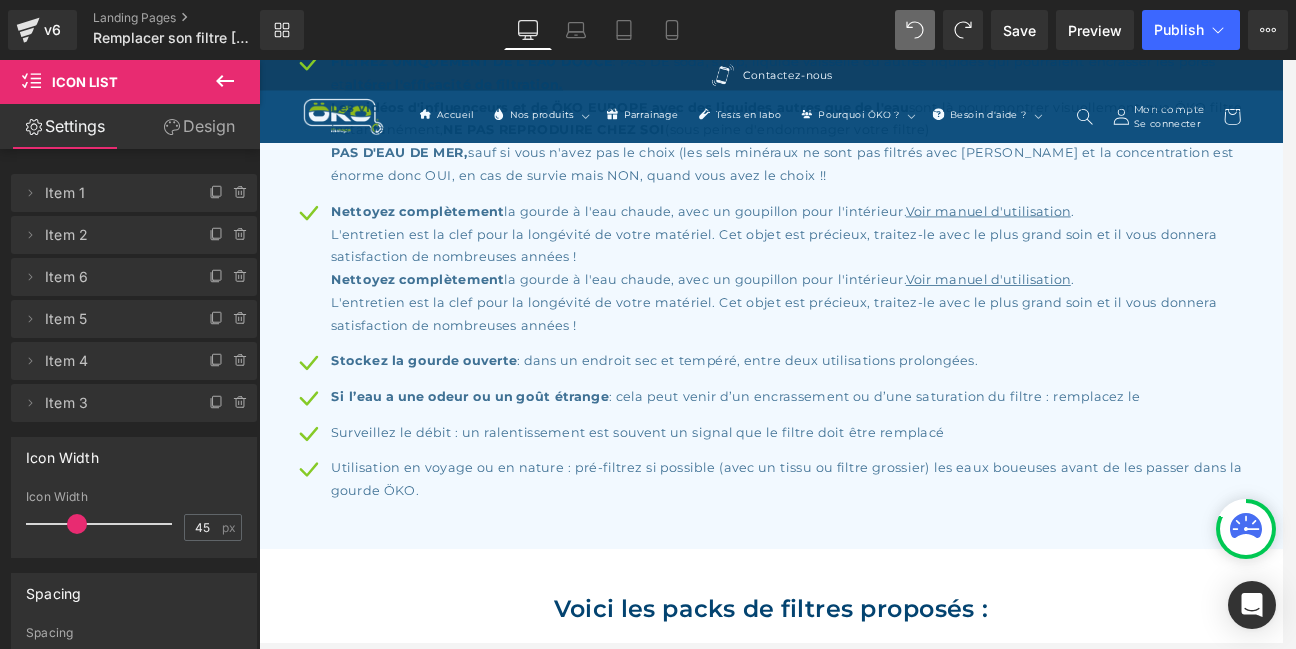 scroll, scrollTop: 1862, scrollLeft: 0, axis: vertical 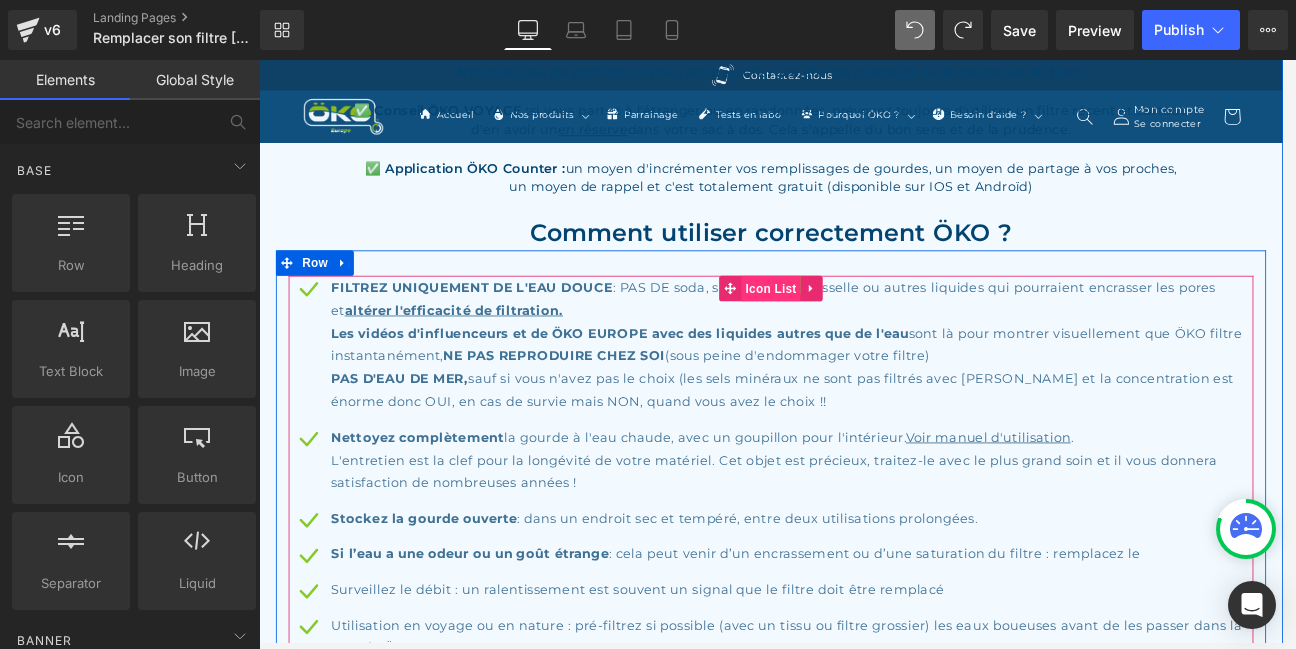 click on "Icon List" at bounding box center (864, 330) 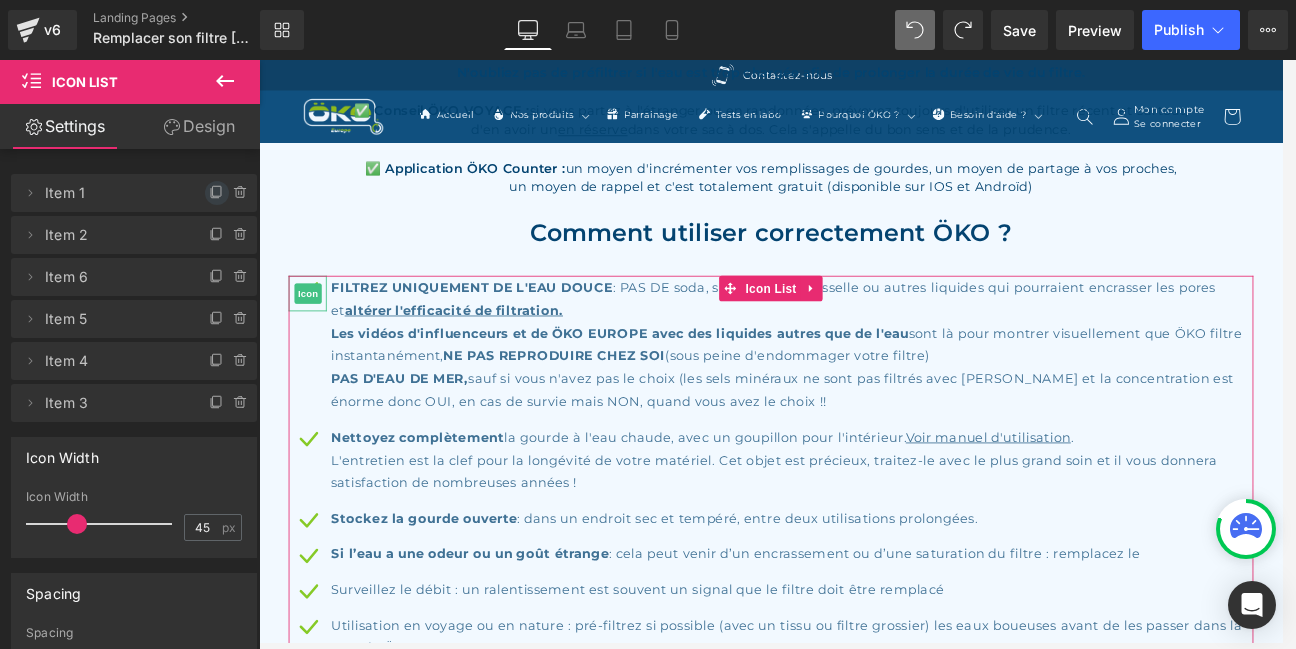 click 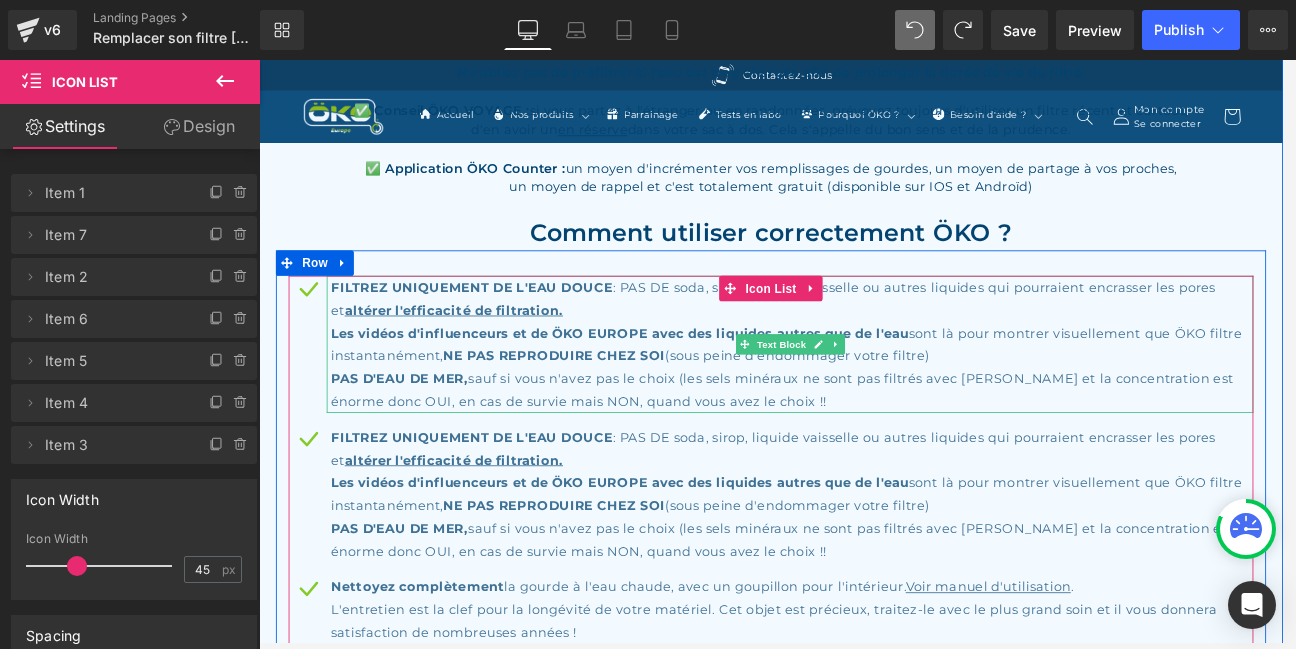click on "PAS D'EAU DE MER,  sauf si vous n'avez pas le choix (les sels minéraux ne sont pas filtrés avec [PERSON_NAME] et la concentration est énorme donc OUI, en cas de survie mais NON, quand vous avez le choix !!" at bounding box center (889, 450) 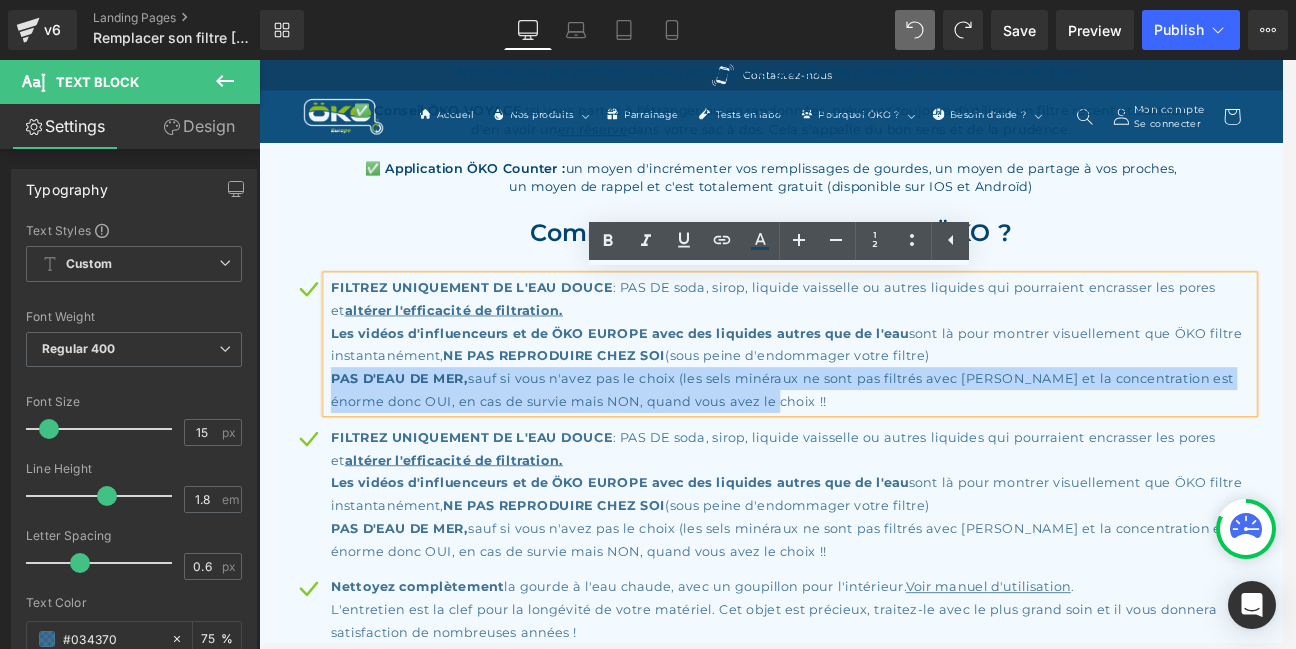 drag, startPoint x: 890, startPoint y: 463, endPoint x: 345, endPoint y: 439, distance: 545.5282 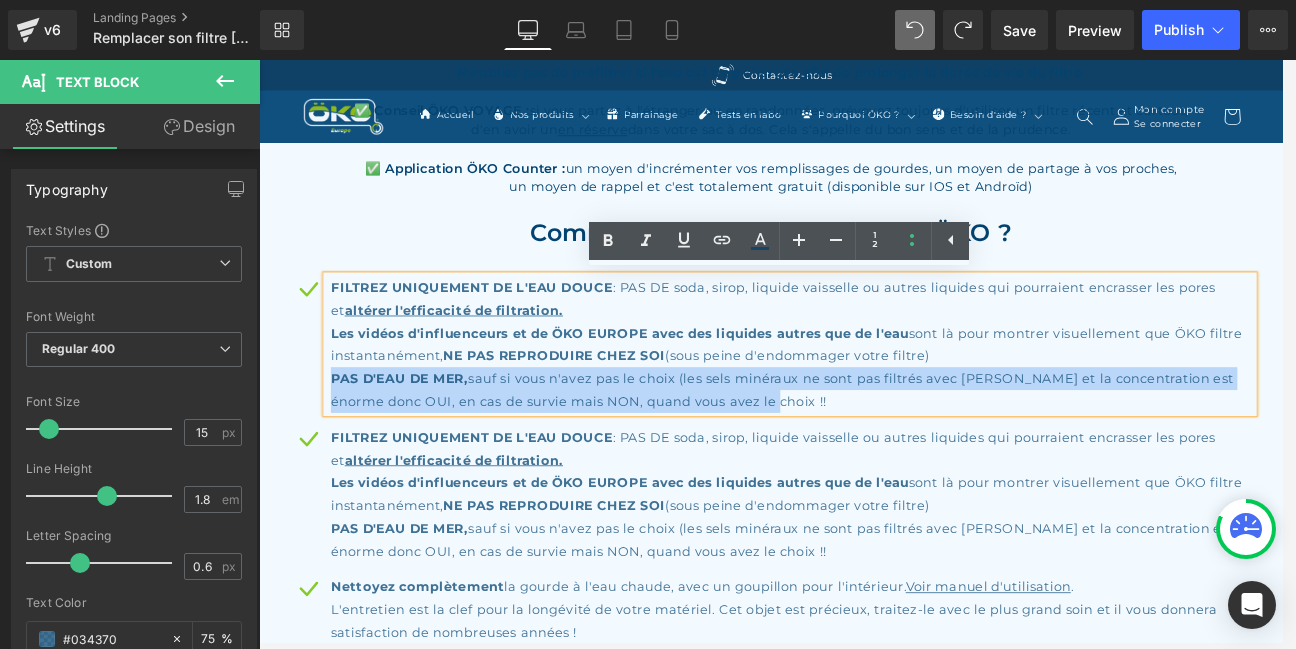 copy on "PAS D'EAU DE MER,  sauf si vous n'avez pas le choix (les sels minéraux ne sont pas filtrés avec [PERSON_NAME] et la concentration est énorme donc OUI, en cas de survie mais NON, quand vous avez le choix !!" 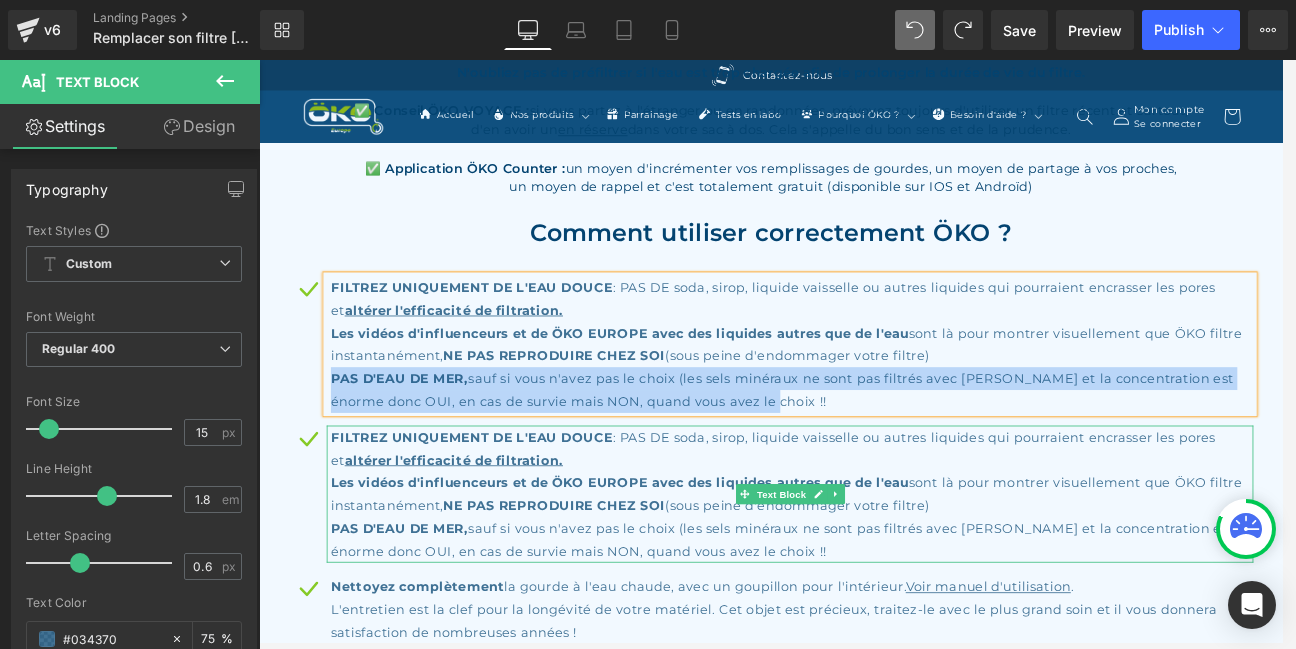 click on "PAS D'EAU DE MER,  sauf si vous n'avez pas le choix (les sels minéraux ne sont pas filtrés avec [PERSON_NAME] et la concentration est énorme donc OUI, en cas de survie mais NON, quand vous avez le choix !!" at bounding box center [889, 627] 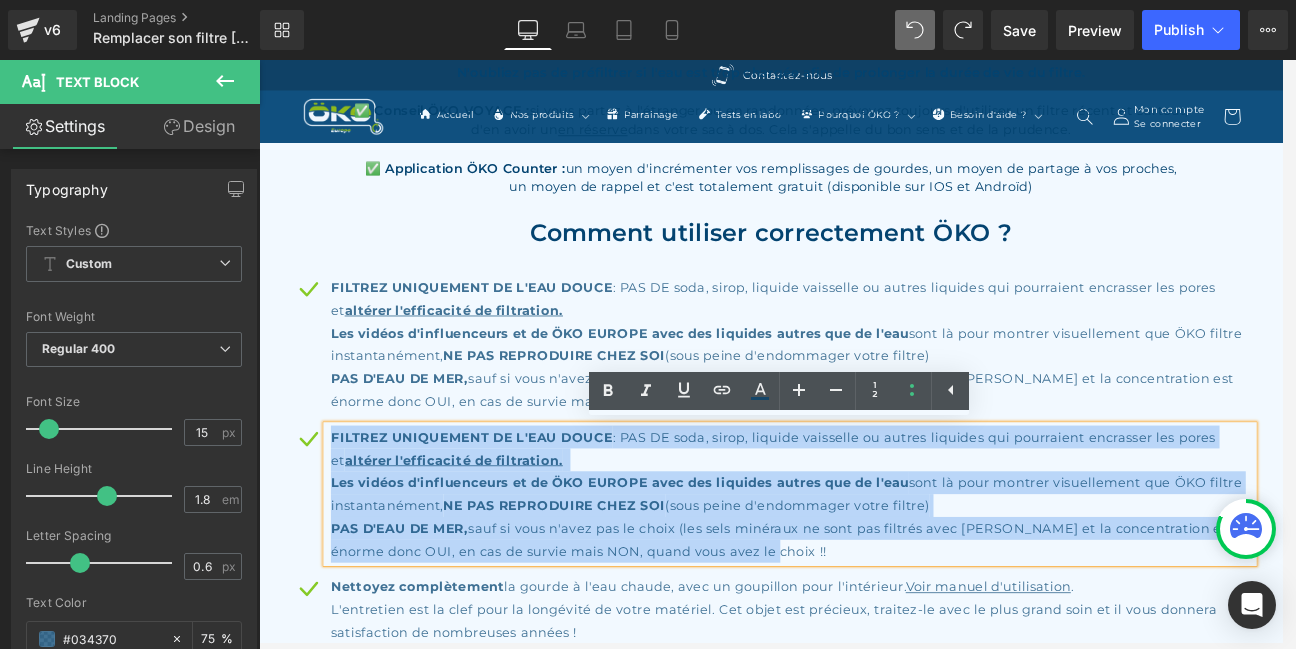 drag, startPoint x: 893, startPoint y: 636, endPoint x: 345, endPoint y: 496, distance: 565.6006 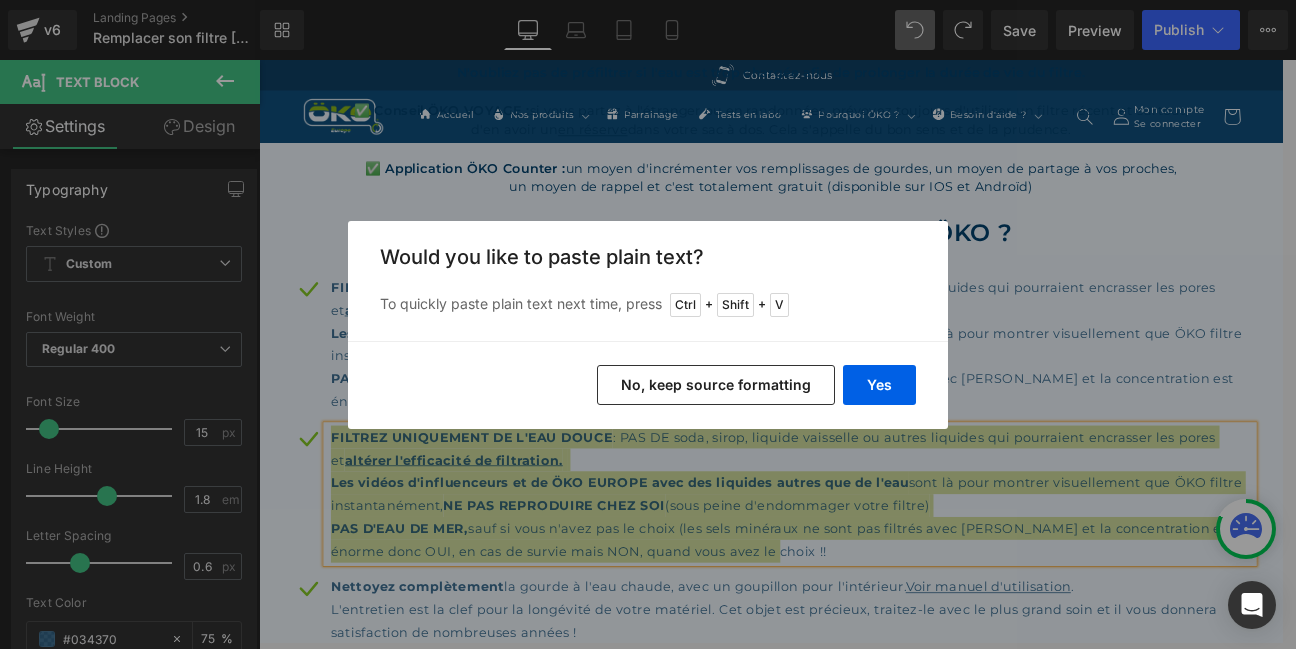 click on "No, keep source formatting" at bounding box center [716, 385] 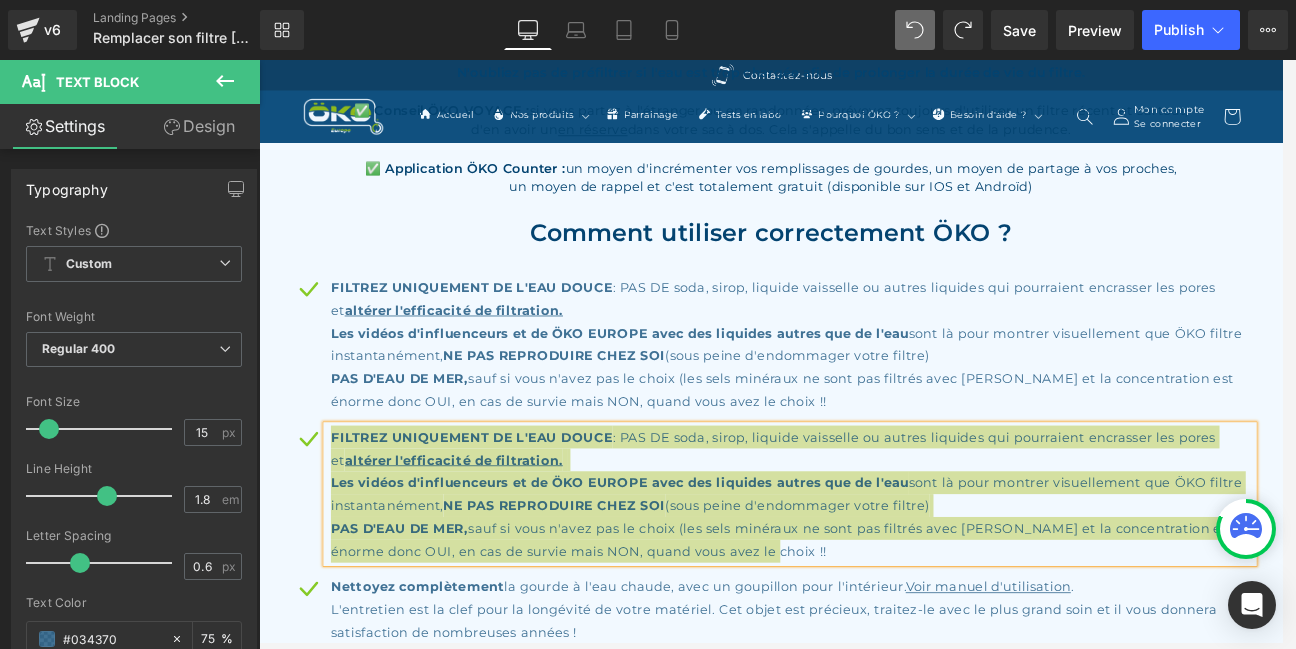 type 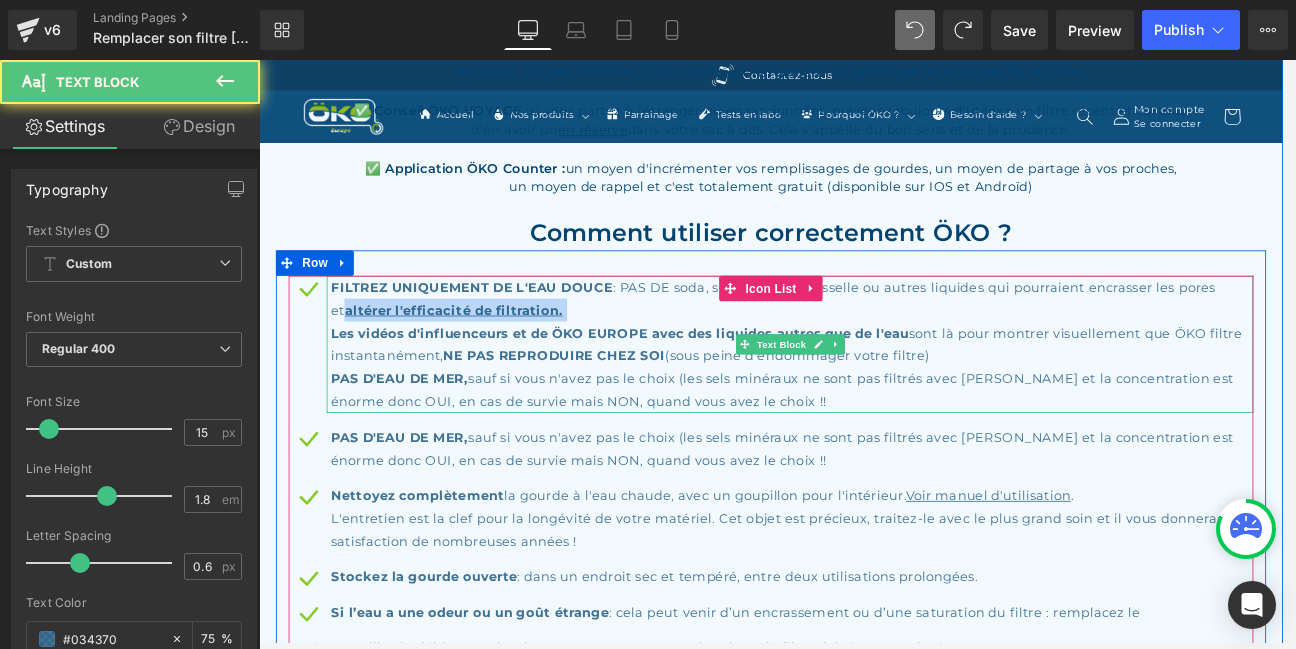drag, startPoint x: 553, startPoint y: 354, endPoint x: 348, endPoint y: 352, distance: 205.00975 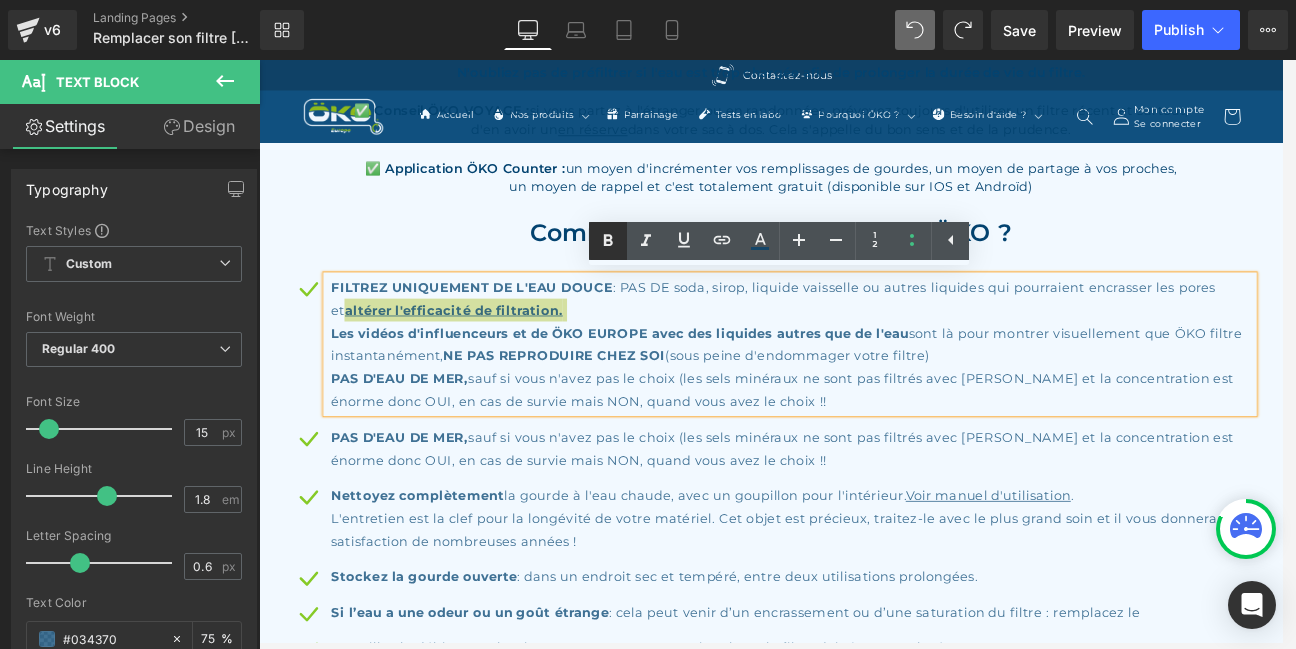 click 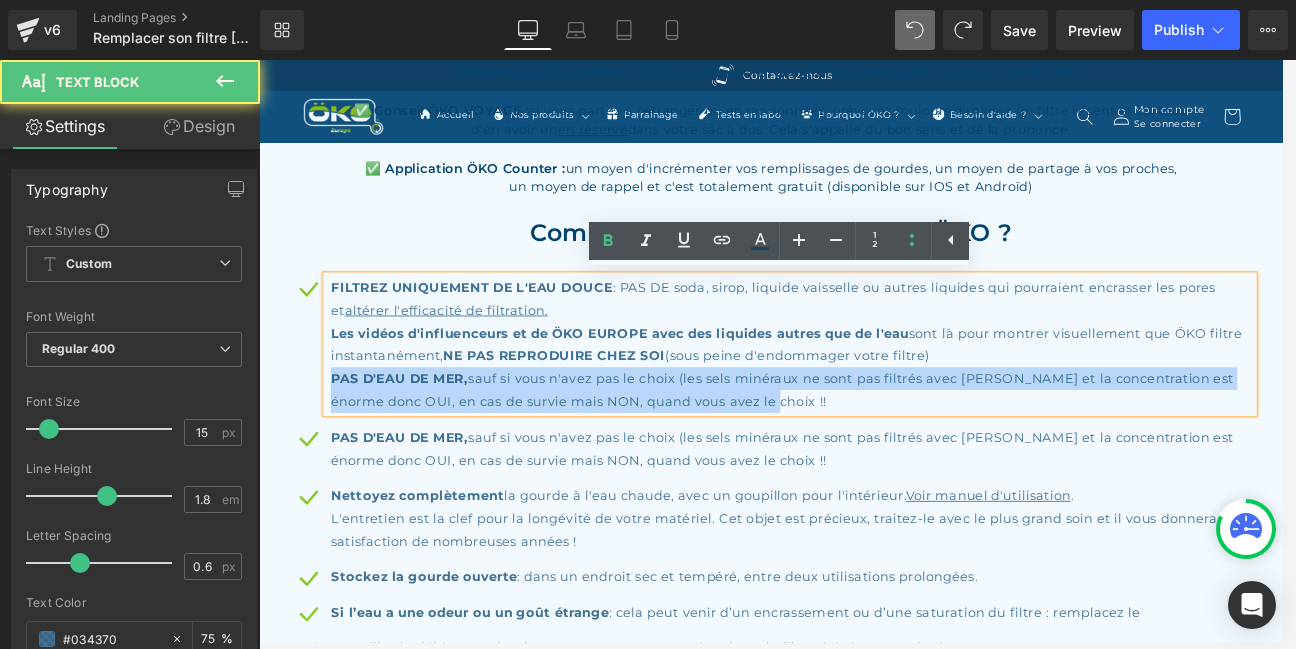 drag, startPoint x: 879, startPoint y: 455, endPoint x: 331, endPoint y: 438, distance: 548.2636 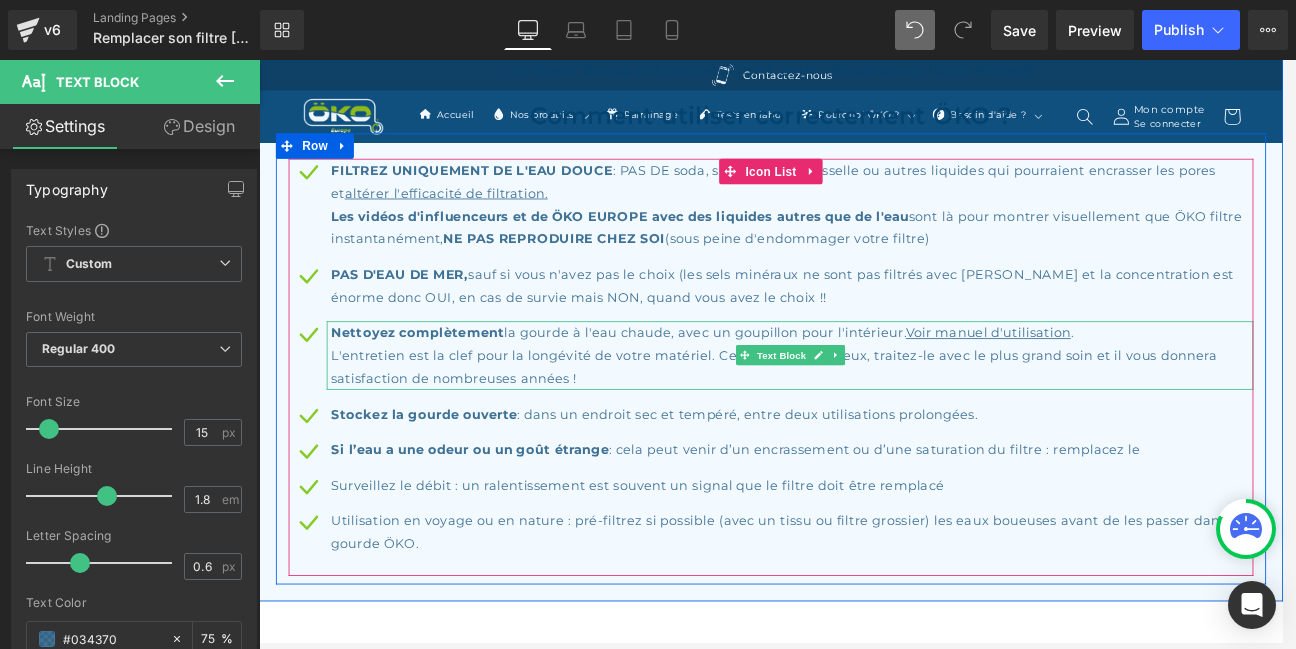 scroll, scrollTop: 1862, scrollLeft: 0, axis: vertical 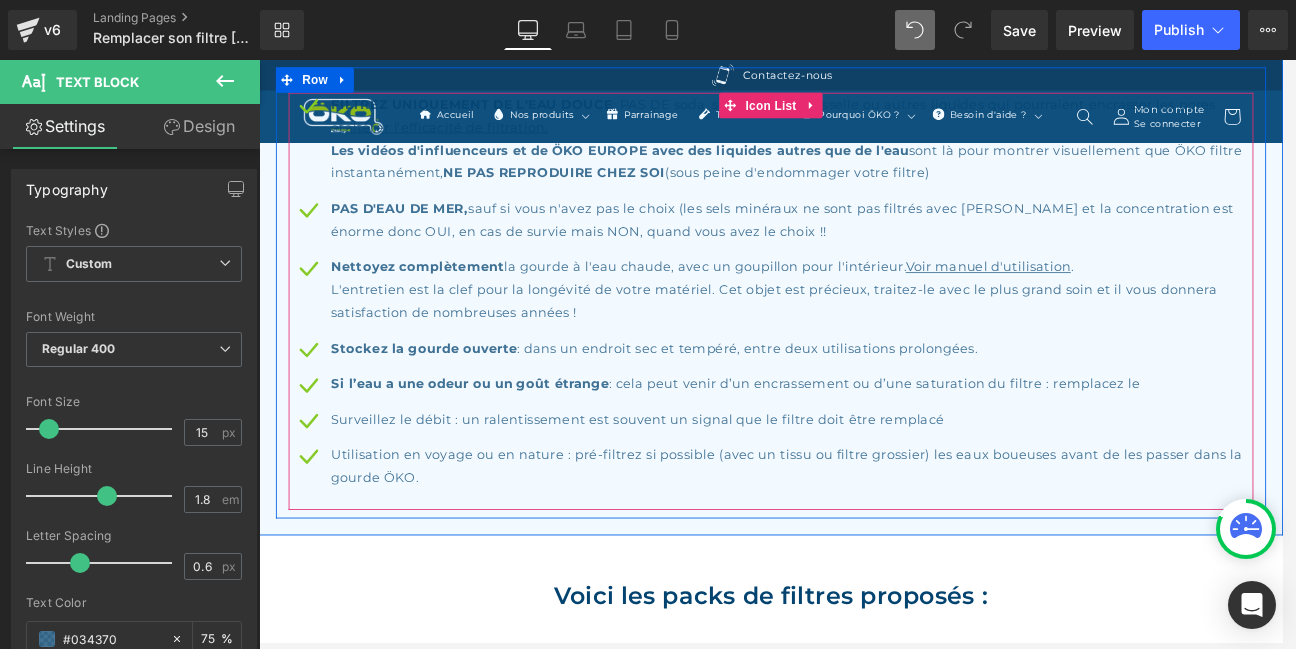 click at bounding box center (259, 60) 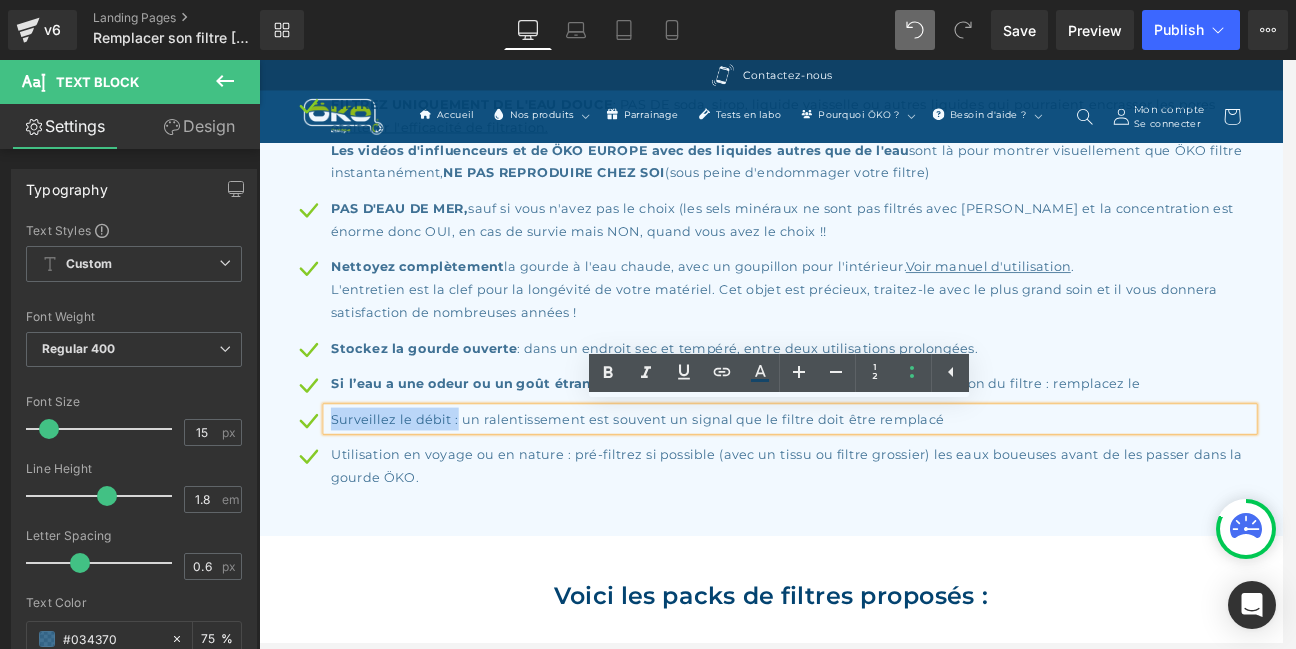 drag, startPoint x: 495, startPoint y: 485, endPoint x: 338, endPoint y: 488, distance: 157.02866 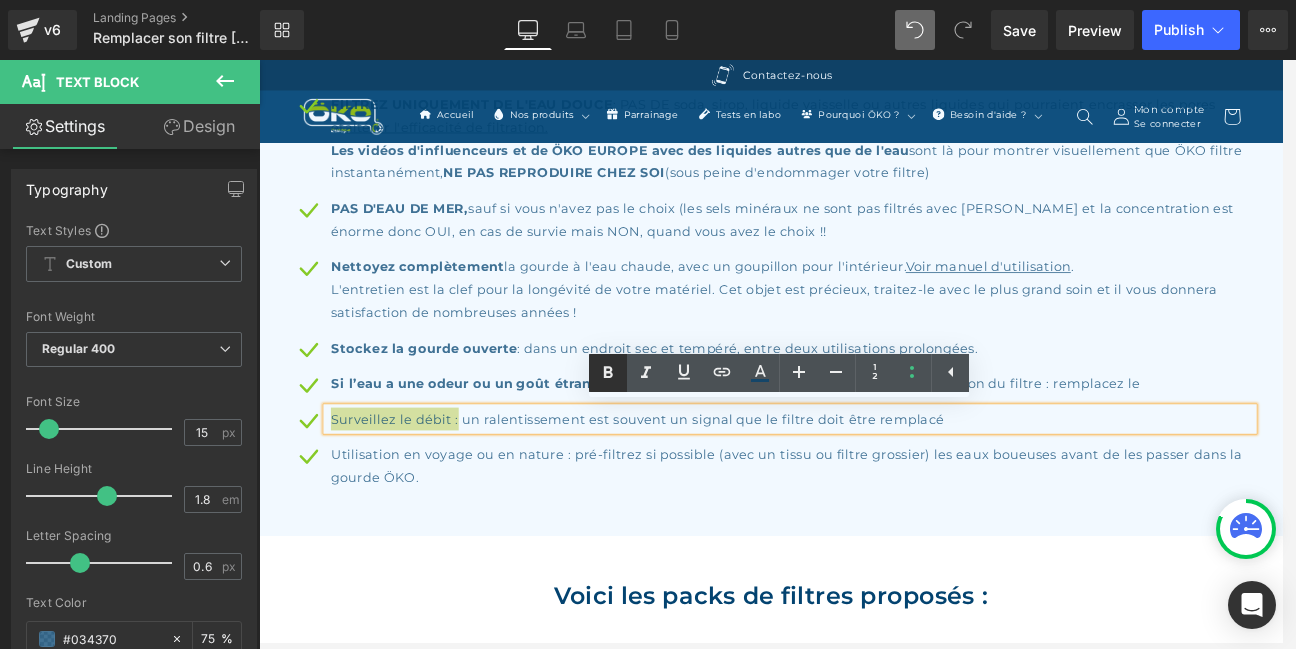 click 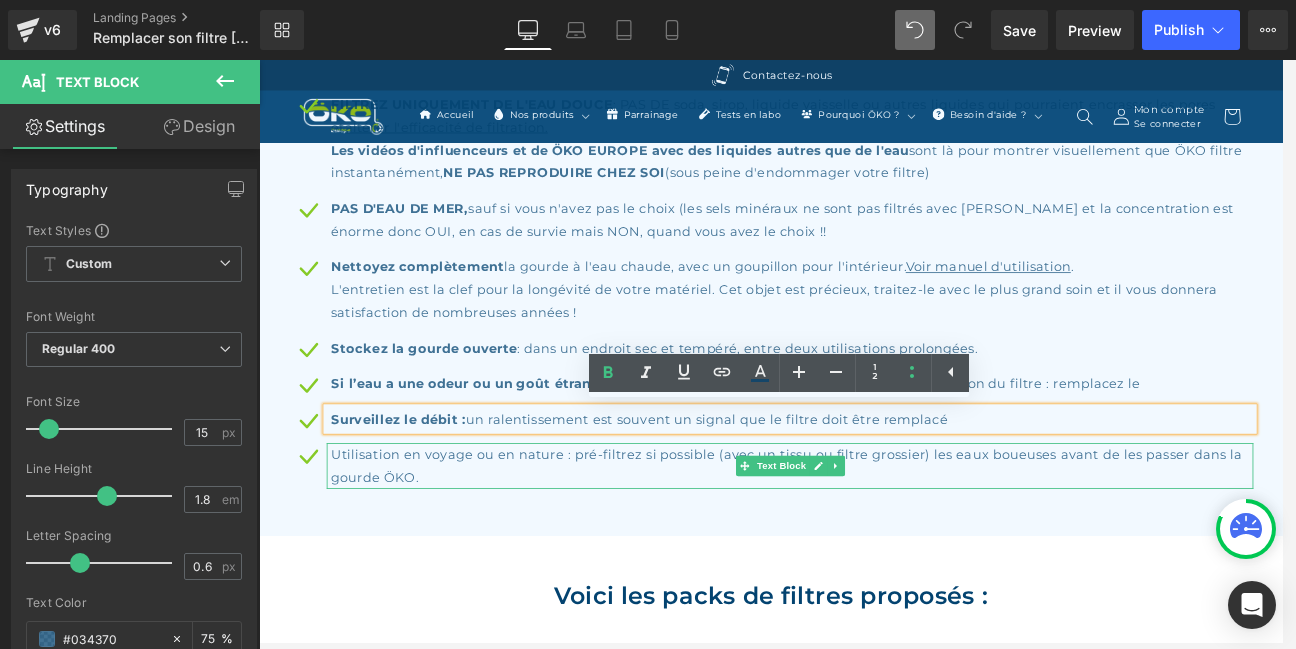 click on "Utilisation en voyage ou en nature : pré-filtrez si possible (avec un tissu ou filtre grossier) les eaux boueuses avant de les passer dans la gourde ÖKO." at bounding box center (889, 540) 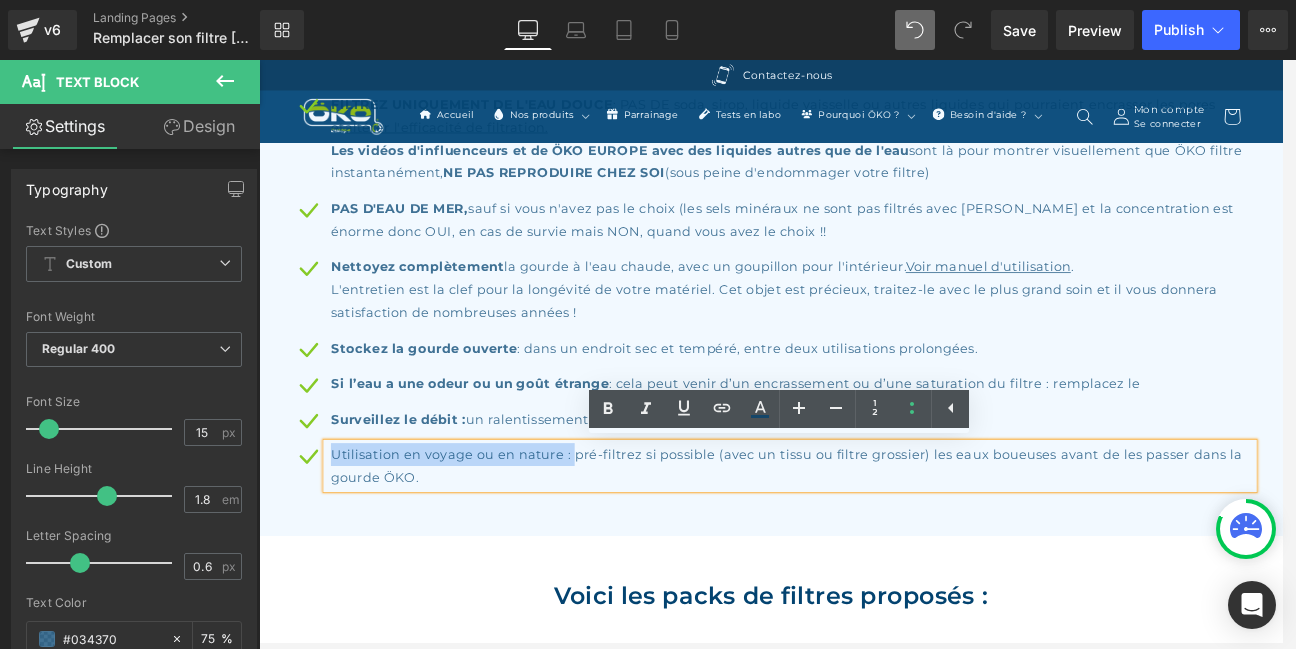 drag, startPoint x: 631, startPoint y: 526, endPoint x: 349, endPoint y: 531, distance: 282.0443 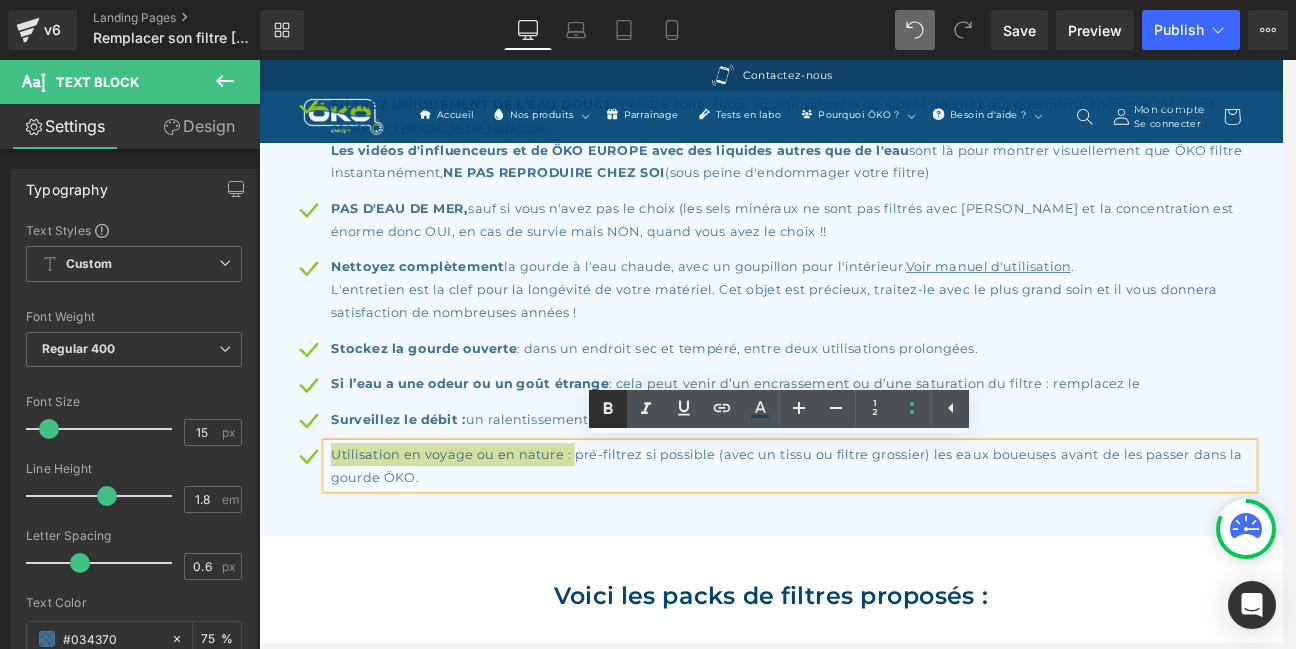 drag, startPoint x: 612, startPoint y: 410, endPoint x: 297, endPoint y: 425, distance: 315.35693 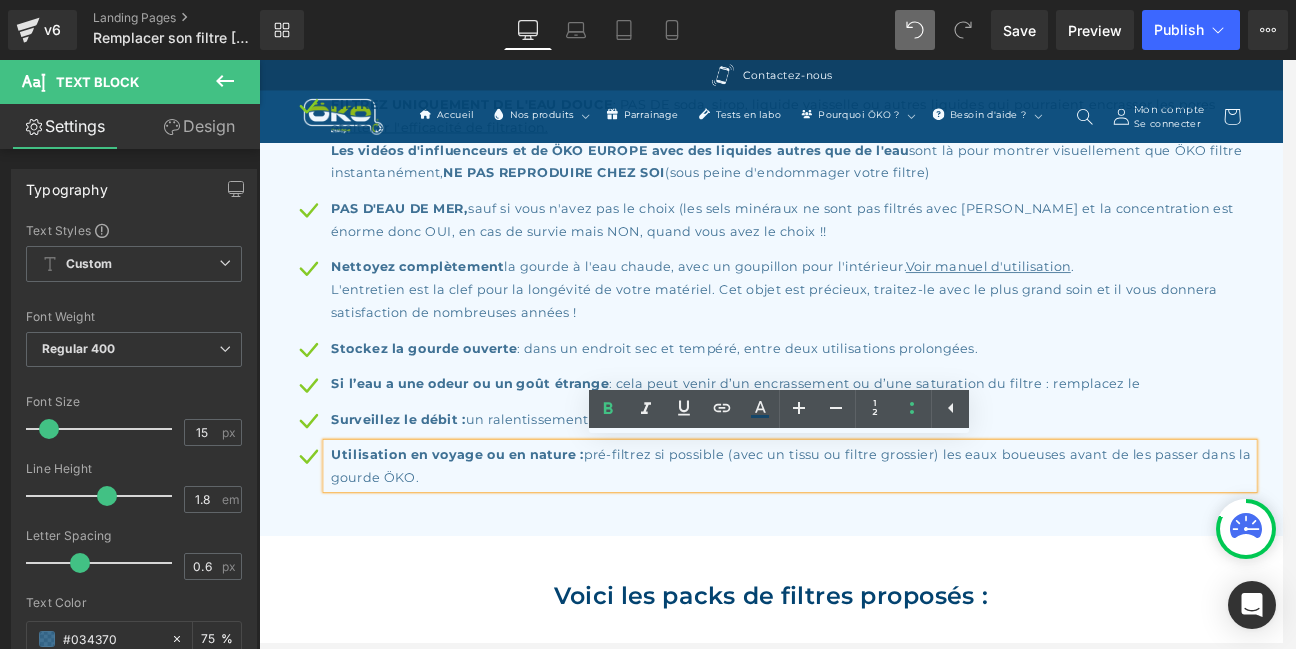 click on "Hero Banner         Row         C'est LA question bien légitime !  Heading         CALCULATEUR FILTRE L2 ÖKO Heading         Votre gourde ÖKO est conçue pour s’adapter à des usages très variés :  Au quotidien, en voyage, en pleine nature ou dans des environnements extrêmes. Text Block         ⚠️ Changer votre filtre ÖKO au moment opportun est essentiel pour garantir une eau toujours saine :  Quelques centimes économisés ne valent pas un risque pour votre santé (entre 5 et 8 centimes par litre seulement). Text Block         Row         ✅ Après avoir renseigné les données  :  👉 Vous aurez une date, un repère, une idée plus précise de QUAND vous devrez changer votre filtre ! Text Block         Row         Liquid         Row         Durée de vie conseillée Heading         / Text Block         Recommandation ÖKO EUROPE Heading         / Text Block         Row
Text Block" at bounding box center [864, 286] 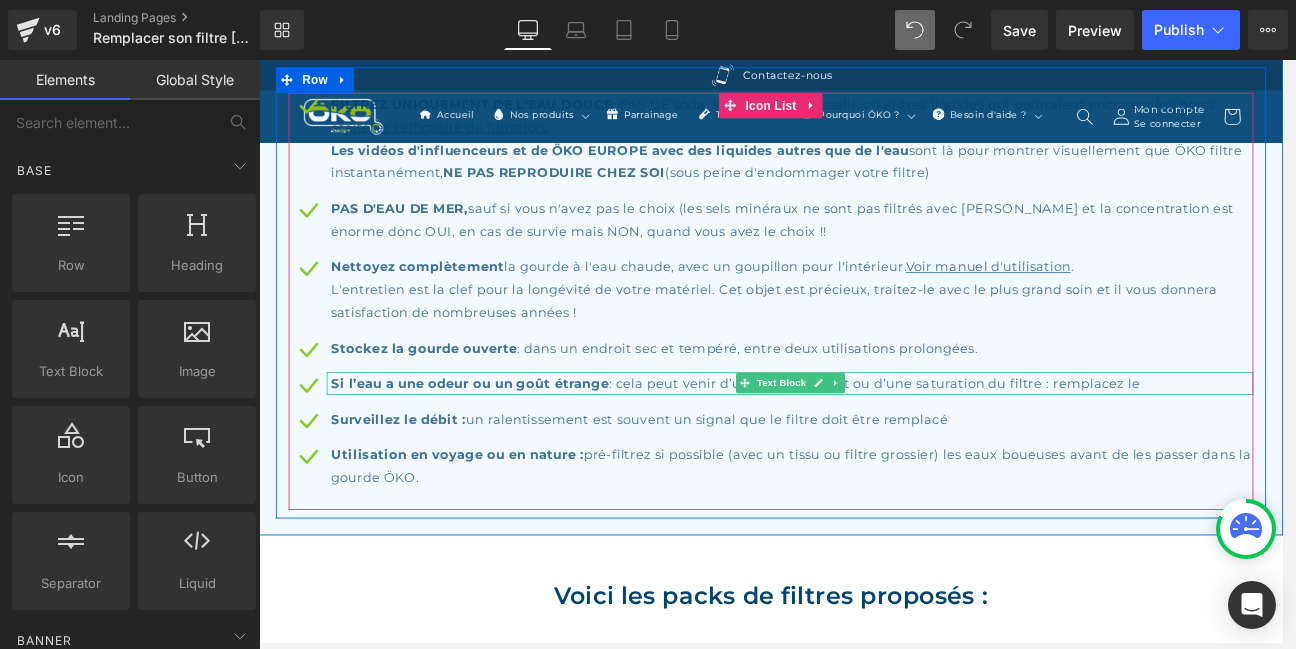 click on "Si l’eau a une odeur ou un goût étrange  : cela peut venir d’un encrassement ou d’une saturation du filtre : remplacez le" at bounding box center (889, 442) 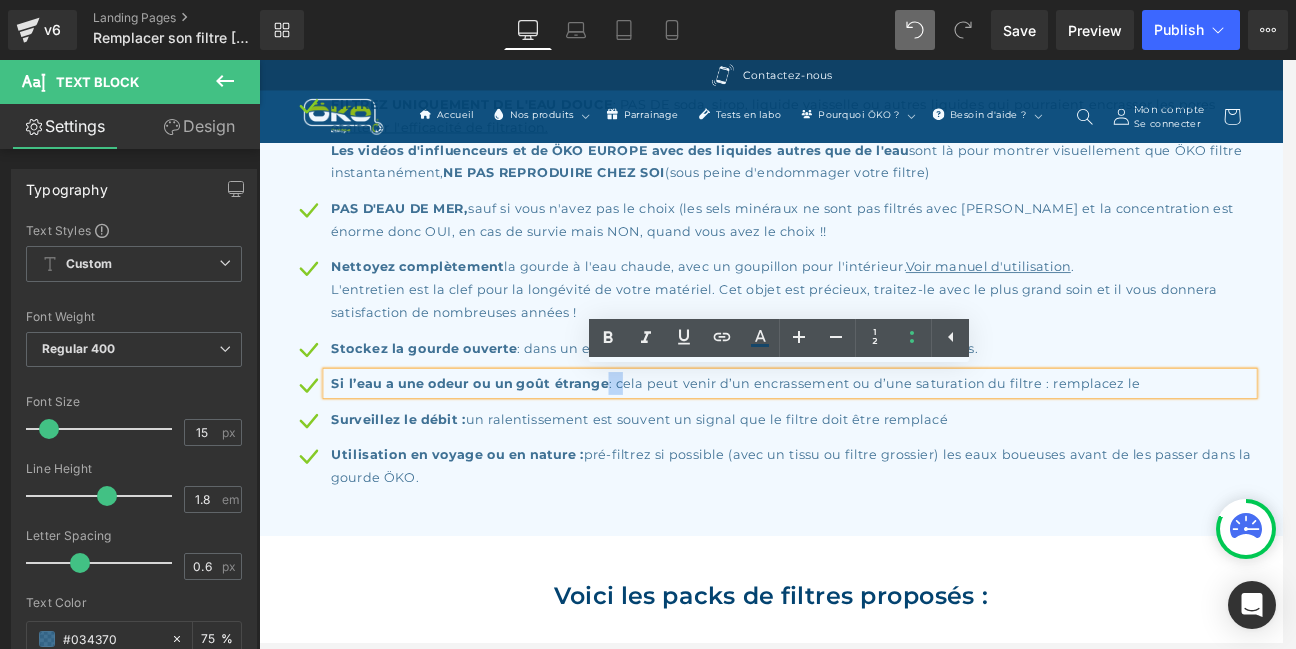 drag, startPoint x: 693, startPoint y: 443, endPoint x: 679, endPoint y: 443, distance: 14 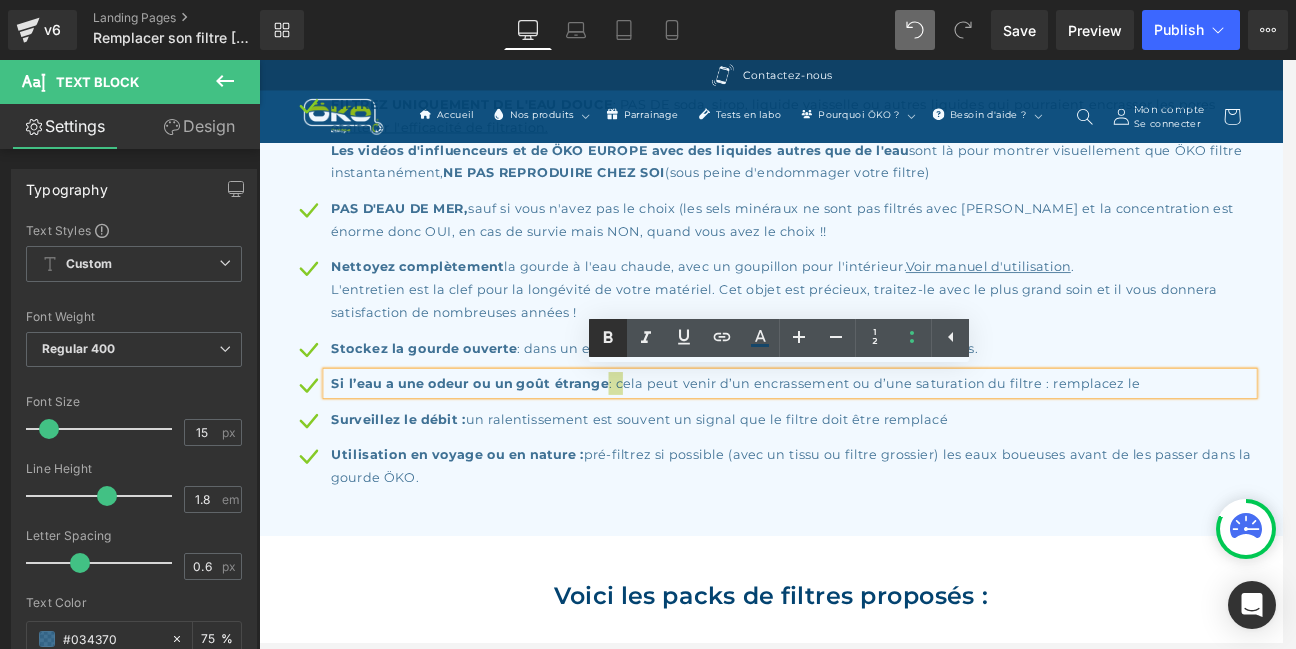 click 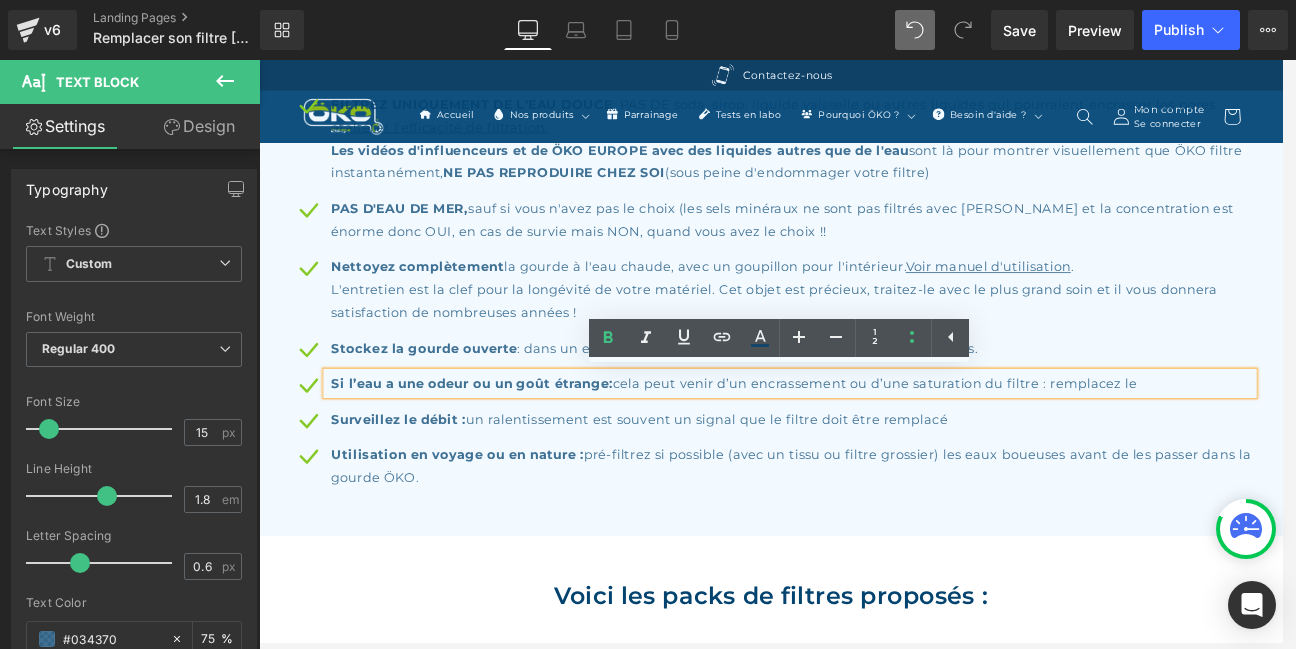 click on "Stockez la gourde ouverte  : dans un endroit sec et tempéré, entre deux utilisations prolongées." at bounding box center [889, 400] 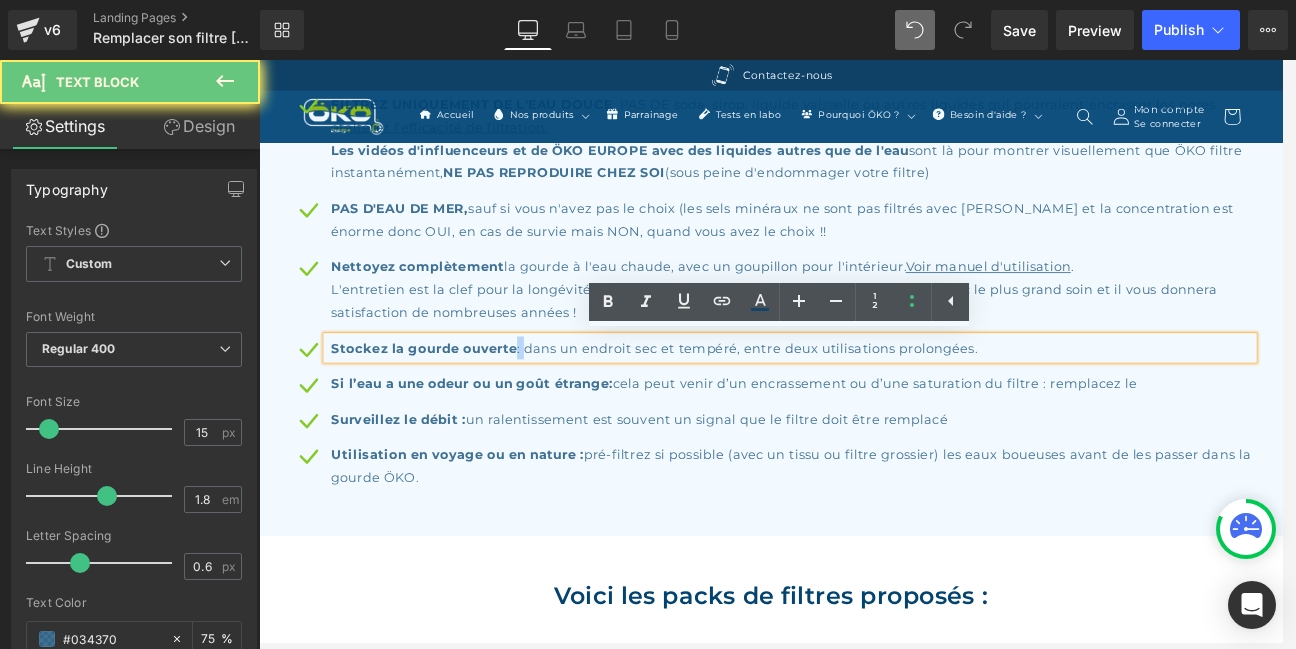 drag, startPoint x: 575, startPoint y: 398, endPoint x: 562, endPoint y: 397, distance: 13.038404 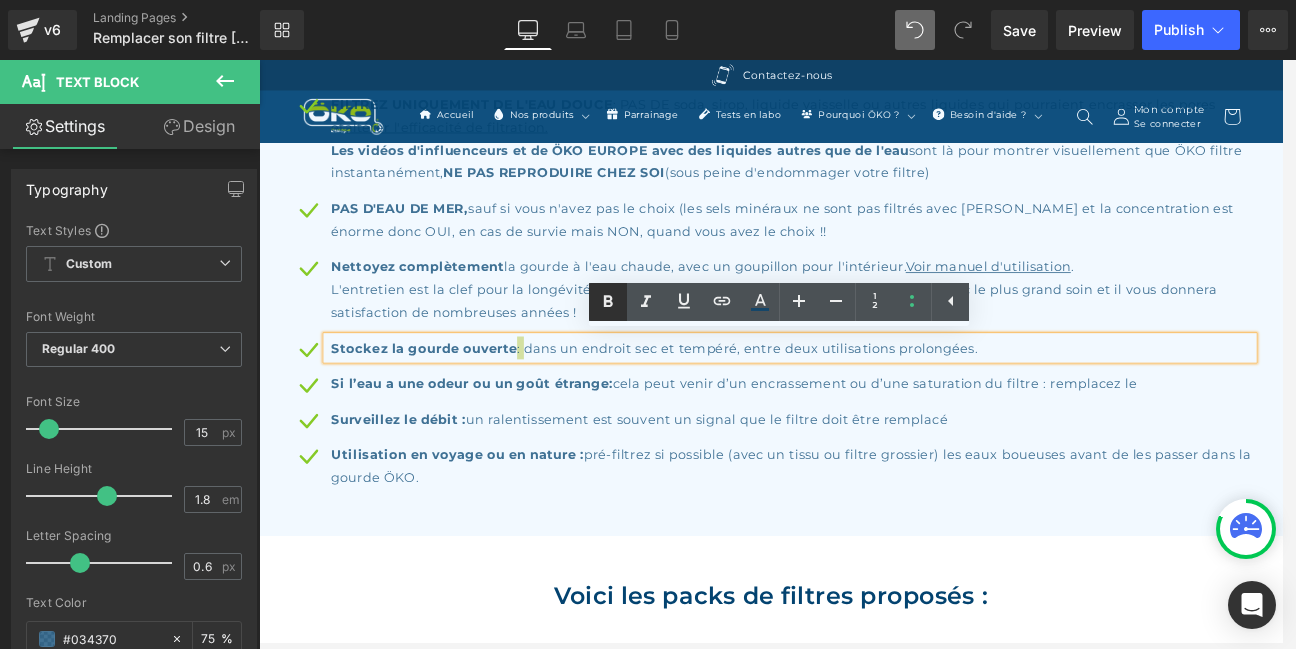 click 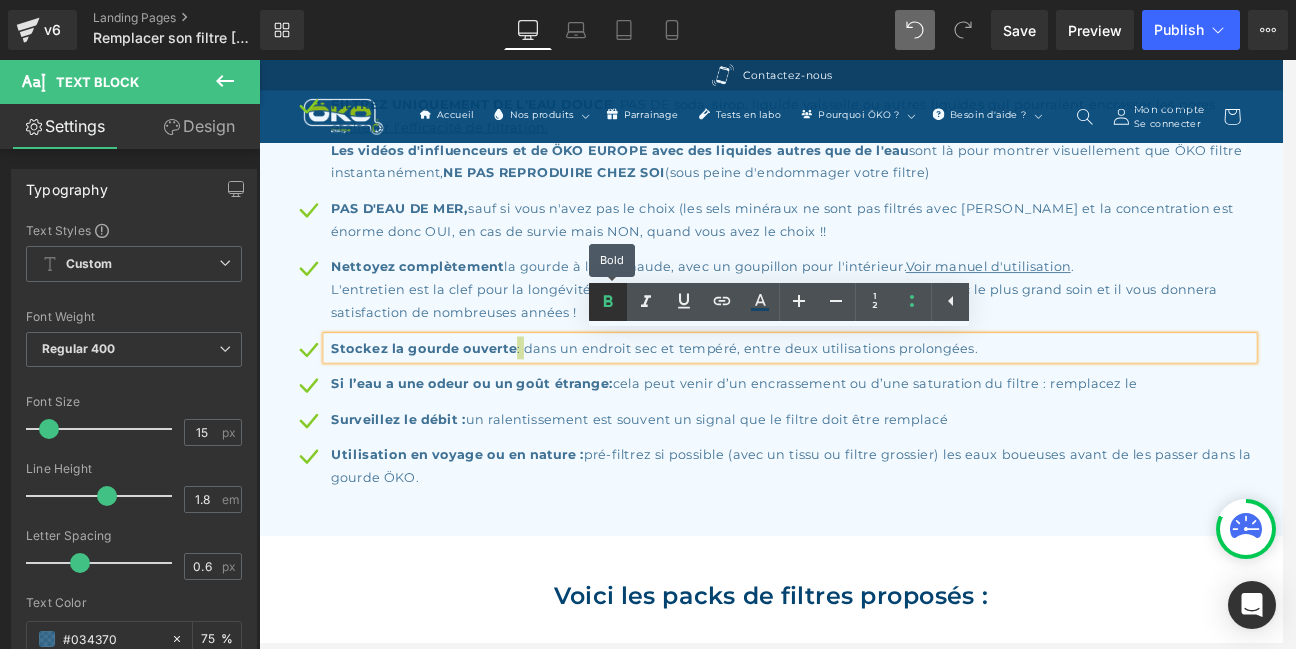 type 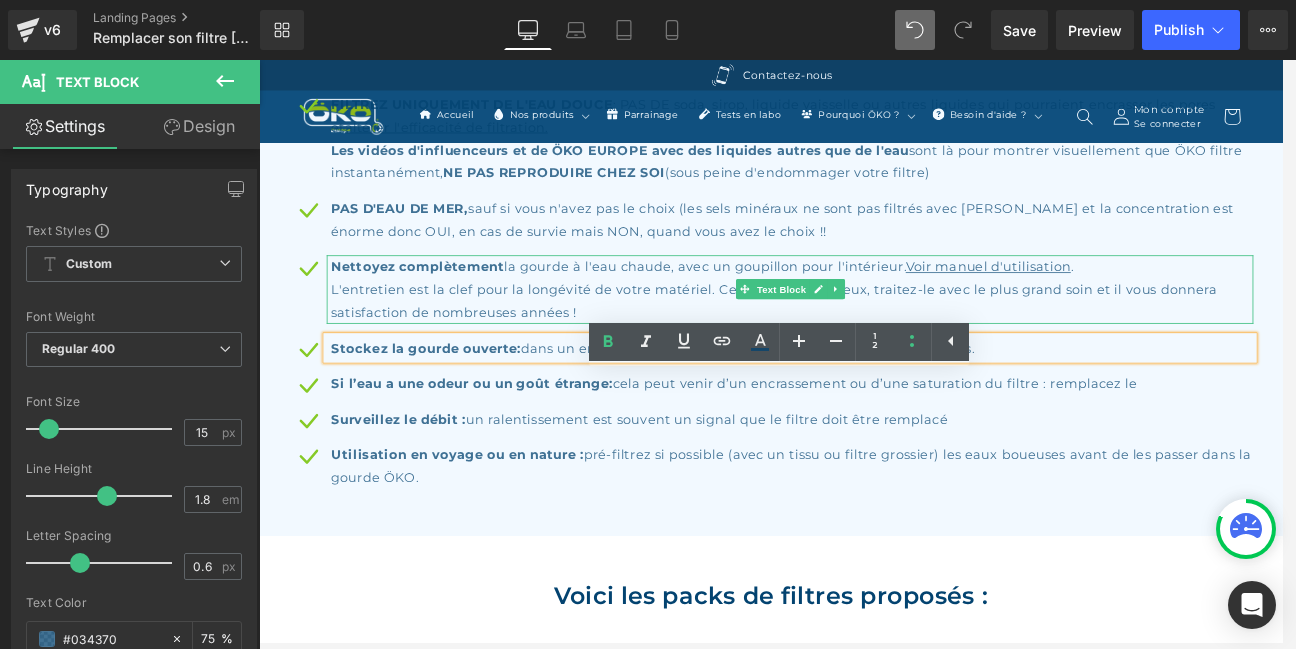 scroll, scrollTop: 1429, scrollLeft: 0, axis: vertical 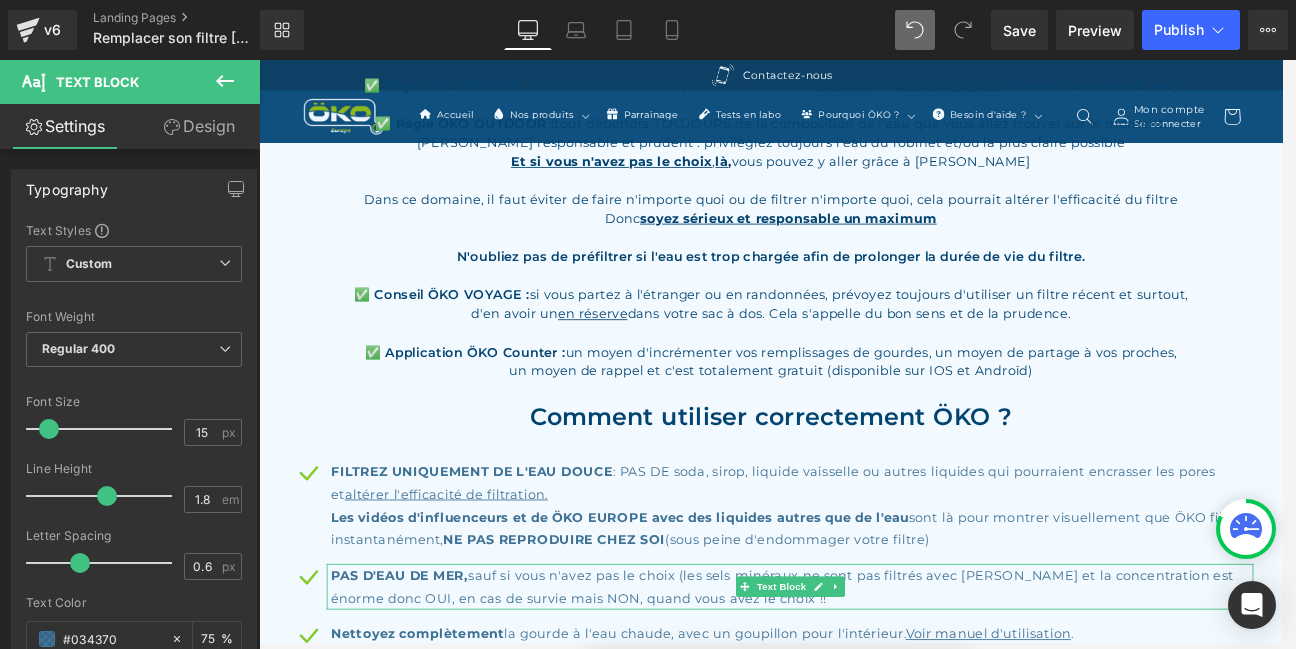 click on "PAS D'EAU DE MER,  sauf si vous n'avez pas le choix (les
sels minéraux ne sont pas filtrés avec [PERSON_NAME] et la concentration est
énorme donc OUI, en cas de survie mais NON, quand vous avez le choix !!" at bounding box center [886, 682] 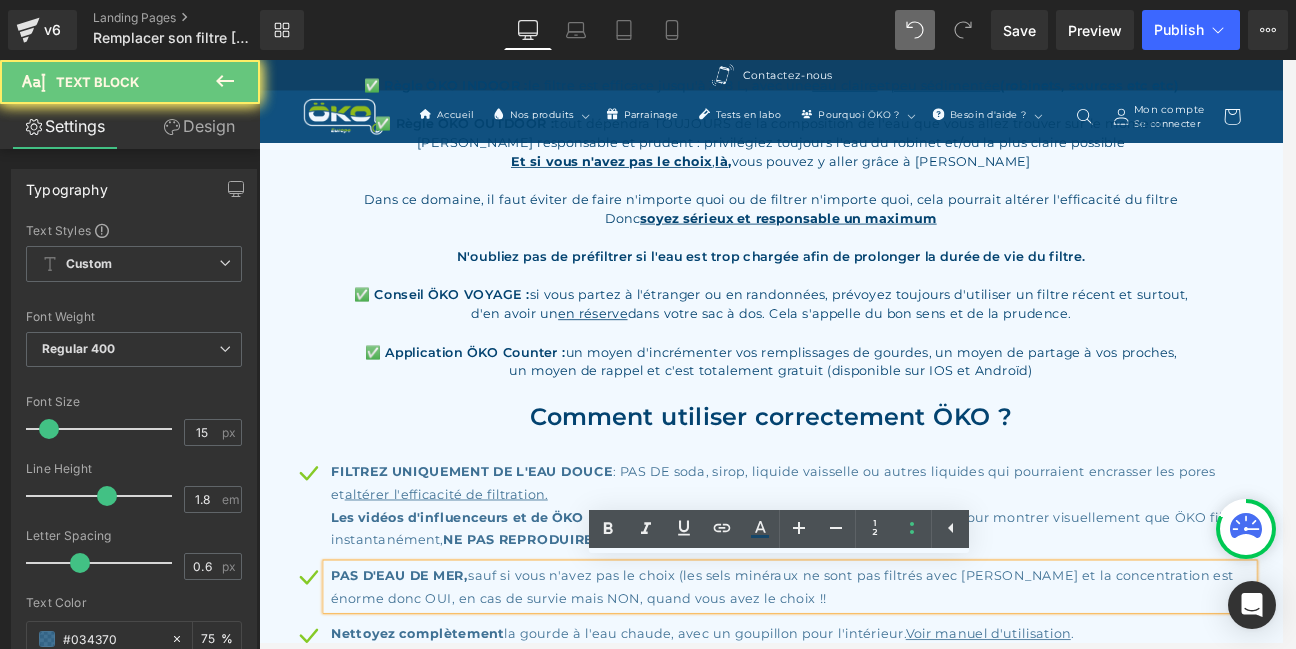 click on "PAS D'EAU DE MER,  sauf si vous n'avez pas le choix (les
sels minéraux ne sont pas filtrés avec [PERSON_NAME] et la concentration est
énorme donc OUI, en cas de survie mais NON, quand vous avez le choix !!" at bounding box center (886, 682) 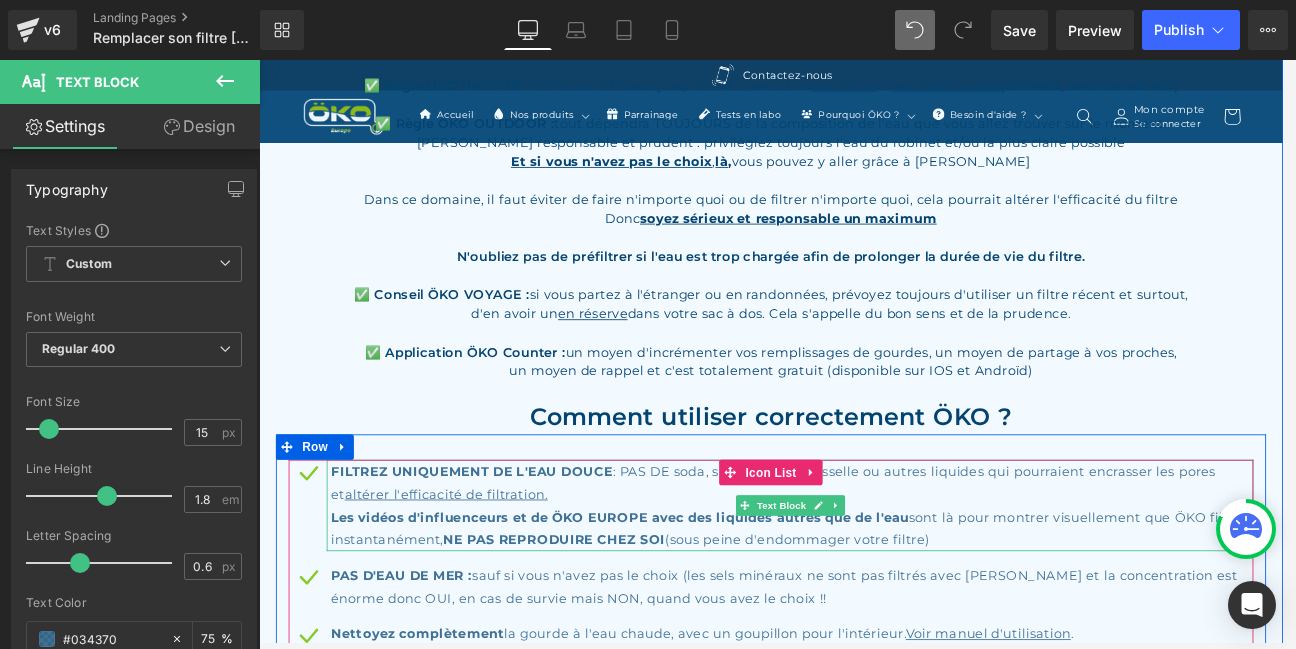click on "FILTREZ UNIQUEMENT DE L'EAU DOUCE  : PAS DE soda, sirop, liquide vaisselle ou autres liquides qui pourraient encrasser les pores et  altérer l'efficacité de filtration." at bounding box center (889, 559) 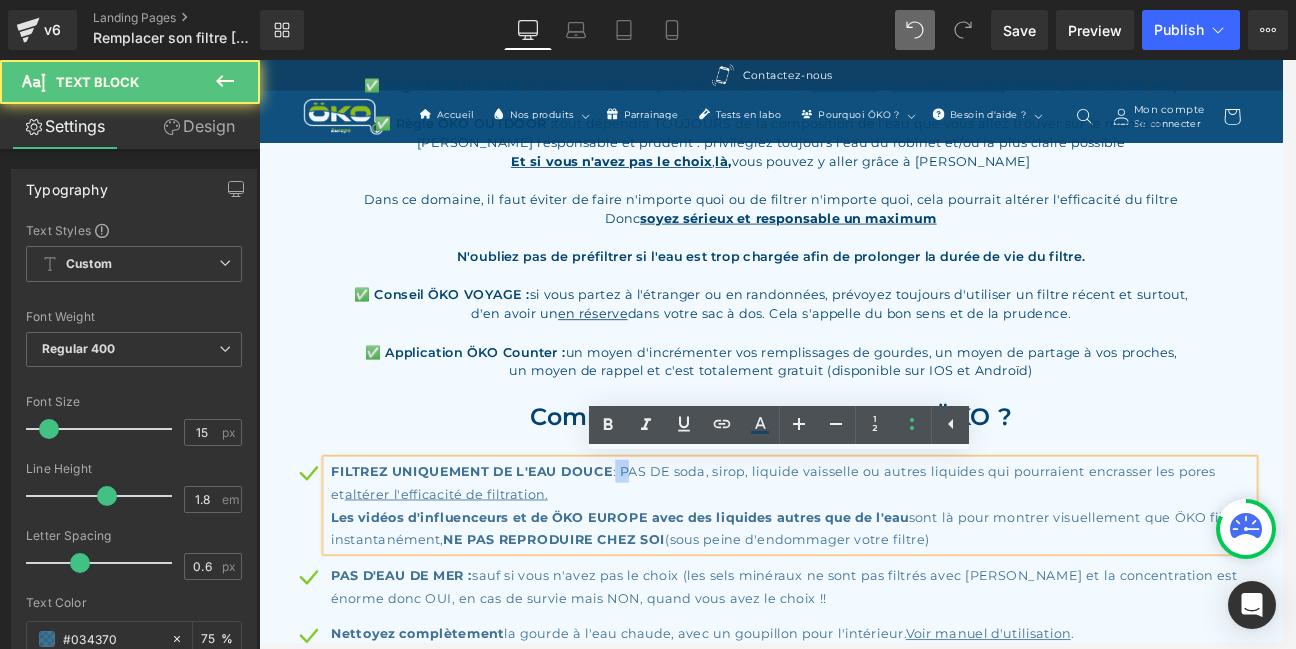 drag, startPoint x: 690, startPoint y: 541, endPoint x: 680, endPoint y: 534, distance: 12.206555 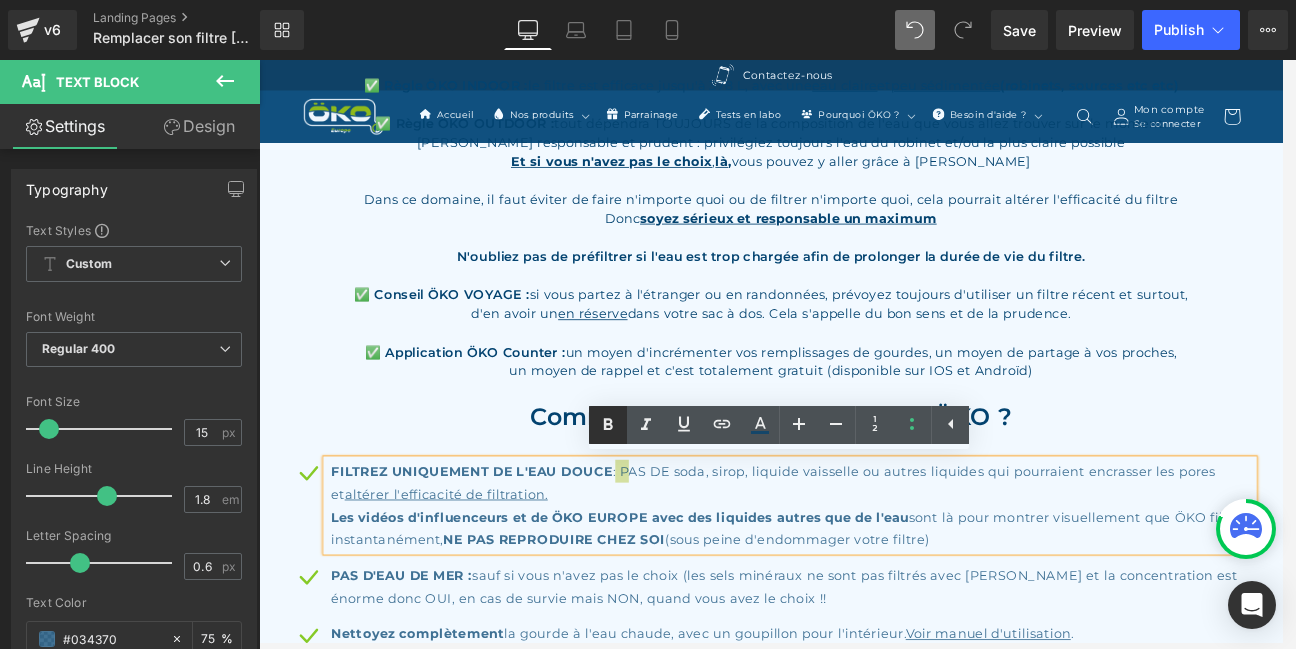 click 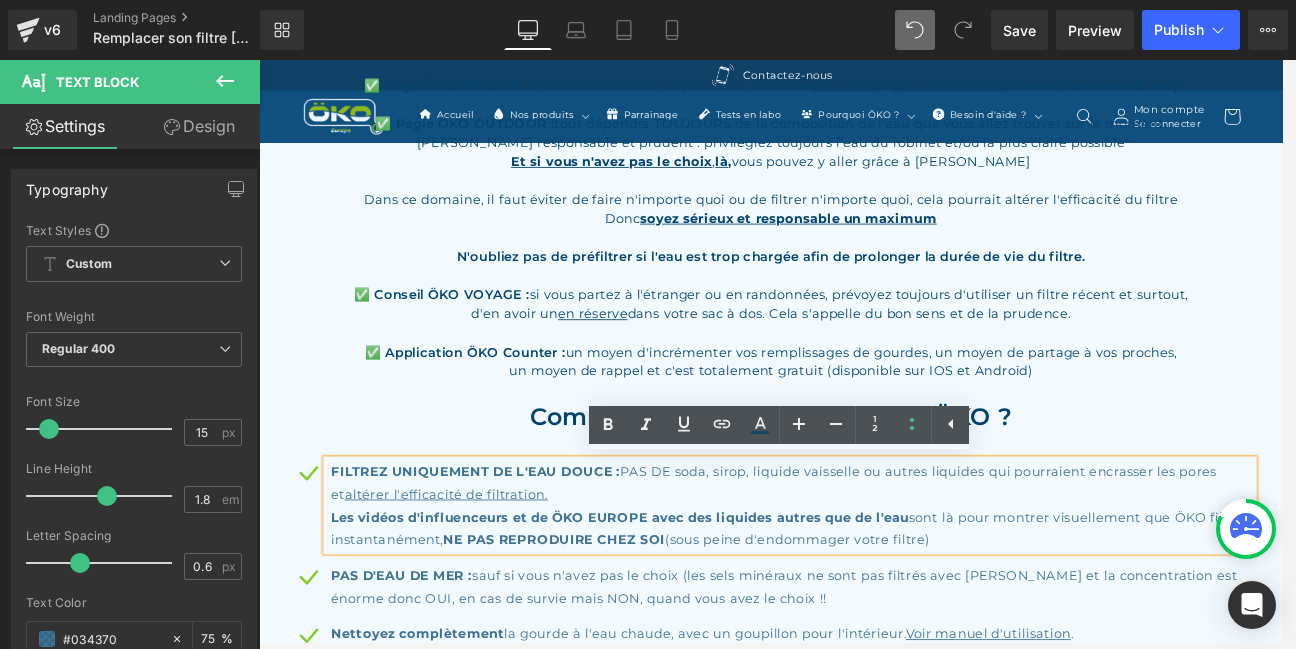 scroll, scrollTop: 1428, scrollLeft: 0, axis: vertical 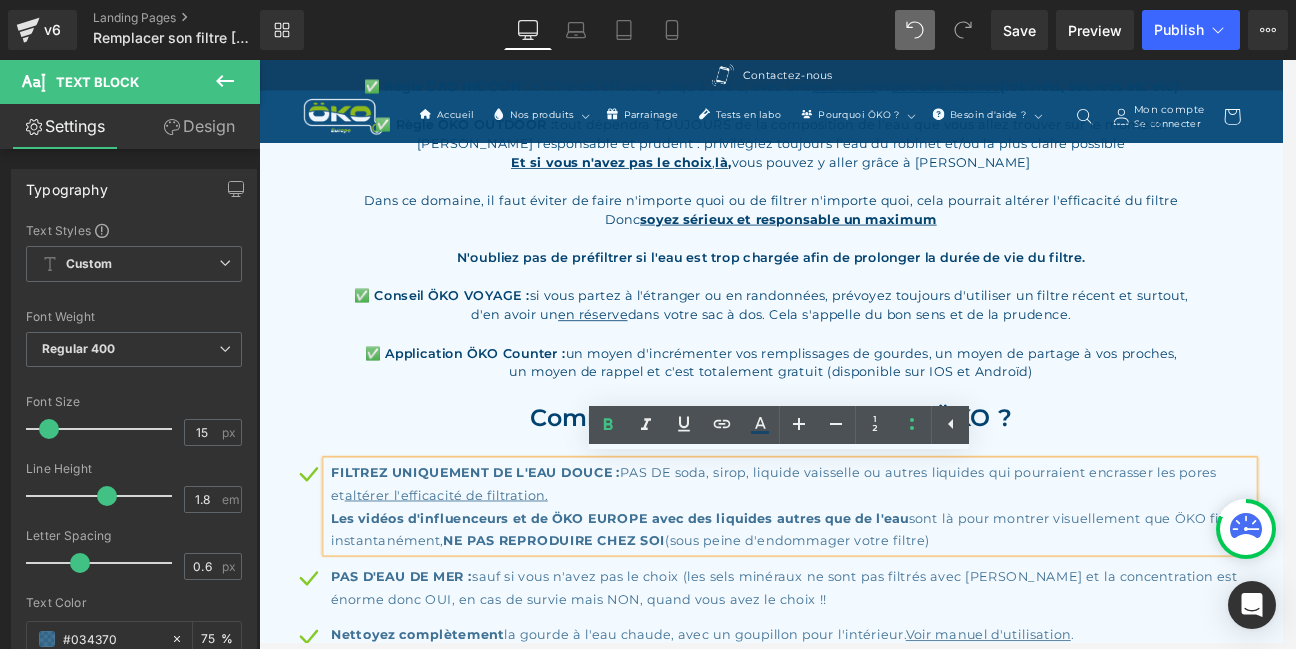 click on "FILTREZ UNIQUEMENT DE L'EAU DOUCE   :  PAS DE soda, sirop, liquide vaisselle ou autres liquides qui pourraient encrasser les pores et  altérer l'efficacité de filtration." at bounding box center [889, 560] 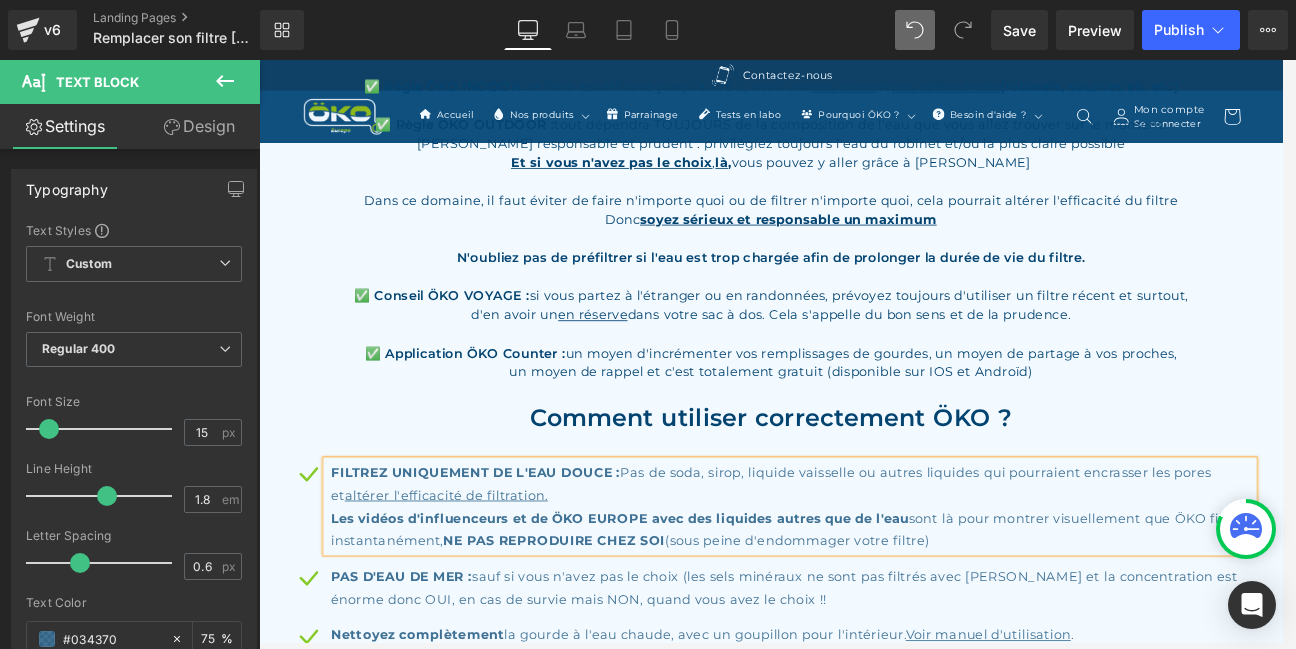 scroll, scrollTop: 1644, scrollLeft: 0, axis: vertical 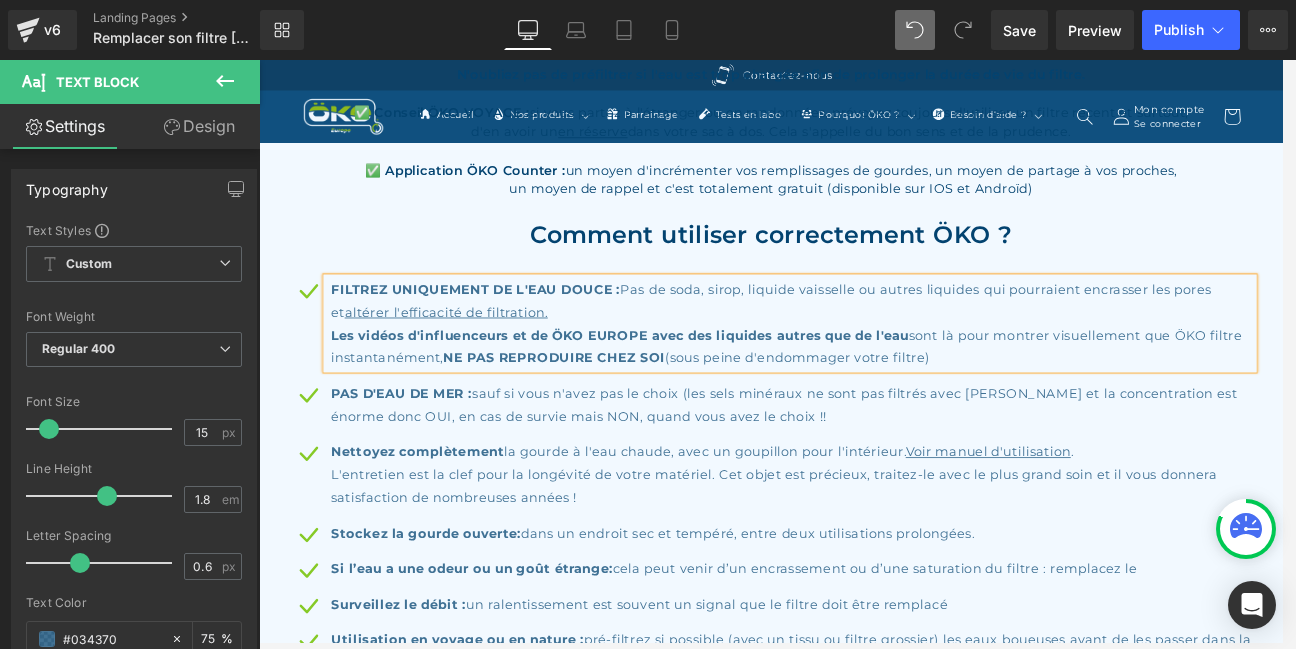 click on "PAS D'EAU DE MER :  sauf si vous n'avez pas le choix (les
sels minéraux ne sont pas filtrés avec [PERSON_NAME] et la concentration est
énorme donc OUI, en cas de survie mais NON, quand vous avez le choix !!
Text Block" at bounding box center (886, 467) 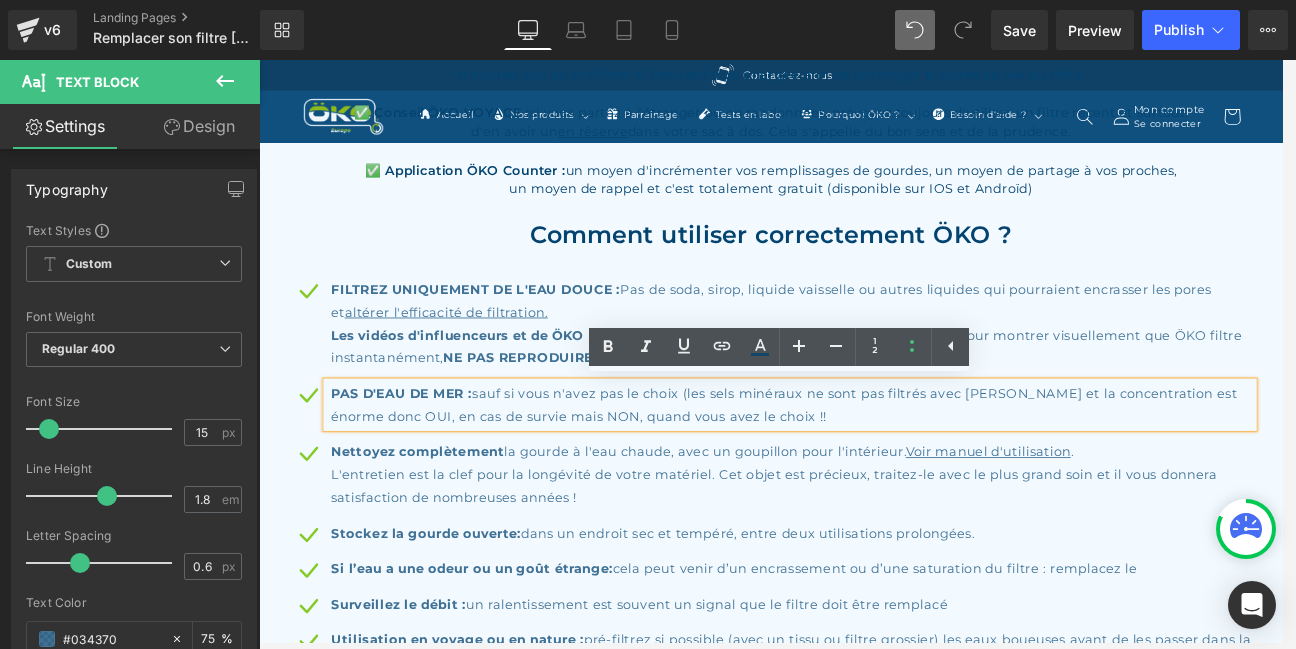 drag, startPoint x: 1075, startPoint y: 541, endPoint x: 944, endPoint y: 631, distance: 158.93709 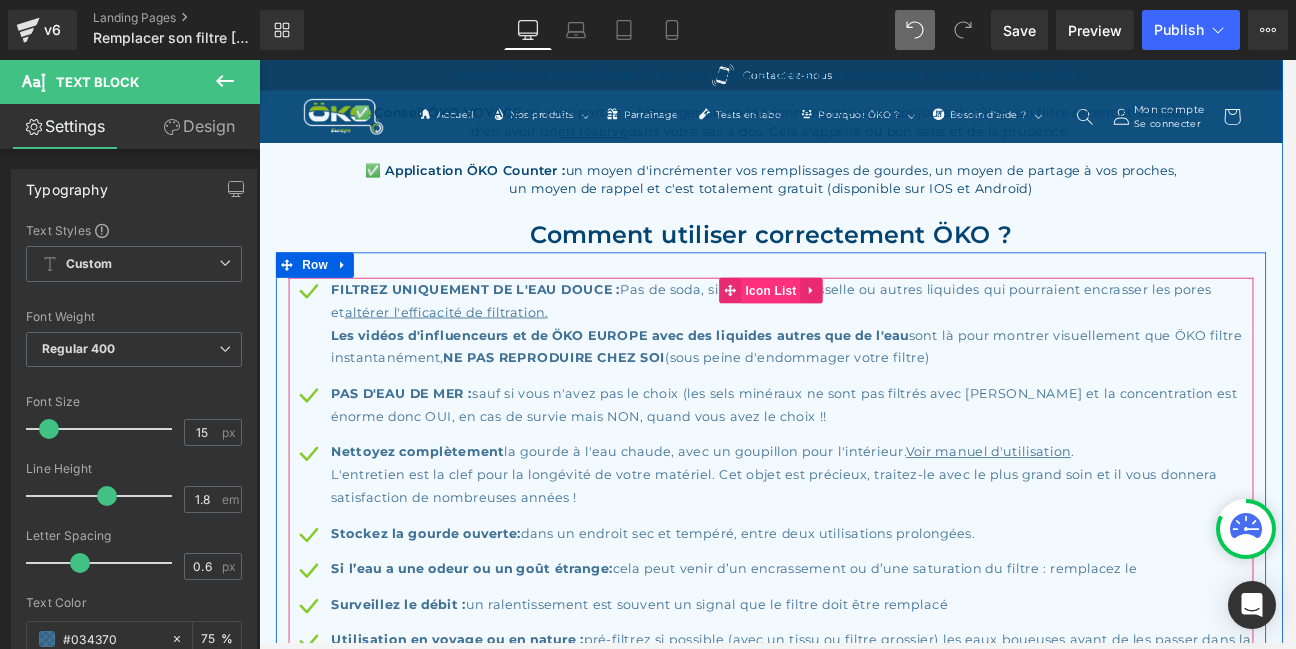 click on "Icon List" at bounding box center (864, 332) 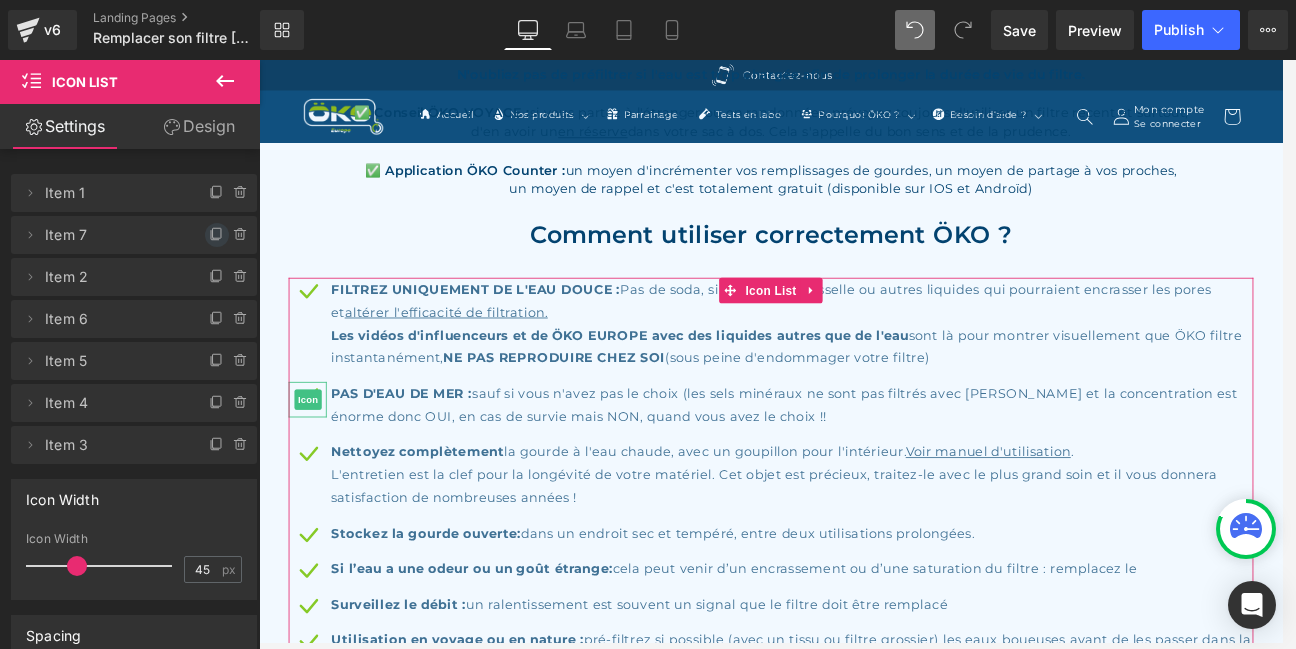 click 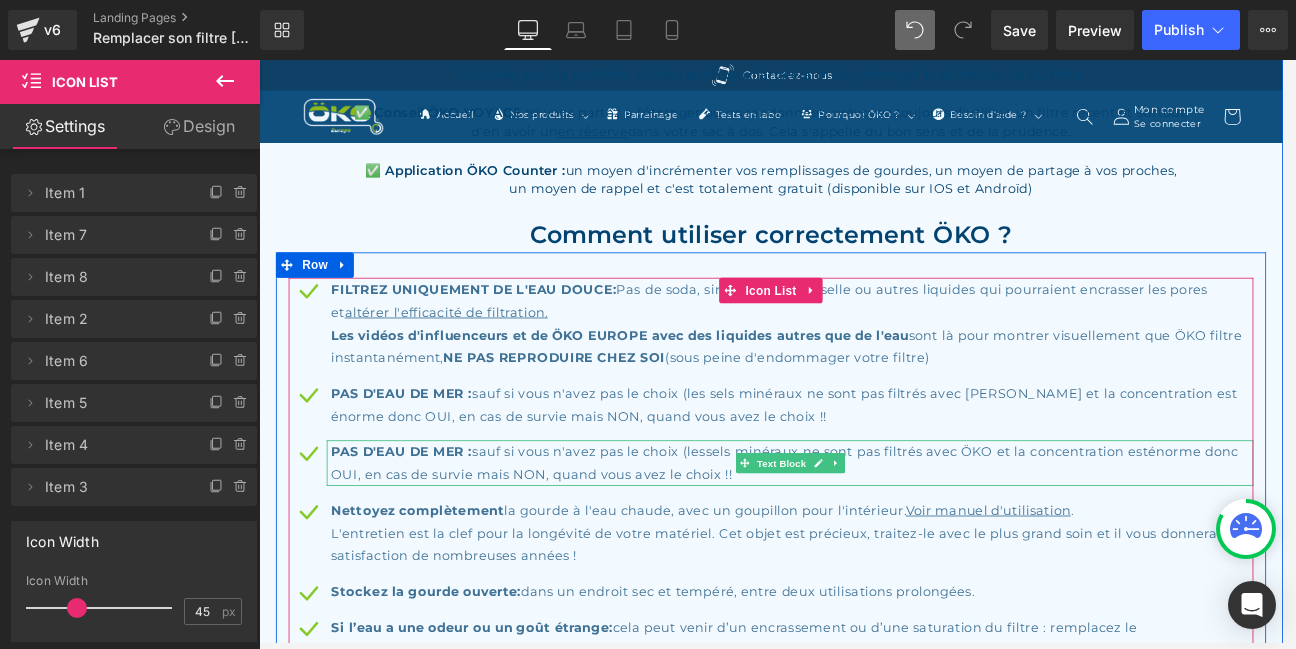 click on "PAS D'EAU DE MER :  sauf si vous n'avez pas le choix (lessels minéraux ne sont pas filtrés avec ÖKO et la concentration esténorme donc OUI, en cas de survie mais NON, quand vous avez le choix !!" at bounding box center (886, 536) 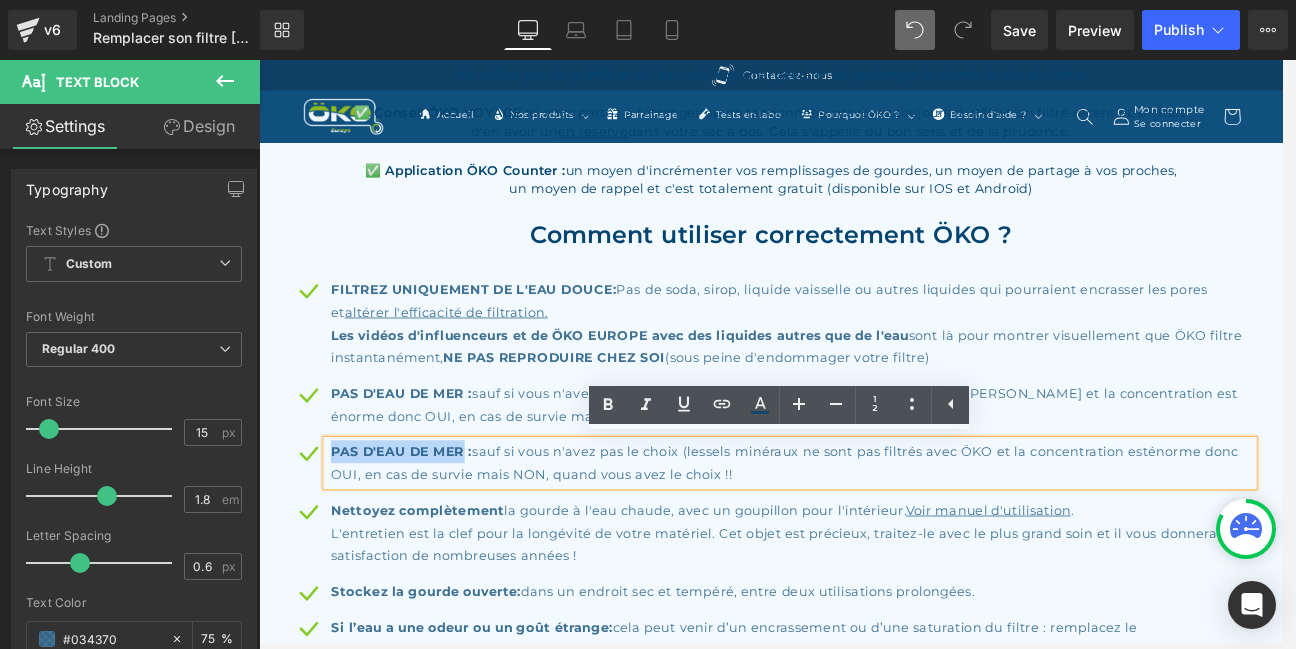 drag, startPoint x: 503, startPoint y: 522, endPoint x: 1164, endPoint y: 485, distance: 662.0347 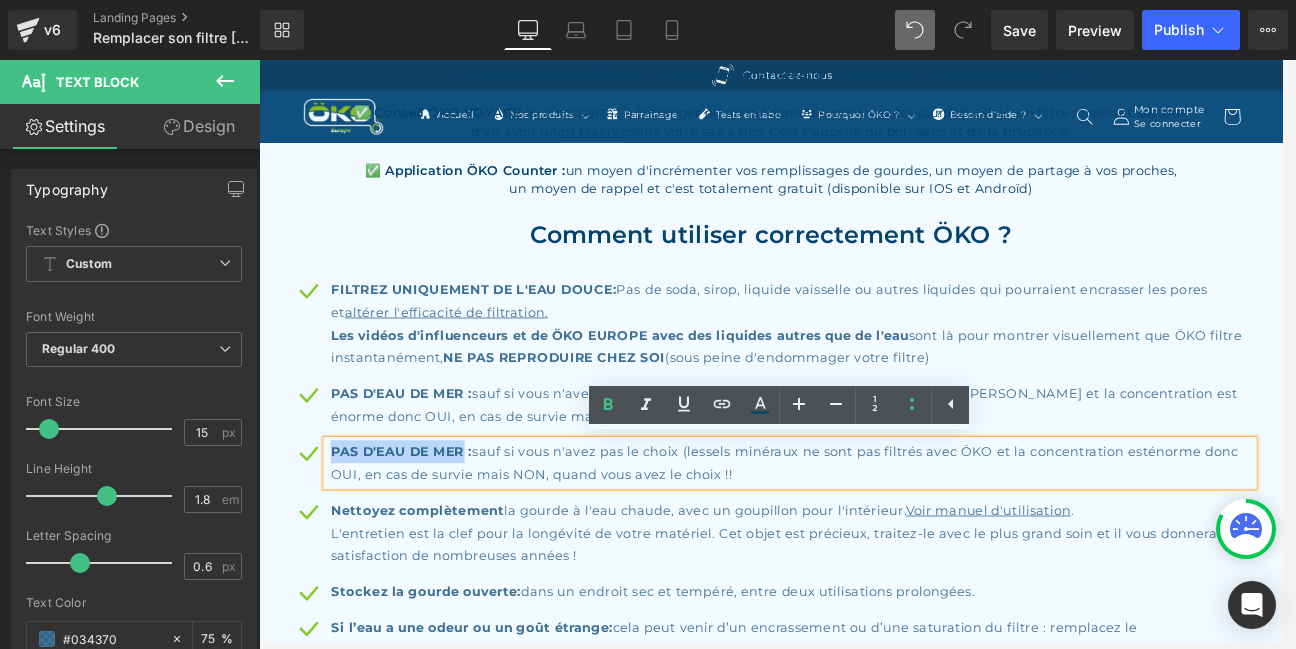 type 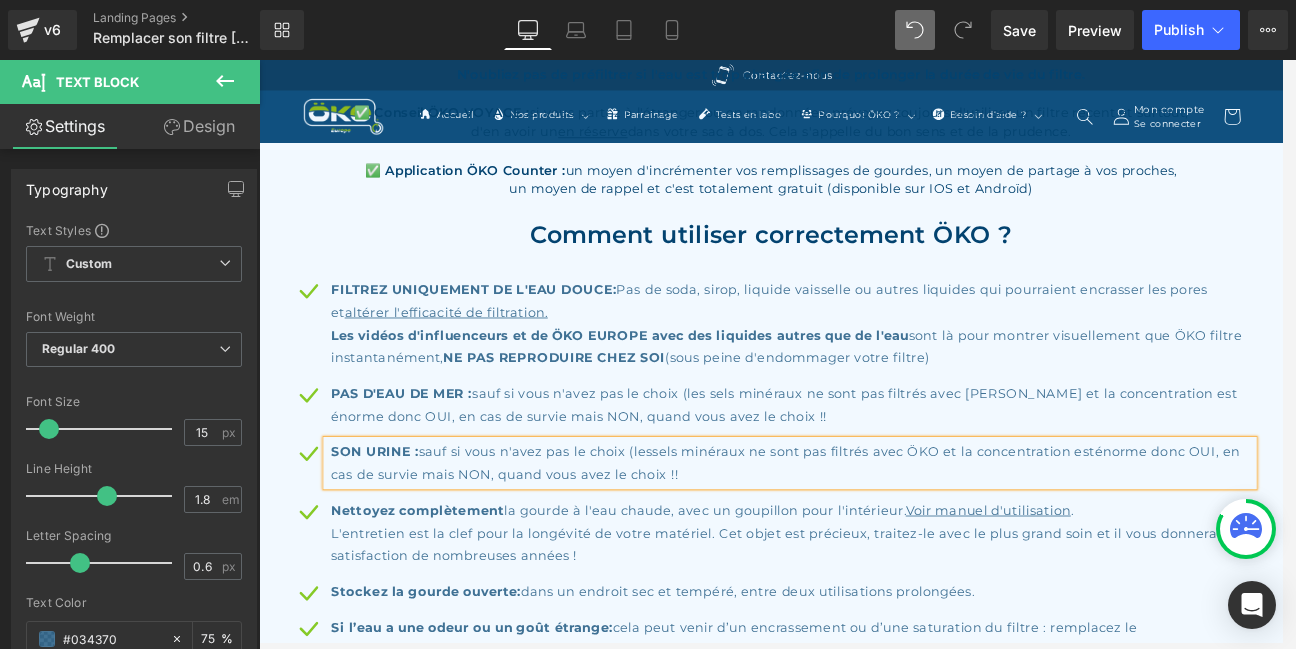 click on "SON URINE :  sauf si vous n'avez pas le choix (lessels minéraux ne sont pas filtrés avec [PERSON_NAME] et la concentration esténorme donc OUI, en cas de survie mais NON, quand vous avez le choix !!" at bounding box center [886, 536] 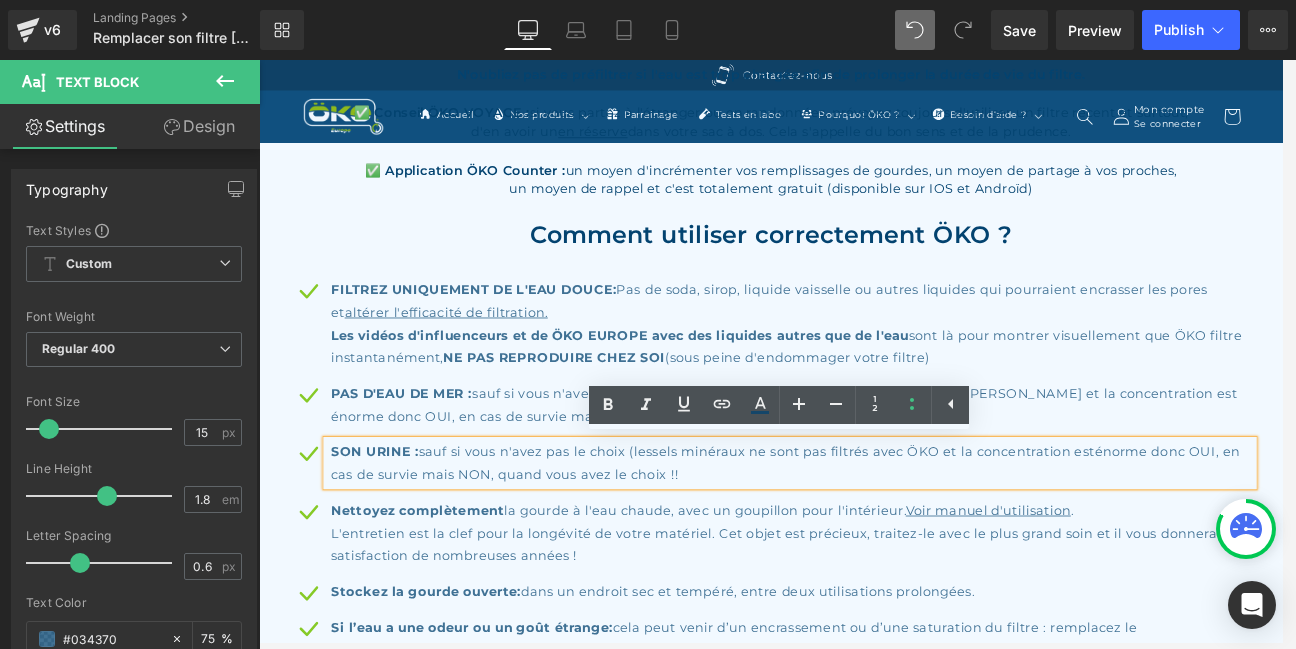 drag, startPoint x: 799, startPoint y: 552, endPoint x: 453, endPoint y: 521, distance: 347.38596 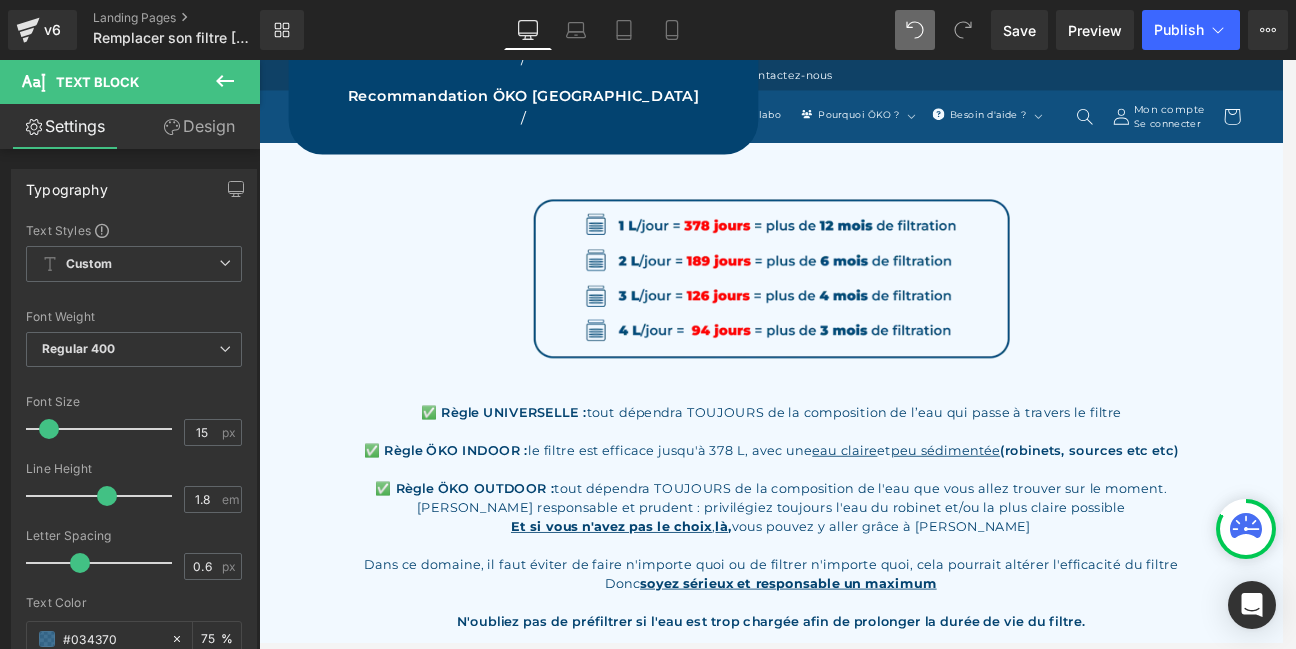 scroll, scrollTop: 1428, scrollLeft: 0, axis: vertical 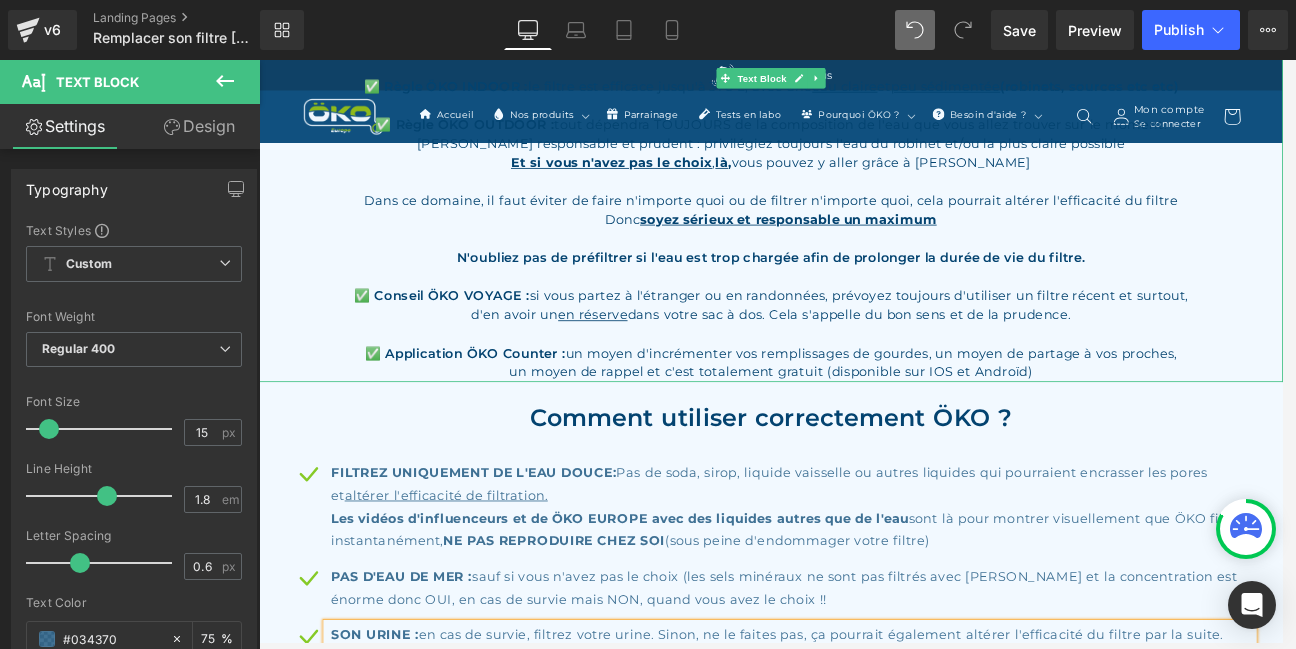 click on "N'oubliez pas de préfiltrer si l'eau est trop chargée afin de prolonger la durée de vie du filtre." at bounding box center (864, 293) 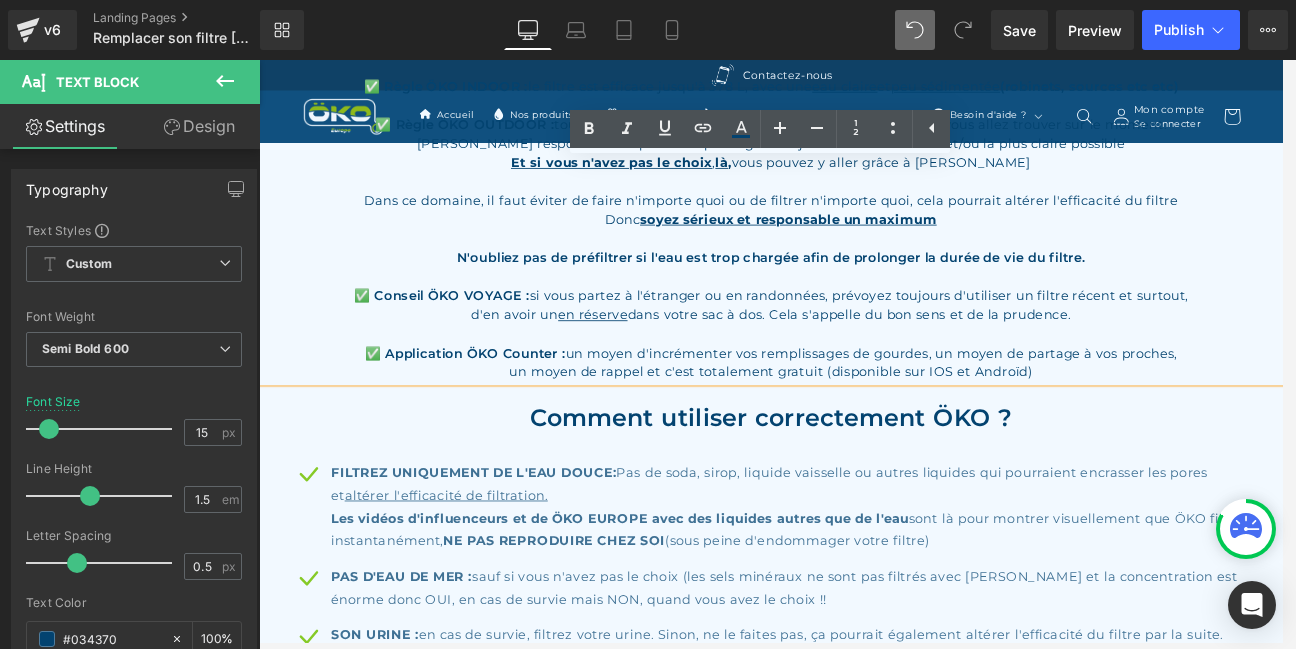 drag, startPoint x: 1262, startPoint y: 294, endPoint x: 478, endPoint y: 295, distance: 784.0006 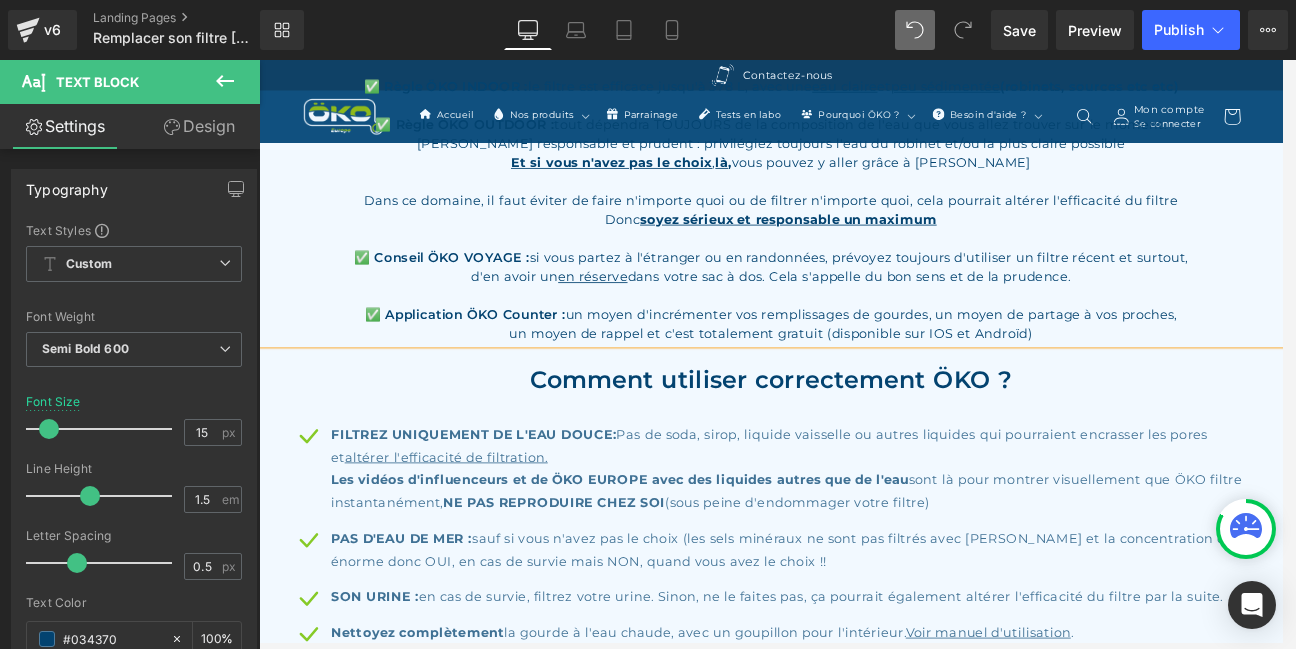 click on "d'en avoir un  en réserve  dans votre sac à dos. Cela s'appelle du bon sens et de la prudence." at bounding box center [864, 316] 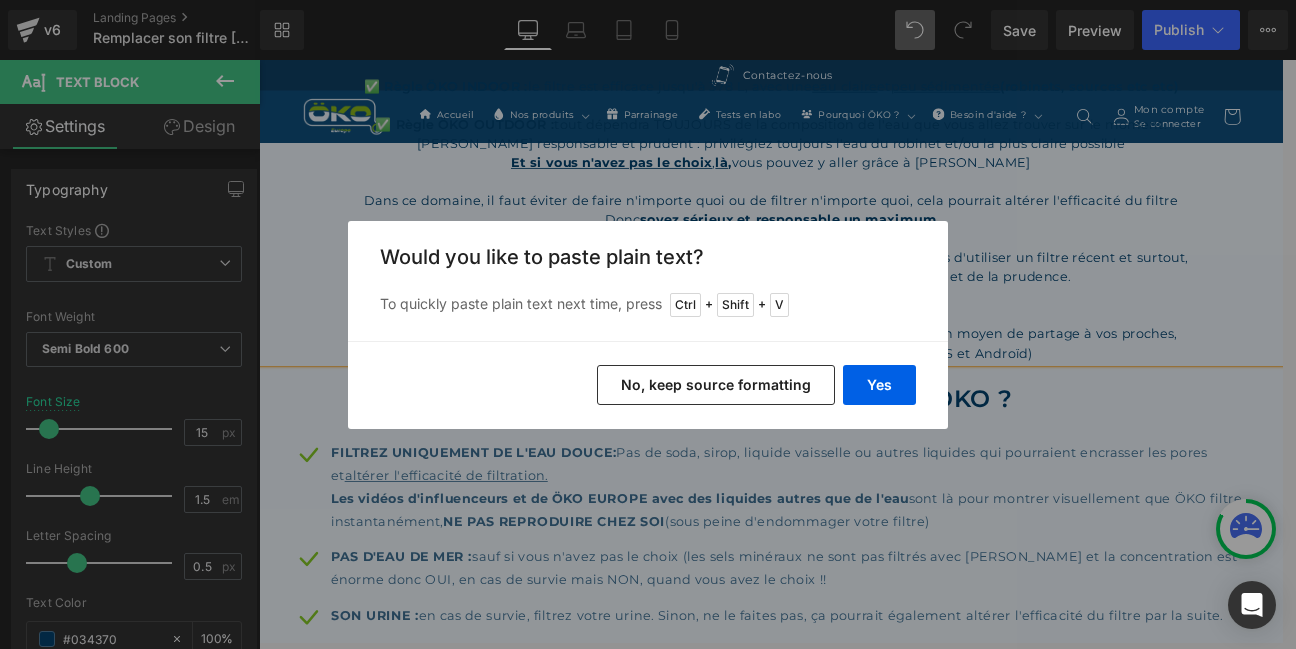drag, startPoint x: 772, startPoint y: 380, endPoint x: 668, endPoint y: 381, distance: 104.00481 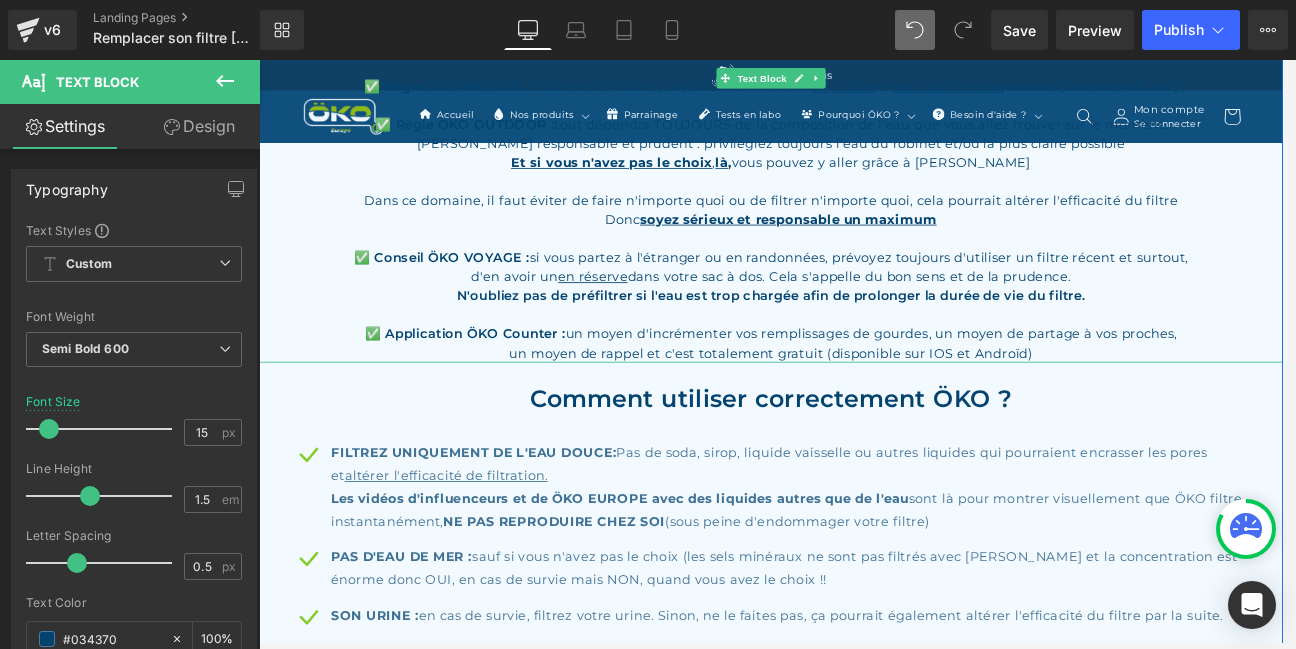 click on "N'oubliez pas de préfiltrer si l'eau est trop chargée afin de prolonger la durée de vie du filtre." at bounding box center (864, 338) 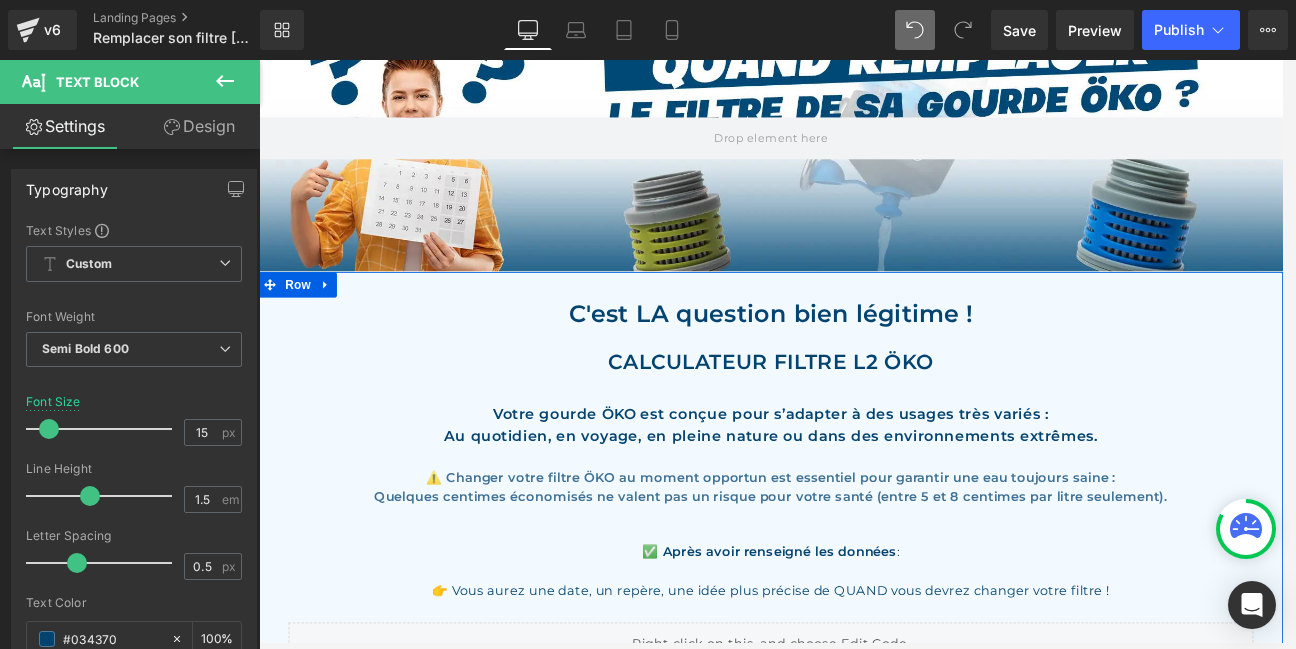 scroll, scrollTop: 133, scrollLeft: 0, axis: vertical 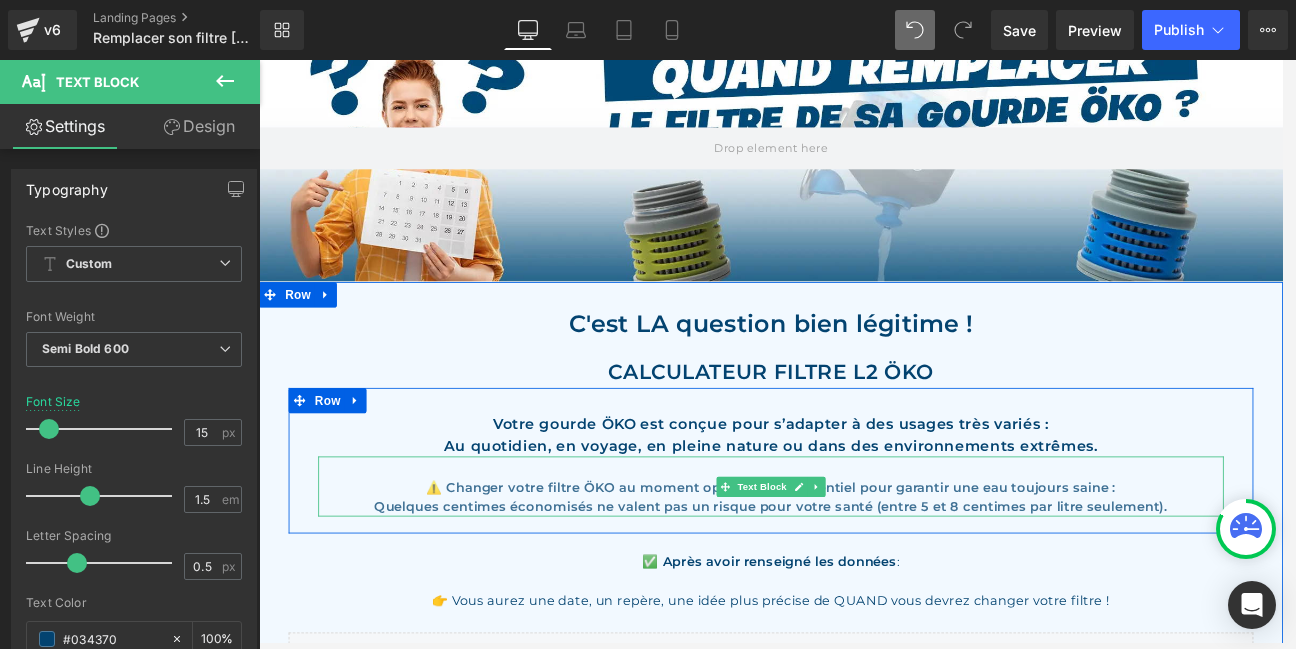 click on "⚠️ Changer votre filtre ÖKO au moment opportun est essentiel pour garantir une eau toujours saine :" at bounding box center (864, 566) 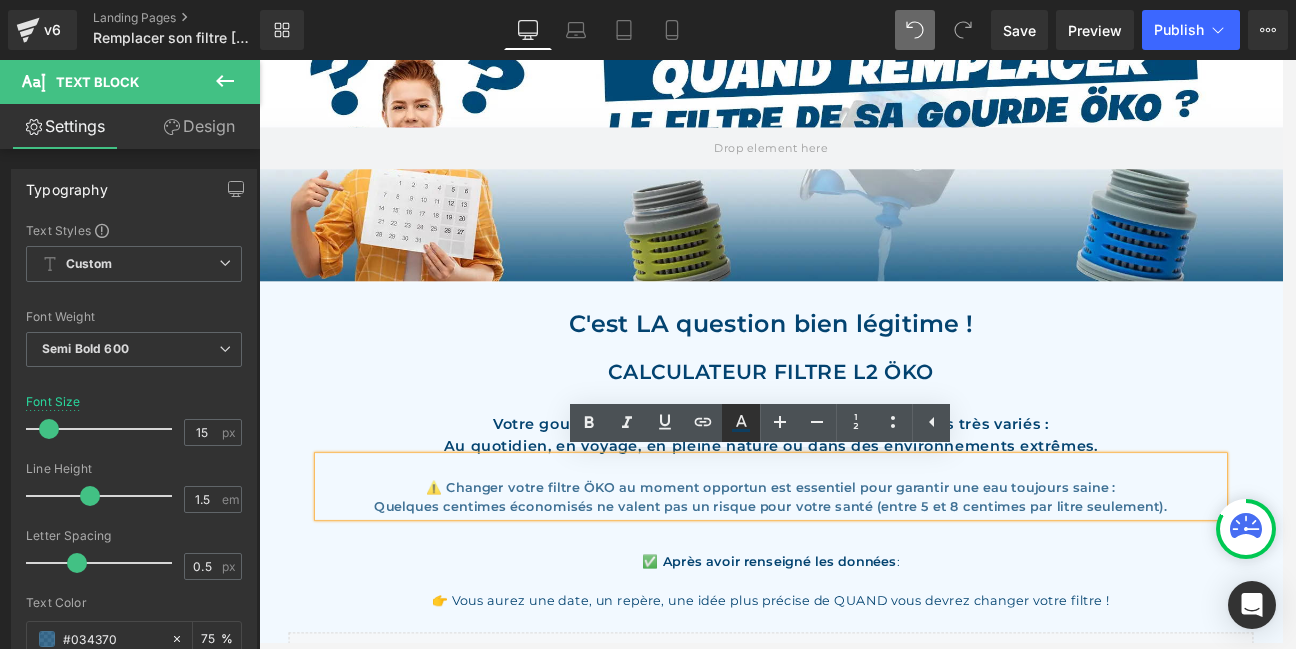 click 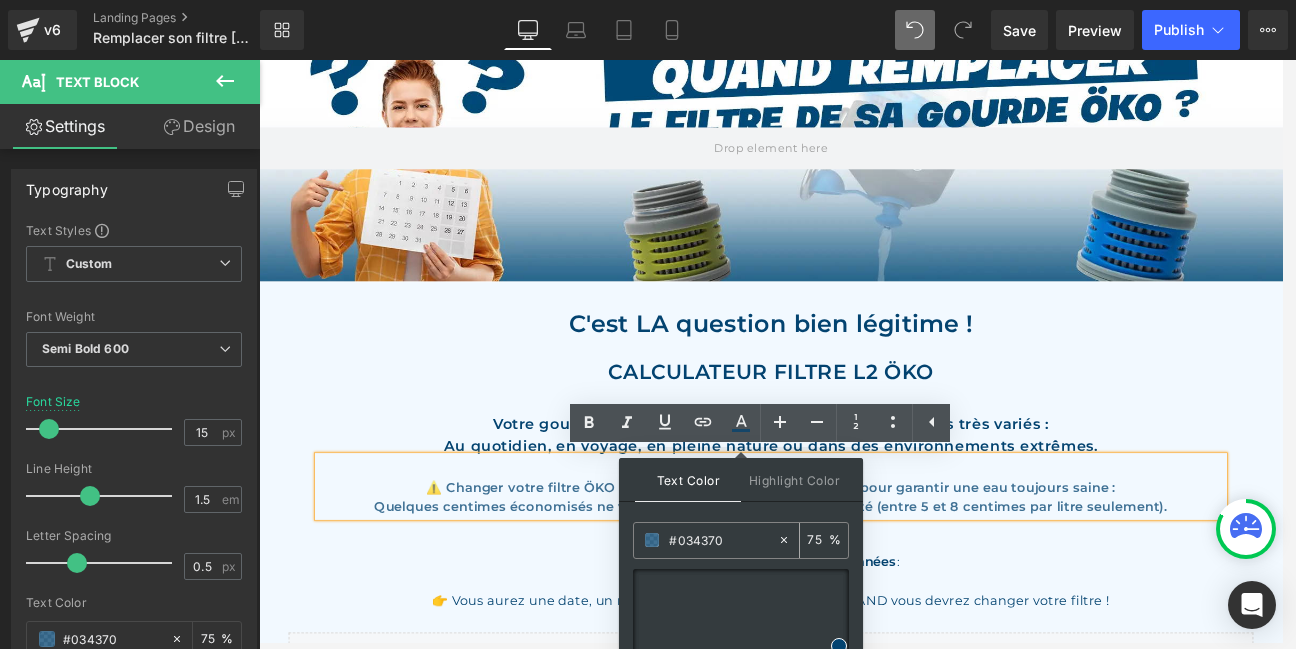 drag, startPoint x: 734, startPoint y: 539, endPoint x: 653, endPoint y: 535, distance: 81.09871 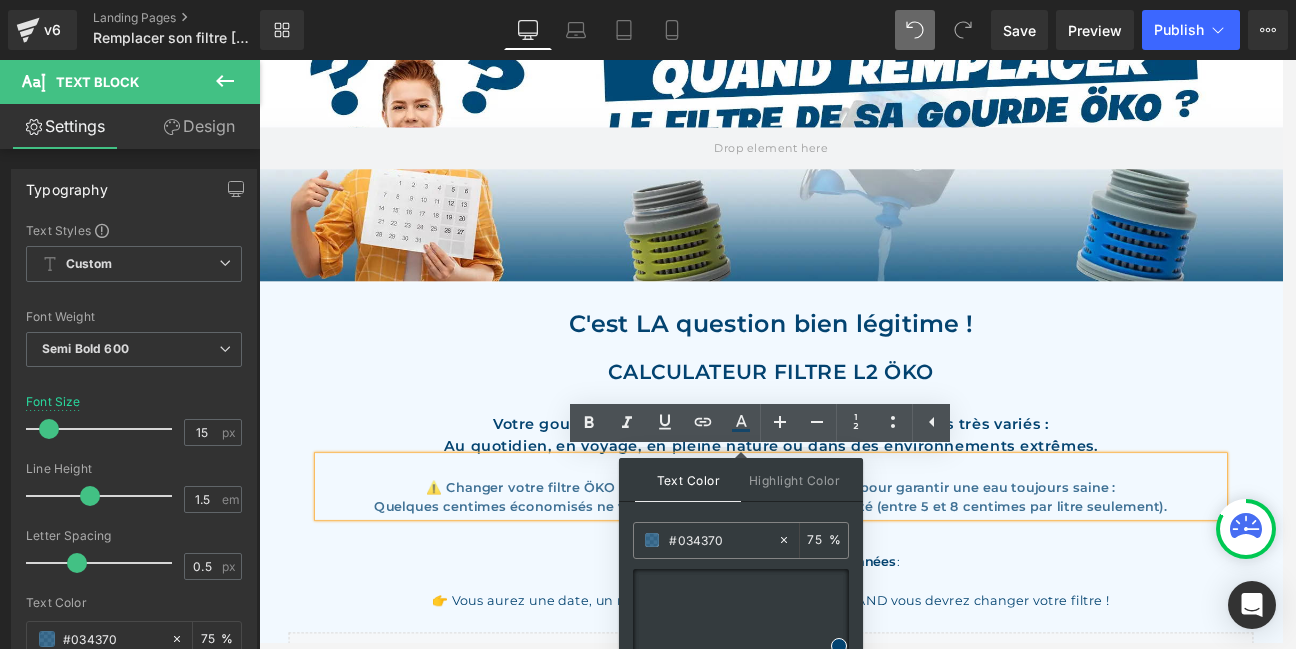 click on "CALCULATEUR FILTRE L2 ÖKO Heading         Votre gourde ÖKO est conçue pour s’adapter à des usages très variés :  Au quotidien, en voyage, en pleine nature ou dans des environnements extrêmes. Text Block         ⚠️ Changer votre filtre ÖKO au moment opportun est essentiel pour garantir une eau toujours saine :  Quelques centimes économisés ne valent pas un risque pour votre santé (entre 5 et 8 centimes par litre seulement). Text Block         Row         ✅ Après avoir renseigné les données  :  👉 Vous aurez une date, un repère, une idée plus précise de QUAND vous devrez changer votre filtre ! Text Block         Row" at bounding box center (864, 553) 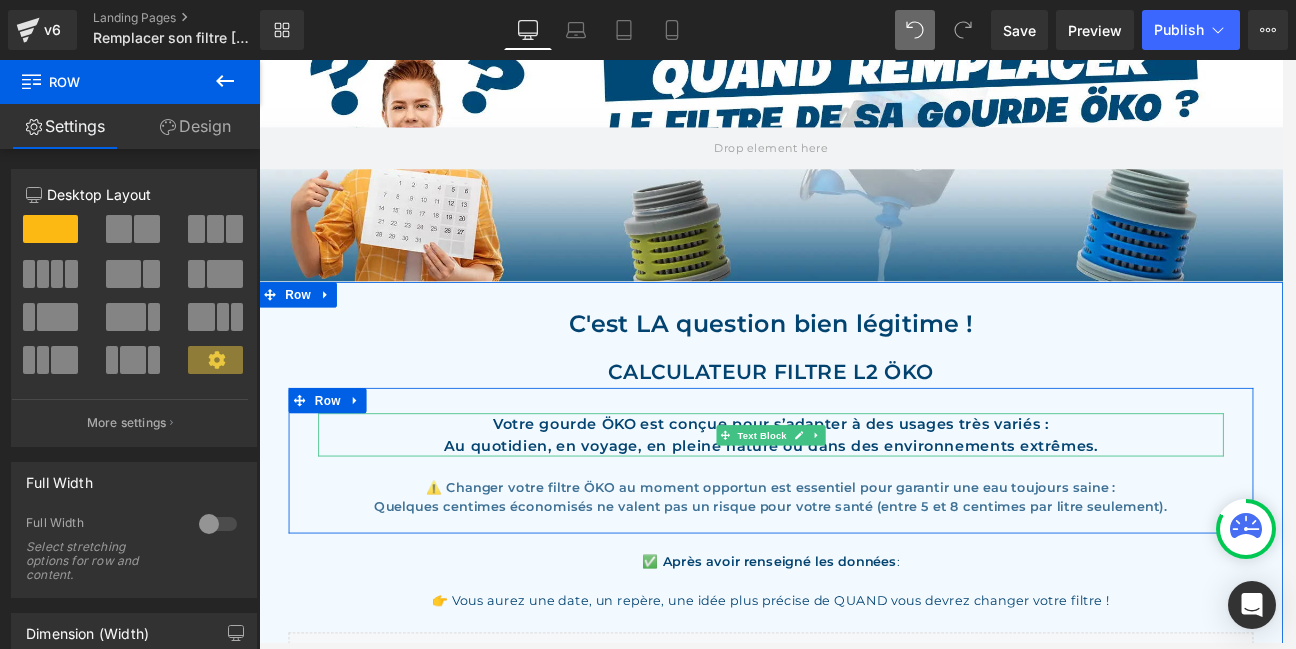 click on "Votre gourde ÖKO est conçue pour s’adapter à des usages très variés :" at bounding box center (864, 491) 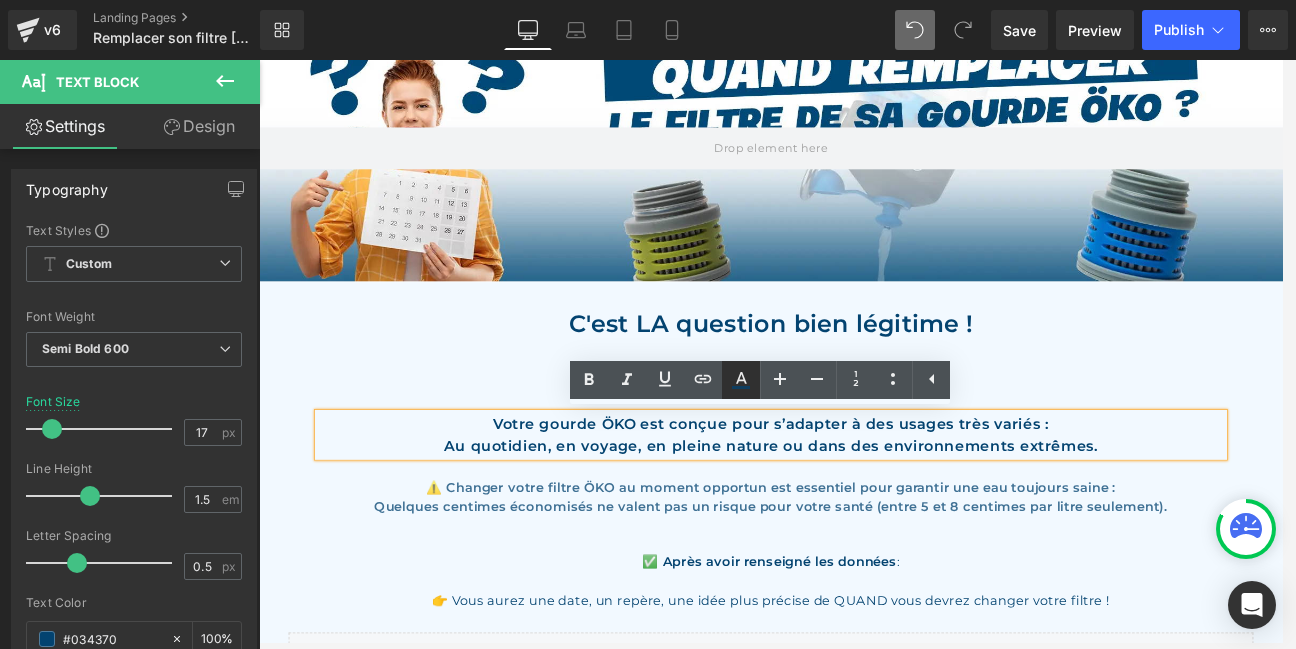 click 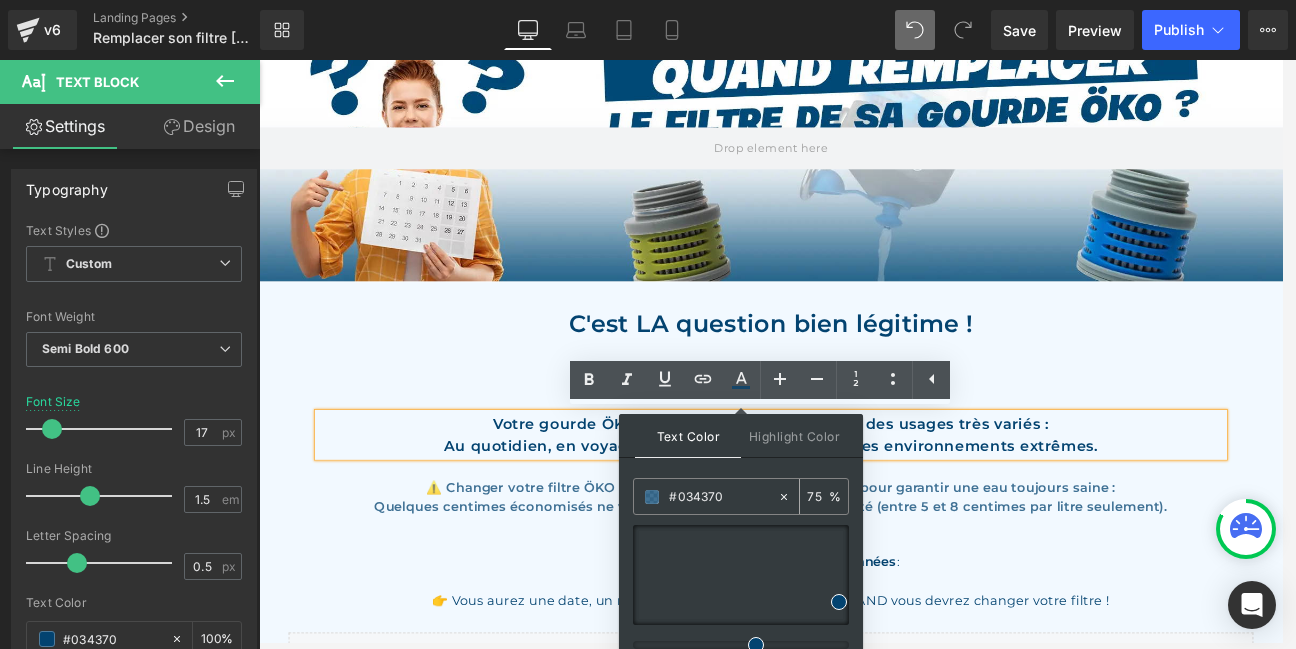 drag, startPoint x: 710, startPoint y: 497, endPoint x: 651, endPoint y: 500, distance: 59.07622 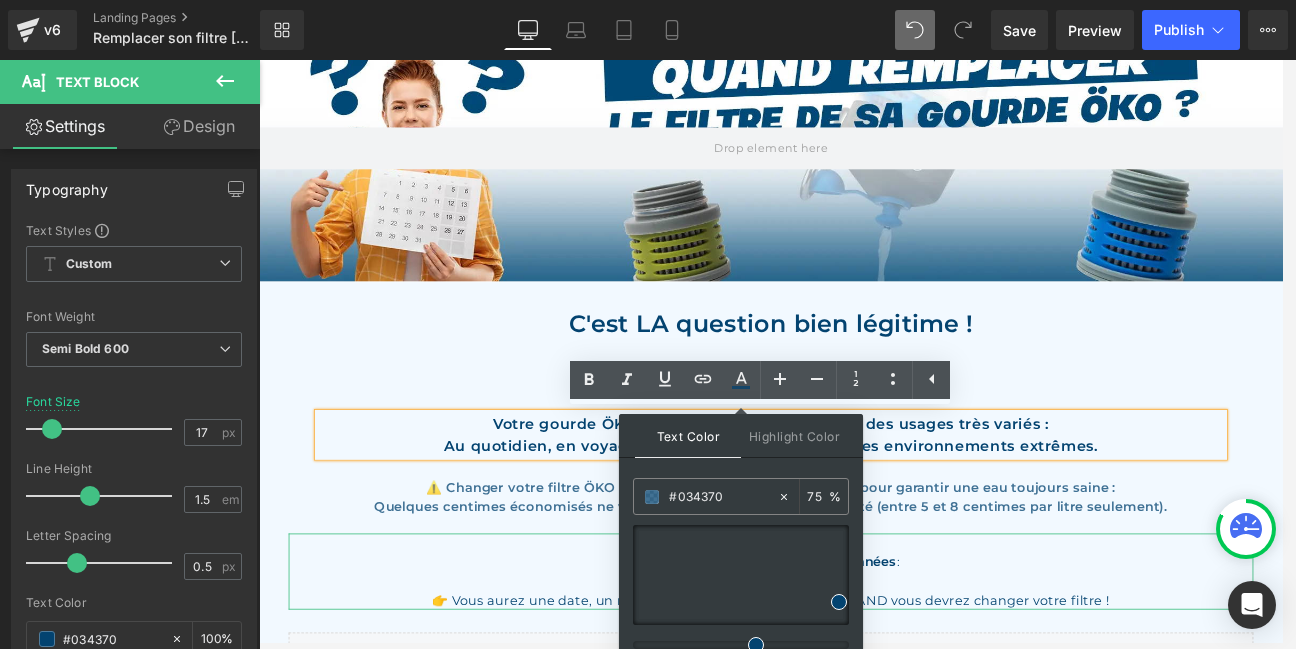 click on "✅ Après avoir renseigné les données  :  👉 Vous aurez une date, un repère, une idée plus précise de QUAND vous devrez changer votre filtre ! Text Block" at bounding box center (864, 665) 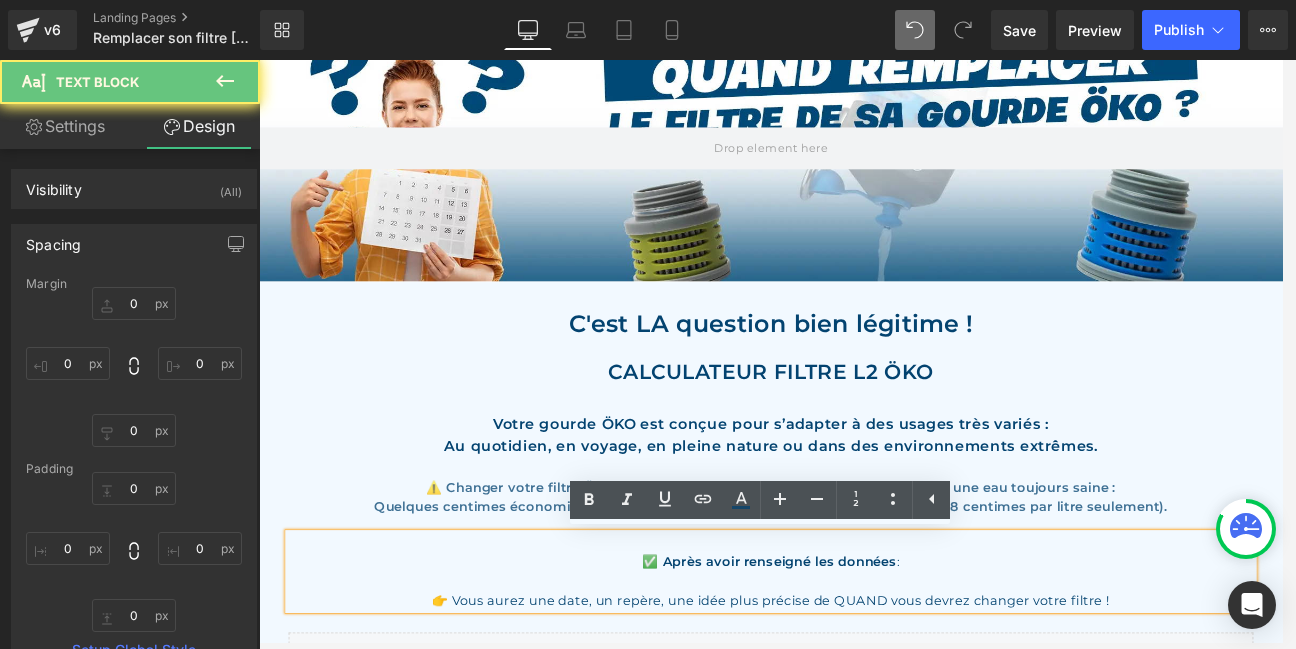 click on "CALCULATEUR FILTRE L2 ÖKO" at bounding box center (864, 430) 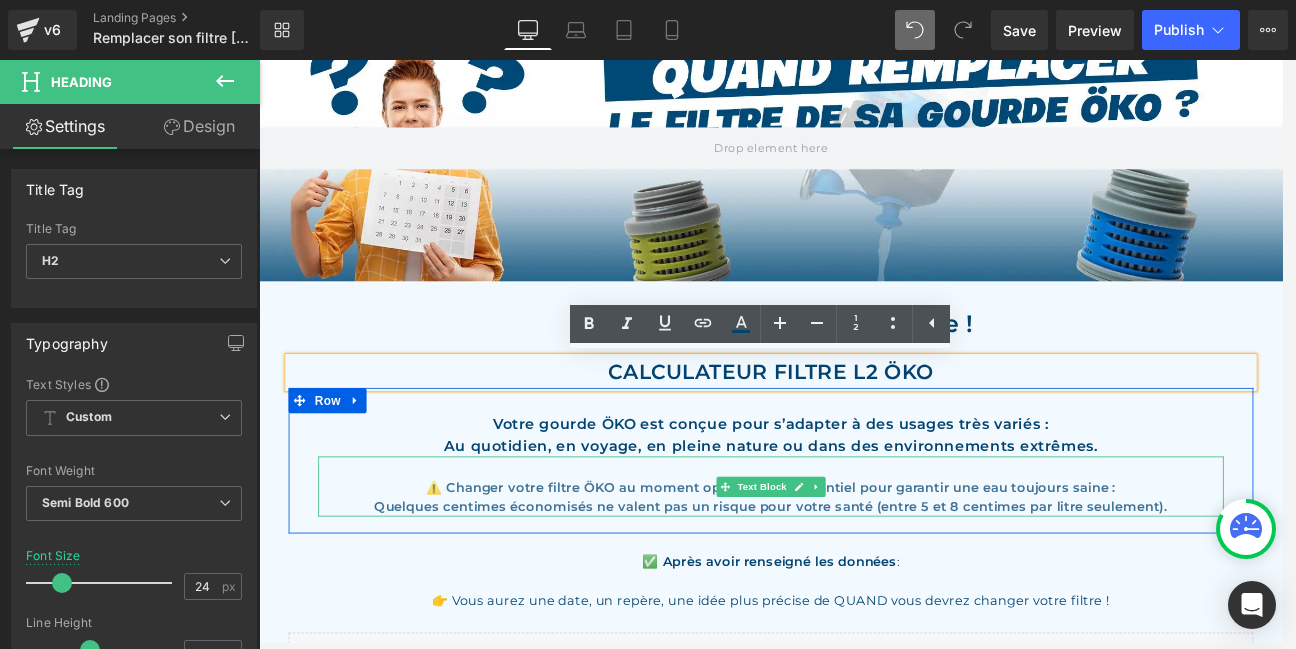 click on "Quelques centimes économisés ne valent pas un risque pour votre santé (entre 5 et 8 centimes par litre seulement)." at bounding box center [864, 589] 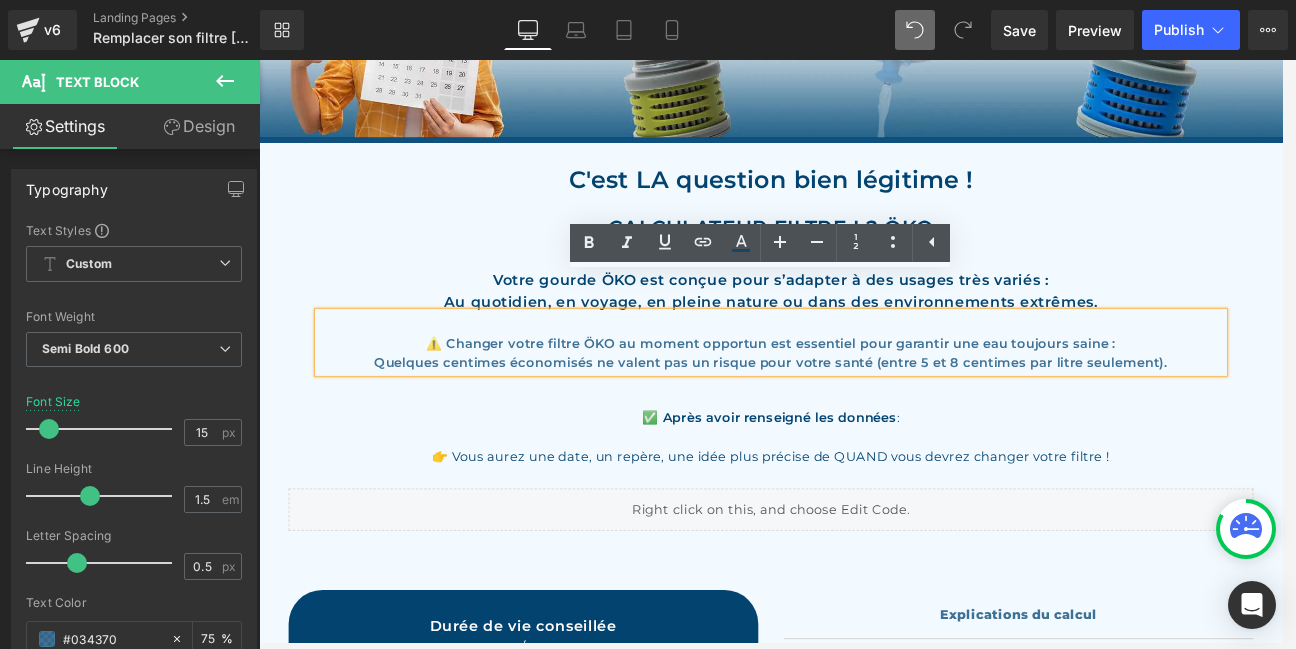 scroll, scrollTop: 348, scrollLeft: 0, axis: vertical 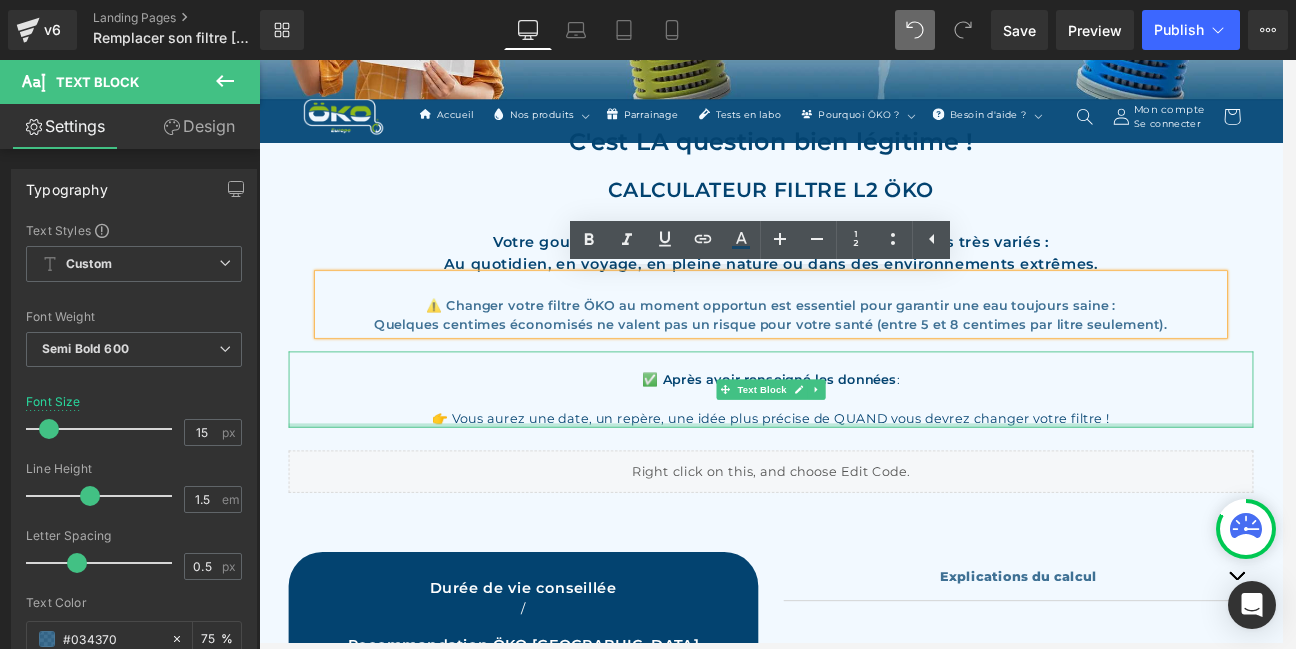 click on "👉 Vous aurez une date, un repère, une idée plus précise de QUAND vous devrez changer votre filtre !" at bounding box center [864, 483] 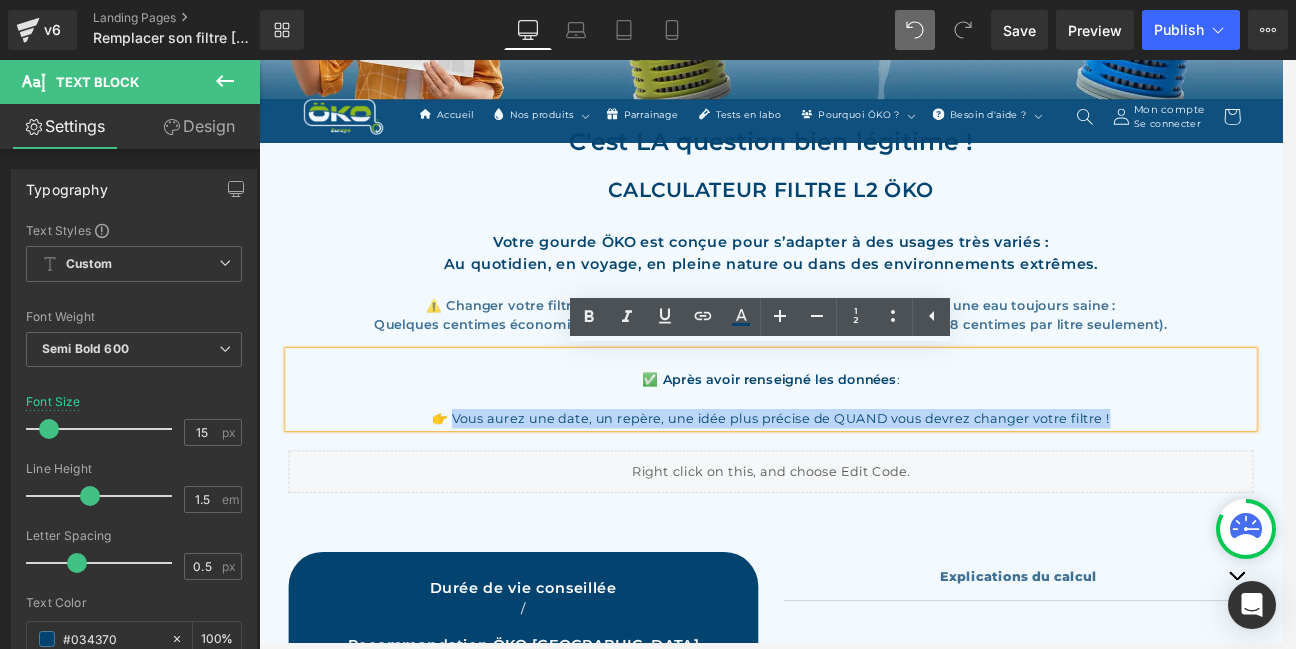 drag, startPoint x: 1142, startPoint y: 477, endPoint x: 485, endPoint y: 476, distance: 657.00073 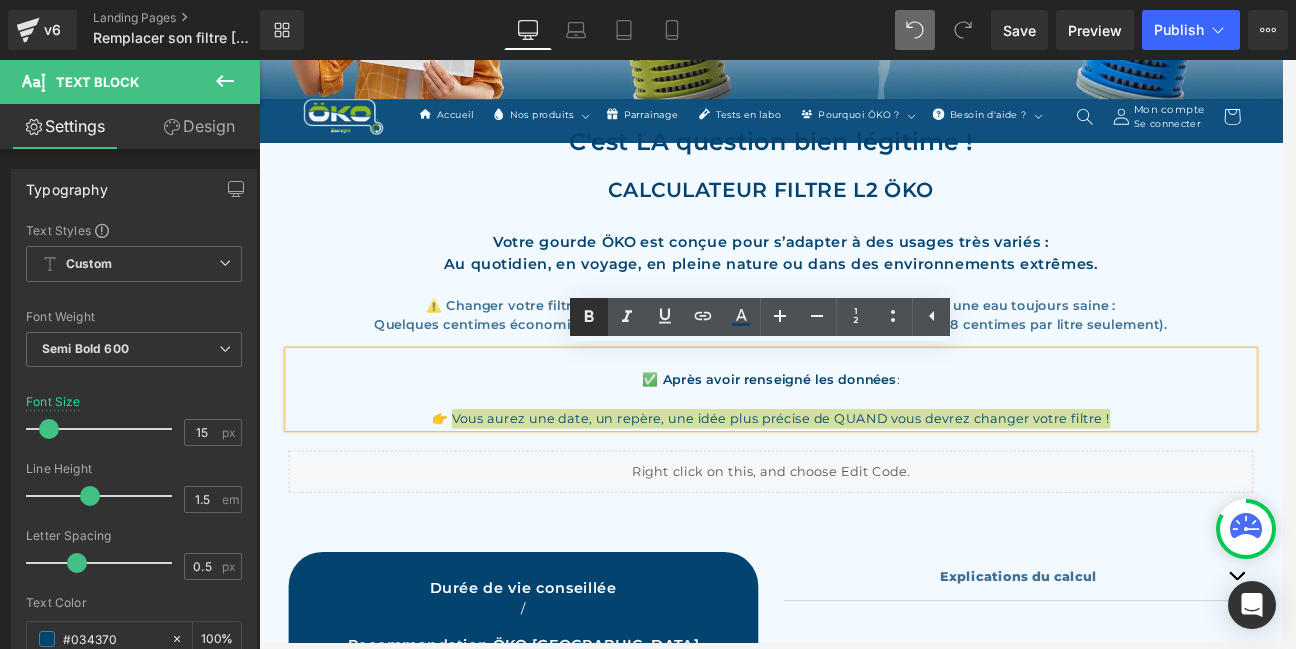 click at bounding box center [589, 317] 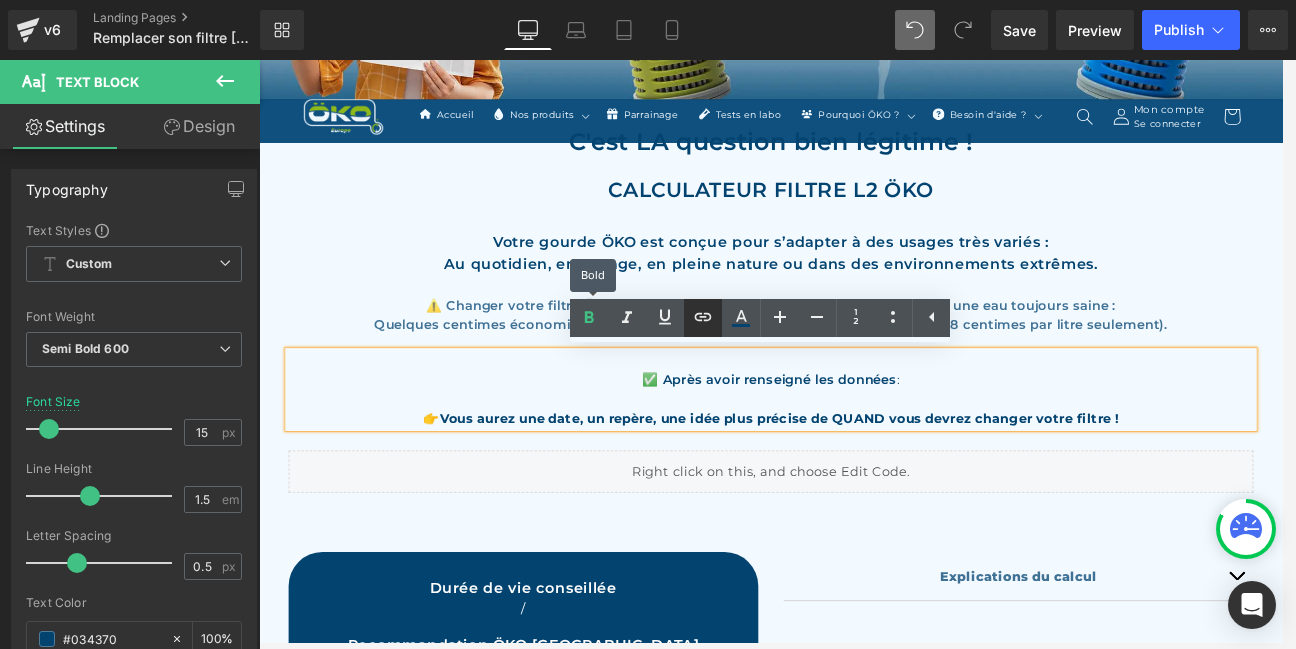 scroll, scrollTop: 347, scrollLeft: 0, axis: vertical 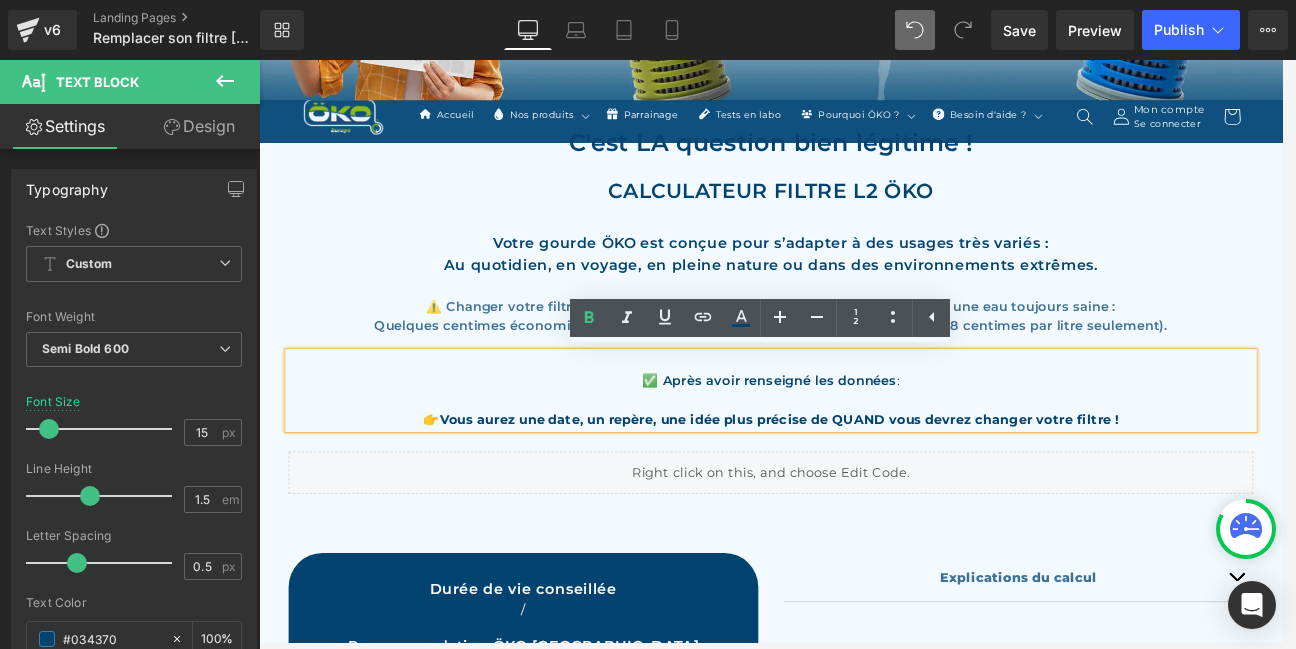click on "Vous aurez une date, un repère, une idée plus précise de QUAND vous devrez changer votre filtre !" at bounding box center (874, 484) 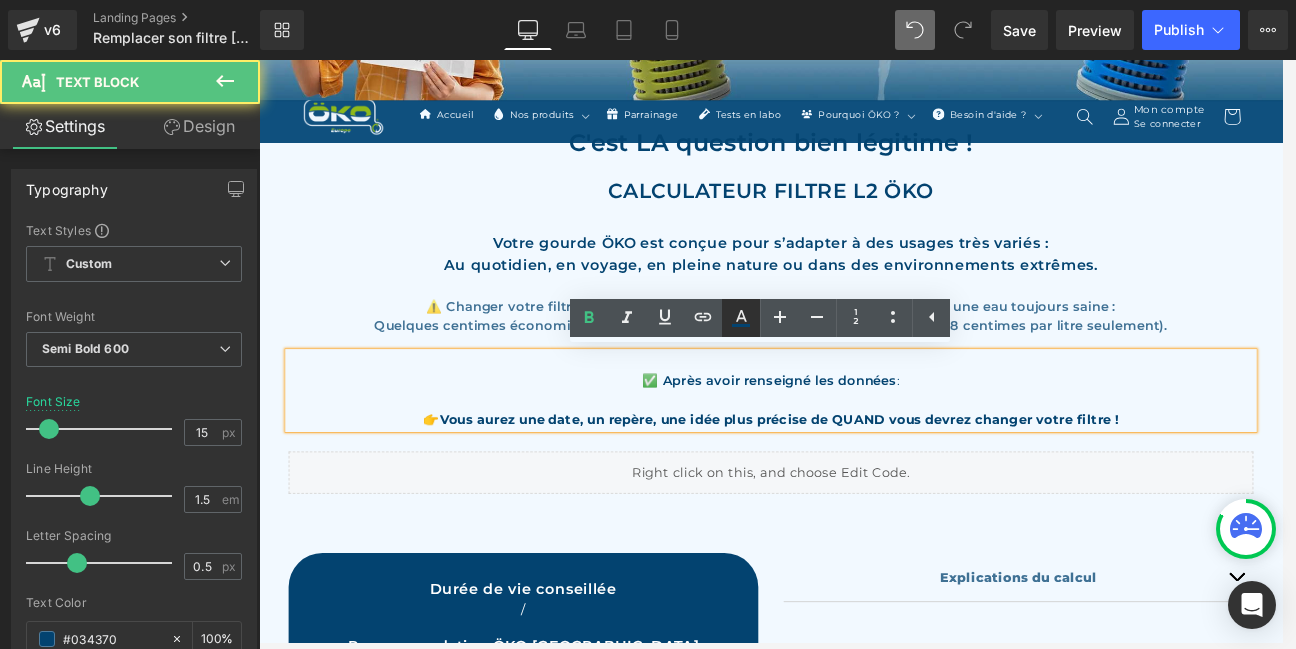 click 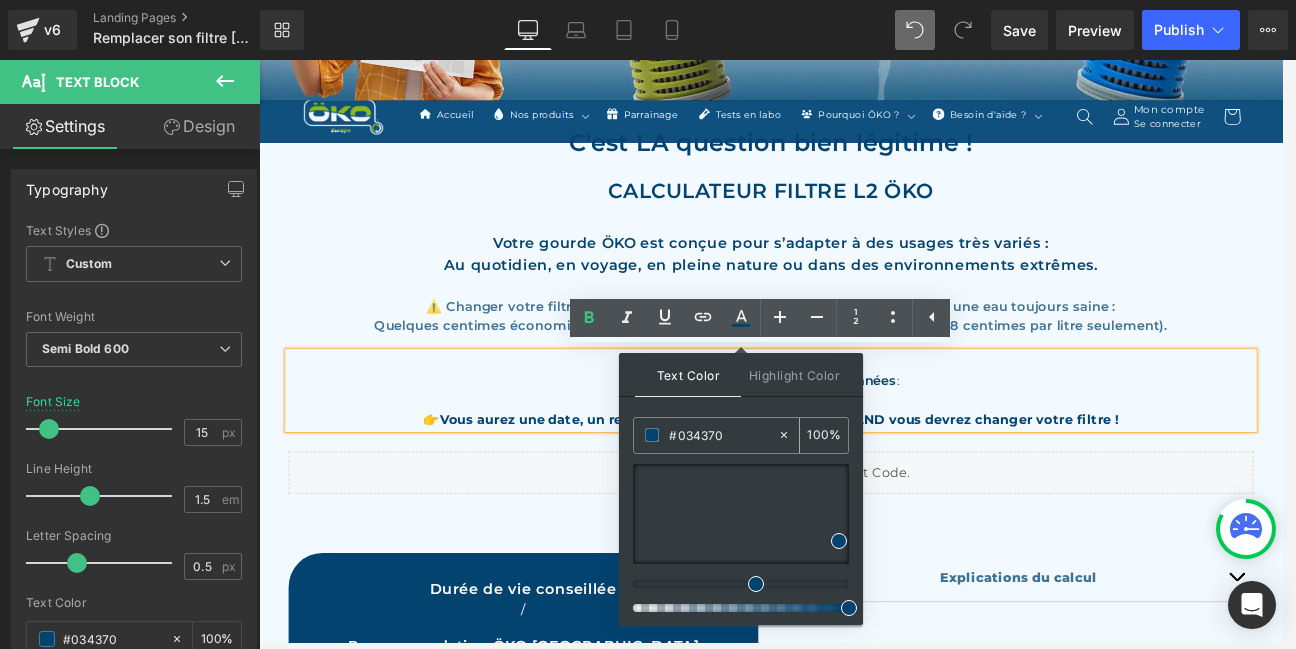 drag, startPoint x: 738, startPoint y: 434, endPoint x: 653, endPoint y: 434, distance: 85 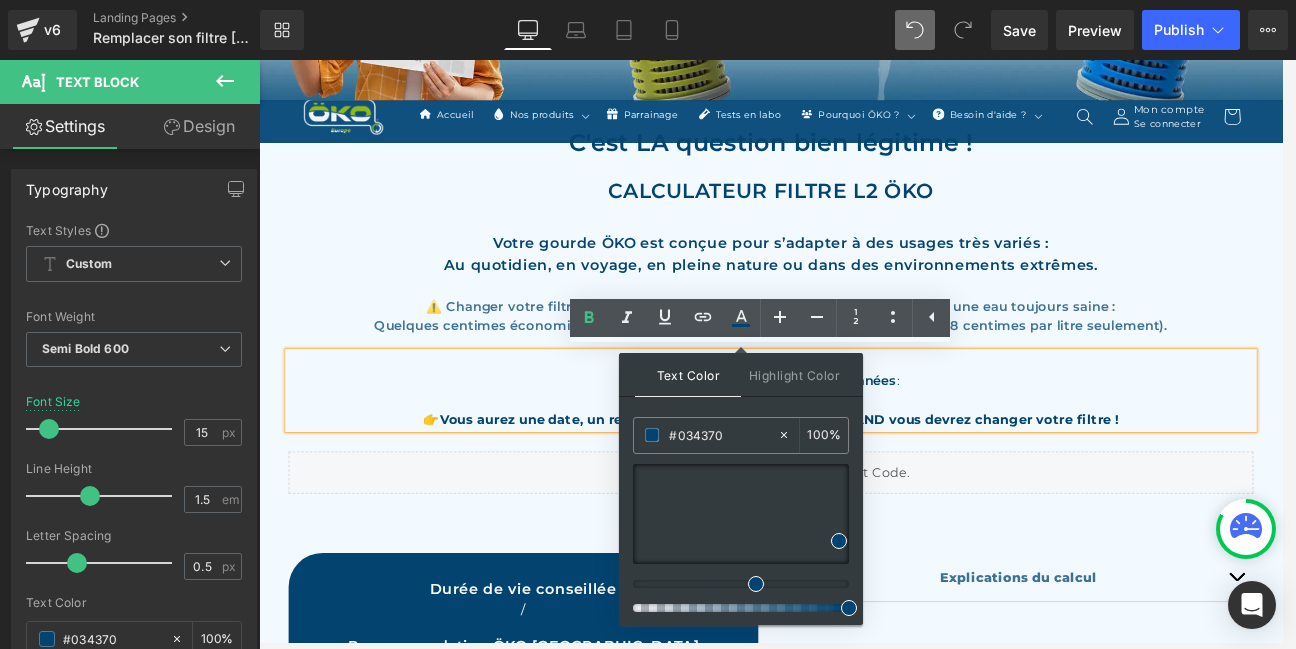 click on "Votre gourde ÖKO est conçue pour s’adapter à des usages très variés :  Au quotidien, en voyage, en pleine nature ou dans des environnements extrêmes. Text Block         ⚠️ Changer votre filtre ÖKO au moment opportun est essentiel pour garantir une eau toujours saine :  Quelques centimes économisés ne valent pas un risque pour votre santé (entre 5 et 8 centimes par litre seulement). Text Block" at bounding box center [864, 320] 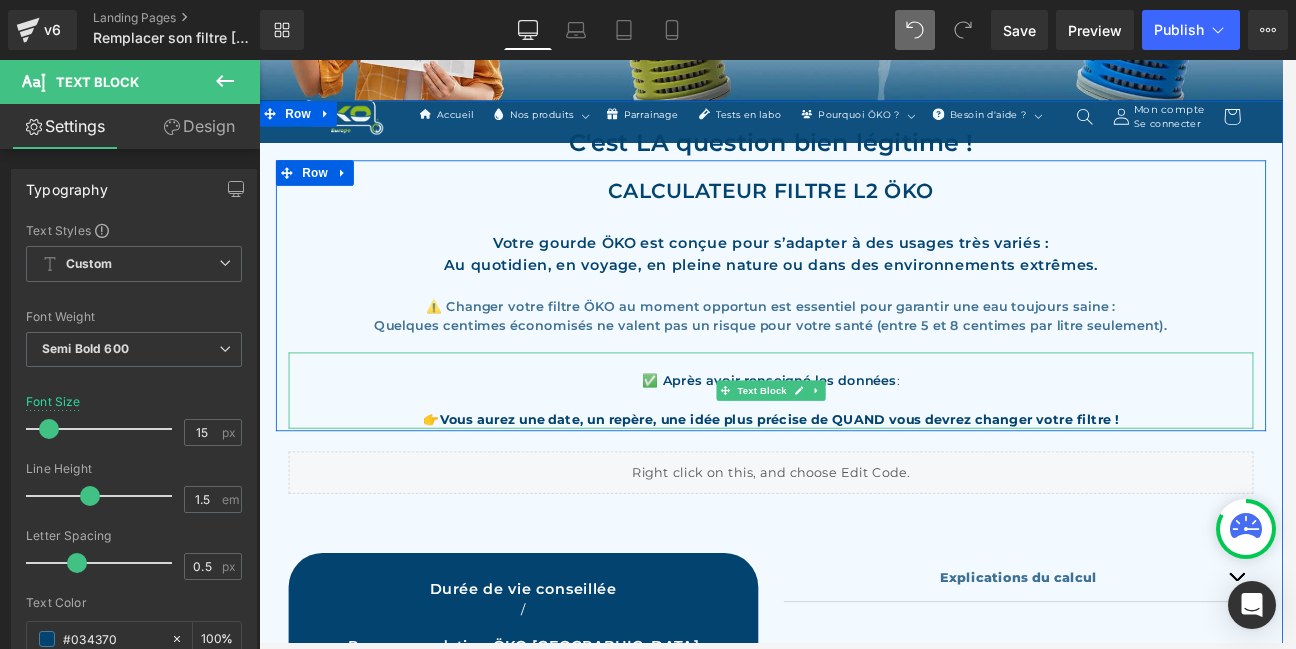 drag, startPoint x: 1025, startPoint y: 434, endPoint x: 720, endPoint y: 441, distance: 305.08032 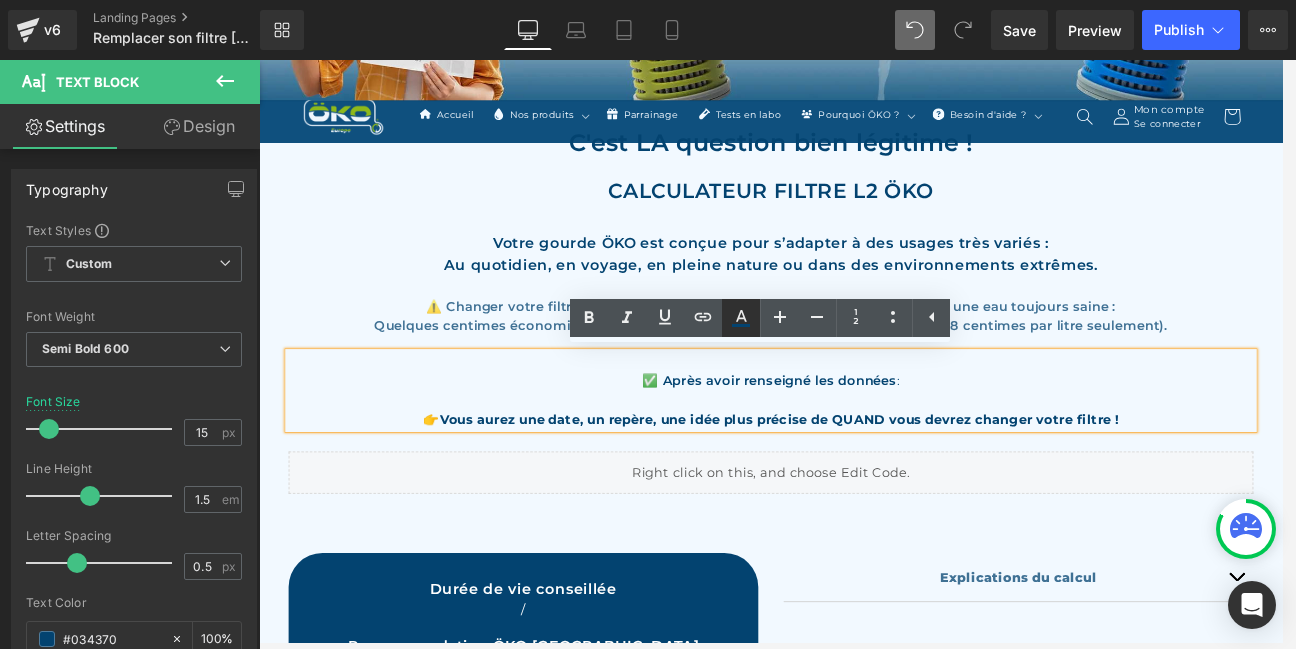 click 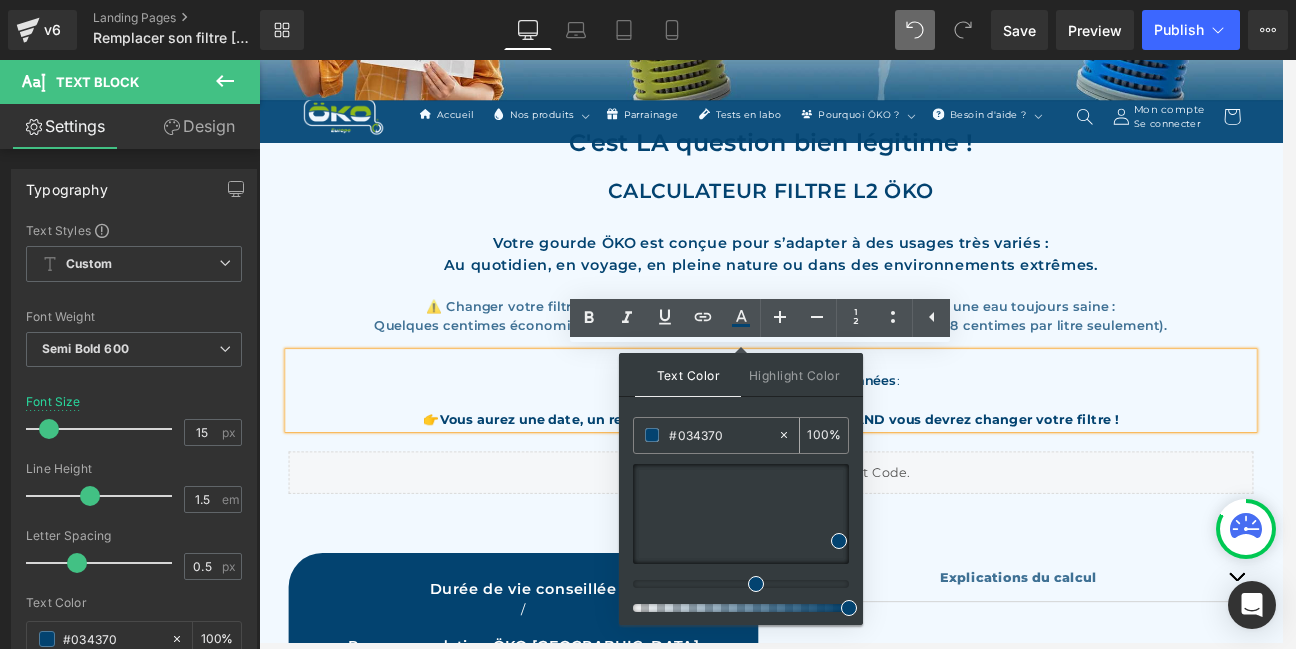 click on "#034370" at bounding box center (723, 435) 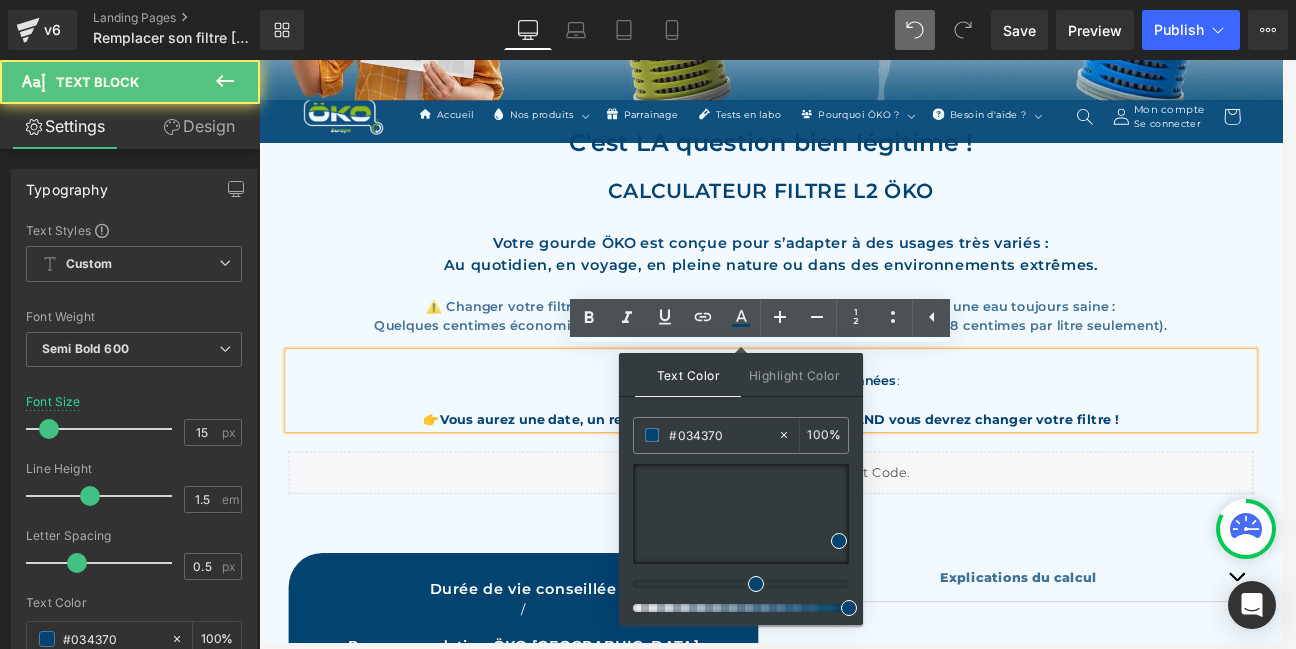 click on "✅ Après avoir renseigné les données  :" at bounding box center (864, 440) 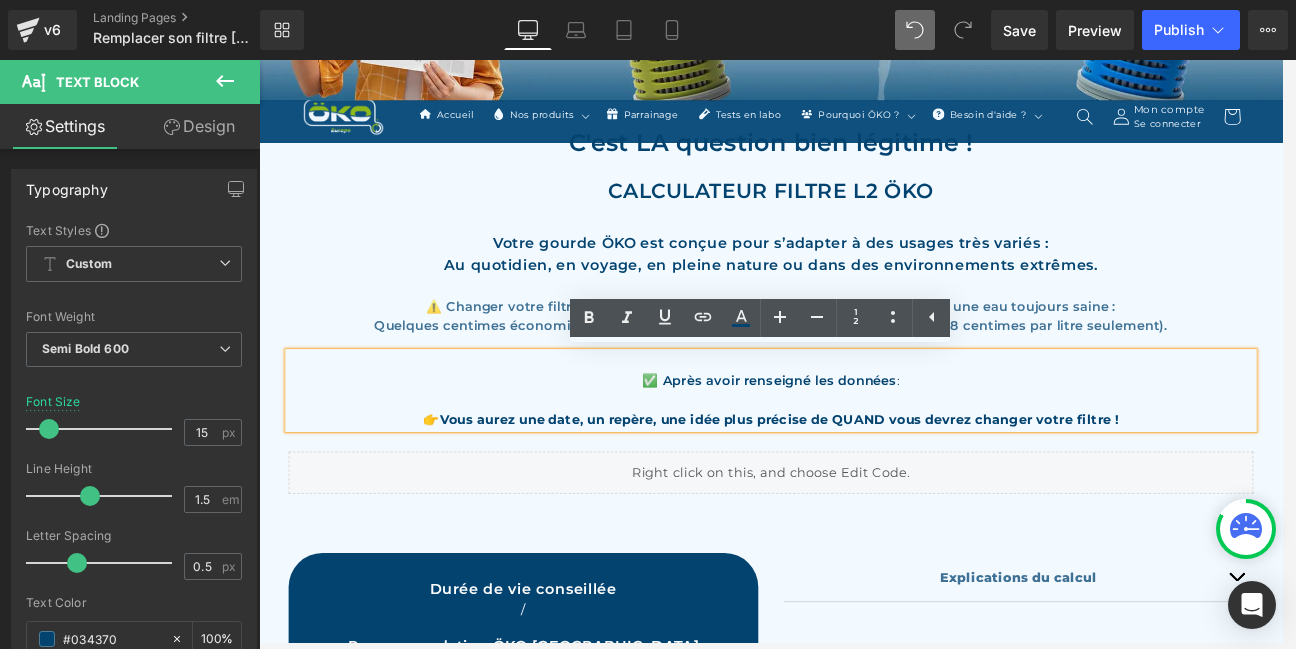 click on "Vous aurez une date, un repère, une idée plus précise de QUAND vous devrez changer votre filtre !" at bounding box center [874, 484] 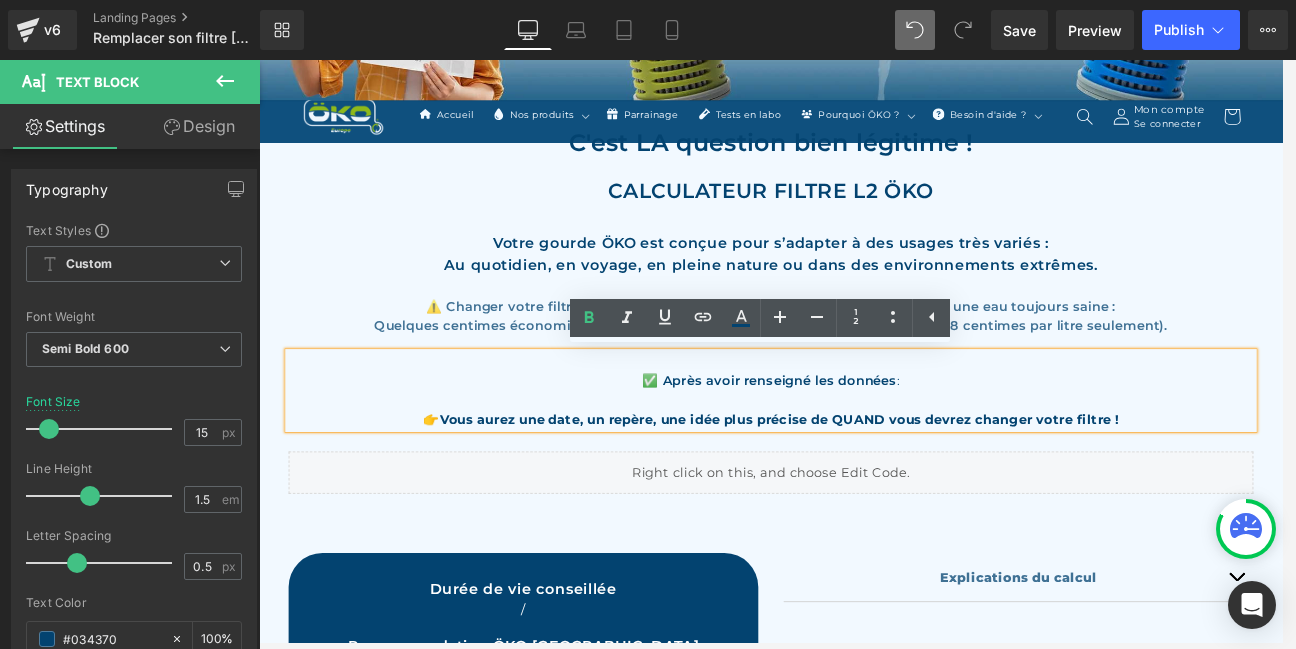 click on "✅ Après avoir renseigné les données  :" at bounding box center [864, 440] 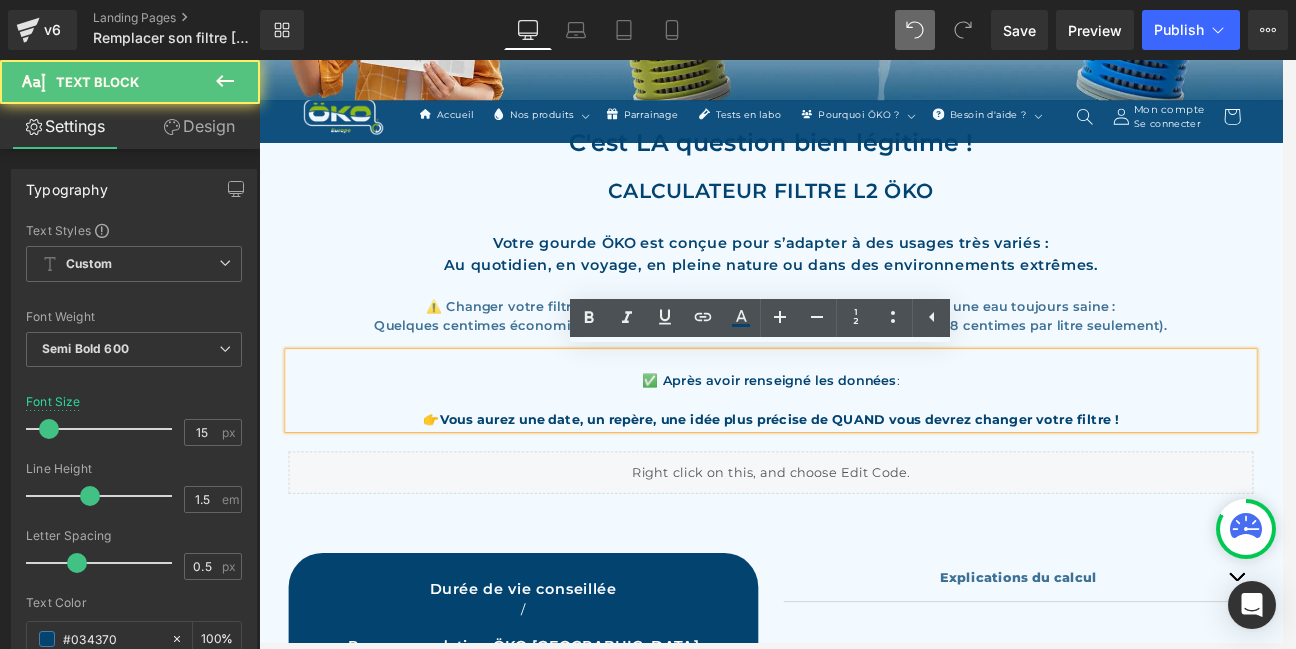click on "Vous aurez une date, un repère, une idée plus précise de QUAND vous devrez changer votre filtre !" at bounding box center [874, 484] 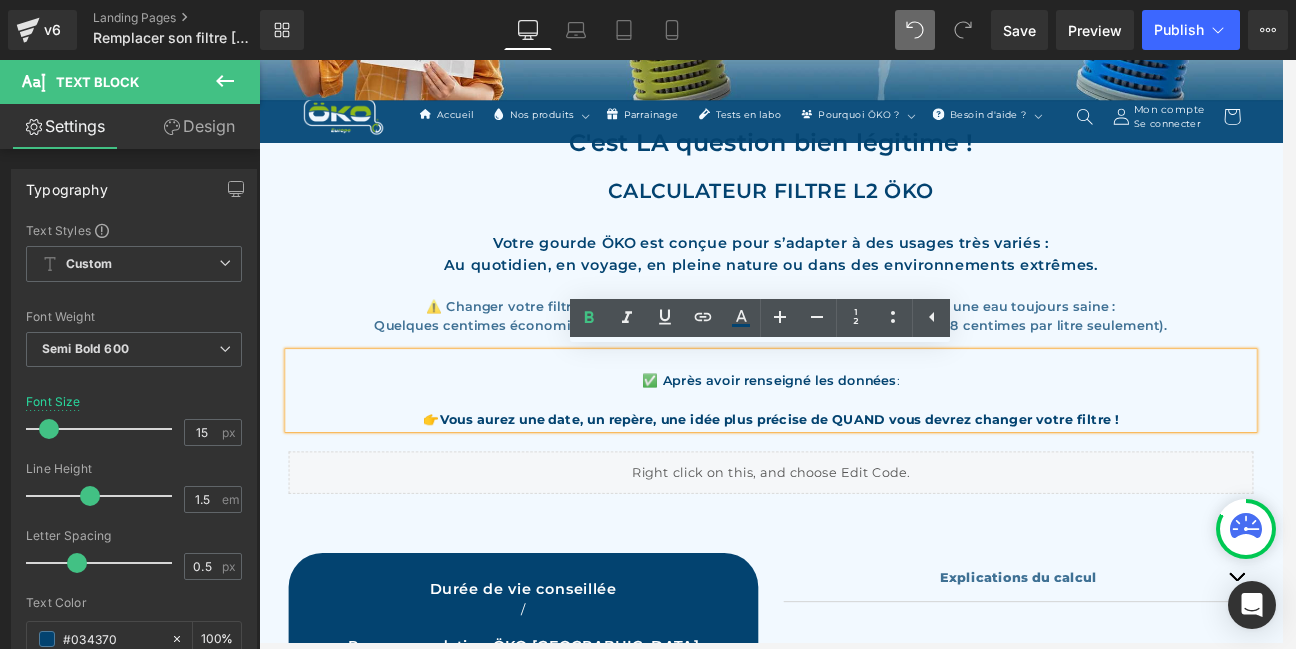 click on "✅ Après avoir renseigné les données  :" at bounding box center [864, 440] 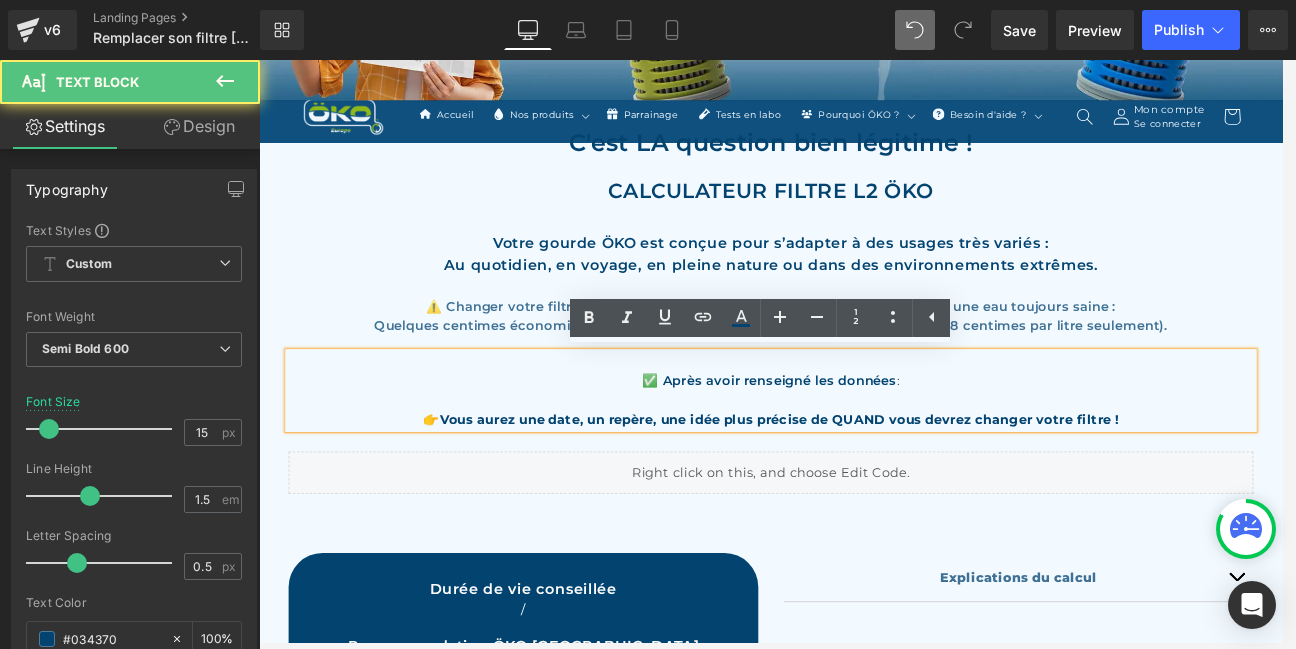 click on "✅ Après avoir renseigné les données  :" at bounding box center (864, 440) 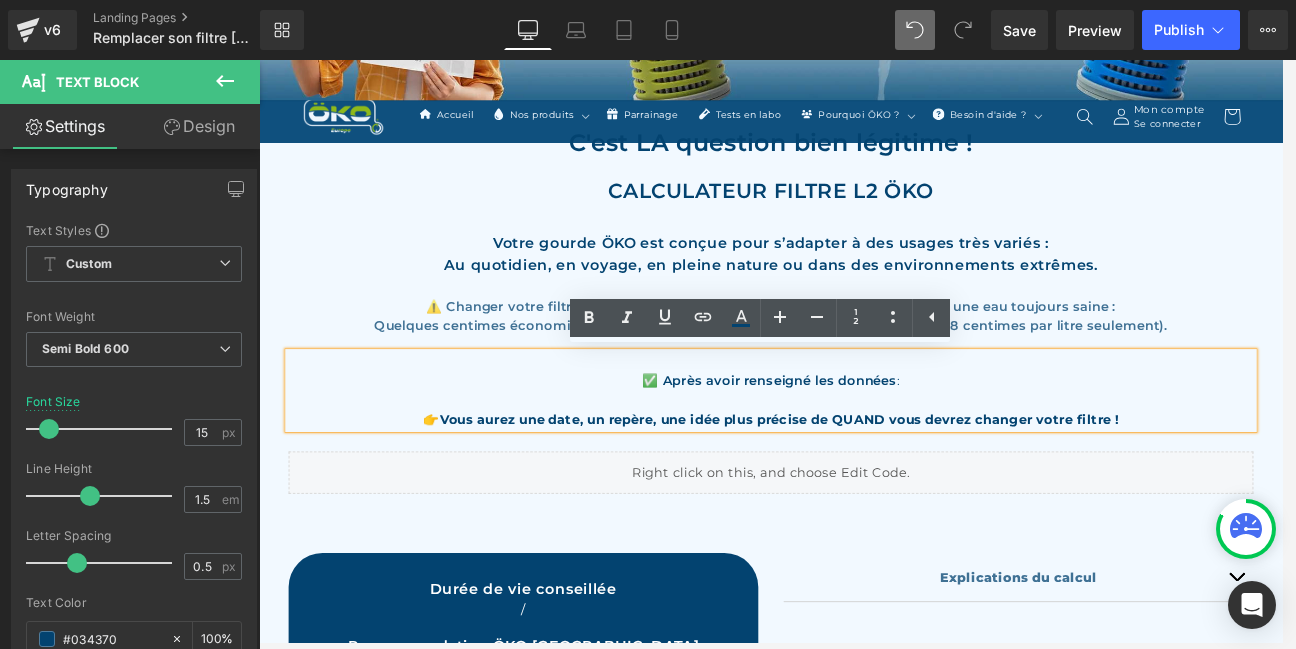 scroll, scrollTop: 563, scrollLeft: 0, axis: vertical 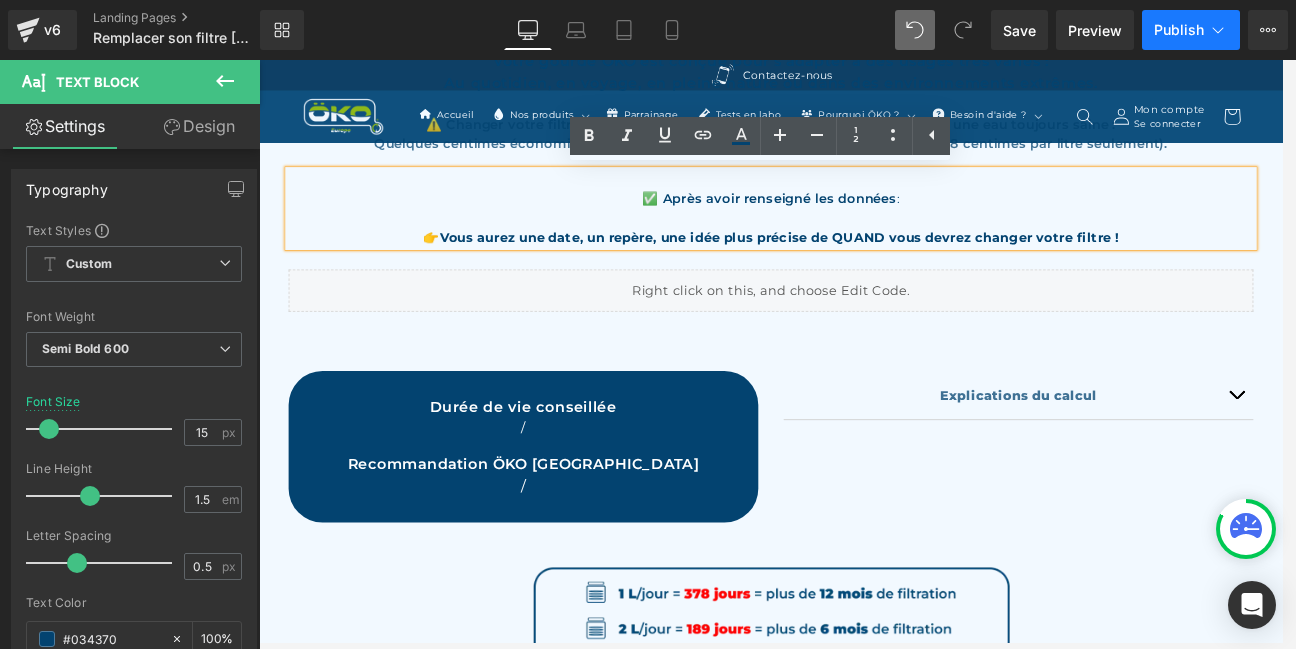 click on "Publish" at bounding box center (1179, 30) 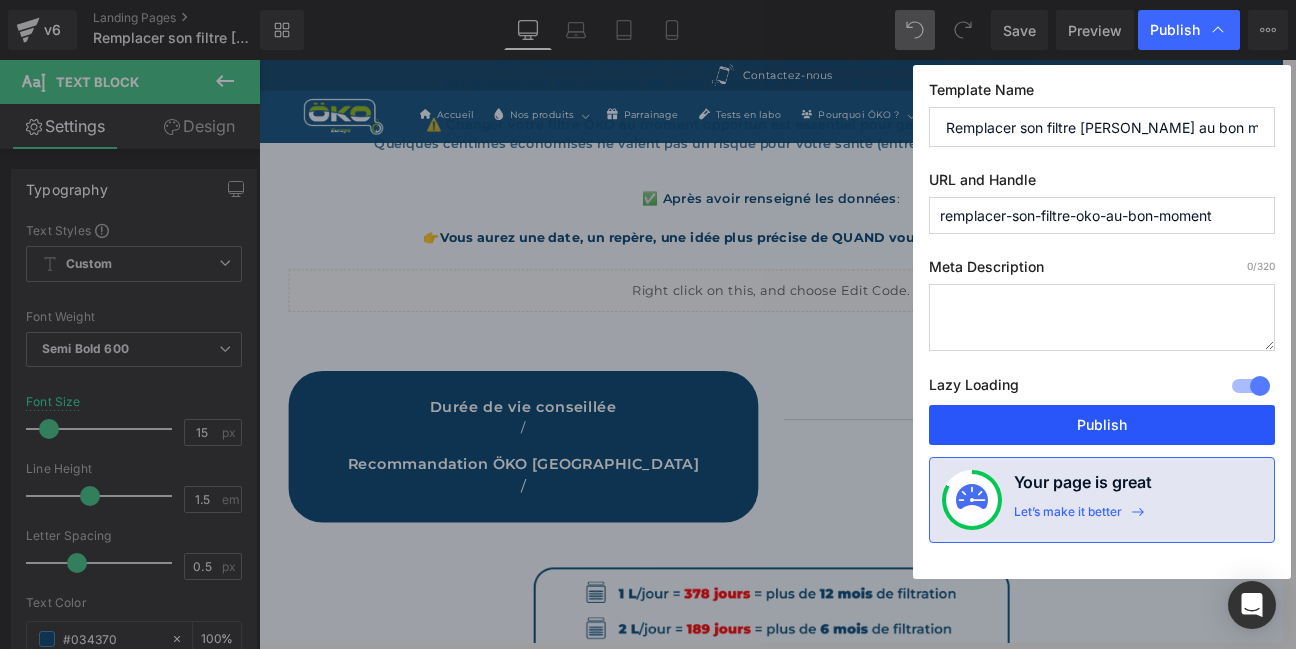 click on "Publish" at bounding box center [1102, 425] 